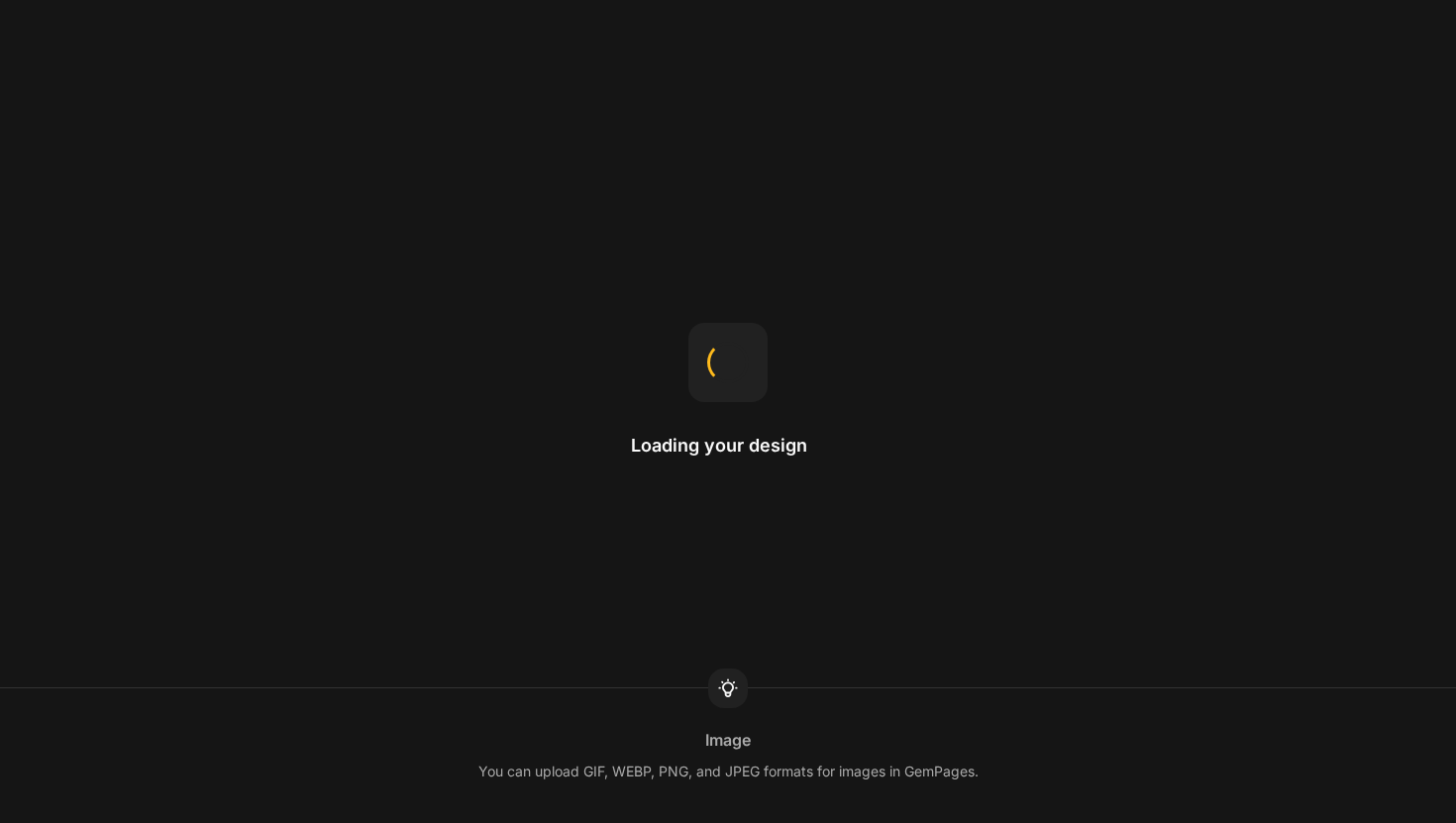 scroll, scrollTop: 0, scrollLeft: 0, axis: both 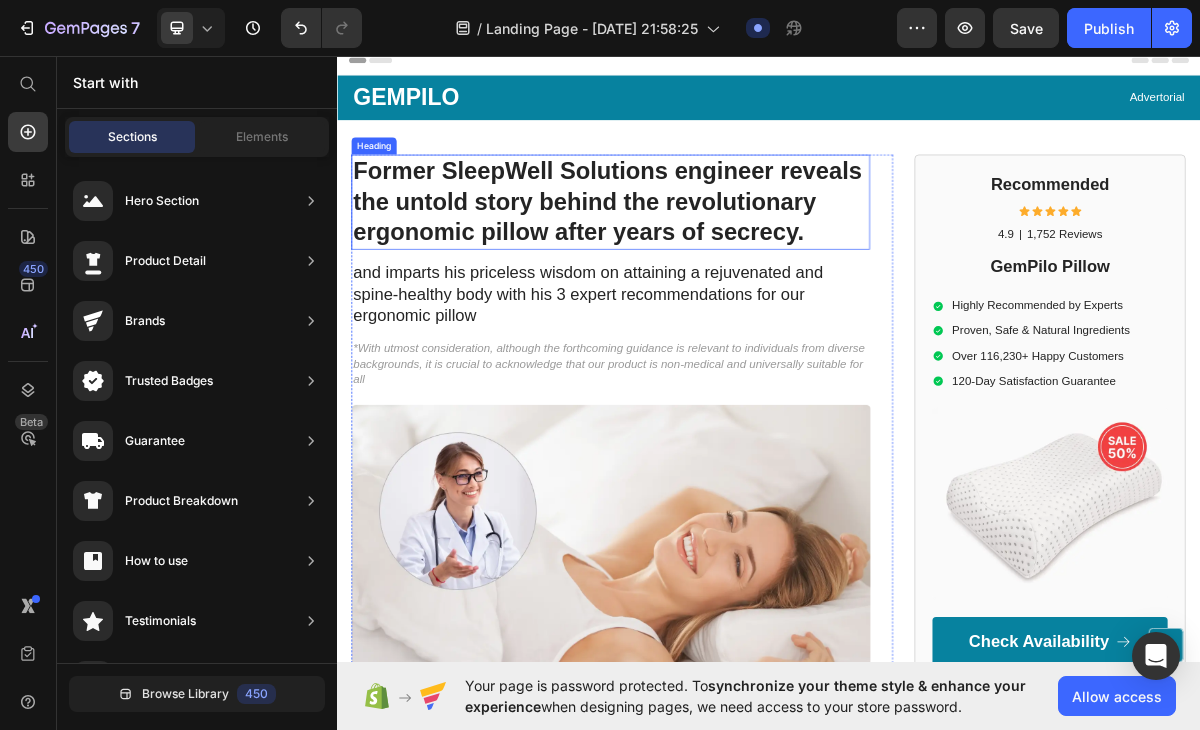 click on "Former SleepWell Solutions engineer reveals the untold story behind the revolutionary ergonomic pillow after years of secrecy." at bounding box center [717, 263] 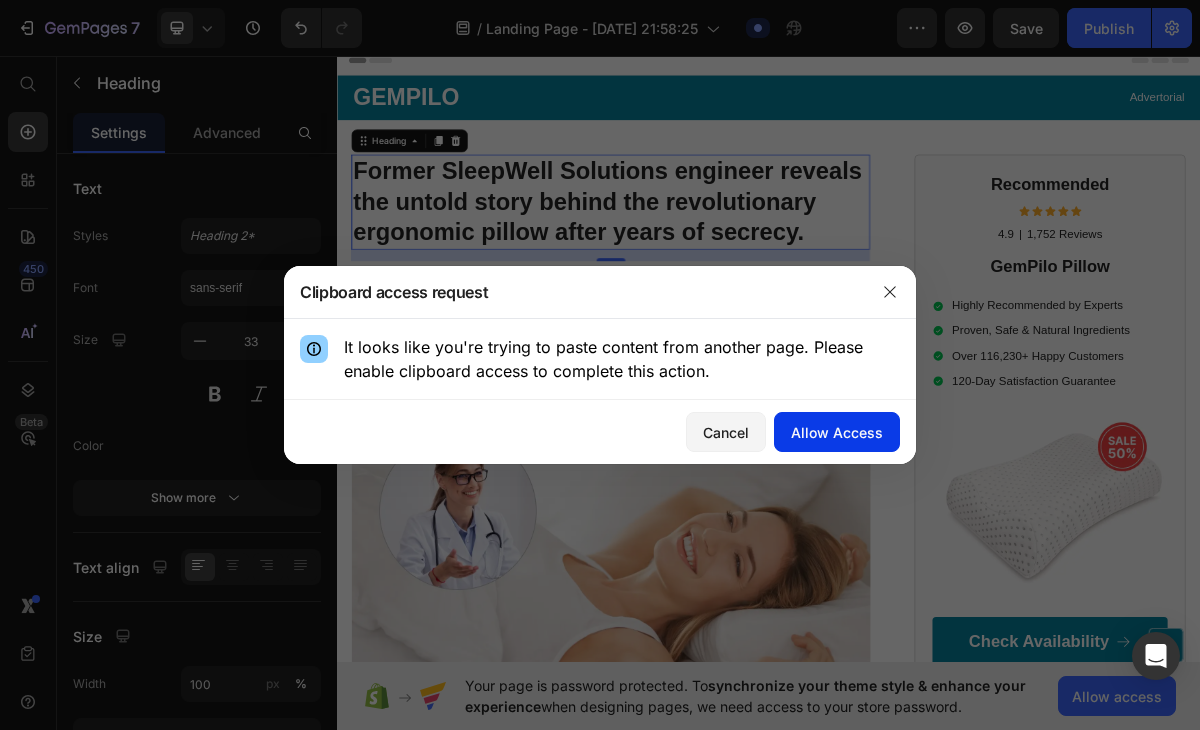 click on "Allow Access" 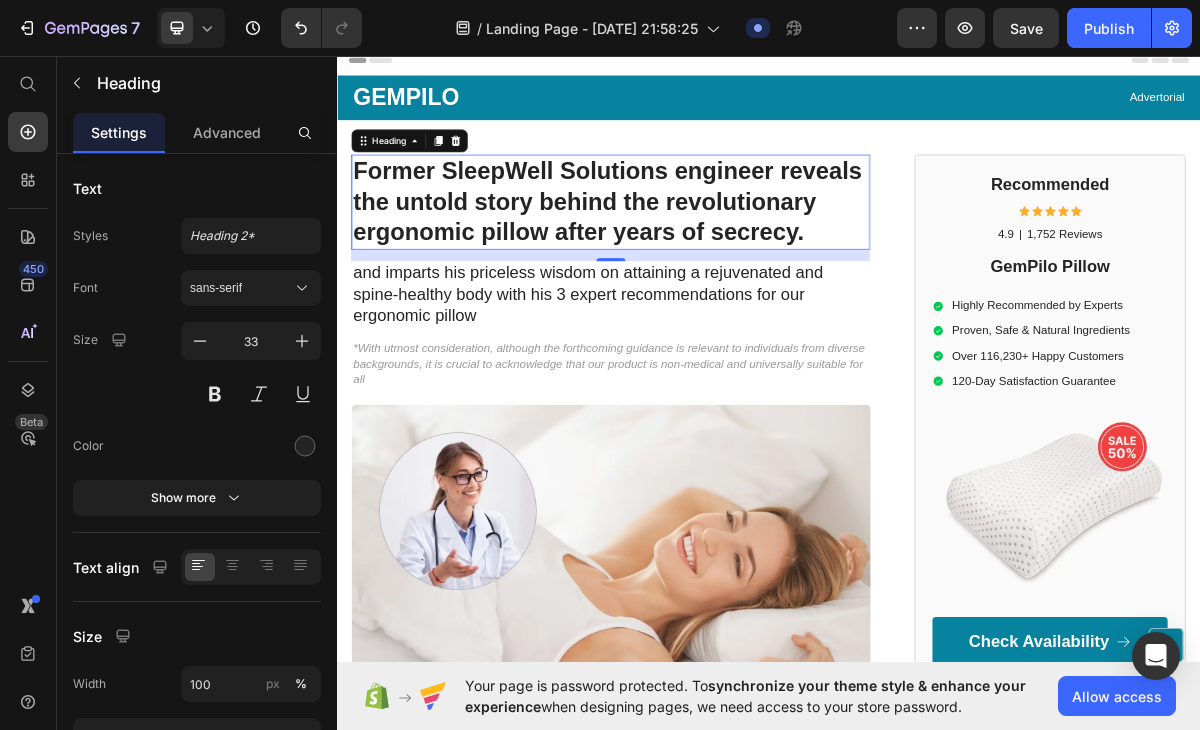 click on "Former SleepWell Solutions engineer reveals the untold story behind the revolutionary ergonomic pillow after years of secrecy." at bounding box center [717, 263] 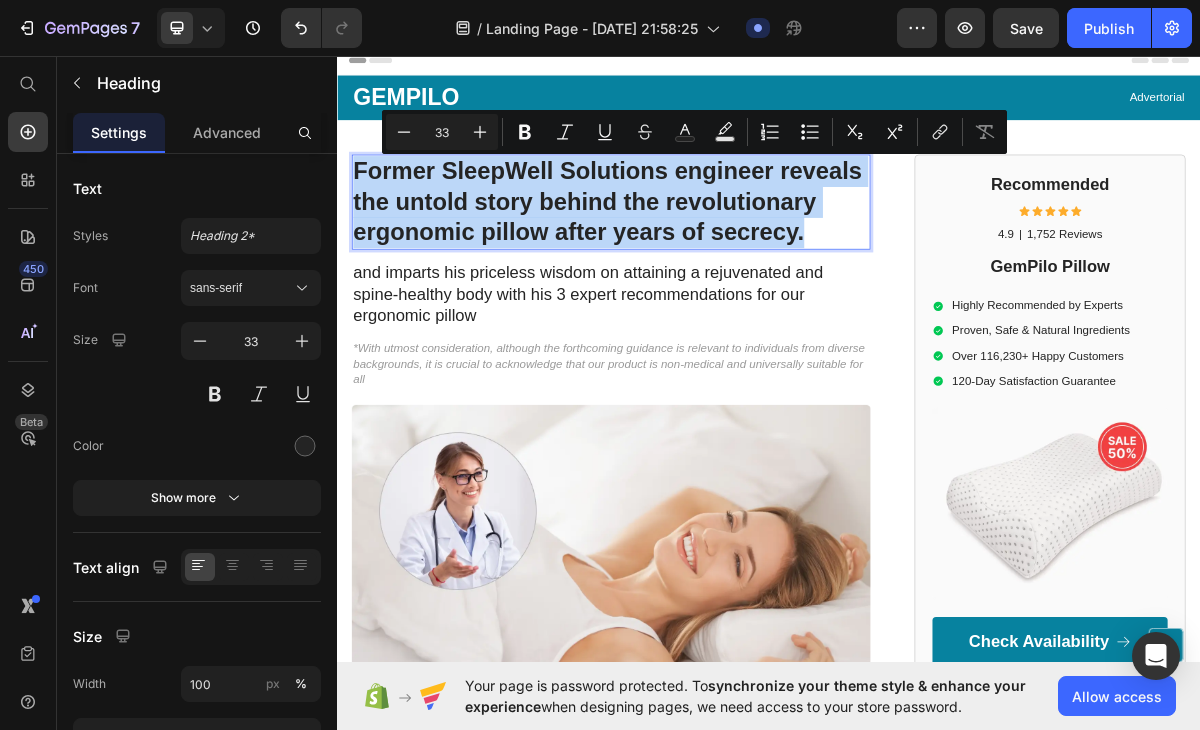drag, startPoint x: 992, startPoint y: 295, endPoint x: 361, endPoint y: 212, distance: 636.43536 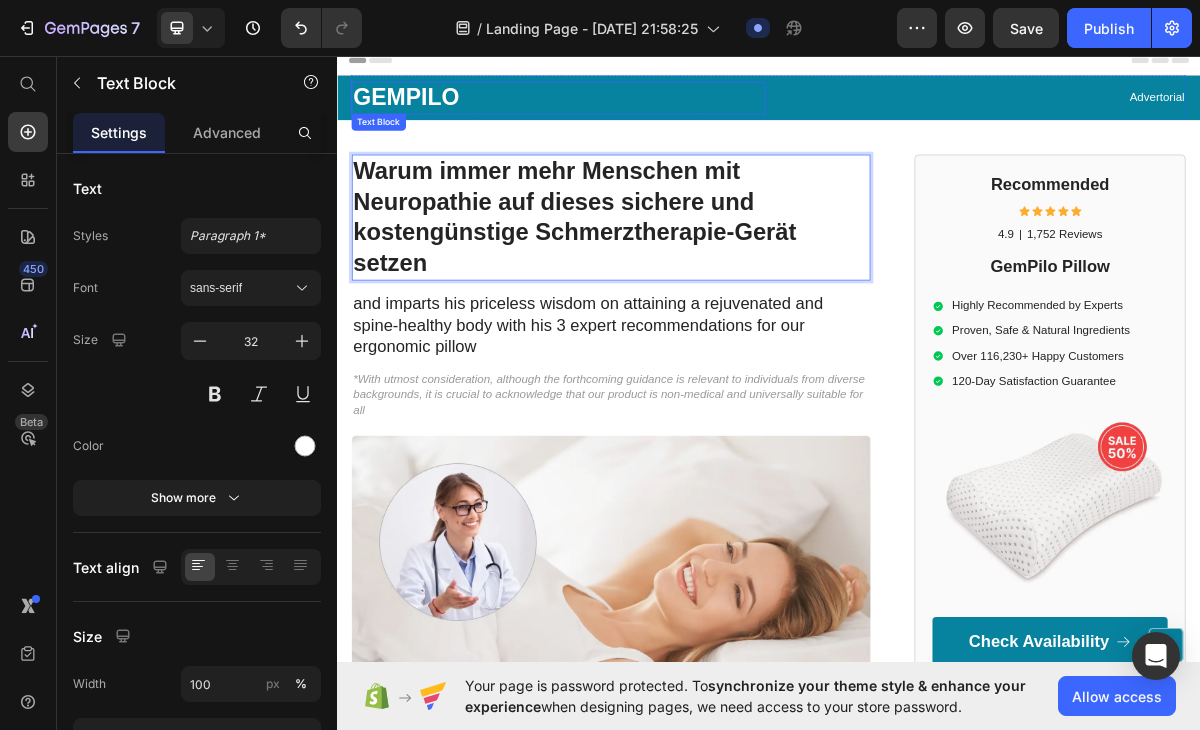 click on "GEMPILO" at bounding box center [645, 118] 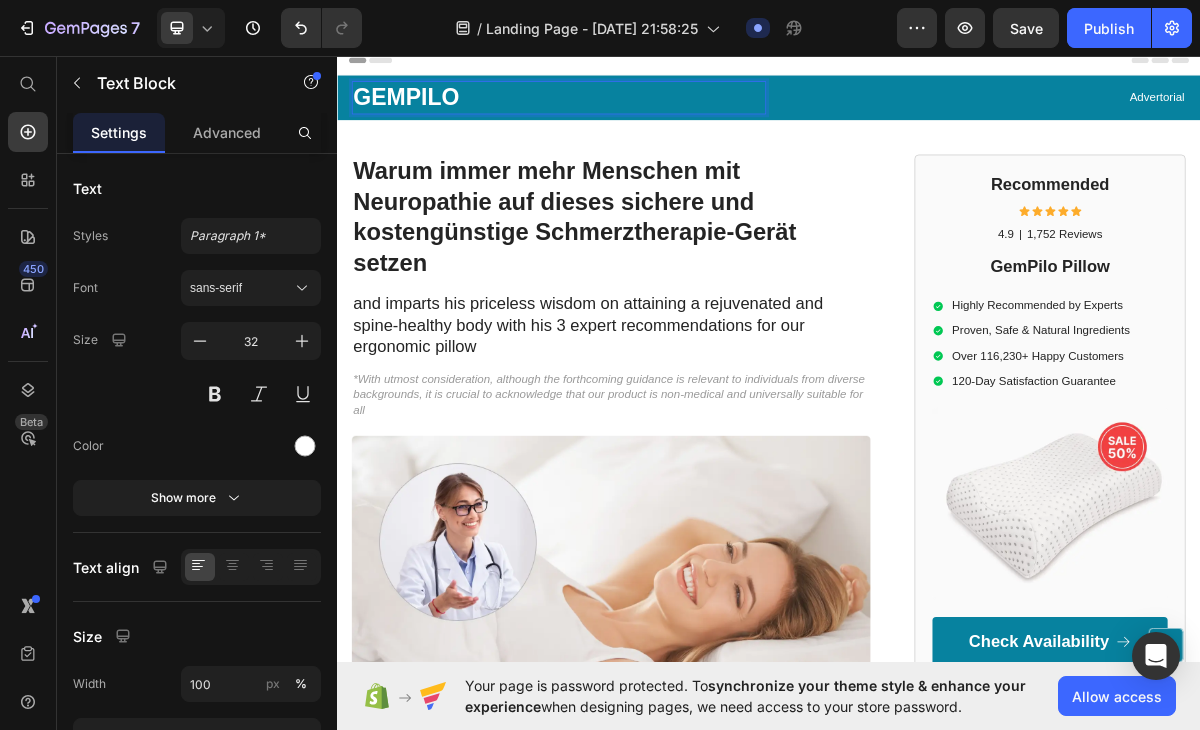 click on "GEMPILO" at bounding box center [645, 118] 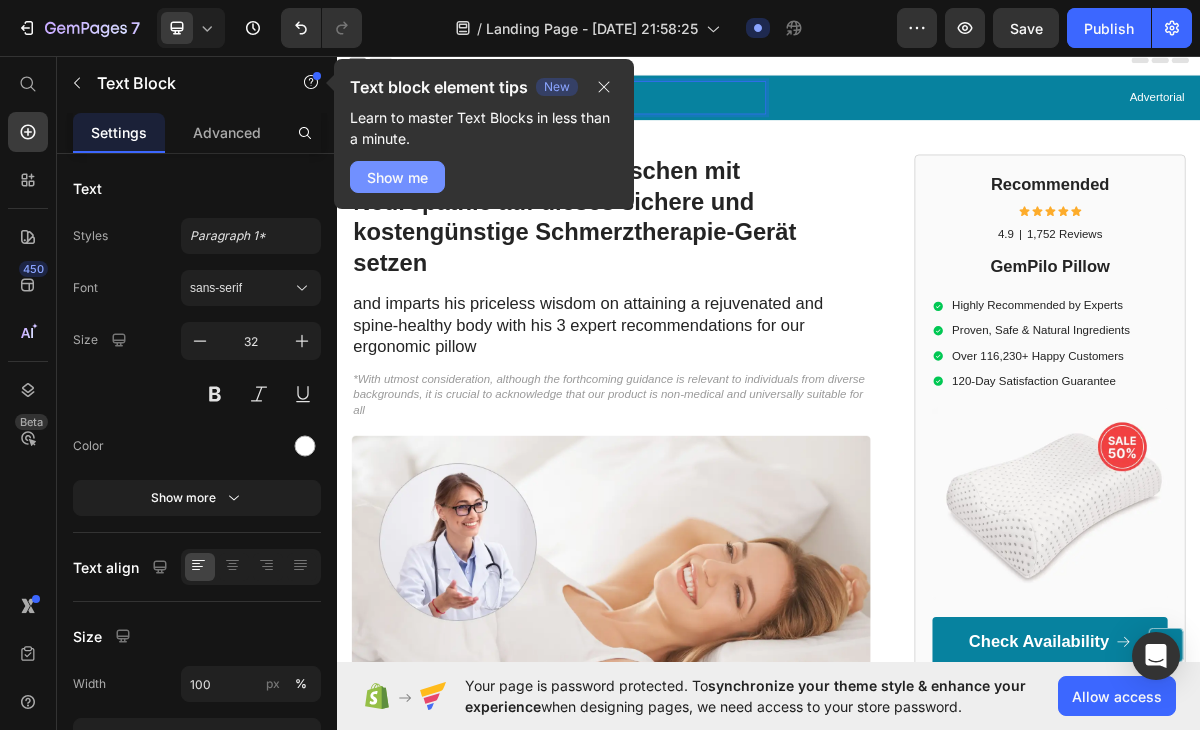 click on "Show me" at bounding box center (397, 177) 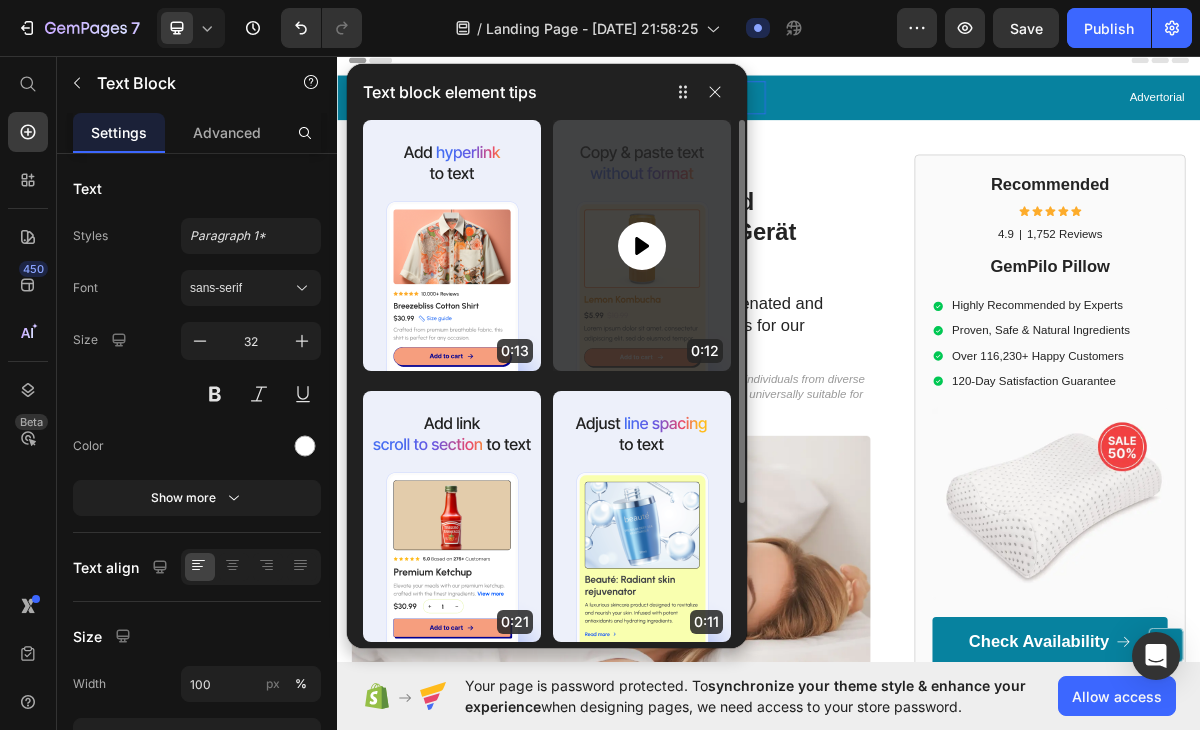 click 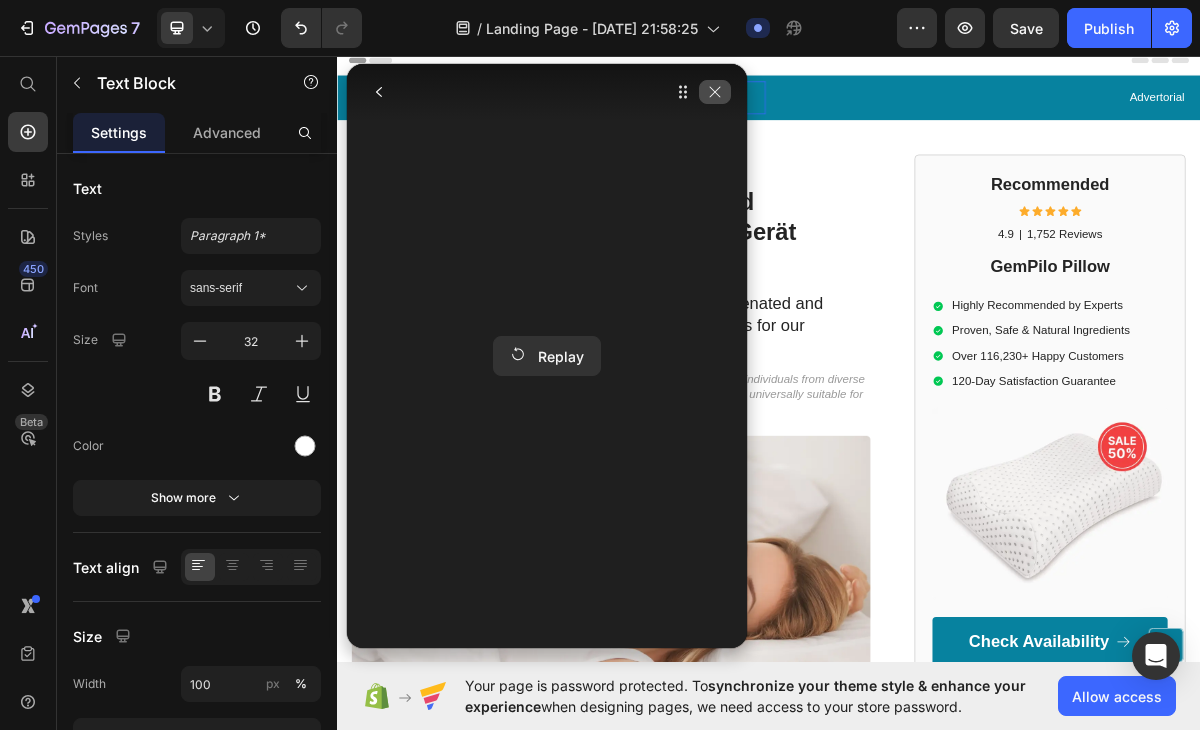 click 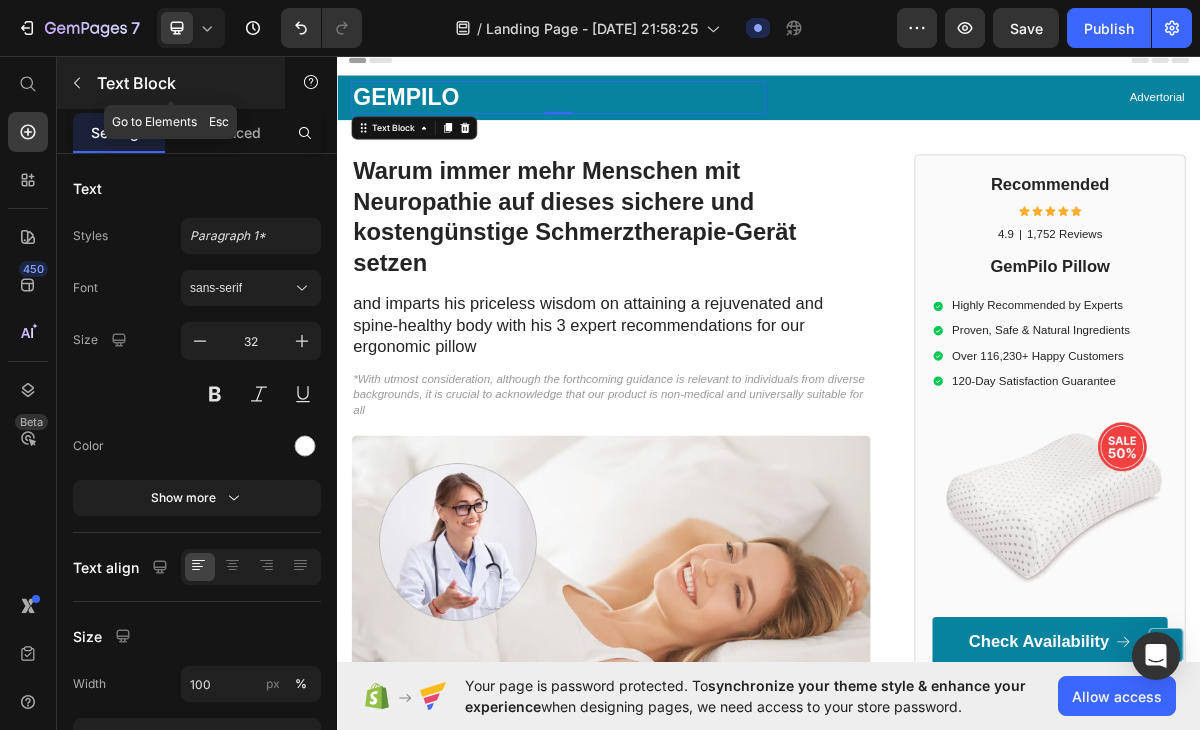 click 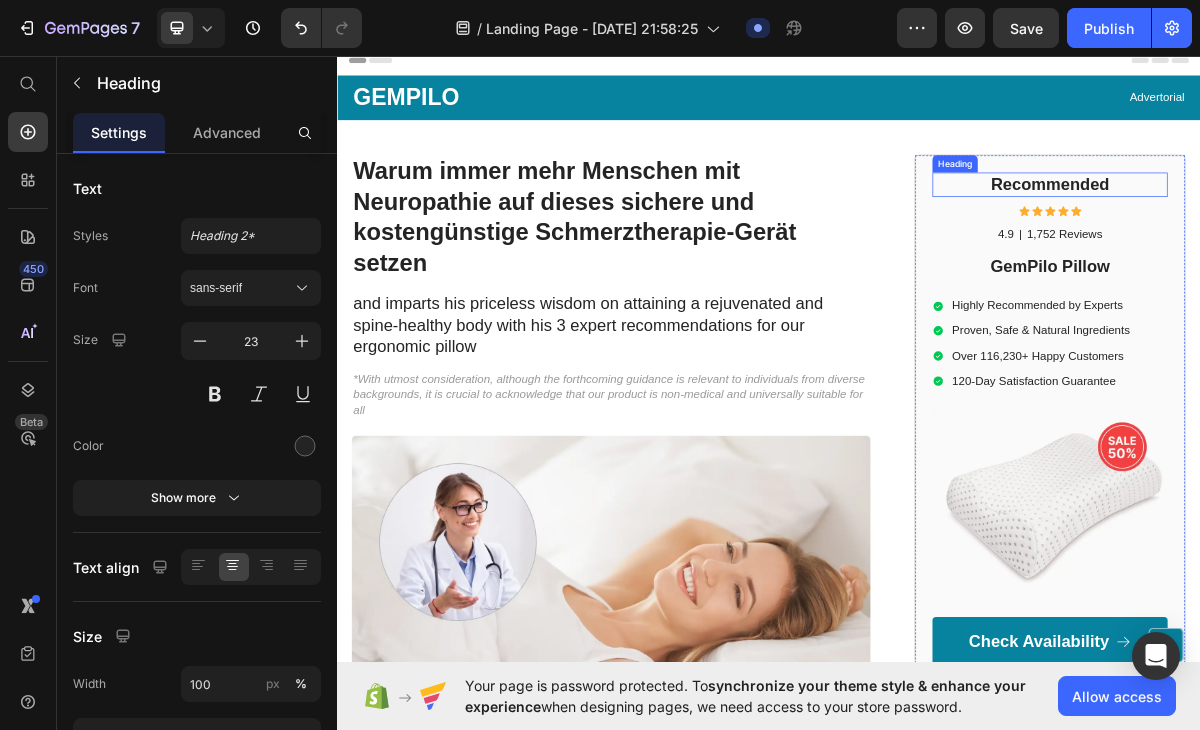 click on "Recommended" at bounding box center (1328, 239) 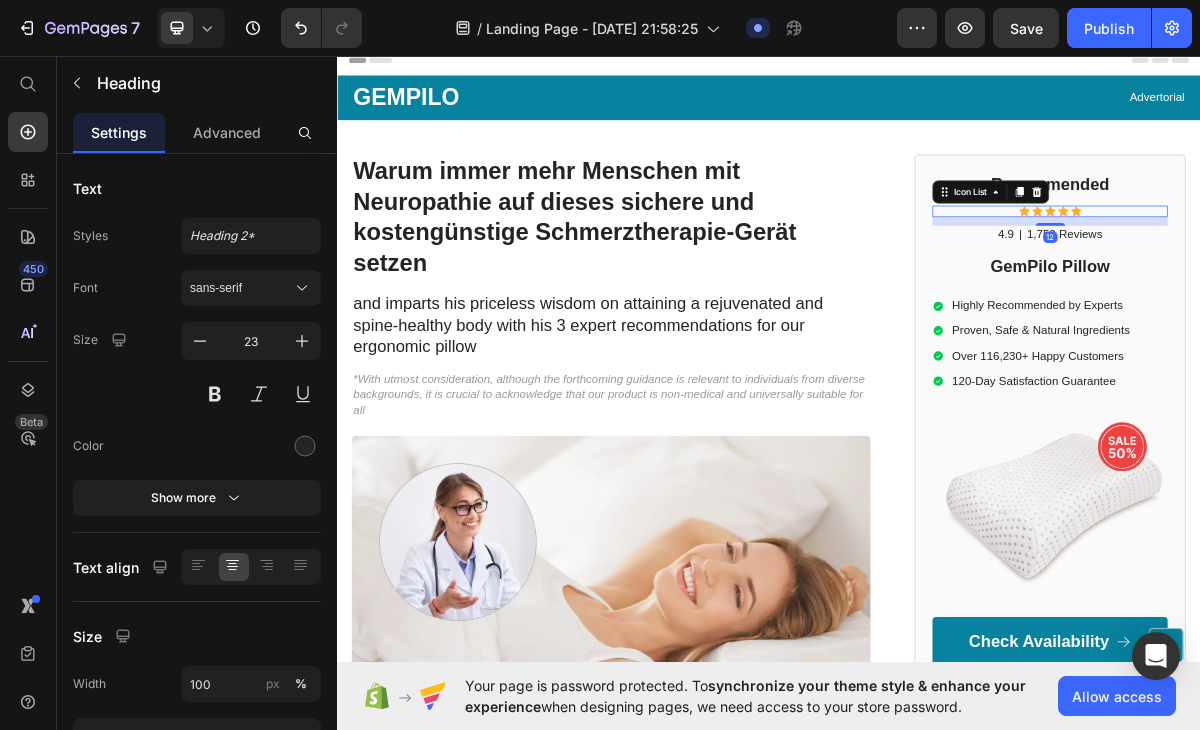 click on "Icon Icon Icon Icon Icon" at bounding box center [1328, 276] 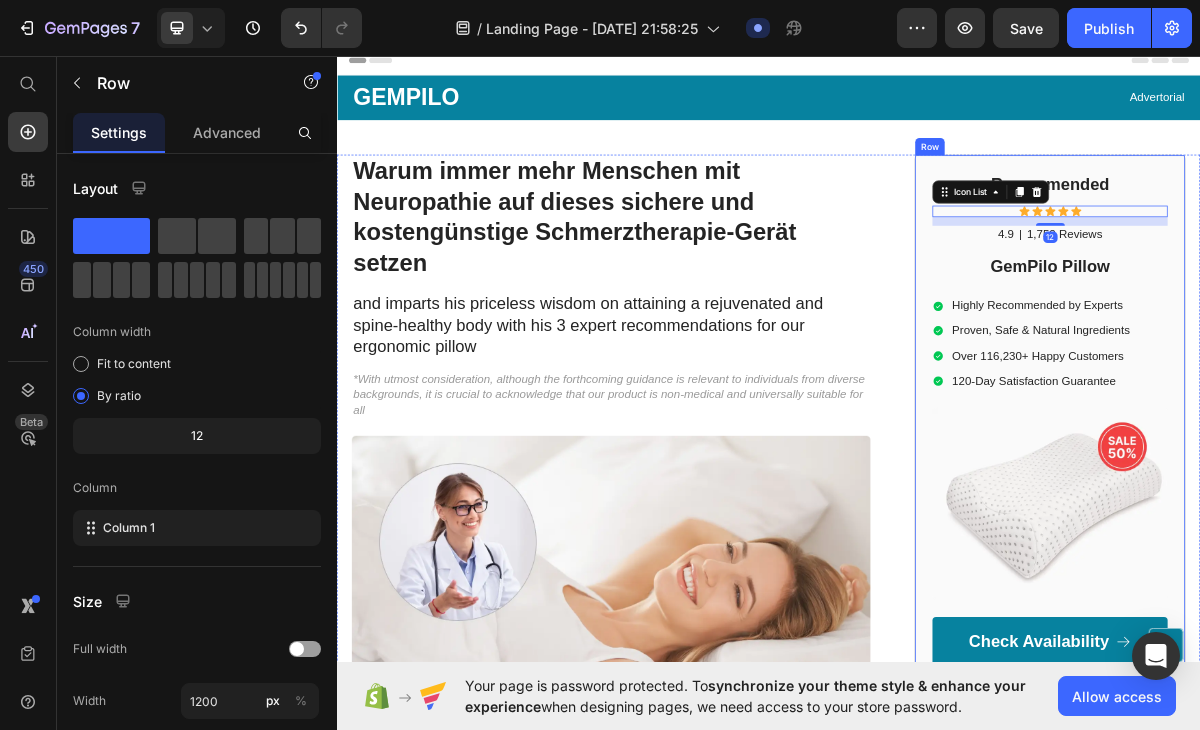 click on "Recommended Heading Icon Icon Icon Icon Icon Icon List   12 4.9 Text Block | Text Block 1,752 Reviews Text Block Row GemPilo Pillow Heading Highly Recommended by Experts Proven, Safe & Natural Ingredients Over 116,230+ Happy Customers 120-Day Satisfaction Guarantee Item List Image
Check Availability Button" at bounding box center [1328, 566] 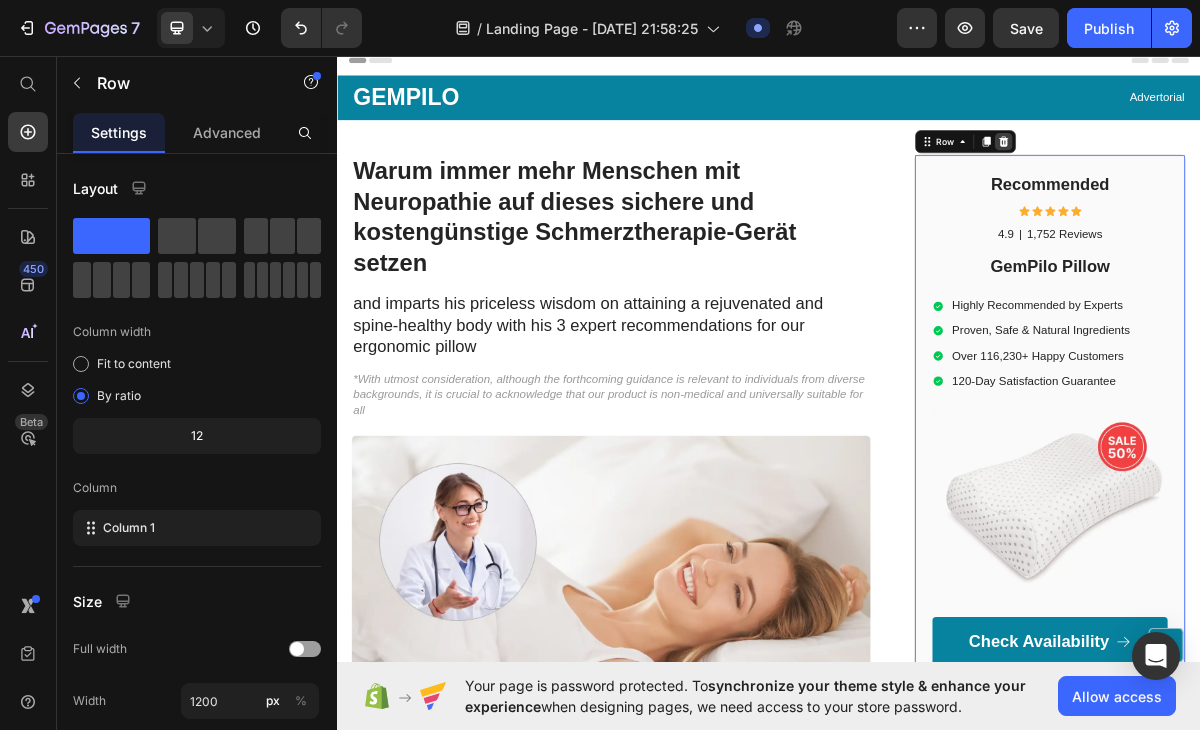 click at bounding box center (1264, 179) 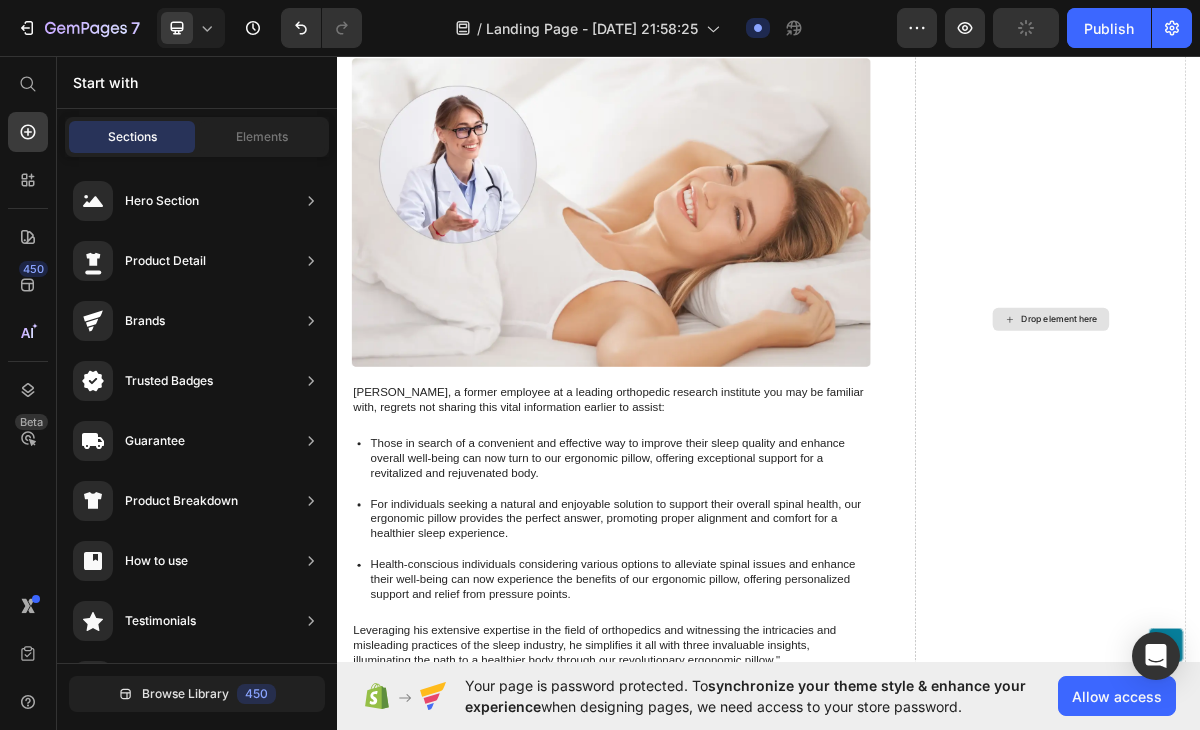 scroll, scrollTop: 0, scrollLeft: 0, axis: both 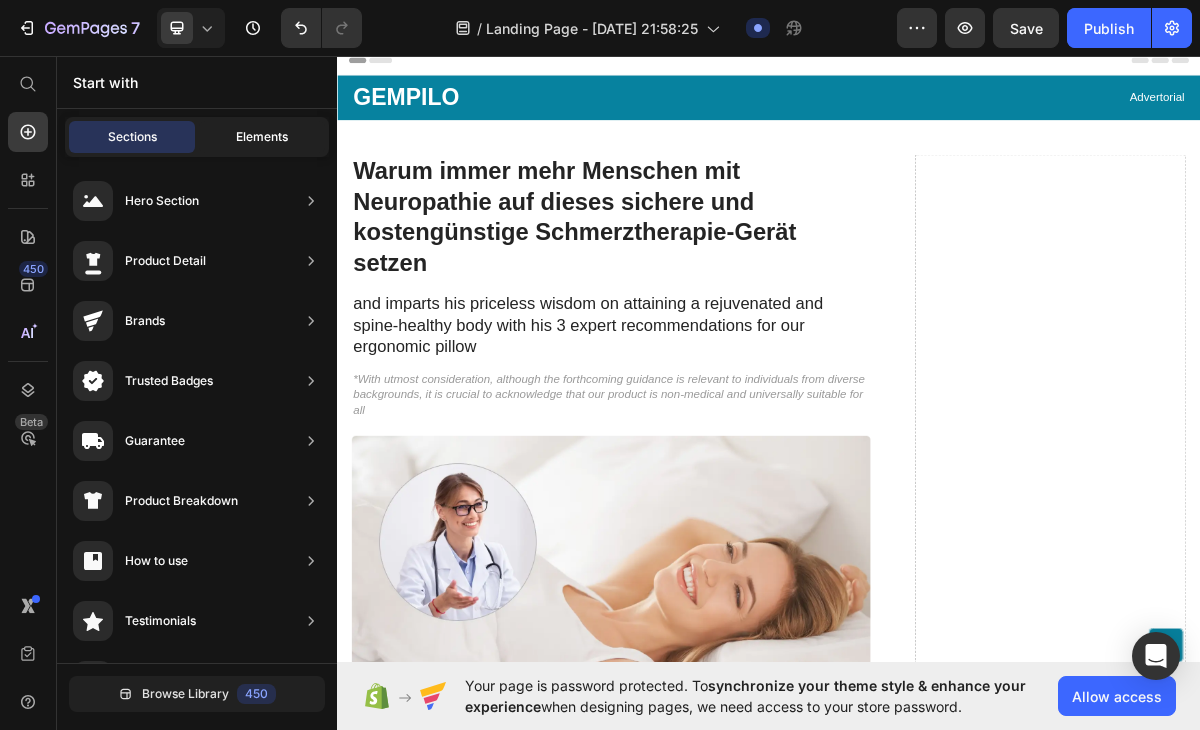 click on "Elements" 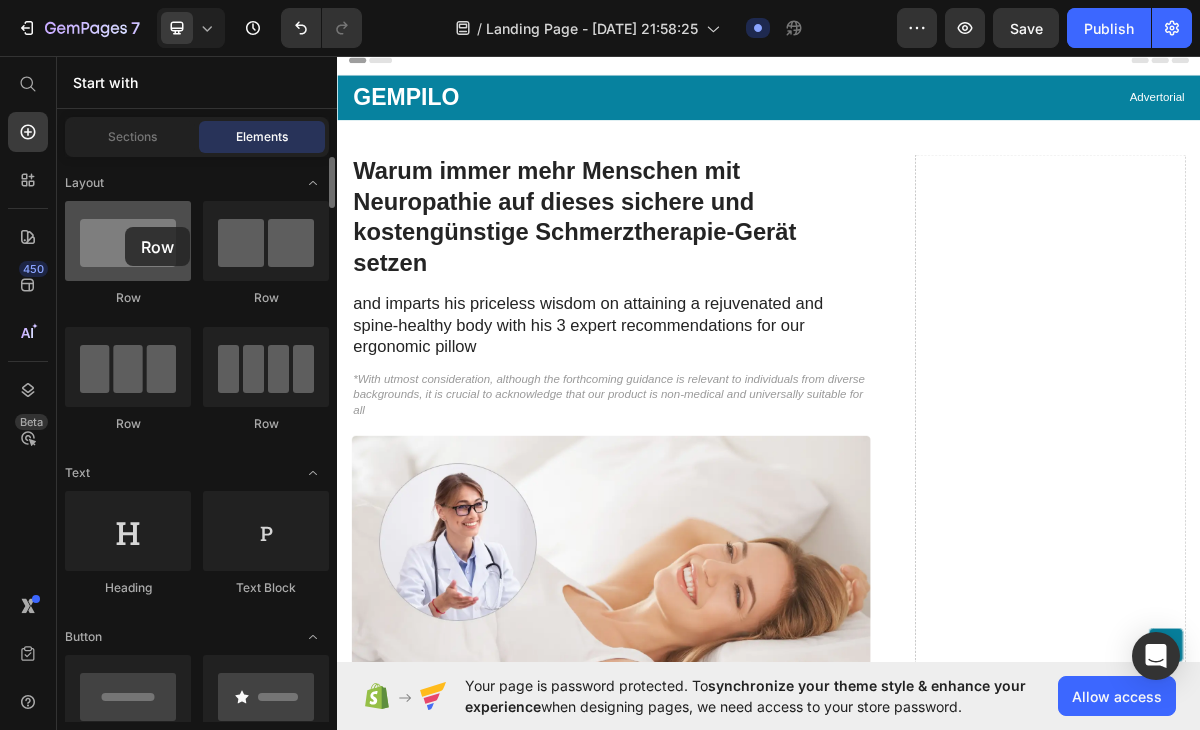 click at bounding box center [128, 241] 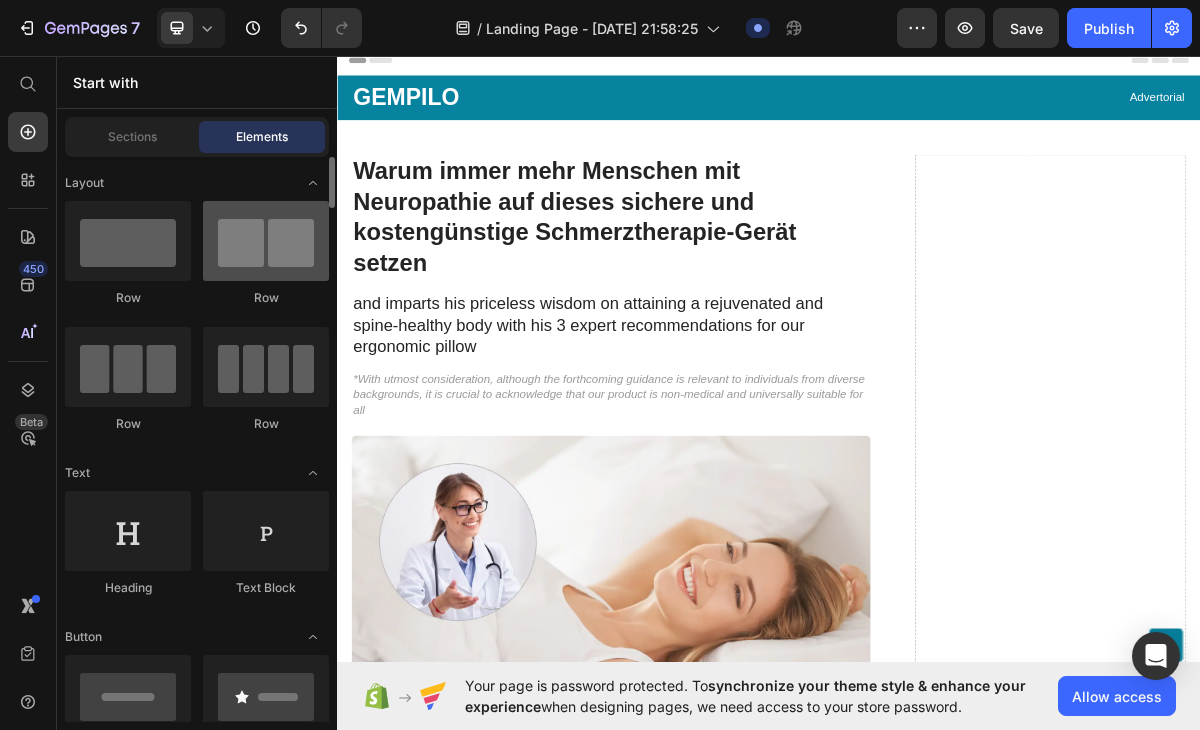 click at bounding box center [266, 241] 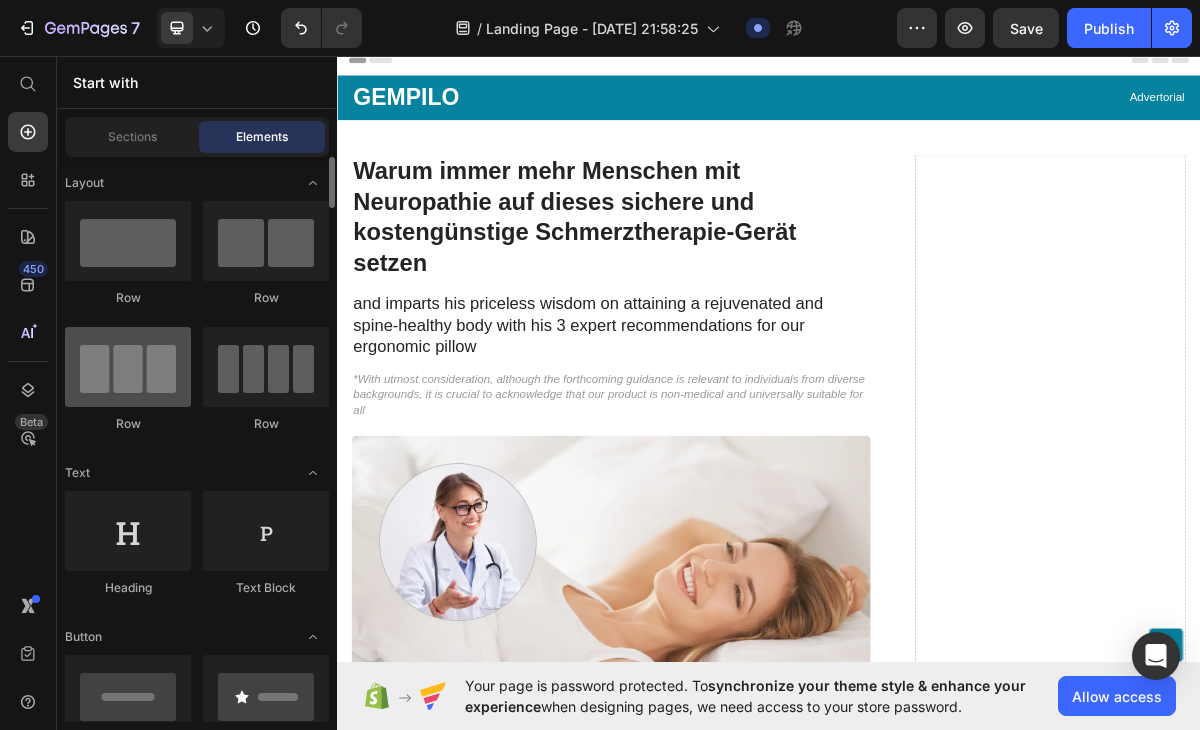 click at bounding box center (128, 367) 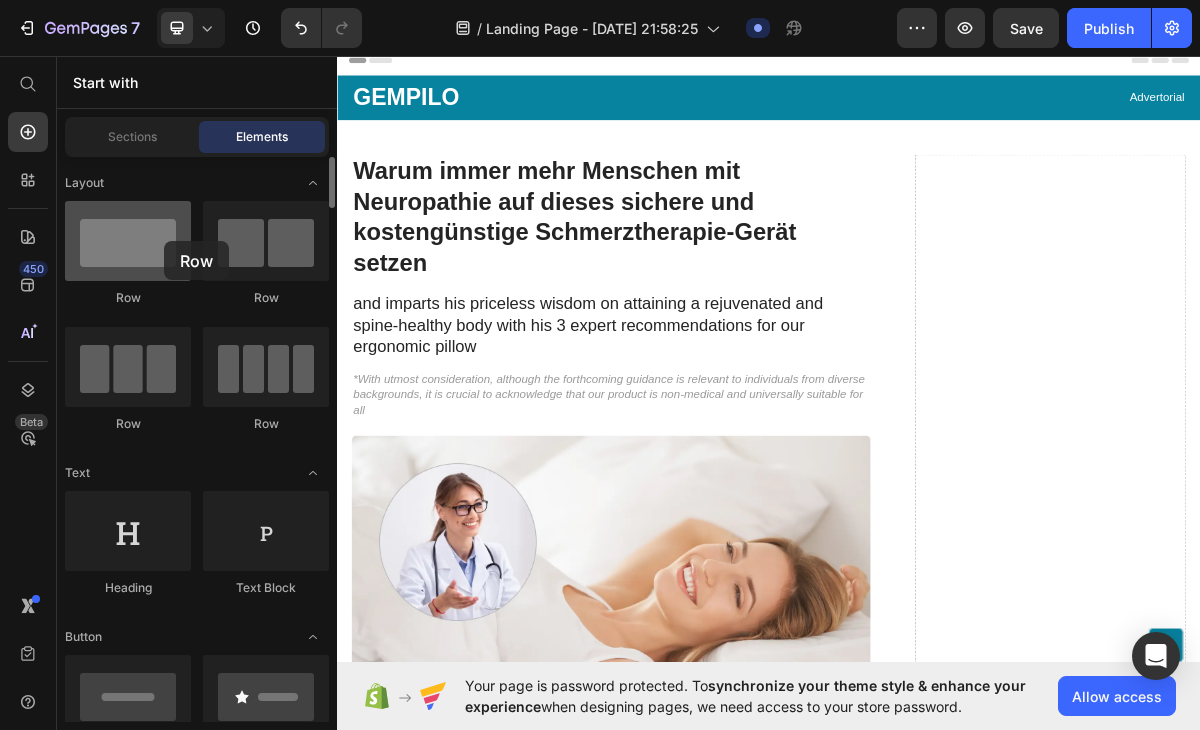 click at bounding box center [128, 241] 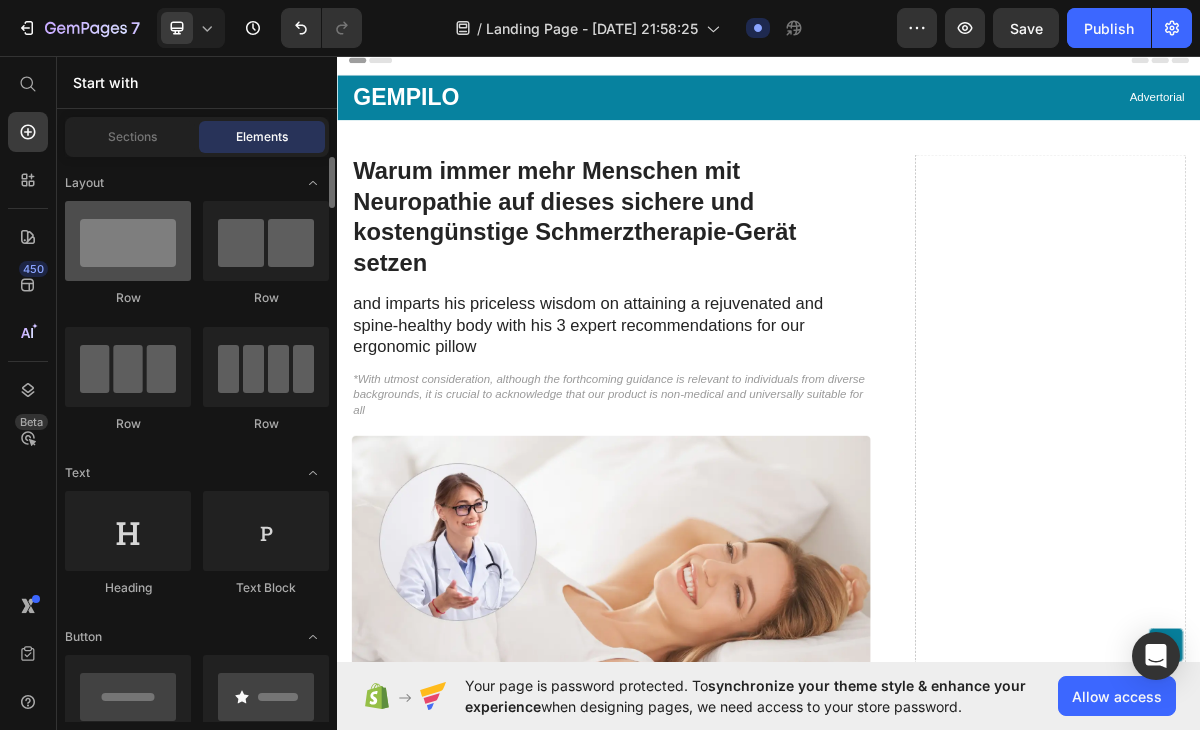 click at bounding box center [128, 241] 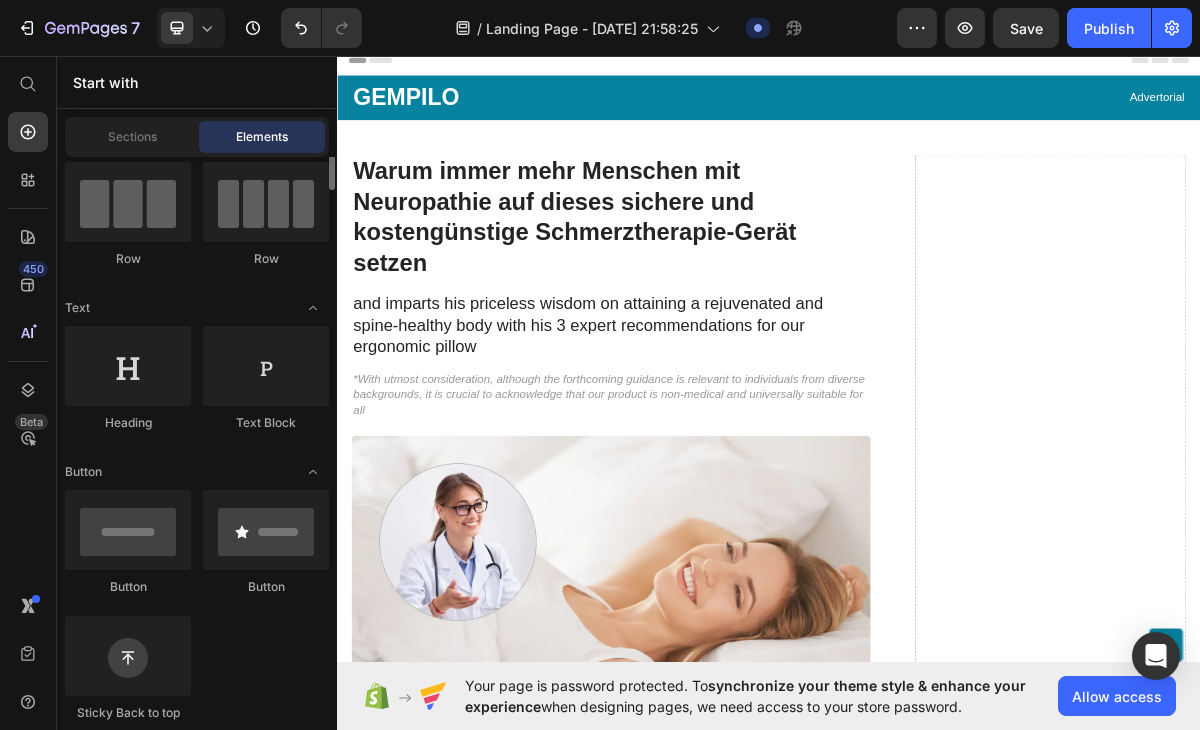 scroll, scrollTop: 167, scrollLeft: 0, axis: vertical 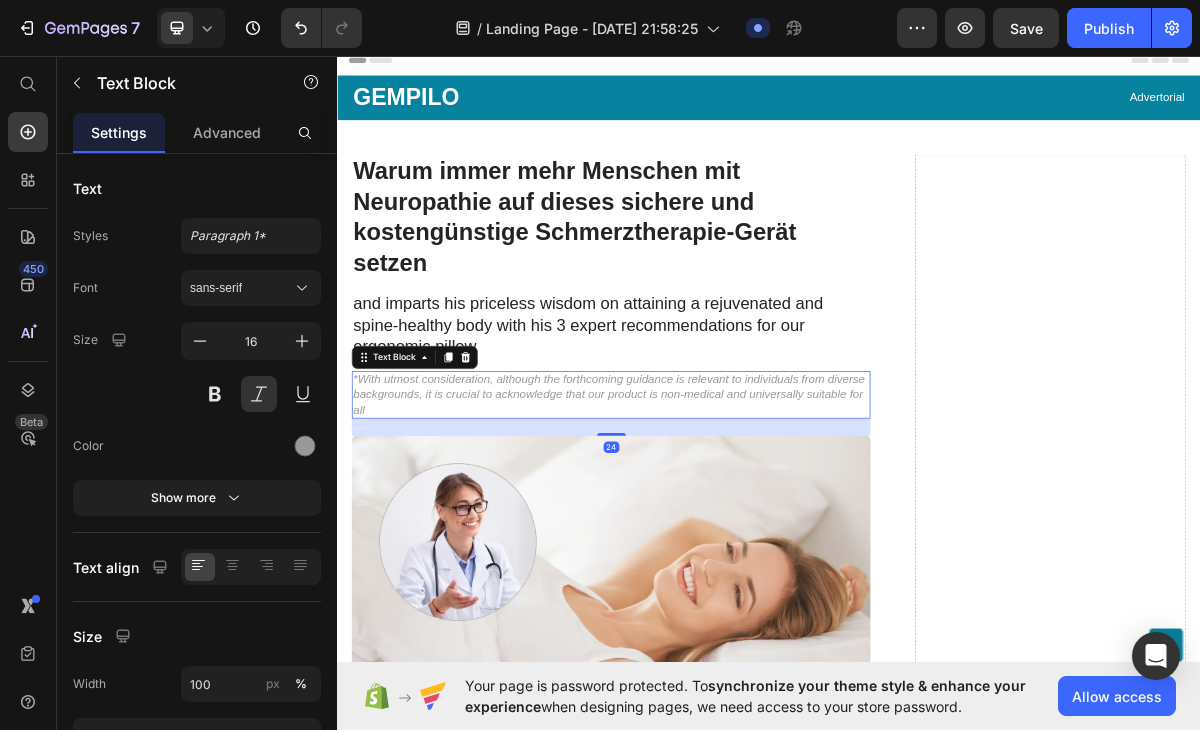 click on "*With utmost consideration, although the forthcoming guidance is relevant to individuals from diverse backgrounds, it is crucial to acknowledge that our product is non-medical and universally suitable for all" at bounding box center (717, 531) 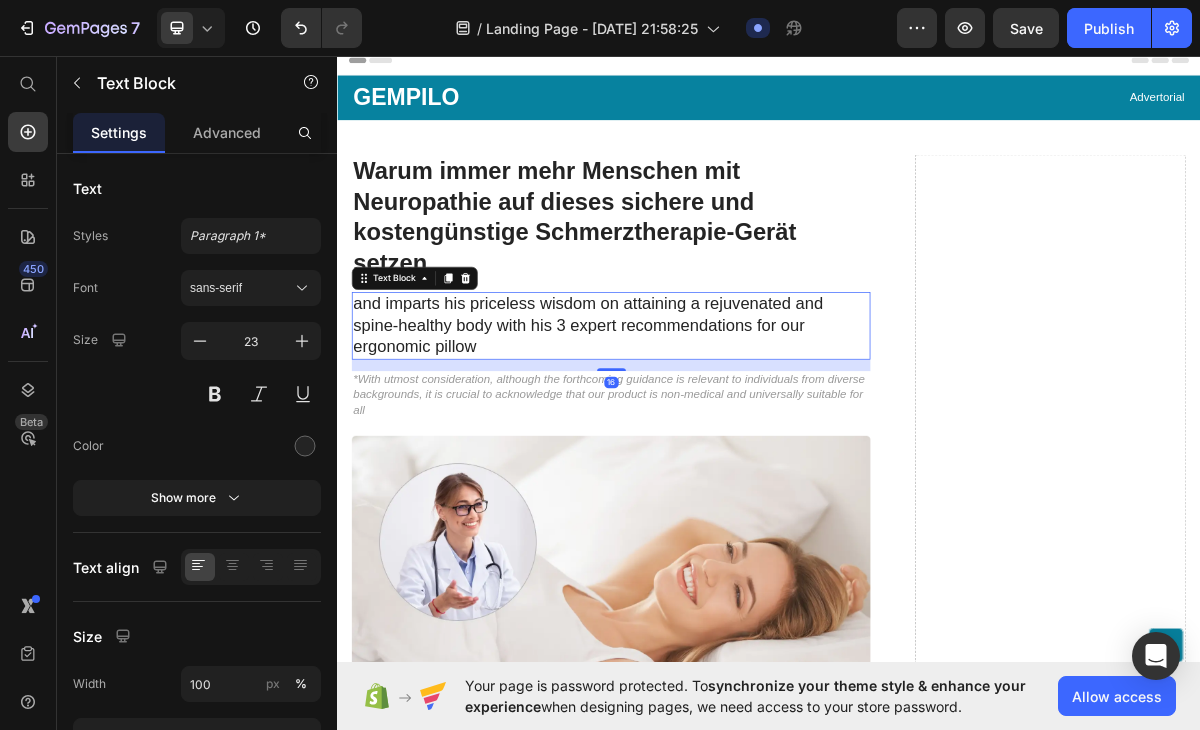 click on "and imparts his priceless wisdom on attaining a rejuvenated and spine-healthy body with his 3 expert recommendations for our ergonomic pillow" at bounding box center (717, 435) 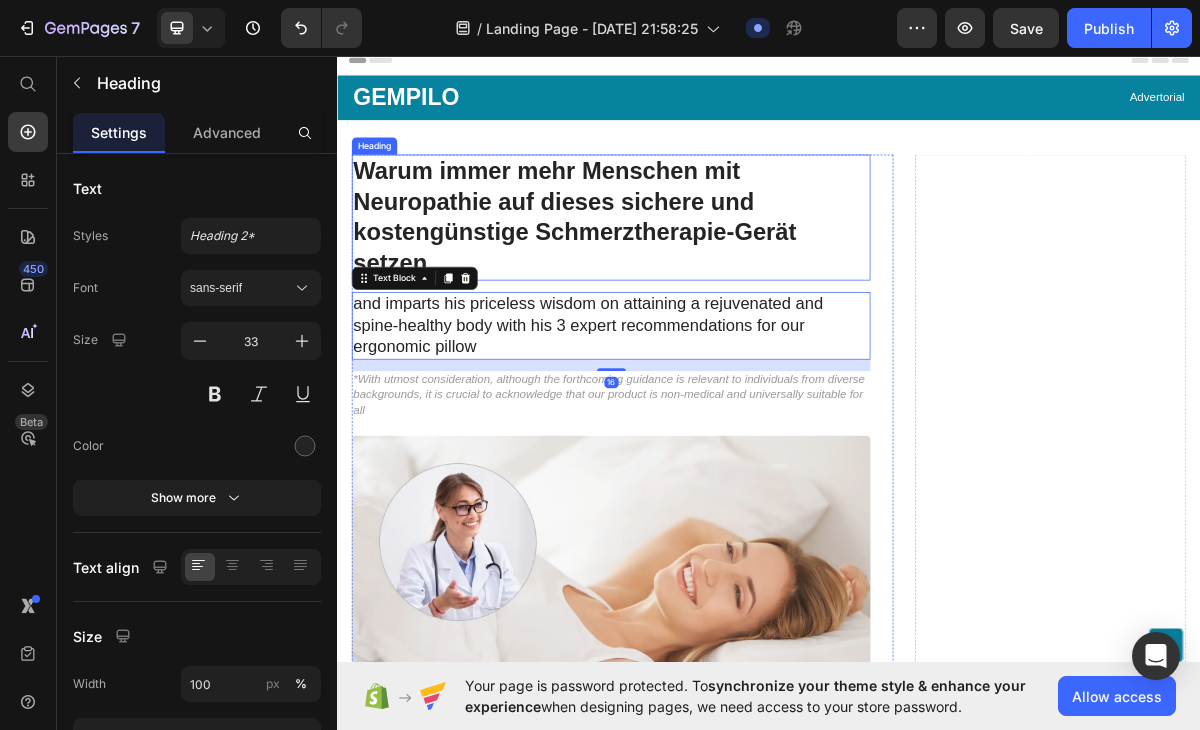 click on "Warum immer mehr Menschen mit Neuropathie auf dieses sichere und kostengünstige Schmerztherapie-Gerät setzen" at bounding box center (667, 284) 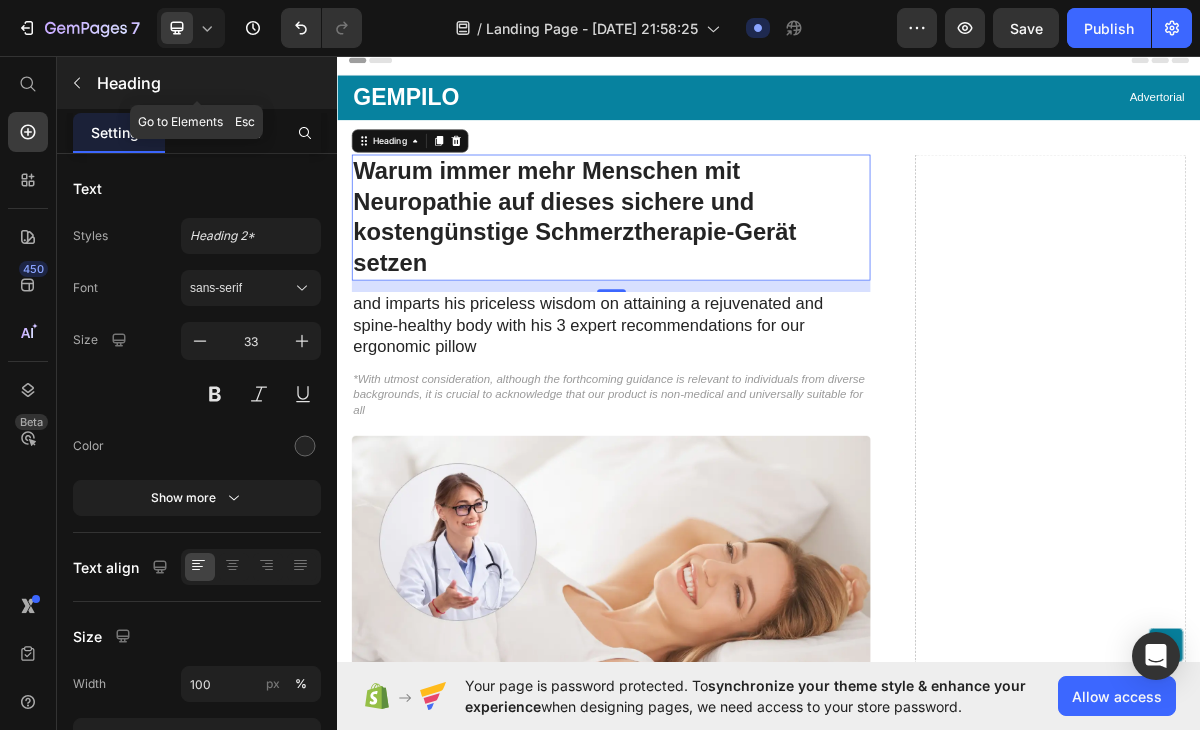 click on "Heading" at bounding box center [215, 83] 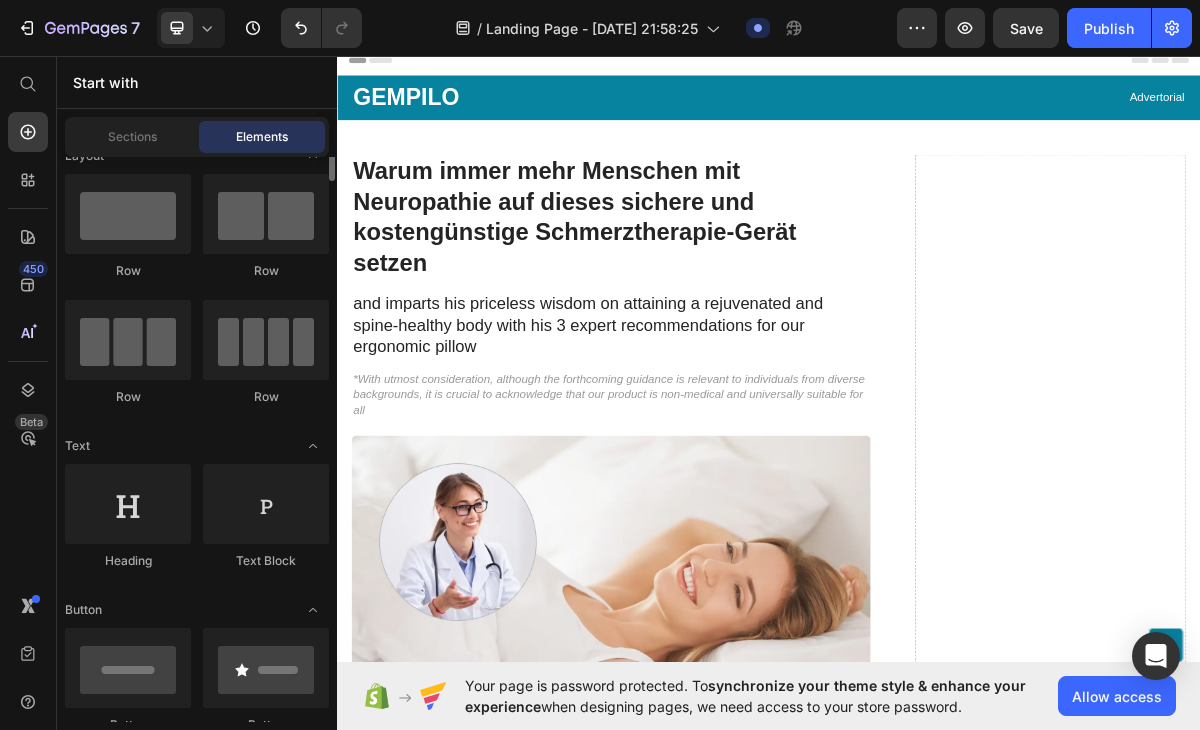scroll, scrollTop: 0, scrollLeft: 0, axis: both 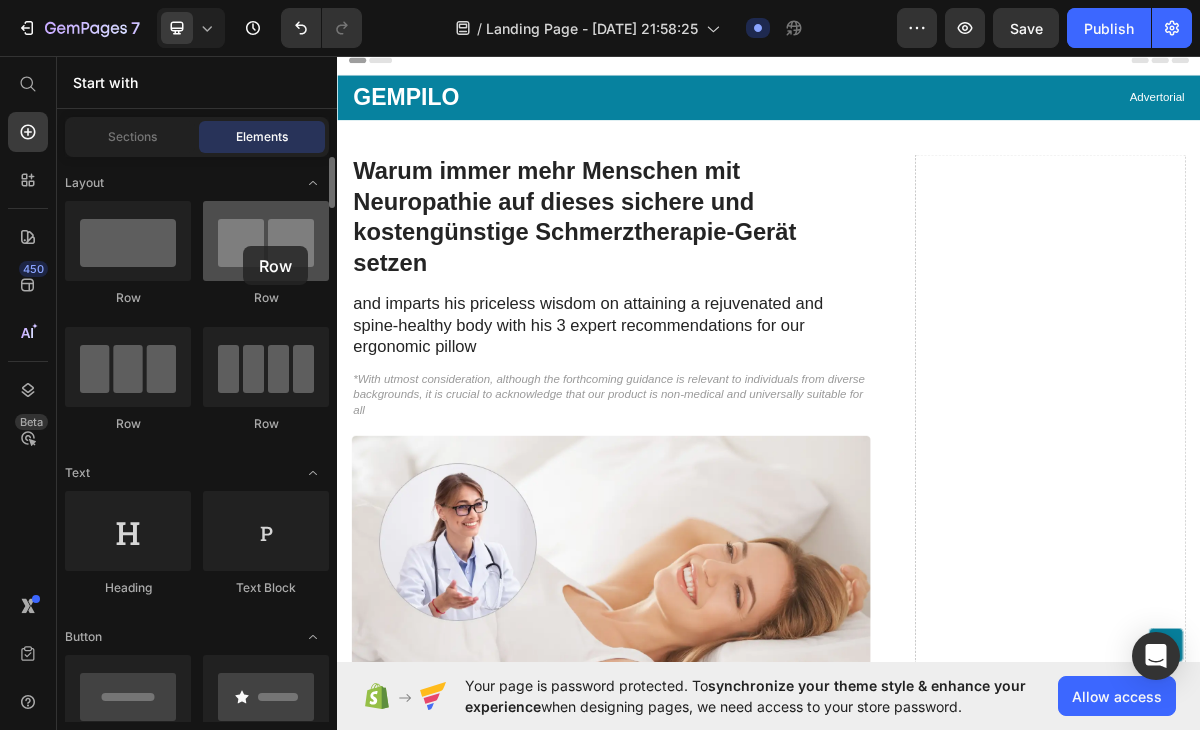 click at bounding box center (266, 241) 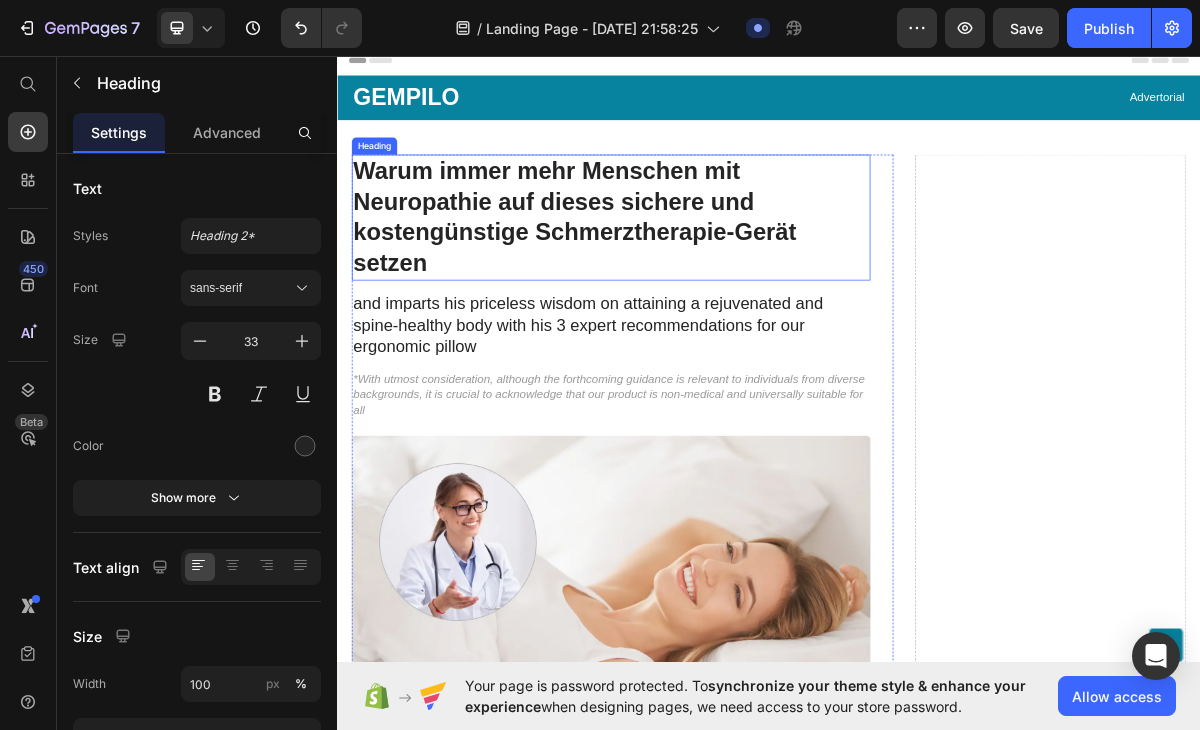 click on "Warum immer mehr Menschen mit Neuropathie auf dieses sichere und kostengünstige Schmerztherapie-Gerät setzen" at bounding box center (667, 284) 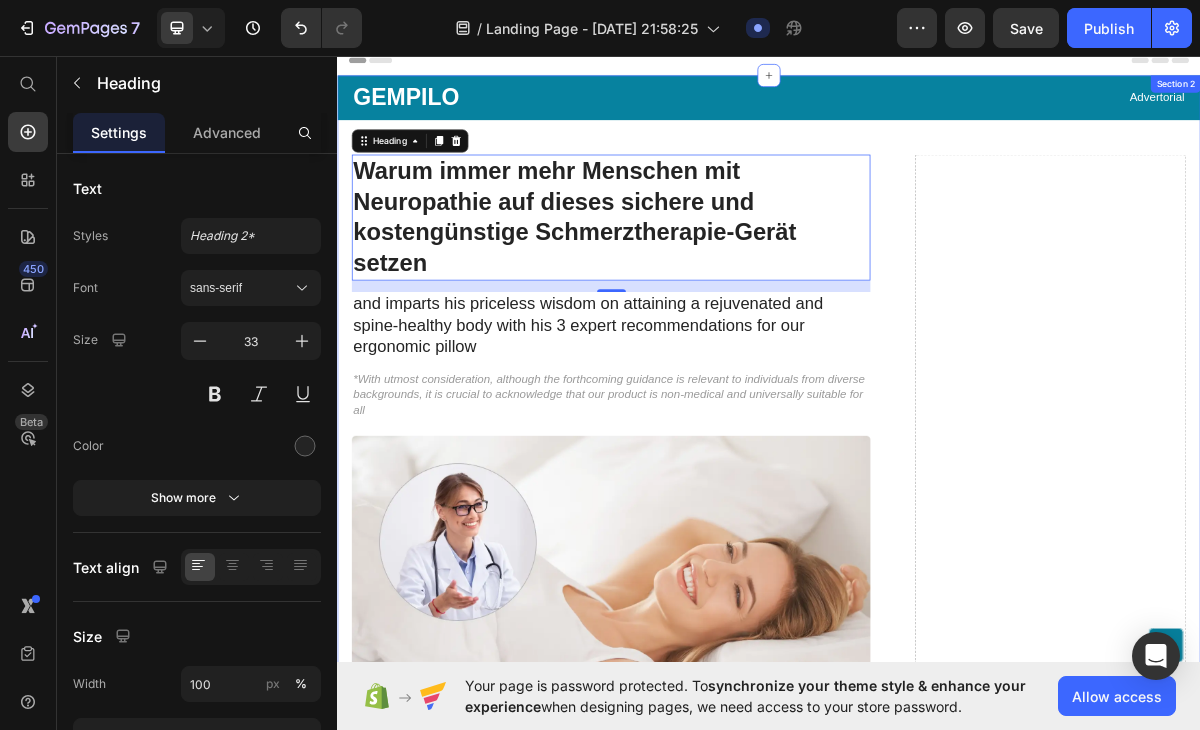 click on "GEMPILO Text Block Advertorial Text Block Row Row Warum immer mehr Menschen mit Neuropathie auf dieses sichere und kostengünstige Schmerztherapie-Gerät setzen Heading   16 and imparts his priceless wisdom on attaining a rejuvenated and spine-healthy body with his 3 expert recommendations for our ergonomic pillow Text Block *With utmost consideration, although the forthcoming guidance is relevant to individuals from diverse backgrounds, it is crucial to acknowledge that our product is non-medical and universally suitable for all Text Block Image [PERSON_NAME], a former employee at a leading orthopedic research institute you may be familiar with, regrets not sharing this vital information earlier to assist: Text Block
Those in search of a convenient and effective way to improve their sleep quality and enhance overall well-being can now turn to our ergonomic pillow, offering exceptional support for a revitalized and rejuvenated body.
Item List Text Block Row Row" at bounding box center [937, 896] 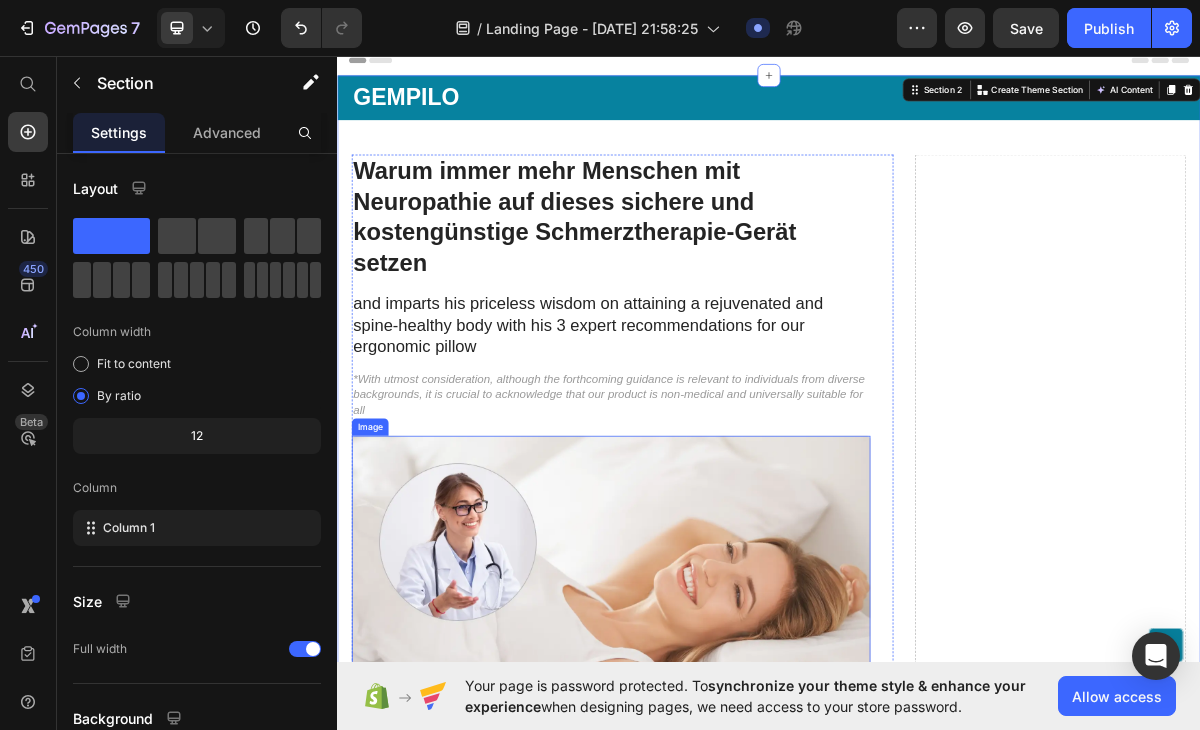 scroll, scrollTop: 100, scrollLeft: 0, axis: vertical 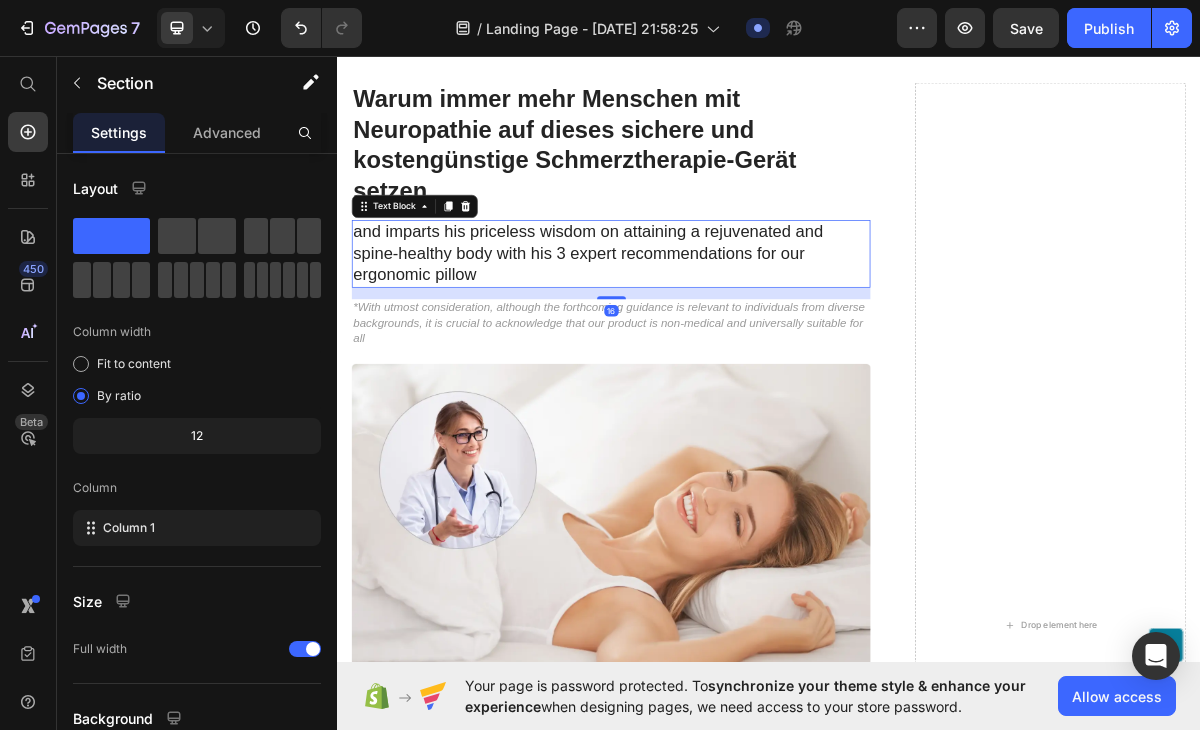 click on "and imparts his priceless wisdom on attaining a rejuvenated and spine-healthy body with his 3 expert recommendations for our ergonomic pillow" at bounding box center [717, 335] 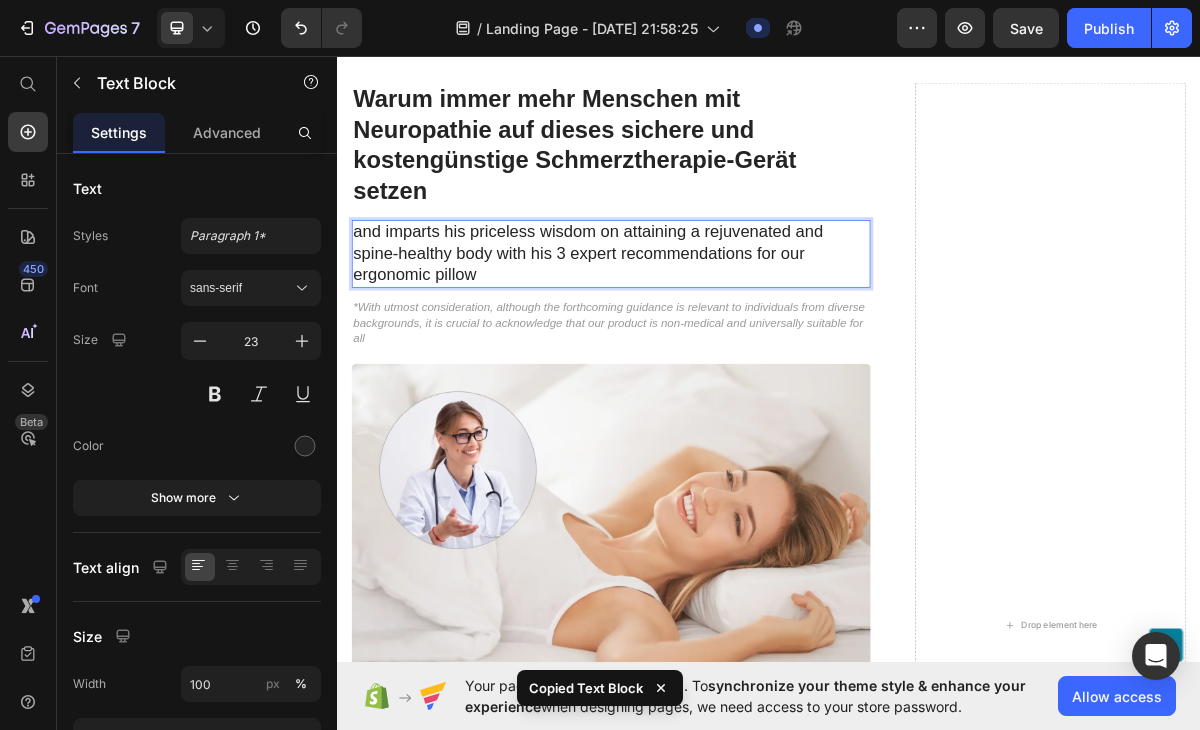 click on "and imparts his priceless wisdom on attaining a rejuvenated and spine-healthy body with his 3 expert recommendations for our ergonomic pillow" at bounding box center [717, 335] 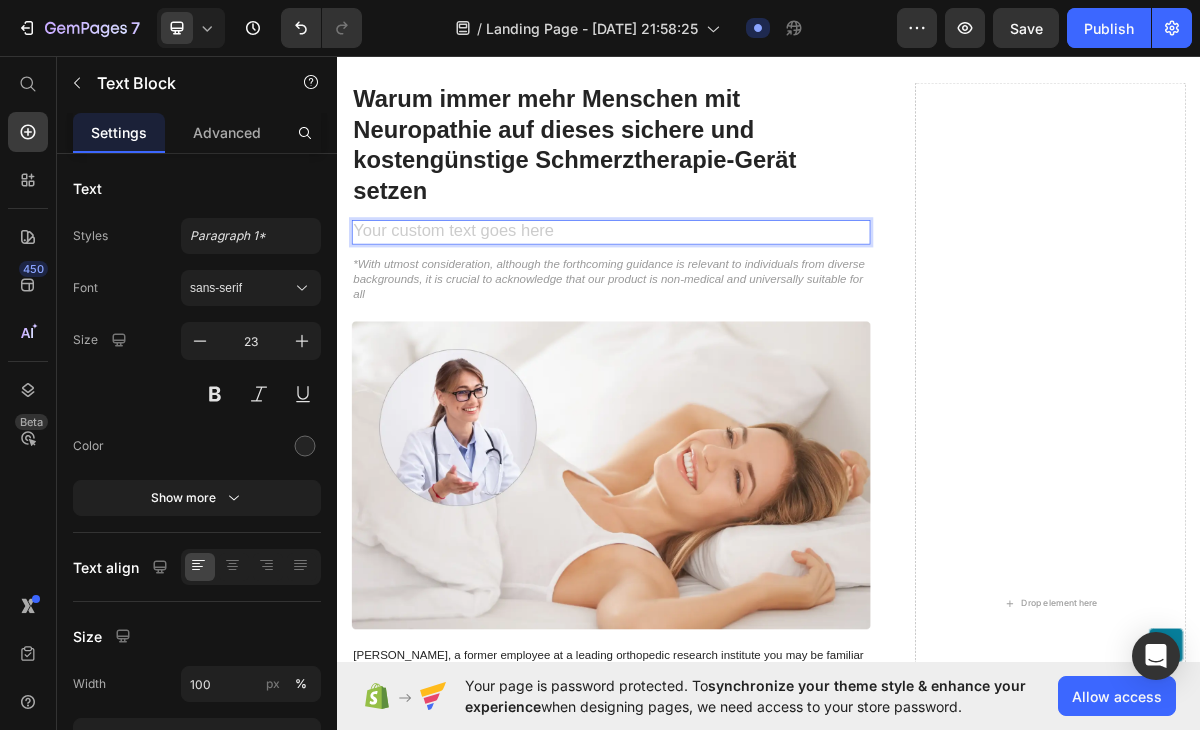 click at bounding box center [717, 305] 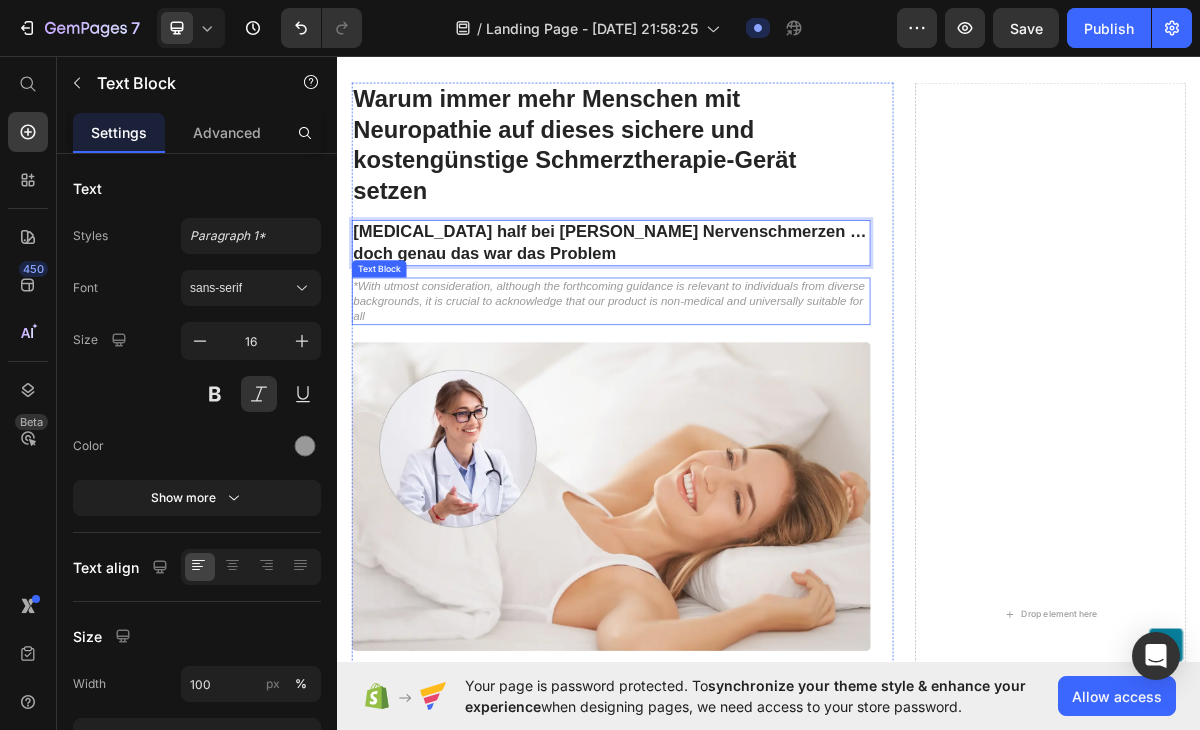 click on "*With utmost consideration, although the forthcoming guidance is relevant to individuals from diverse backgrounds, it is crucial to acknowledge that our product is non-medical and universally suitable for all" at bounding box center (717, 401) 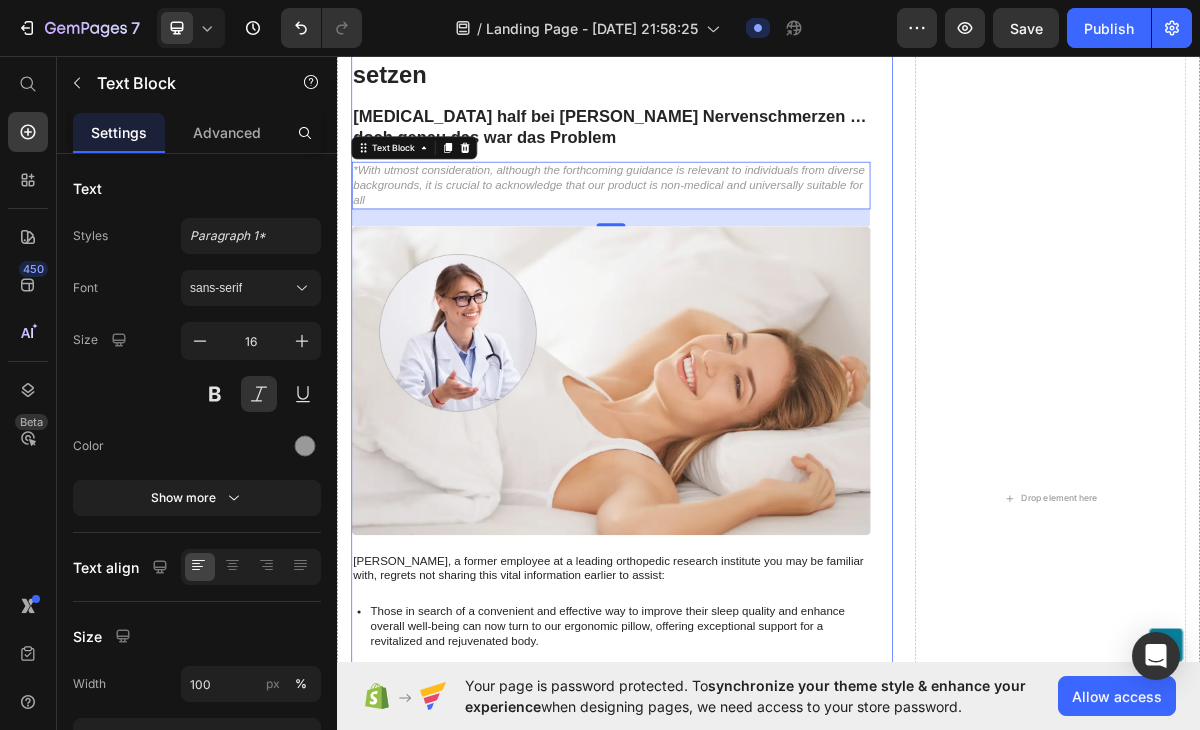 scroll, scrollTop: 239, scrollLeft: 0, axis: vertical 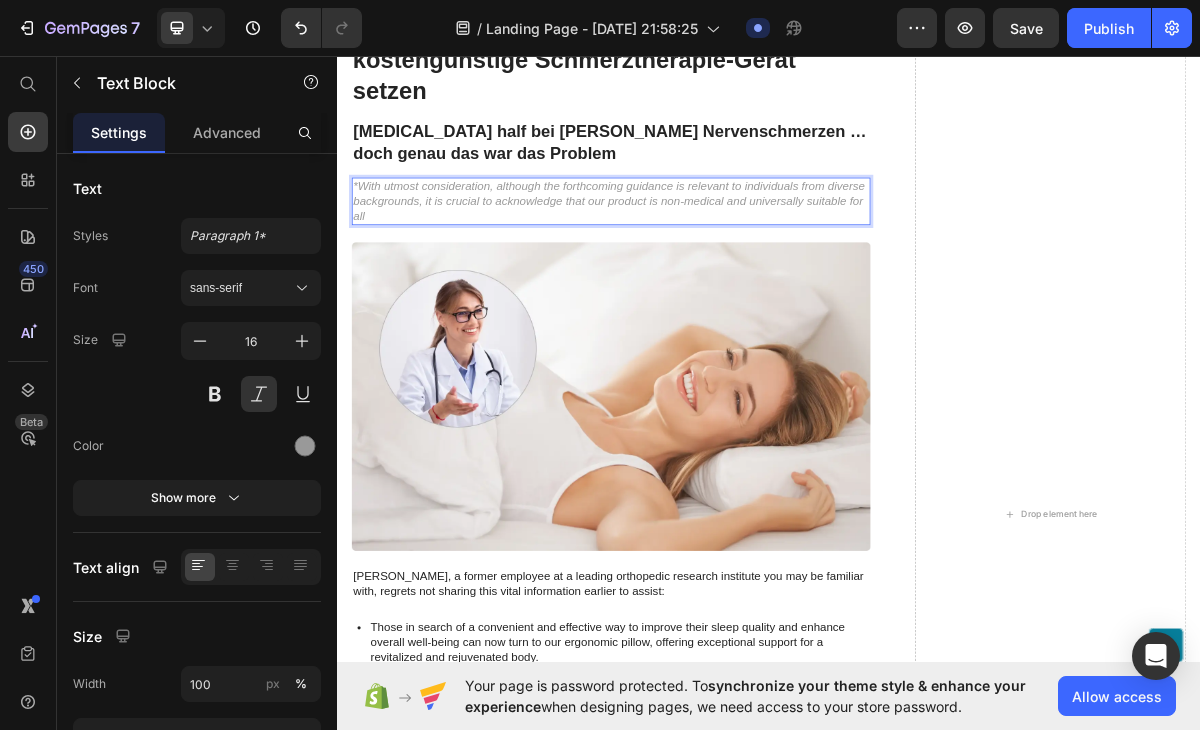 click on "*With utmost consideration, although the forthcoming guidance is relevant to individuals from diverse backgrounds, it is crucial to acknowledge that our product is non-medical and universally suitable for all" at bounding box center (717, 262) 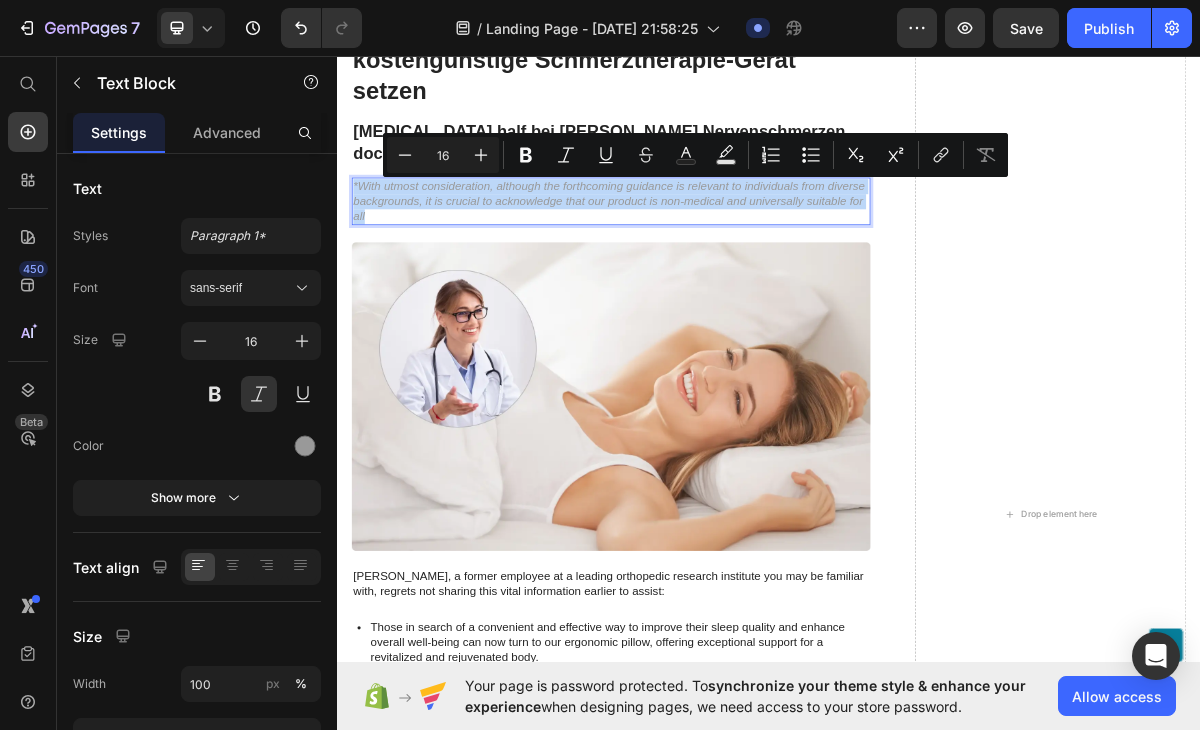 drag, startPoint x: 368, startPoint y: 229, endPoint x: 920, endPoint y: 278, distance: 554.17053 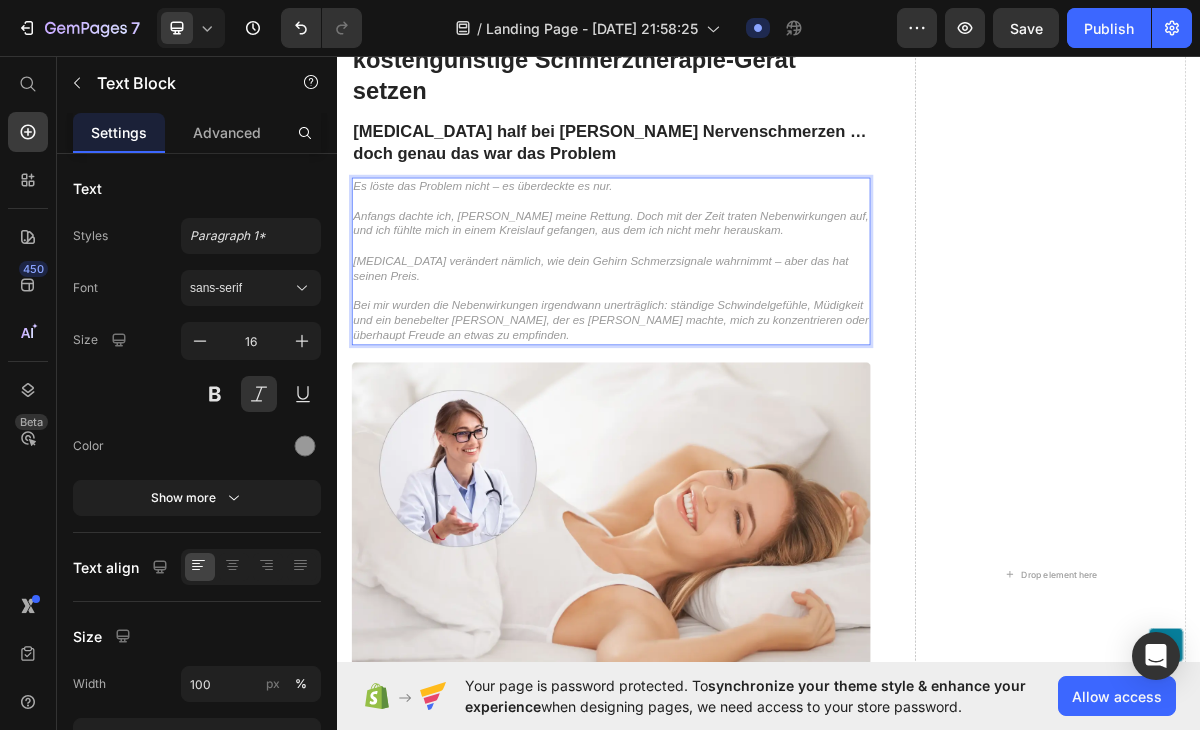 click on "Es löste das Problem nicht – es überdeckte es nur." at bounding box center (717, 241) 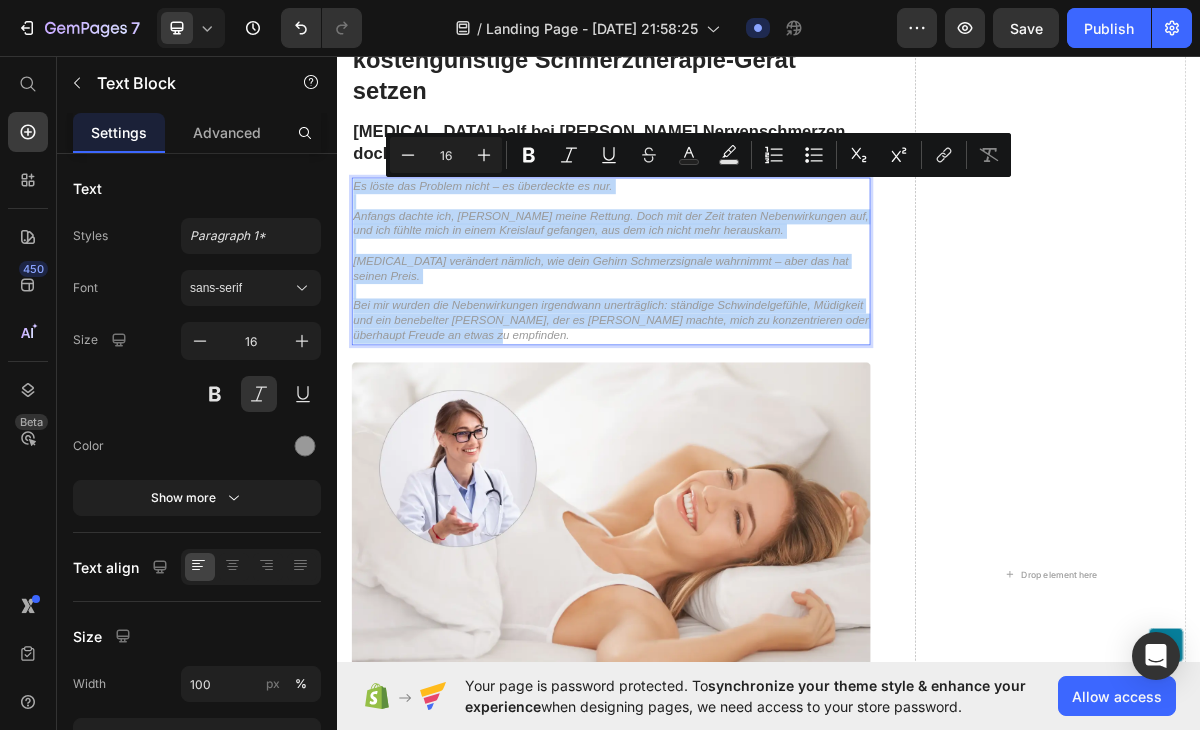 drag, startPoint x: 362, startPoint y: 239, endPoint x: 1022, endPoint y: 444, distance: 691.1042 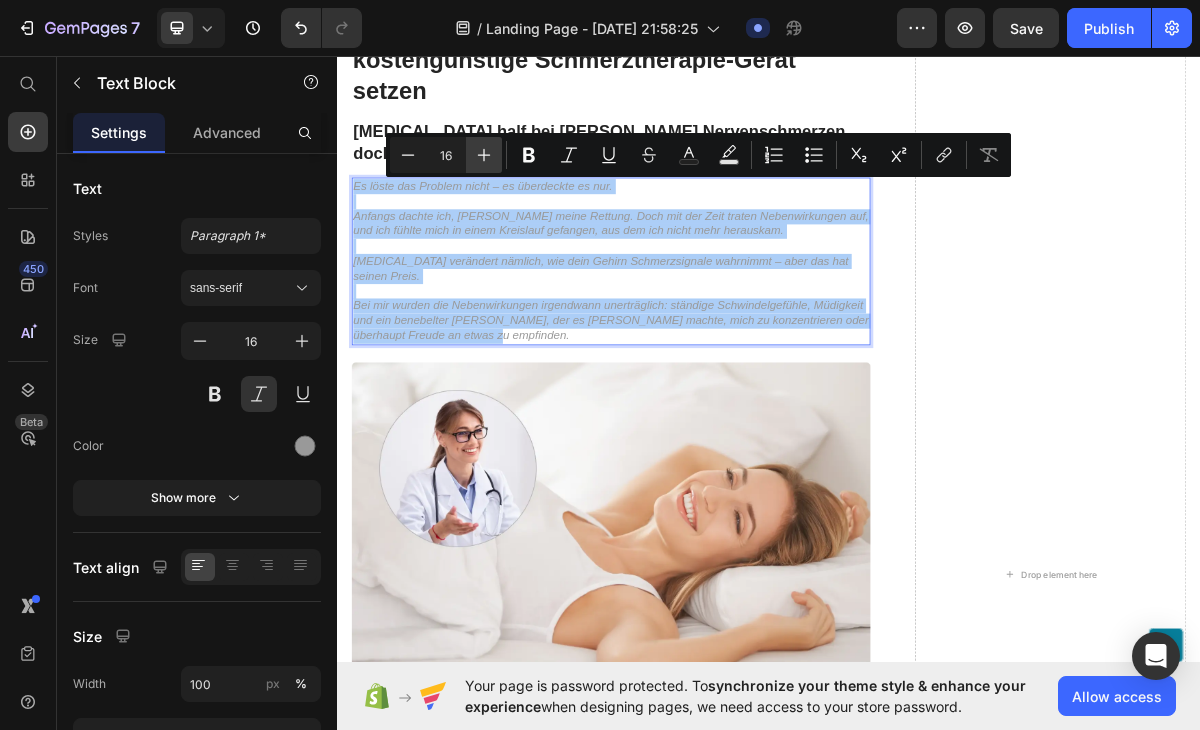 click on "Plus" at bounding box center (484, 155) 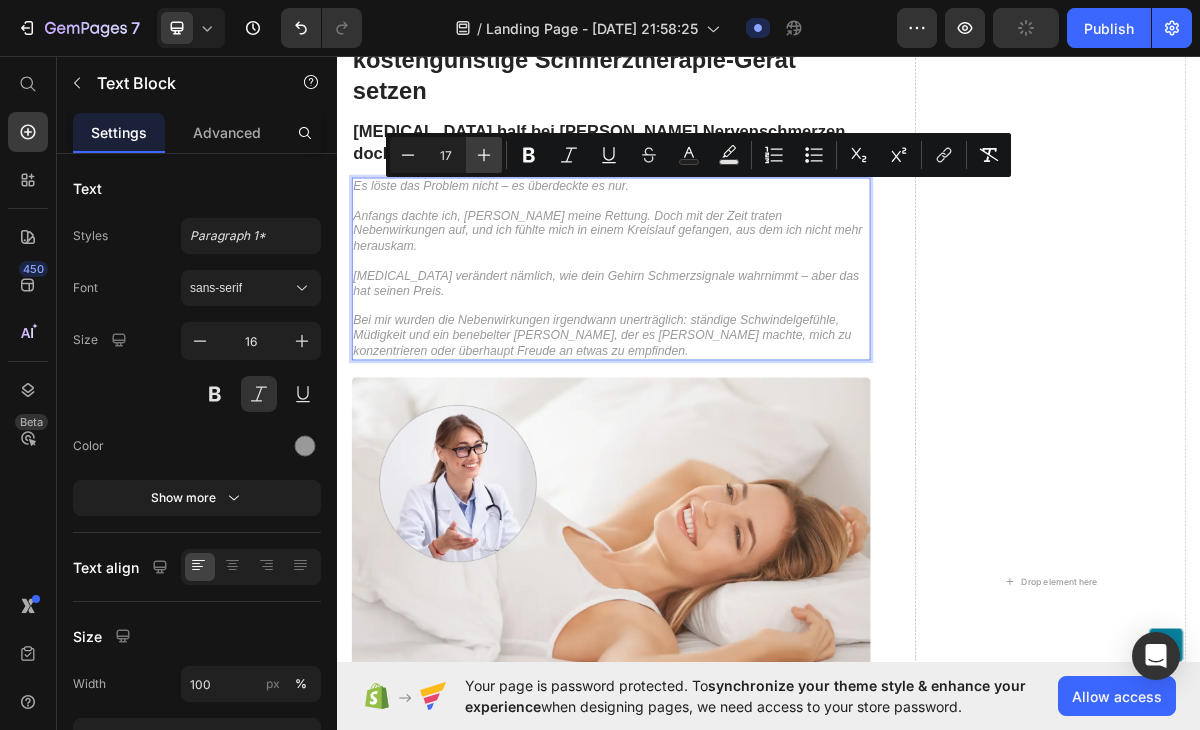 click on "Plus" at bounding box center [484, 155] 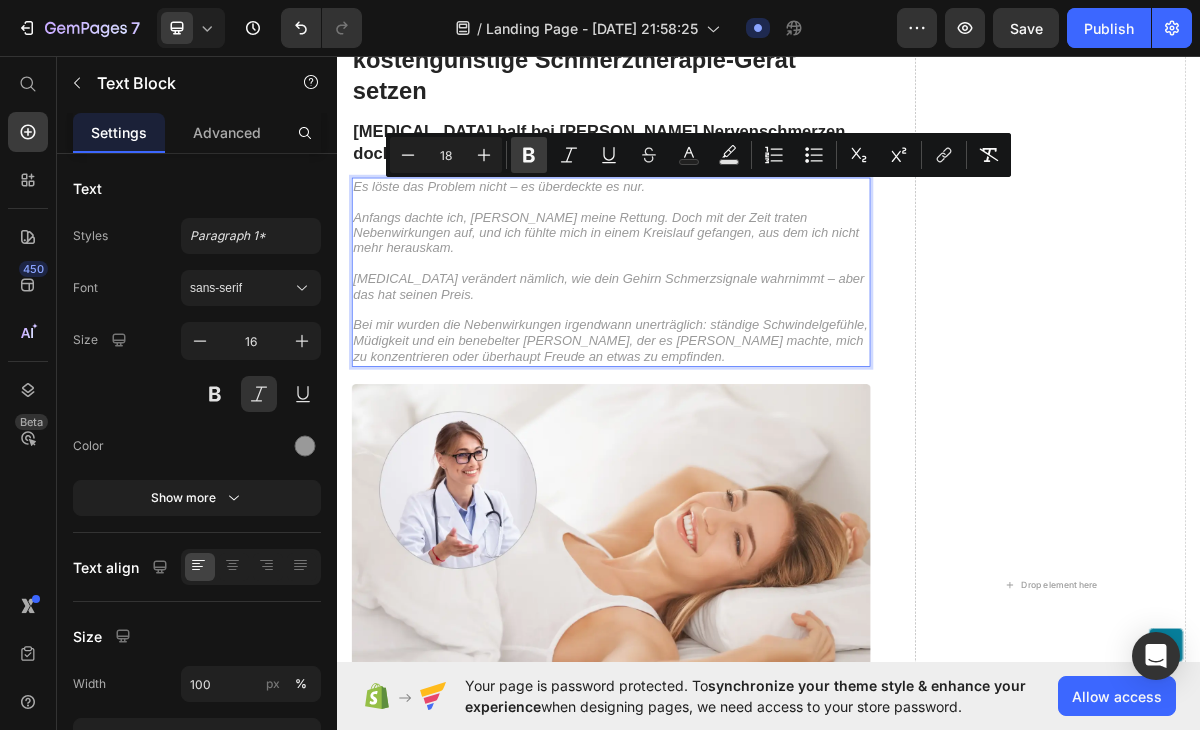 click 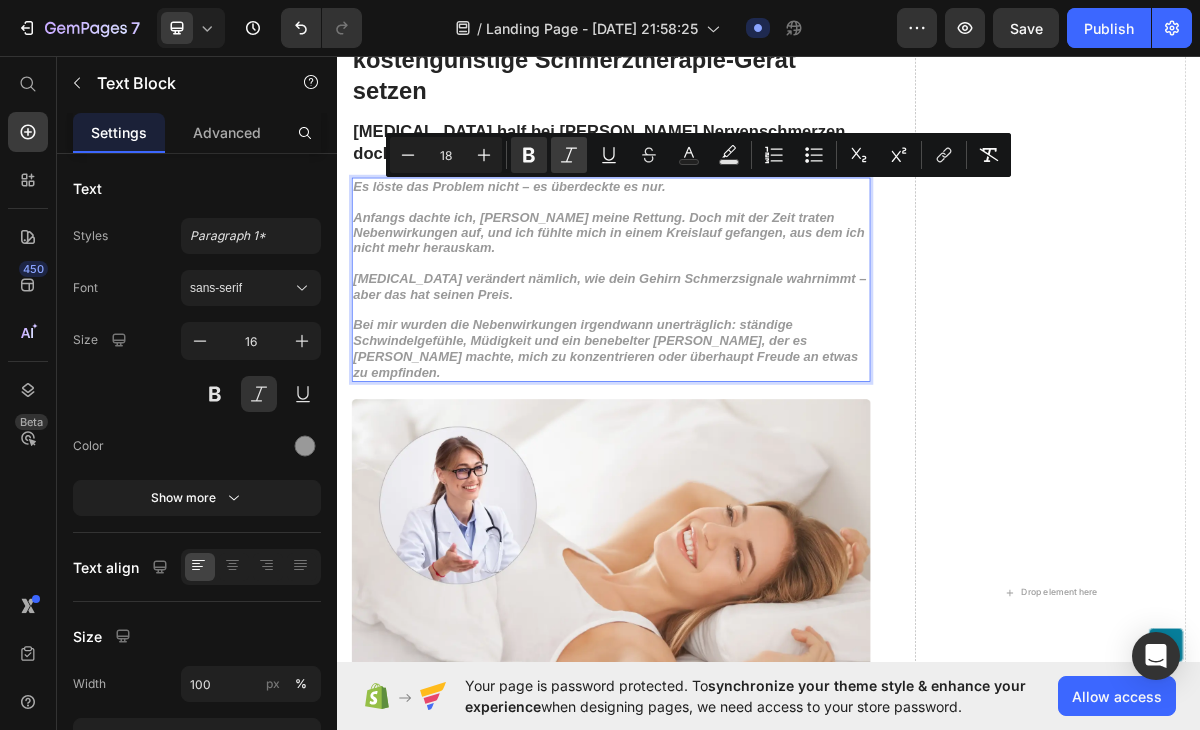 click 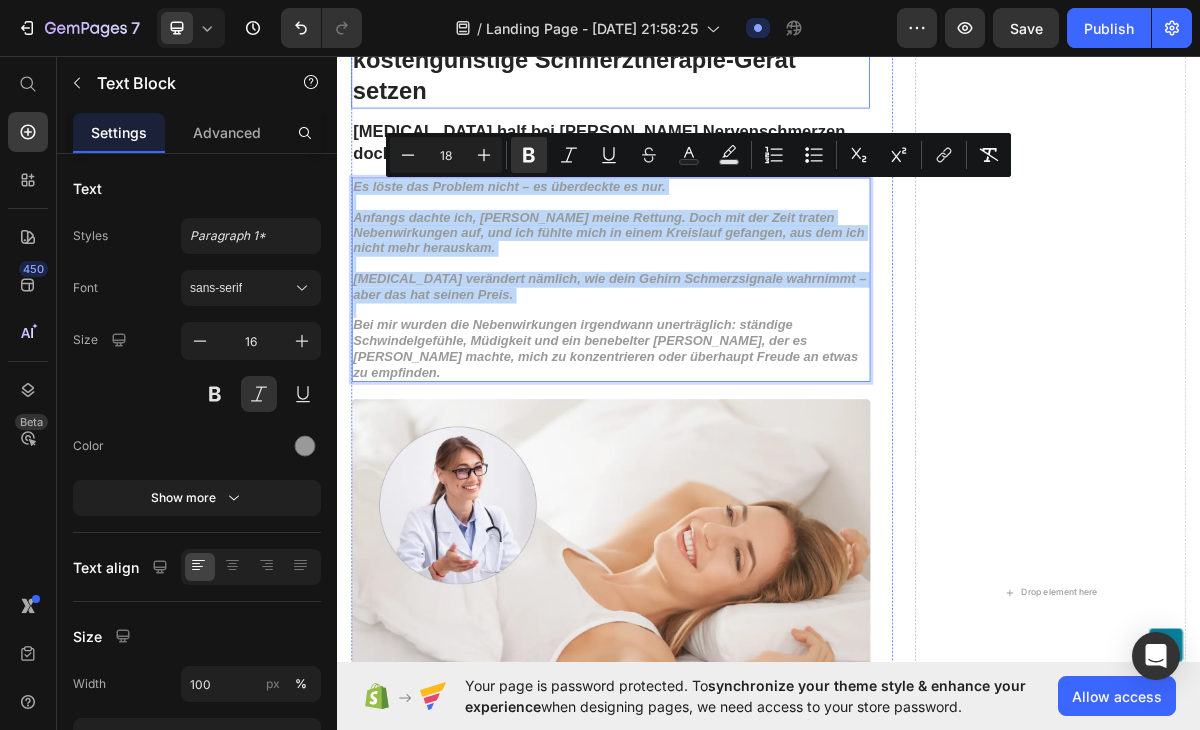 click on "Warum immer mehr Menschen mit Neuropathie auf dieses sichere und kostengünstige Schmerztherapie-Gerät setzen" at bounding box center [717, 46] 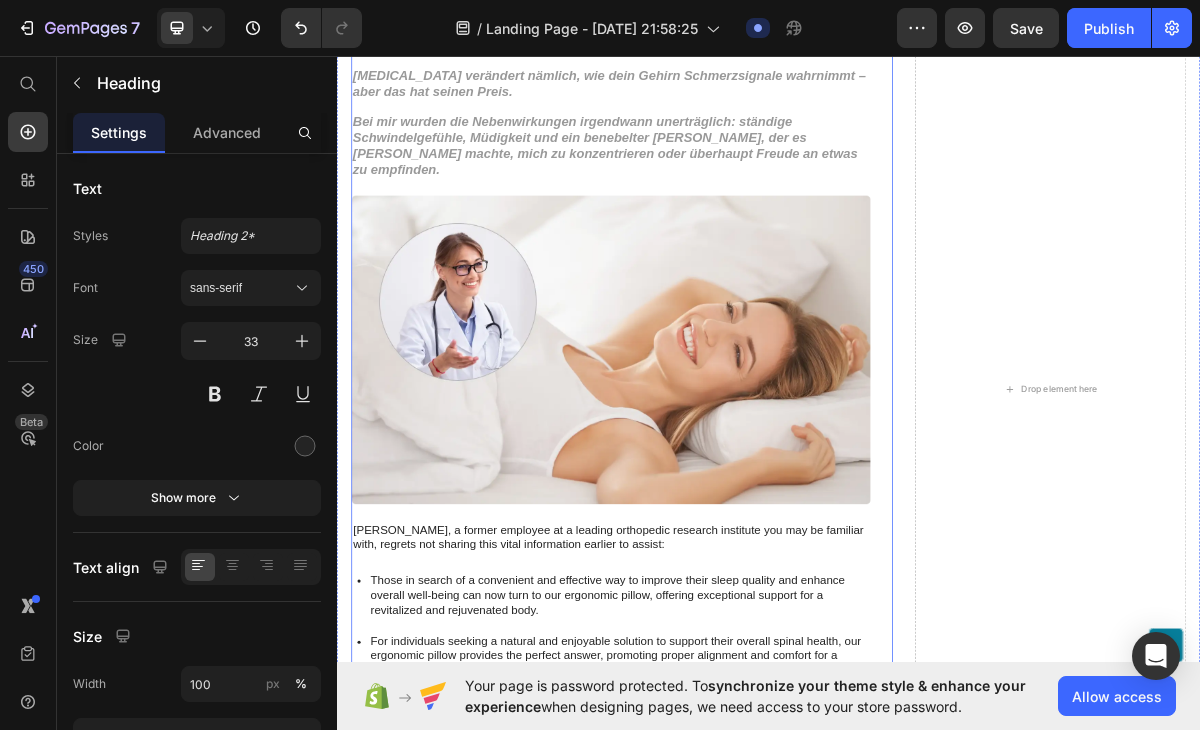 scroll, scrollTop: 525, scrollLeft: 0, axis: vertical 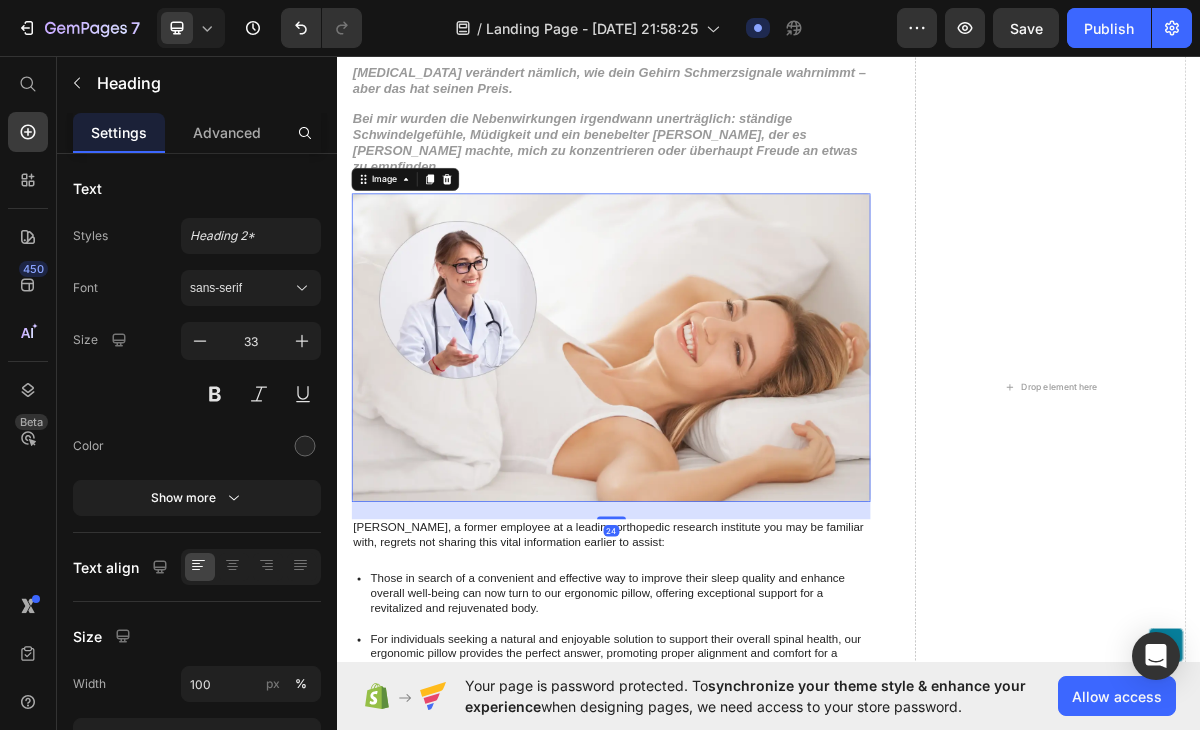 click at bounding box center (717, 465) 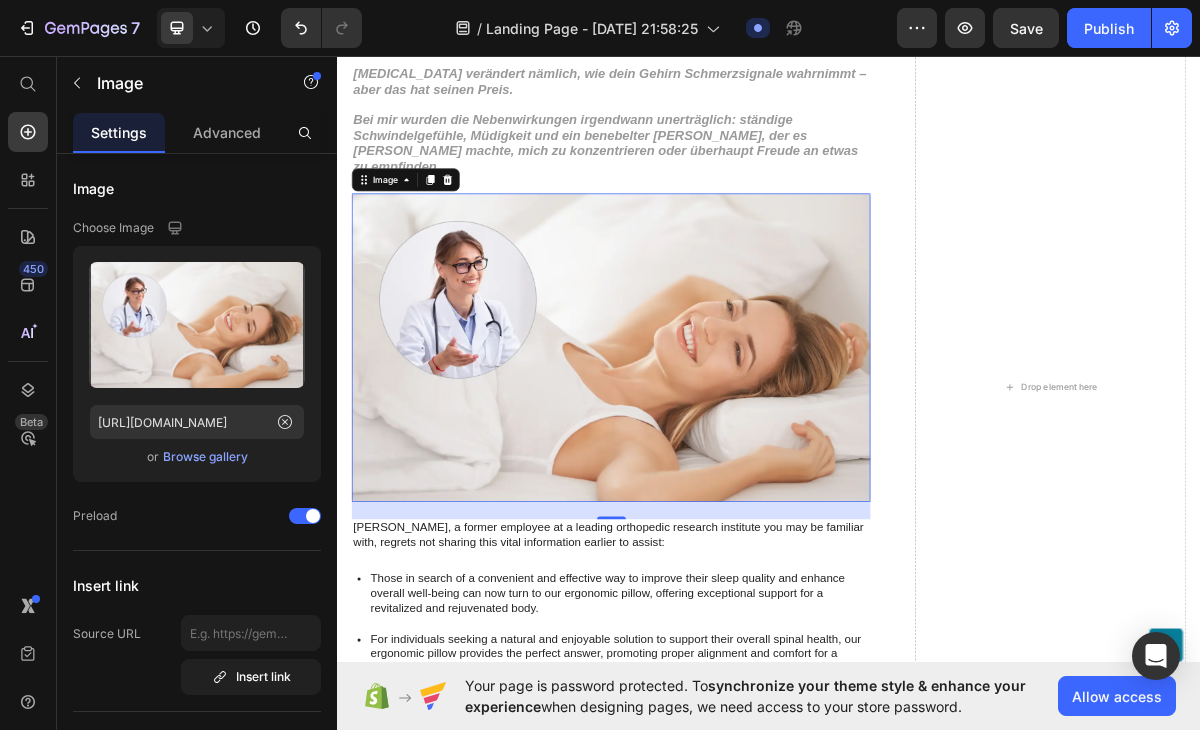 click at bounding box center [717, 465] 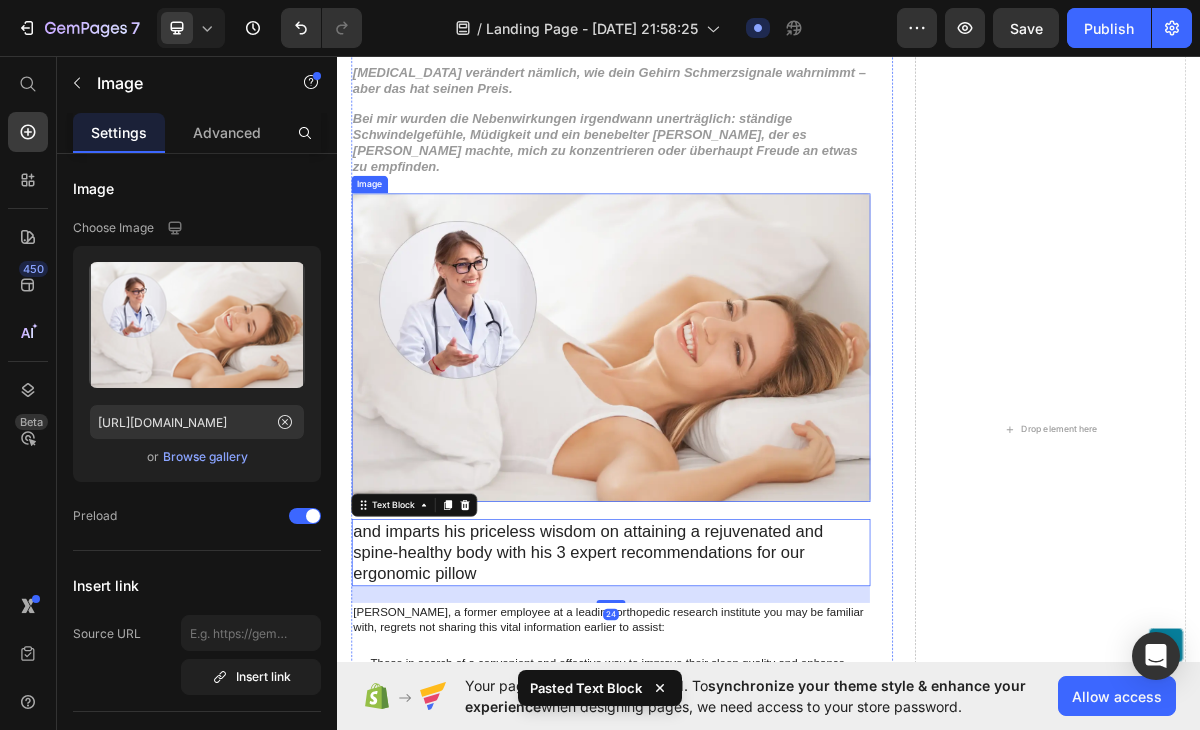 click at bounding box center (717, 465) 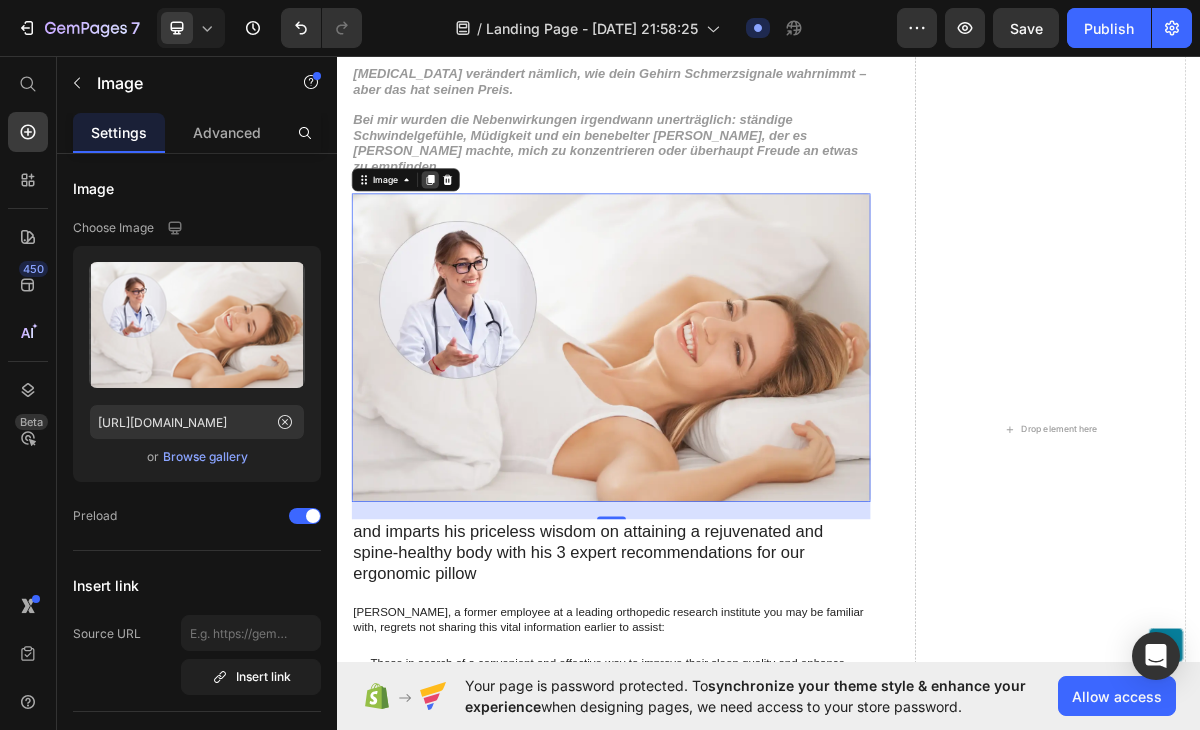 click 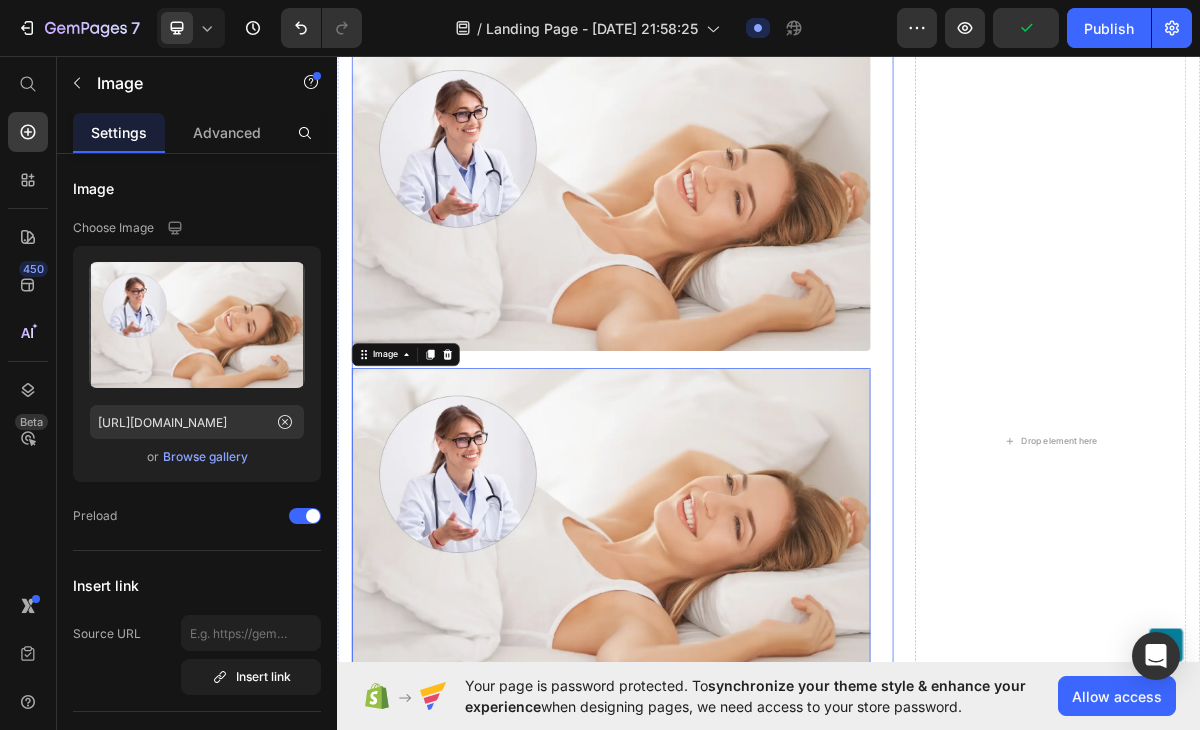 scroll, scrollTop: 766, scrollLeft: 0, axis: vertical 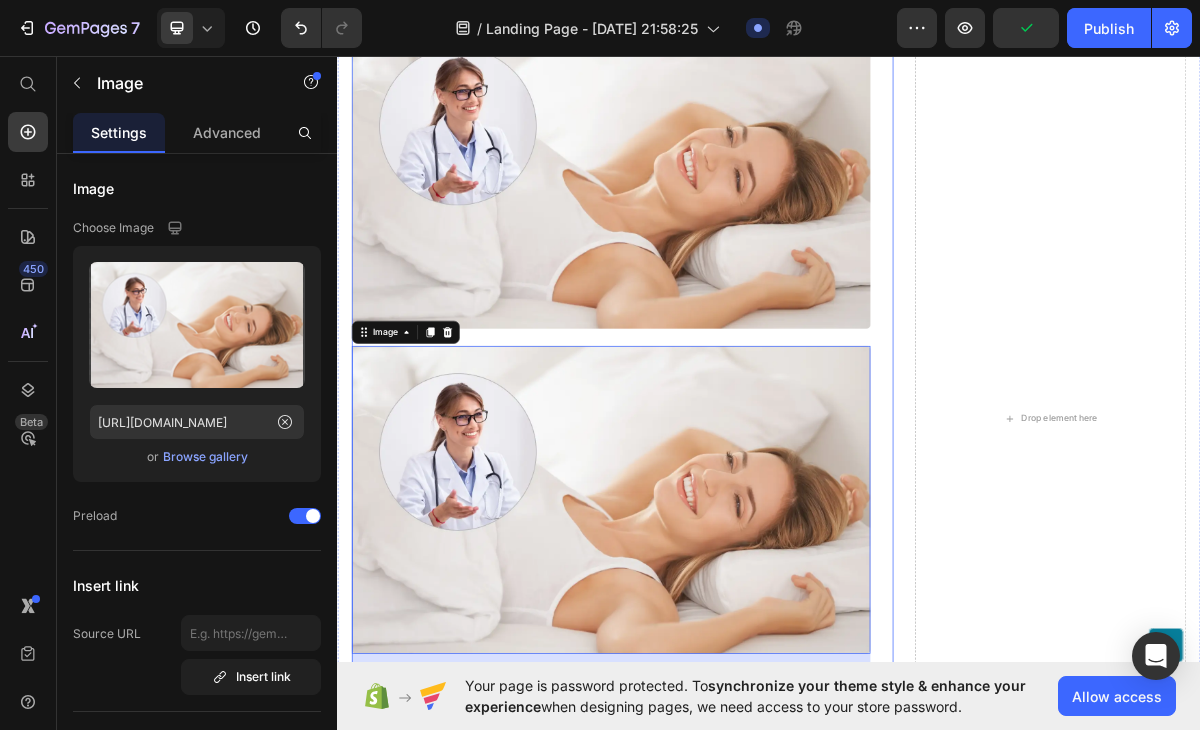 click at bounding box center (717, 677) 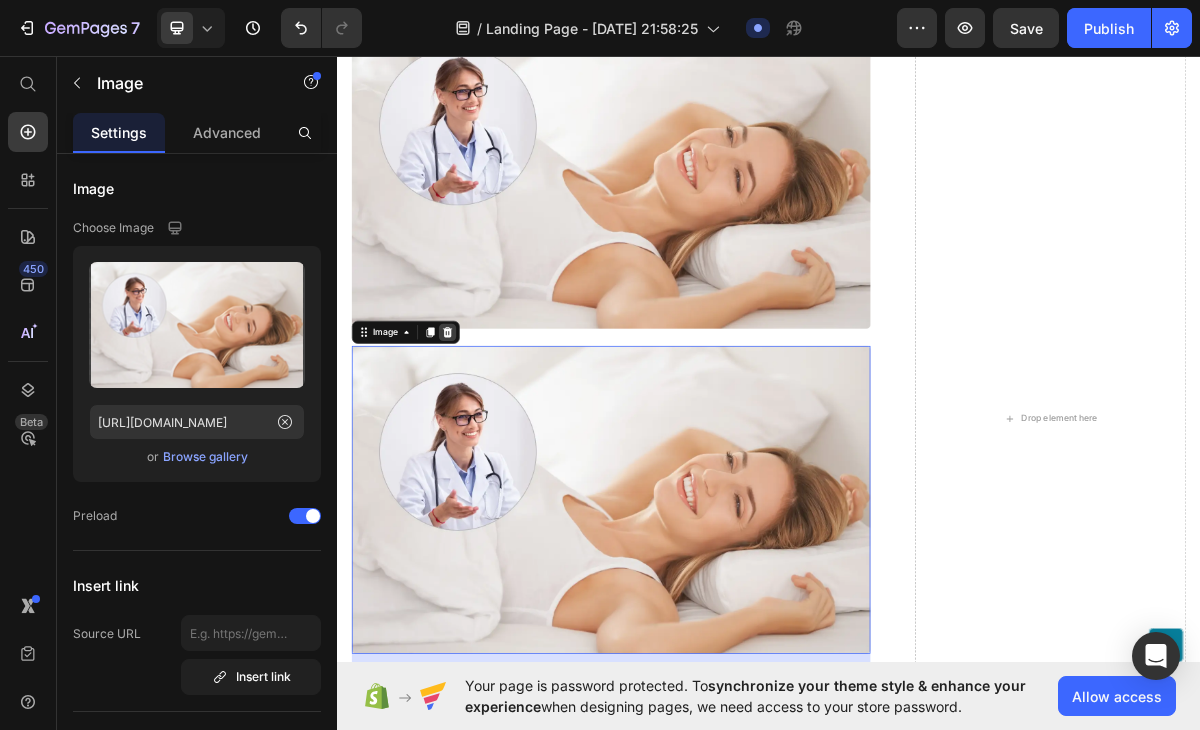 click 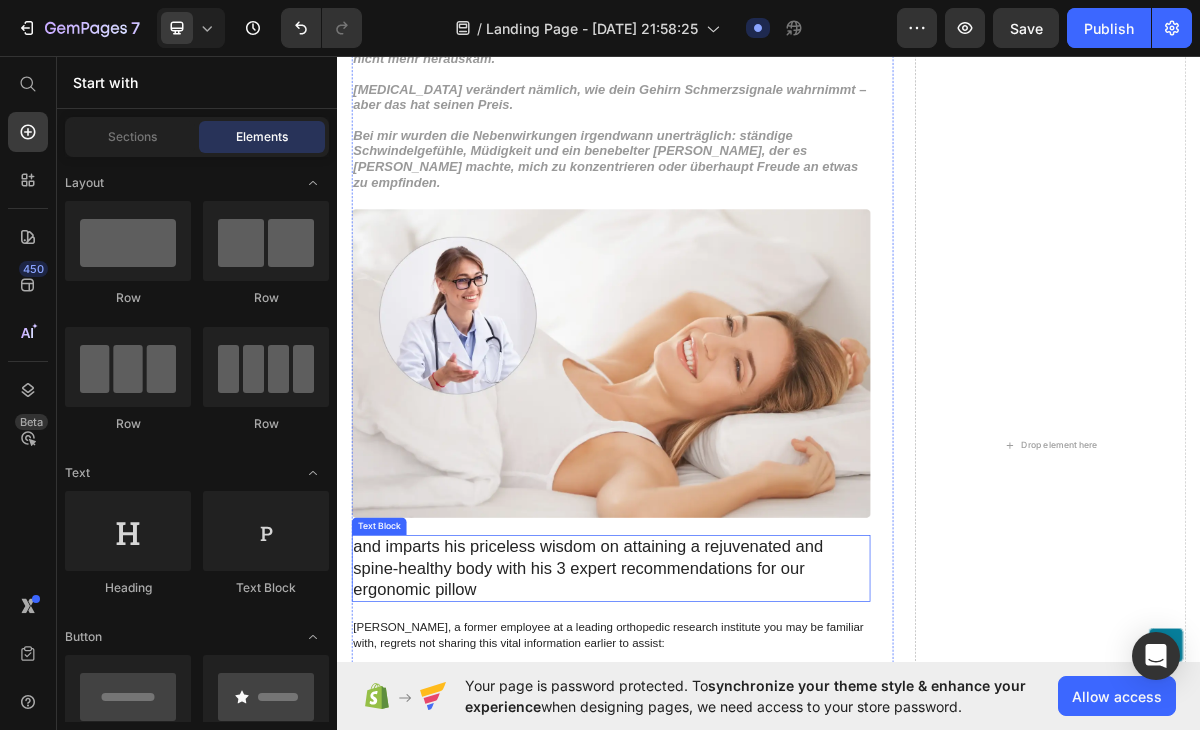 scroll, scrollTop: 479, scrollLeft: 0, axis: vertical 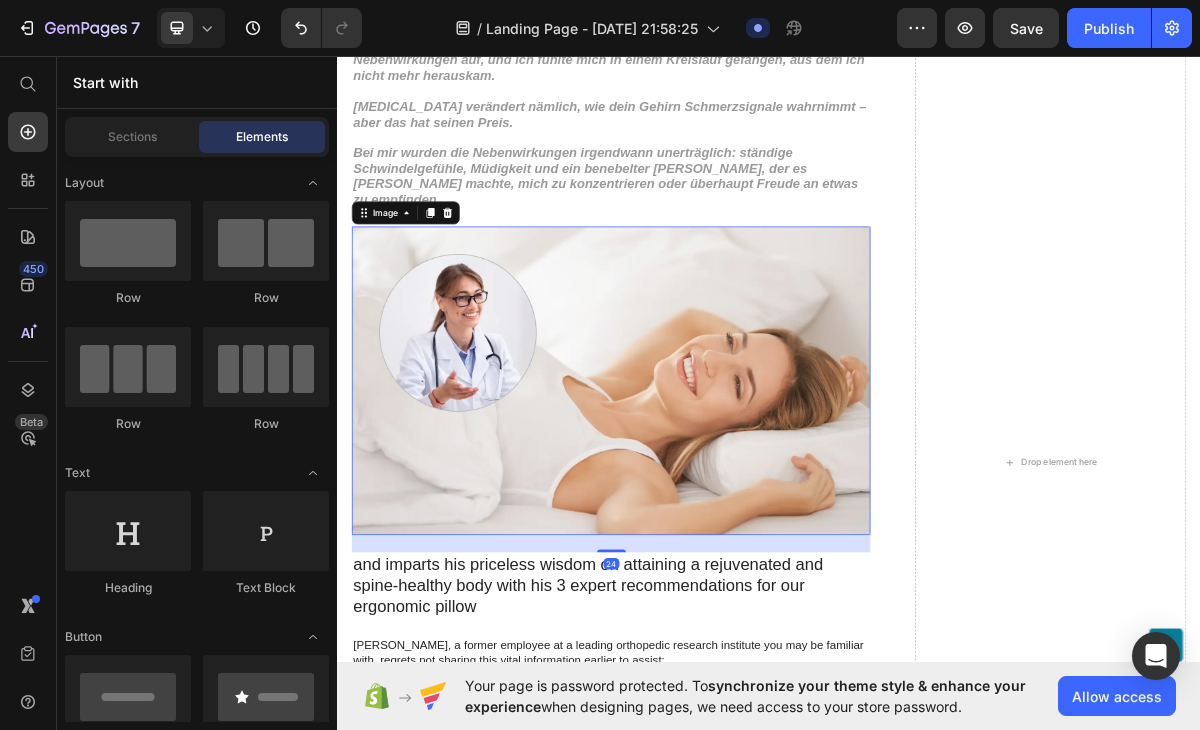 click at bounding box center (717, 511) 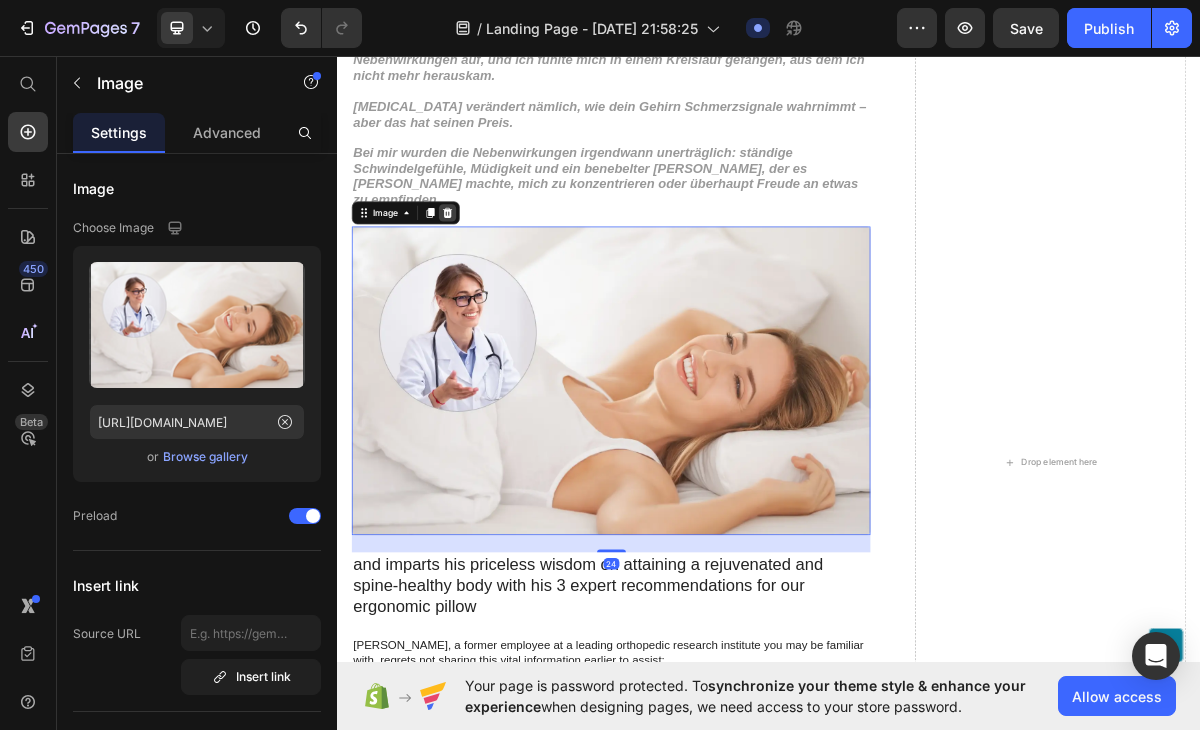 click 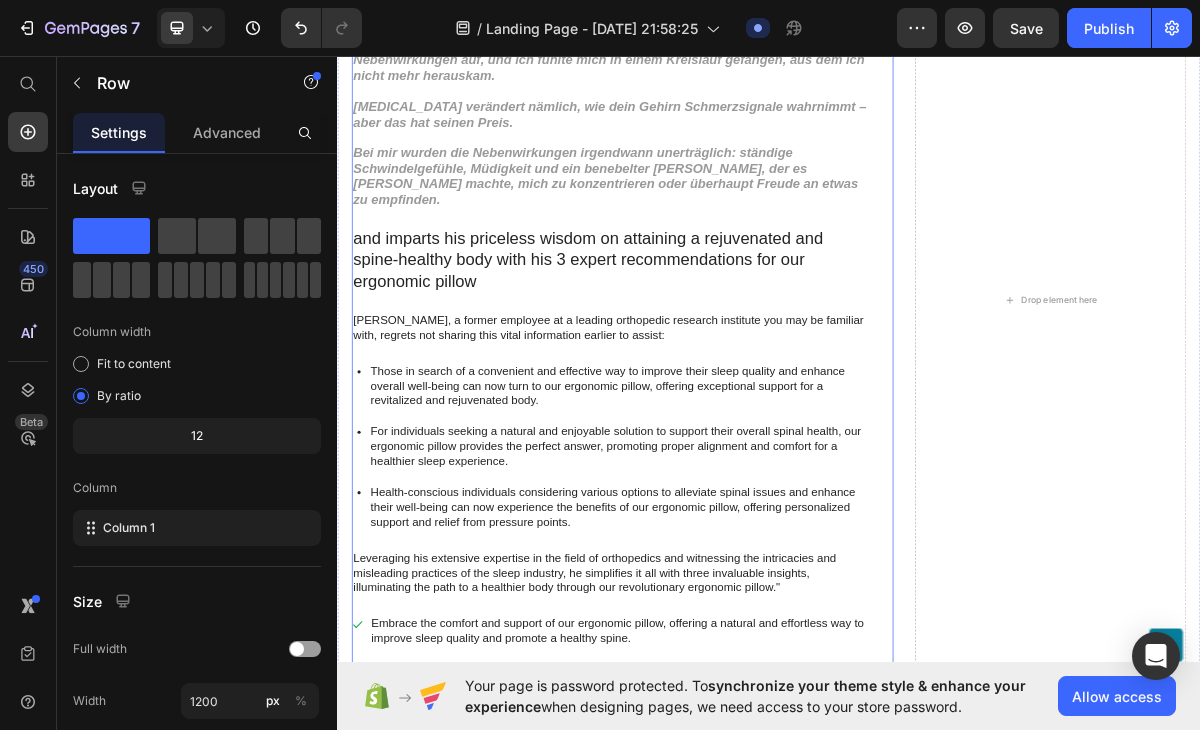 click on "Warum immer mehr Menschen mit Neuropathie auf dieses sichere und kostengünstige Schmerztherapie-Gerät setzen Heading [MEDICAL_DATA] half bei [PERSON_NAME] Nervenschmerzen … doch genau das war das Problem Text Block Es löste das Problem nicht – es überdeckte es nur. Anfangs dachte ich, [PERSON_NAME] meine Rettung. Doch mit der Zeit traten Nebenwirkungen auf, und ich fühlte mich in einem Kreislauf gefangen, aus dem ich nicht mehr herauskam. [MEDICAL_DATA] verändert nämlich, wie dein Gehirn Schmerzsignale wahrnimmt – aber das hat seinen Preis. Bei mir wurden die Nebenwirkungen irgendwann unerträglich: ständige Schwindelgefühle, Müdigkeit und ein benebelter [PERSON_NAME], der es [PERSON_NAME] machte, mich zu konzentrieren oder überhaupt Freude an etwas zu empfinden. Text Block and imparts his priceless wisdom on attaining a rejuvenated and spine-healthy body with his 3 expert recommendations for our ergonomic pillow Text Block Text Block
Item List Text Block" at bounding box center (717, 399) 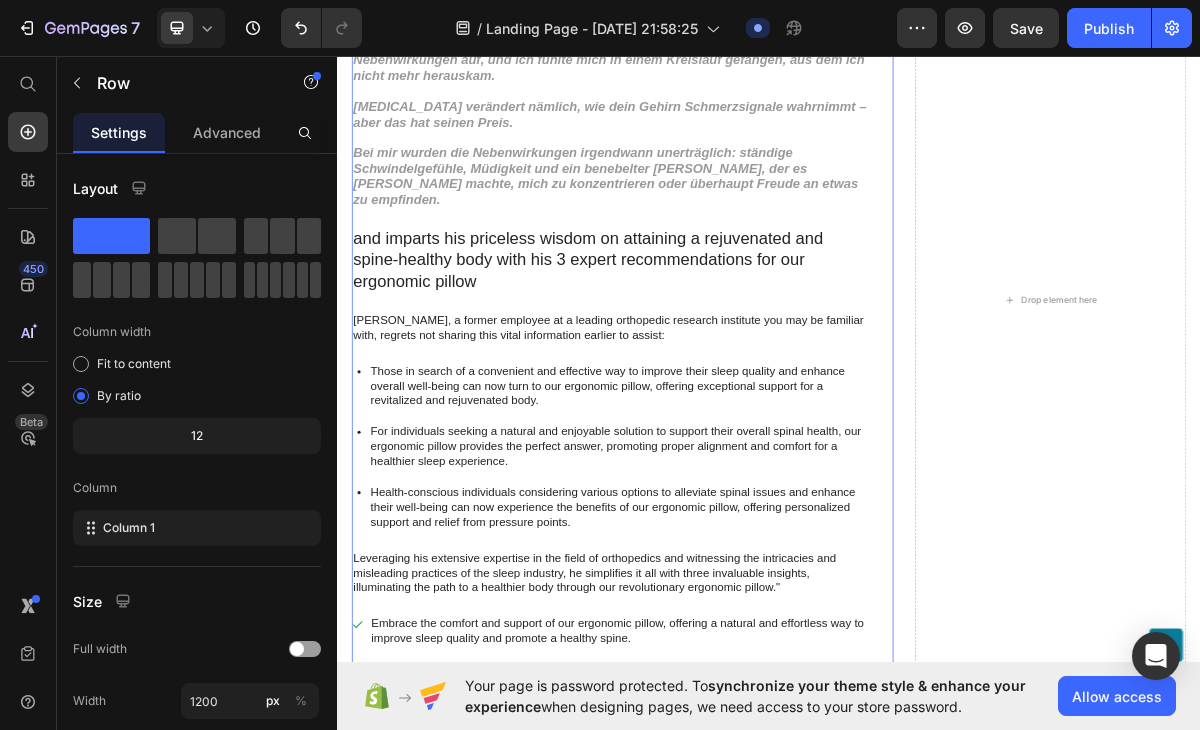 click on "Warum immer mehr Menschen mit Neuropathie auf dieses sichere und kostengünstige Schmerztherapie-Gerät setzen Heading [MEDICAL_DATA] half bei [PERSON_NAME] Nervenschmerzen … doch genau das war das Problem Text Block Es löste das Problem nicht – es überdeckte es nur. Anfangs dachte ich, [PERSON_NAME] meine Rettung. Doch mit der Zeit traten Nebenwirkungen auf, und ich fühlte mich in einem Kreislauf gefangen, aus dem ich nicht mehr herauskam. [MEDICAL_DATA] verändert nämlich, wie dein Gehirn Schmerzsignale wahrnimmt – aber das hat seinen Preis. Bei mir wurden die Nebenwirkungen irgendwann unerträglich: ständige Schwindelgefühle, Müdigkeit und ein benebelter [PERSON_NAME], der es [PERSON_NAME] machte, mich zu konzentrieren oder überhaupt Freude an etwas zu empfinden. Text Block and imparts his priceless wisdom on attaining a rejuvenated and spine-healthy body with his 3 expert recommendations for our ergonomic pillow Text Block Text Block
Item List Text Block" at bounding box center (717, 399) 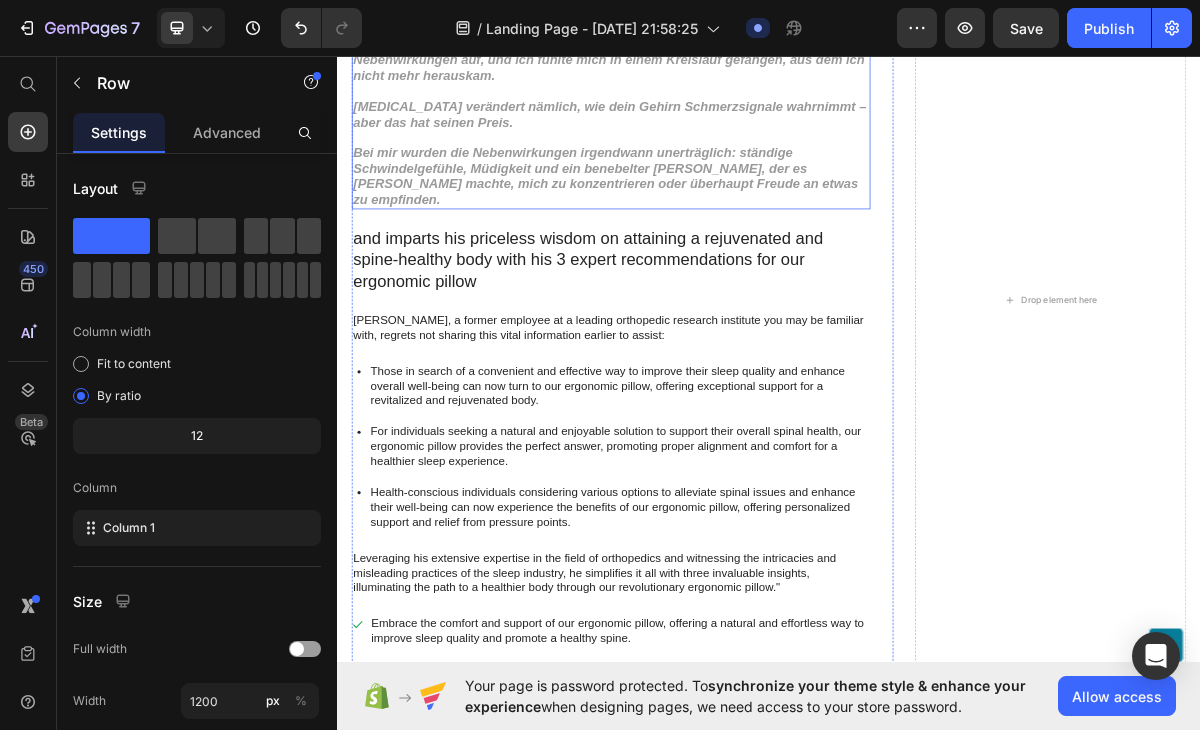 click on "Bei mir wurden die Nebenwirkungen irgendwann unerträglich: ständige Schwindelgefühle, Müdigkeit und ein benebelter [PERSON_NAME], der es [PERSON_NAME] machte, mich zu konzentrieren oder überhaupt Freude an etwas zu empfinden." at bounding box center (717, 227) 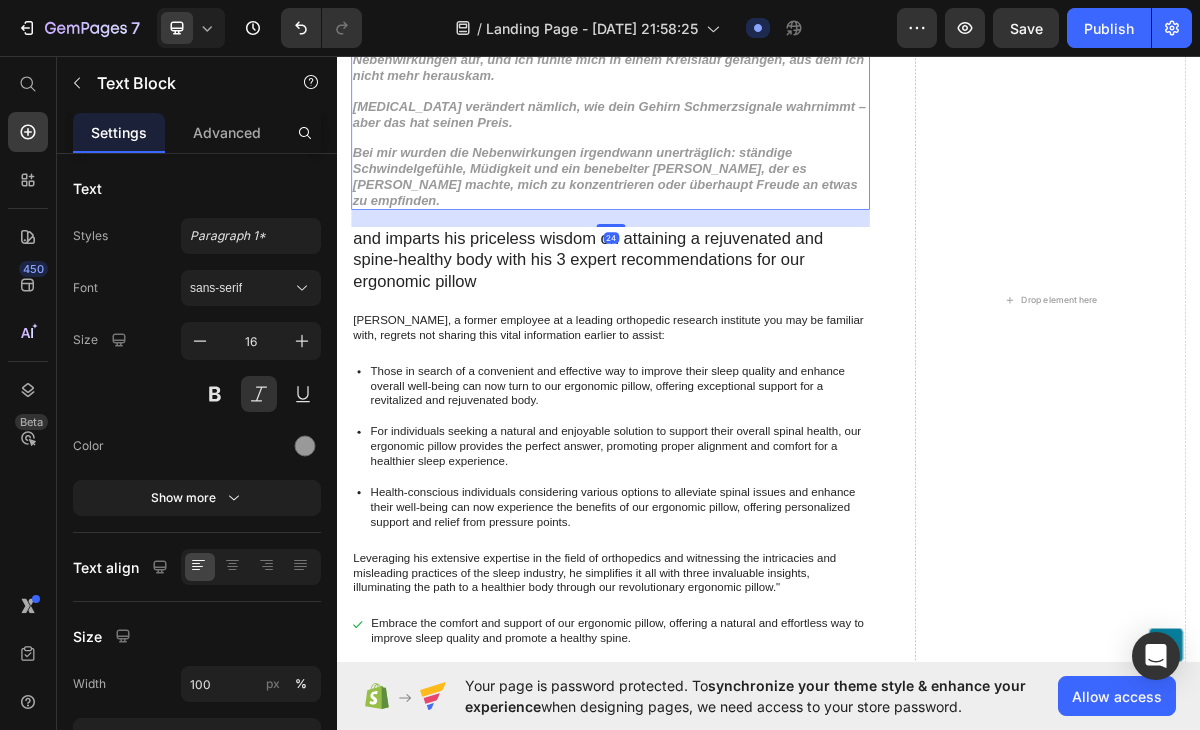 click on "24" at bounding box center (717, 285) 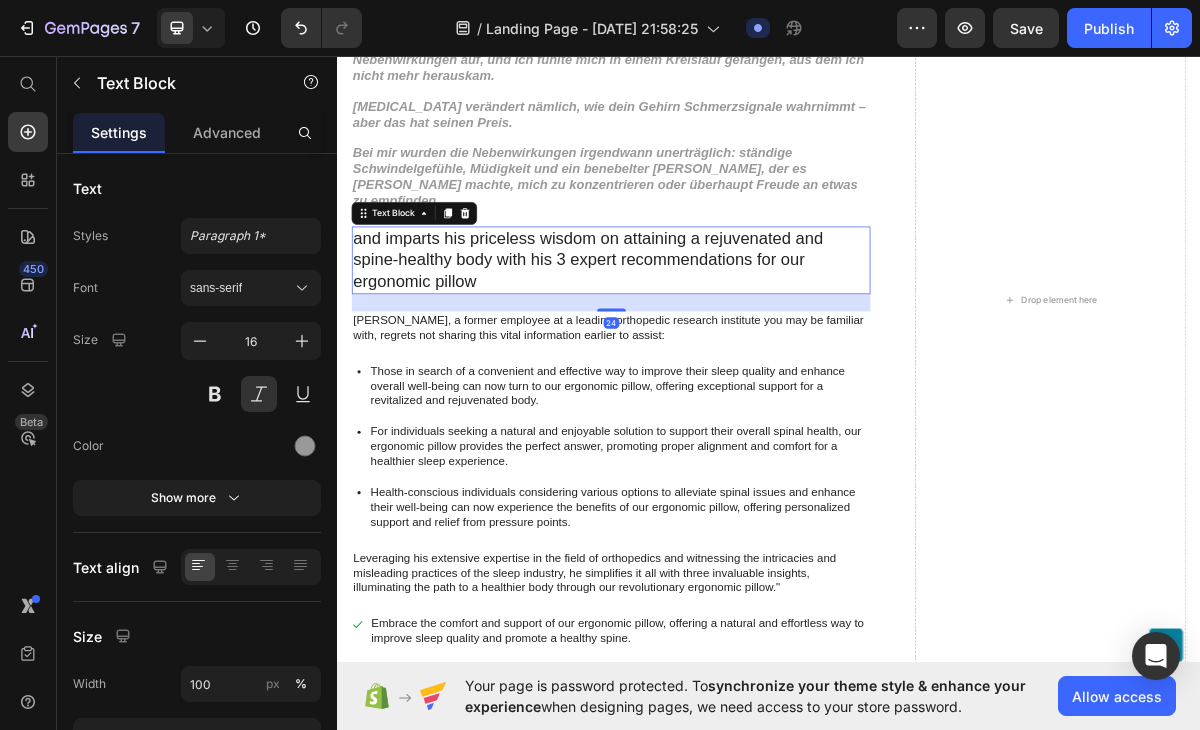 click on "and imparts his priceless wisdom on attaining a rejuvenated and spine-healthy body with his 3 expert recommendations for our ergonomic pillow" at bounding box center (717, 344) 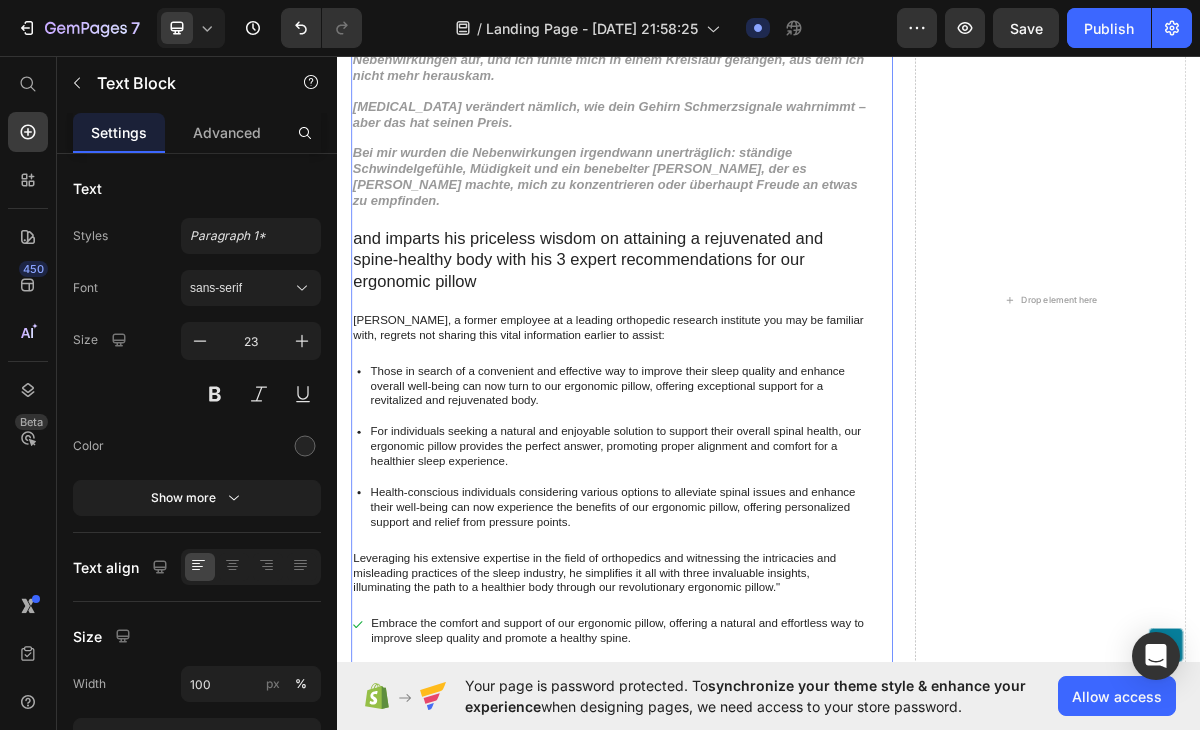 click on "Warum immer mehr Menschen mit Neuropathie auf dieses sichere und kostengünstige Schmerztherapie-Gerät setzen Heading [MEDICAL_DATA] half bei [PERSON_NAME] Nervenschmerzen … doch genau das war das Problem Text Block Es löste das Problem nicht – es überdeckte es nur. Anfangs dachte ich, [PERSON_NAME] meine Rettung. Doch mit der Zeit traten Nebenwirkungen auf, und ich fühlte mich in einem Kreislauf gefangen, aus dem ich nicht mehr herauskam. [MEDICAL_DATA] verändert nämlich, wie dein Gehirn Schmerzsignale wahrnimmt – aber das hat seinen Preis. Bei mir wurden die Nebenwirkungen irgendwann unerträglich: ständige Schwindelgefühle, Müdigkeit und ein benebelter [PERSON_NAME], der es [PERSON_NAME] machte, mich zu konzentrieren oder überhaupt Freude an etwas zu empfinden. Text Block and imparts his priceless wisdom on attaining a rejuvenated and spine-healthy body with his 3 expert recommendations for our ergonomic pillow Text Block Text Block
Item List Text Block" at bounding box center (717, 399) 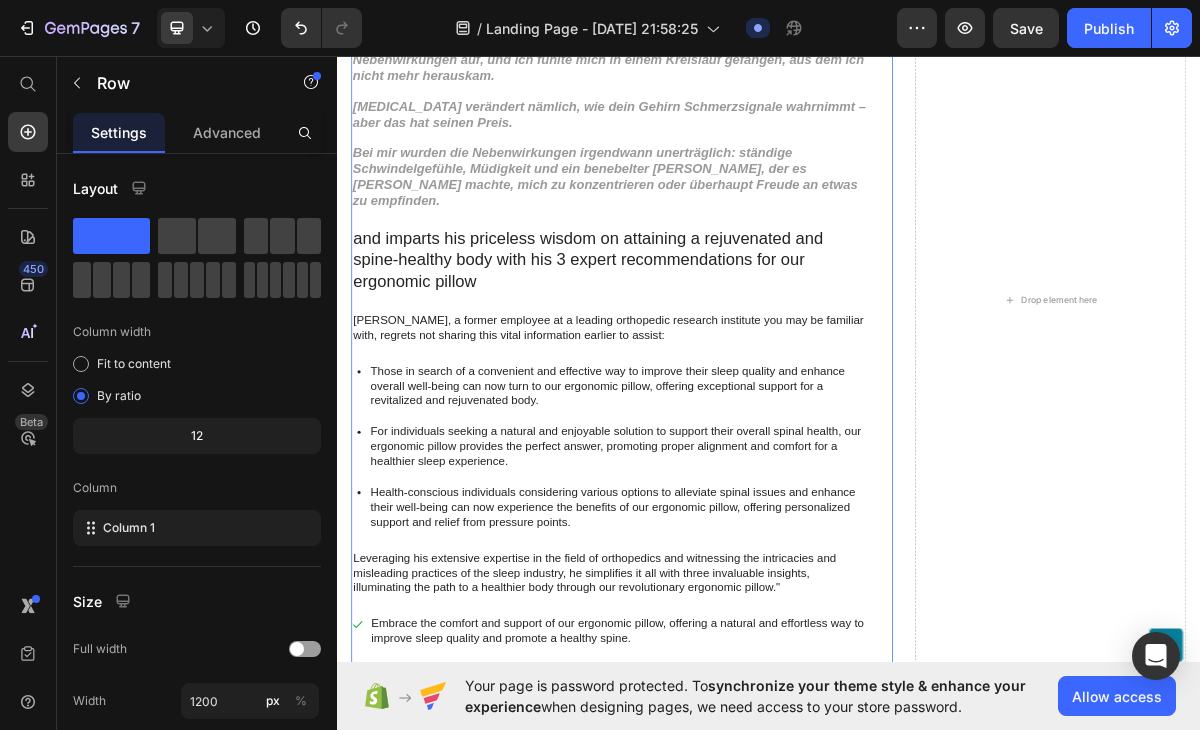 click on "Warum immer mehr Menschen mit Neuropathie auf dieses sichere und kostengünstige Schmerztherapie-Gerät setzen Heading [MEDICAL_DATA] half bei [PERSON_NAME] Nervenschmerzen … doch genau das war das Problem Text Block Es löste das Problem nicht – es überdeckte es nur. Anfangs dachte ich, [PERSON_NAME] meine Rettung. Doch mit der Zeit traten Nebenwirkungen auf, und ich fühlte mich in einem Kreislauf gefangen, aus dem ich nicht mehr herauskam. [MEDICAL_DATA] verändert nämlich, wie dein Gehirn Schmerzsignale wahrnimmt – aber das hat seinen Preis. Bei mir wurden die Nebenwirkungen irgendwann unerträglich: ständige Schwindelgefühle, Müdigkeit und ein benebelter [PERSON_NAME], der es [PERSON_NAME] machte, mich zu konzentrieren oder überhaupt Freude an etwas zu empfinden. Text Block and imparts his priceless wisdom on attaining a rejuvenated and spine-healthy body with his 3 expert recommendations for our ergonomic pillow Text Block Text Block
Item List Text Block" at bounding box center (717, 399) 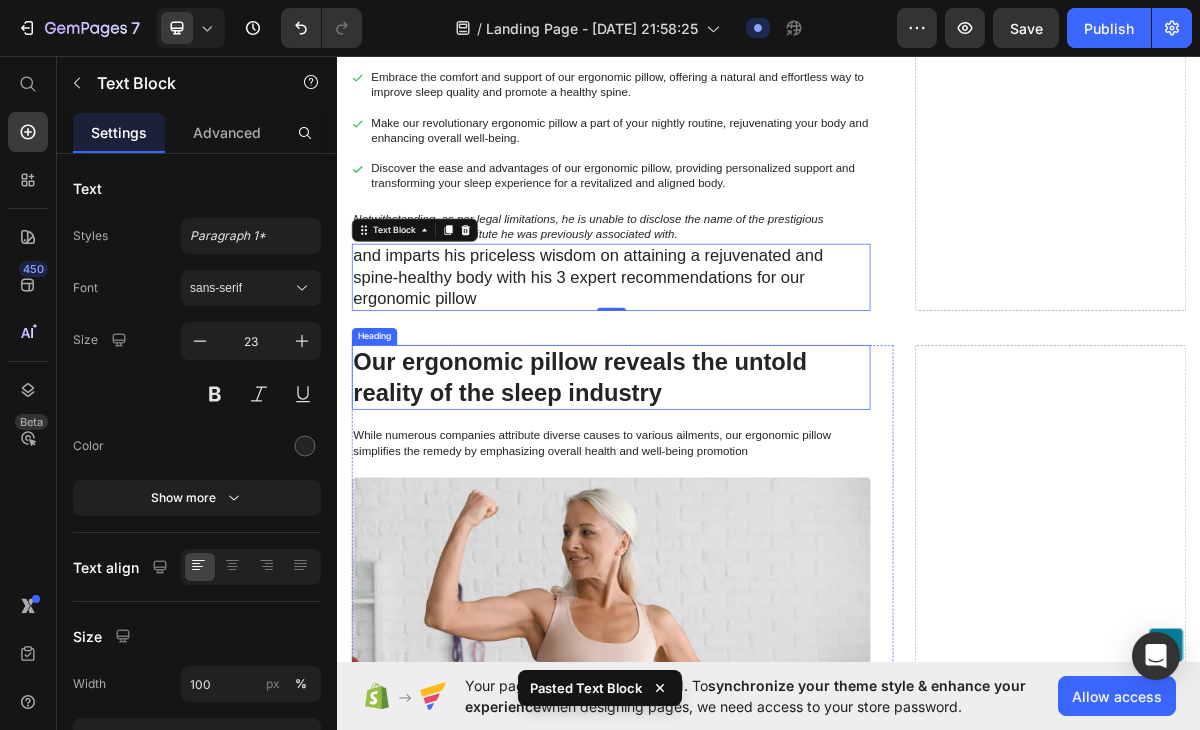 scroll, scrollTop: 1228, scrollLeft: 0, axis: vertical 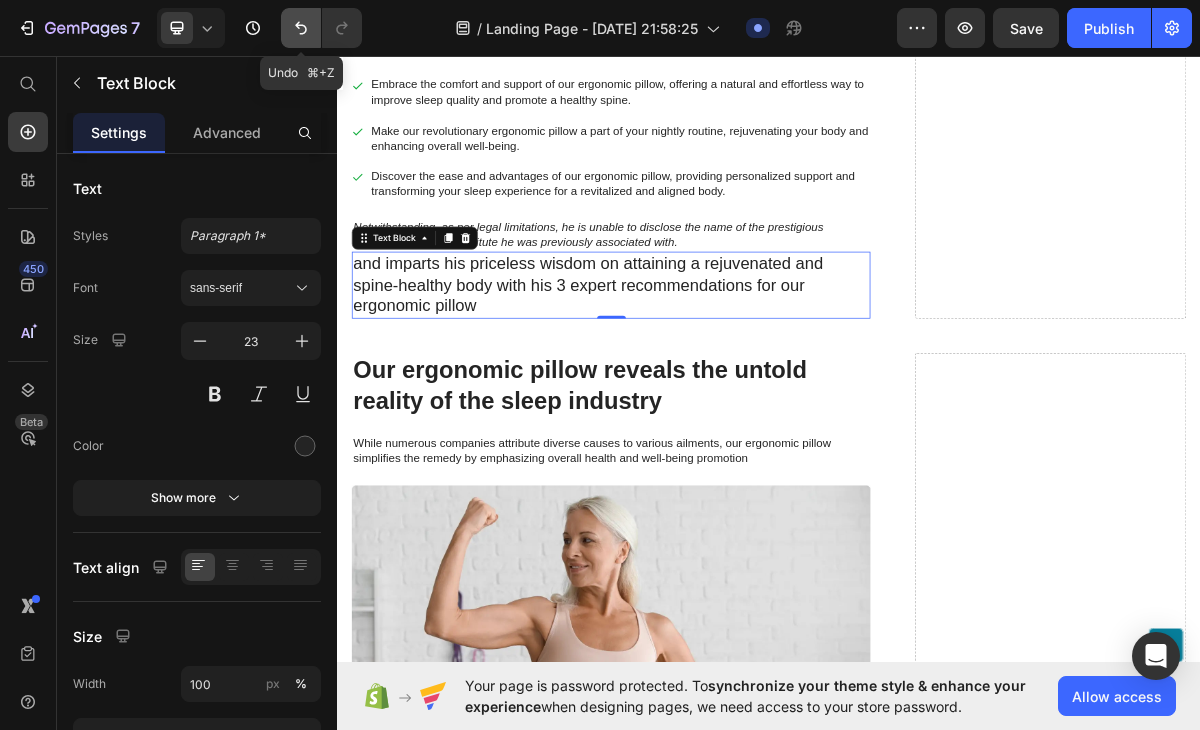 click 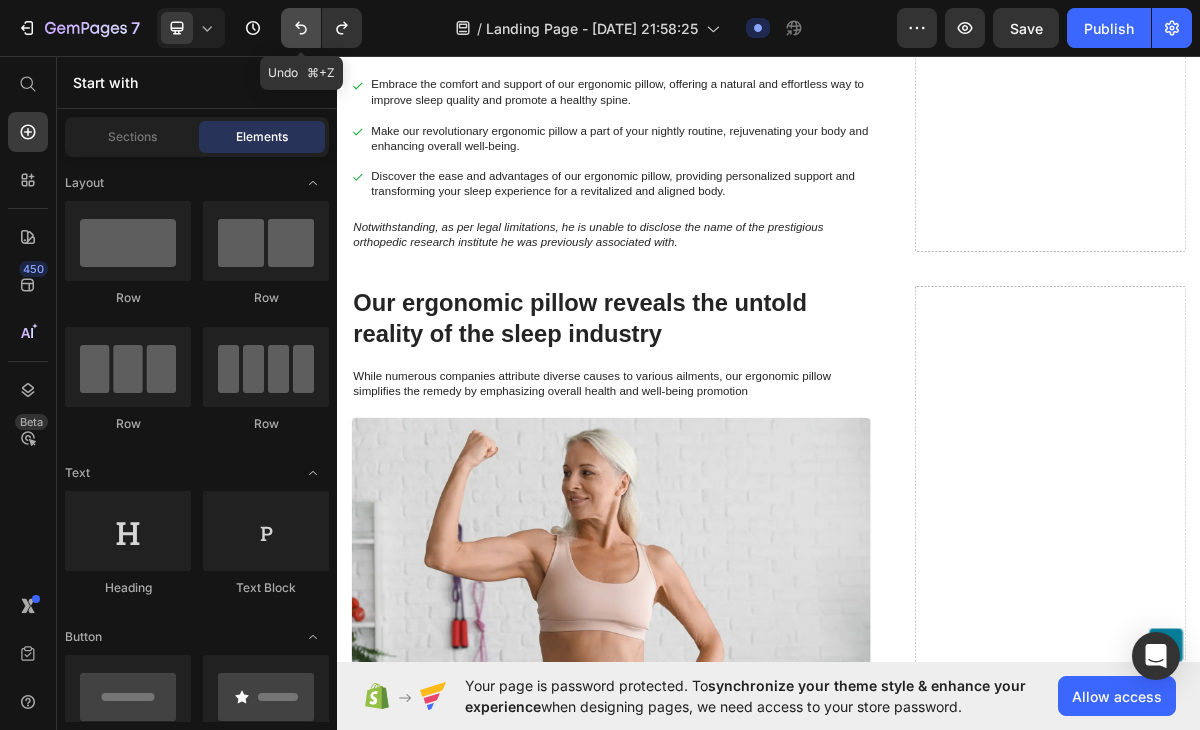 click 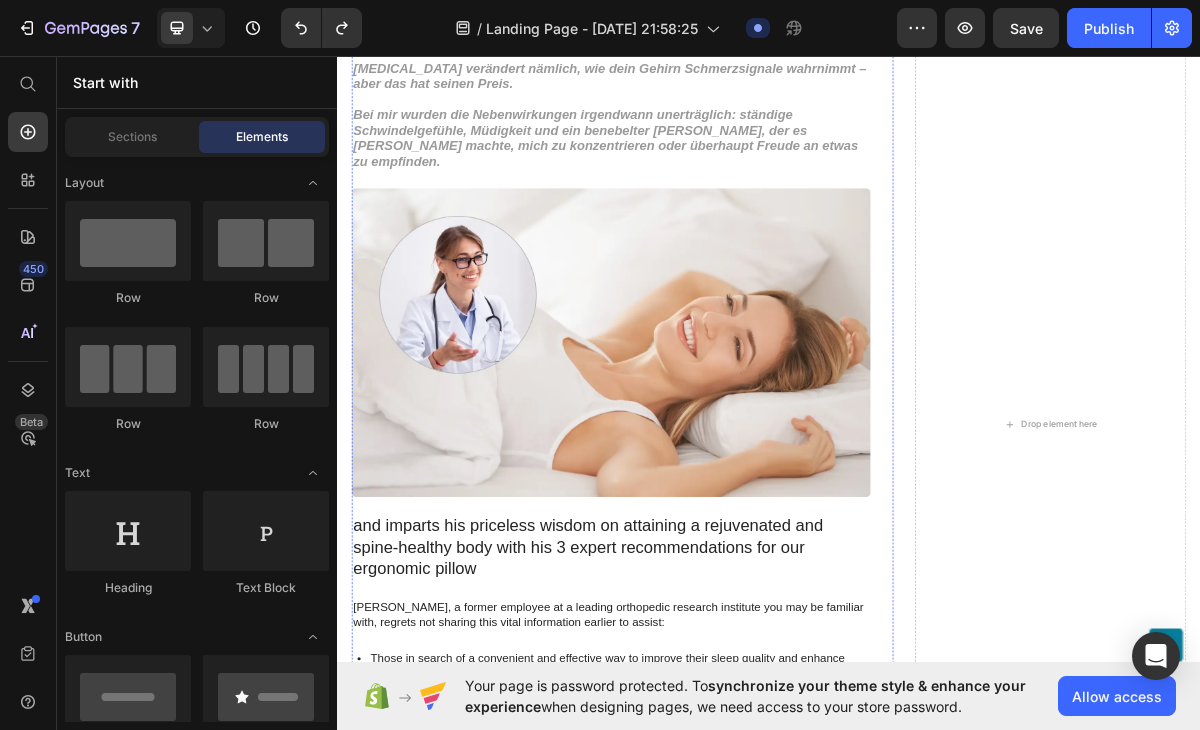 scroll, scrollTop: 534, scrollLeft: 0, axis: vertical 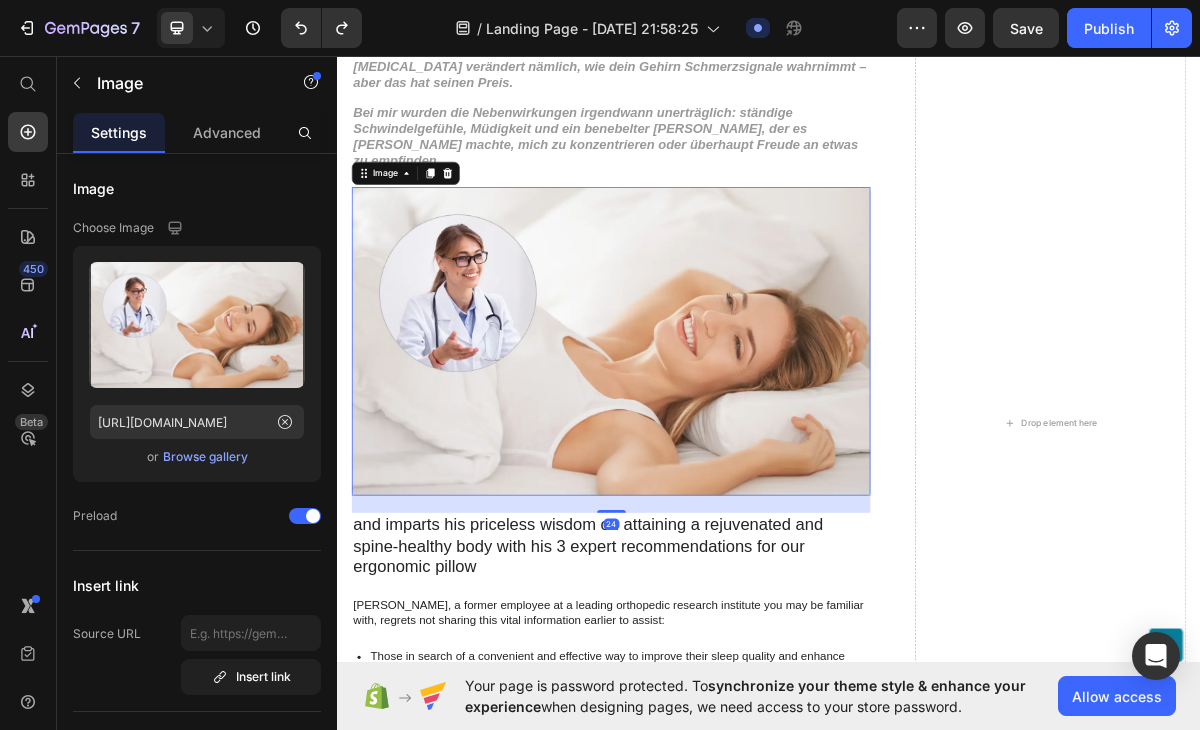 click at bounding box center (717, 456) 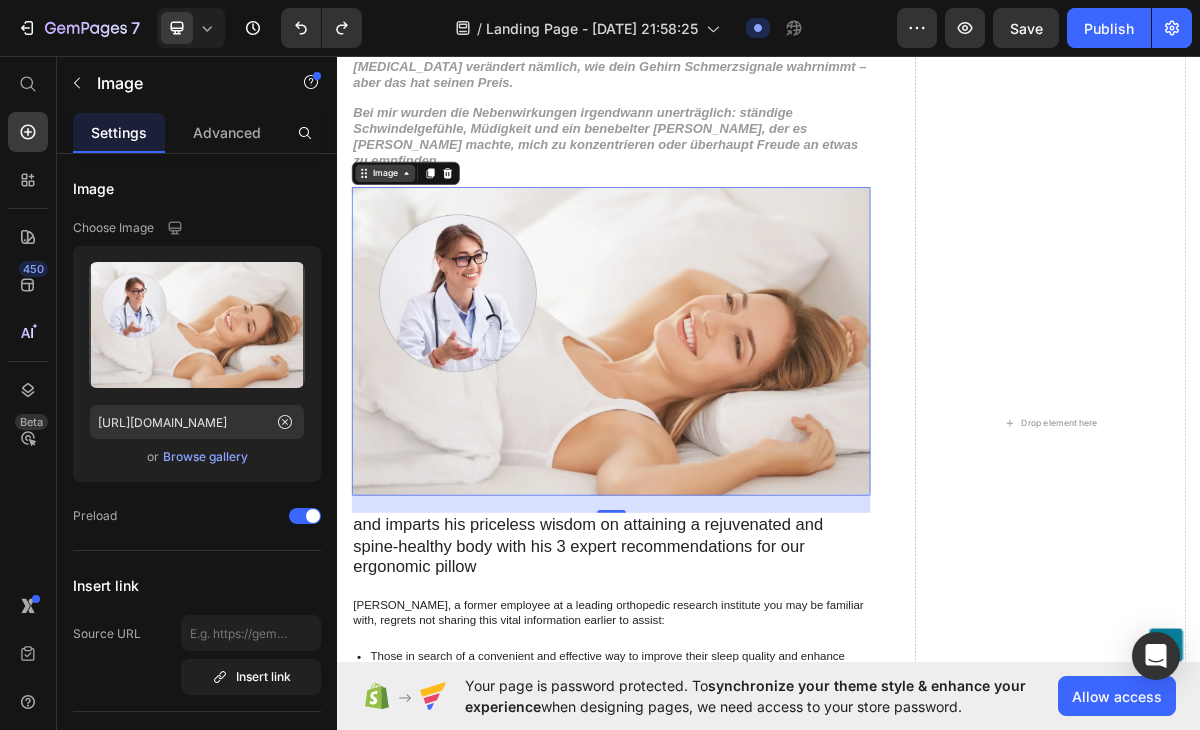 click 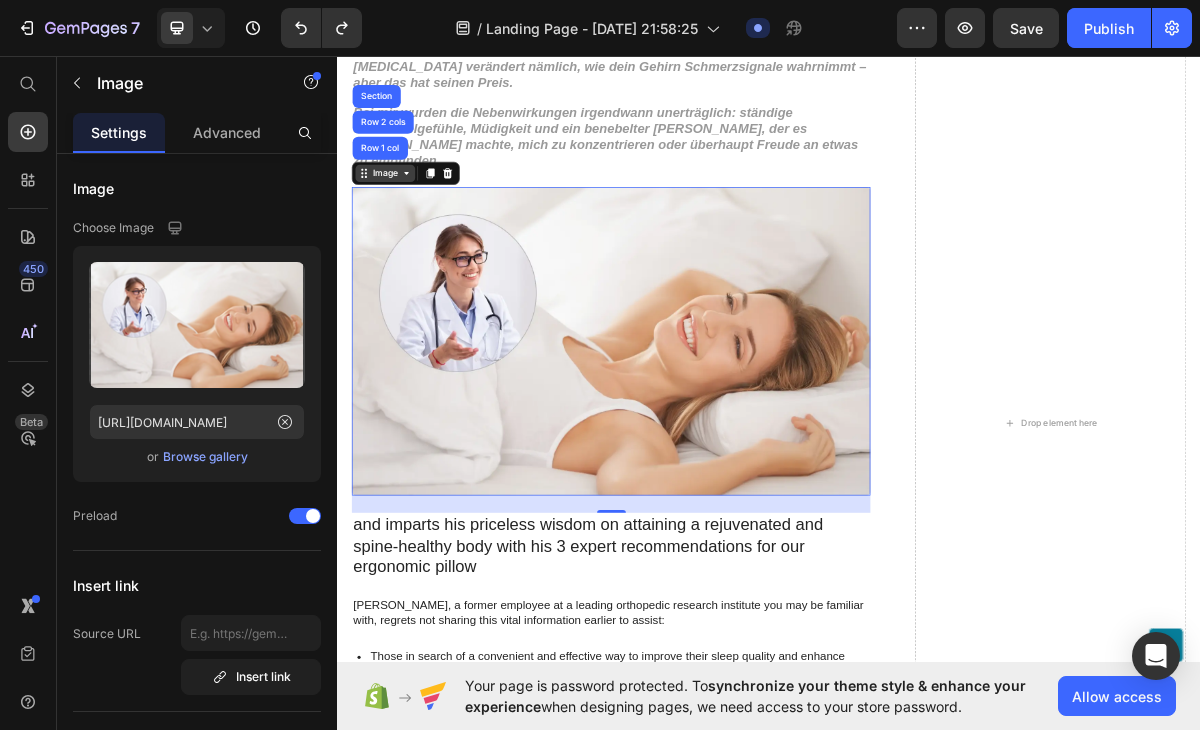 click 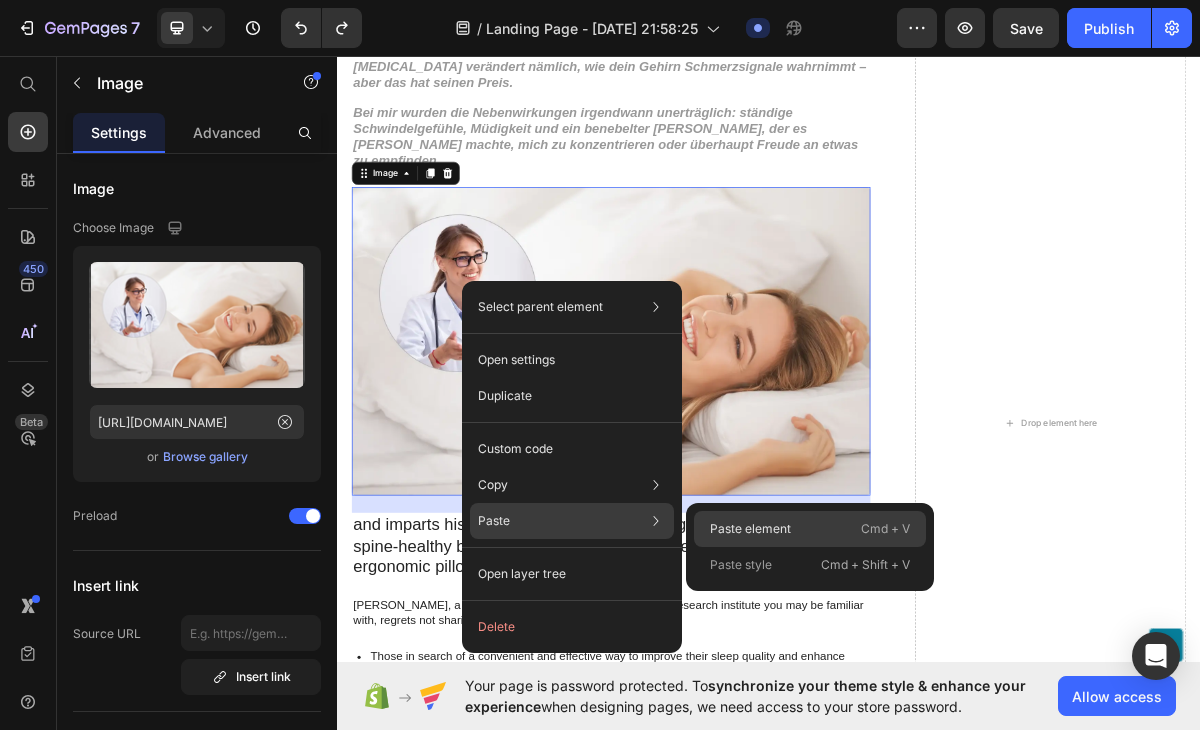 click on "Paste element" at bounding box center (750, 529) 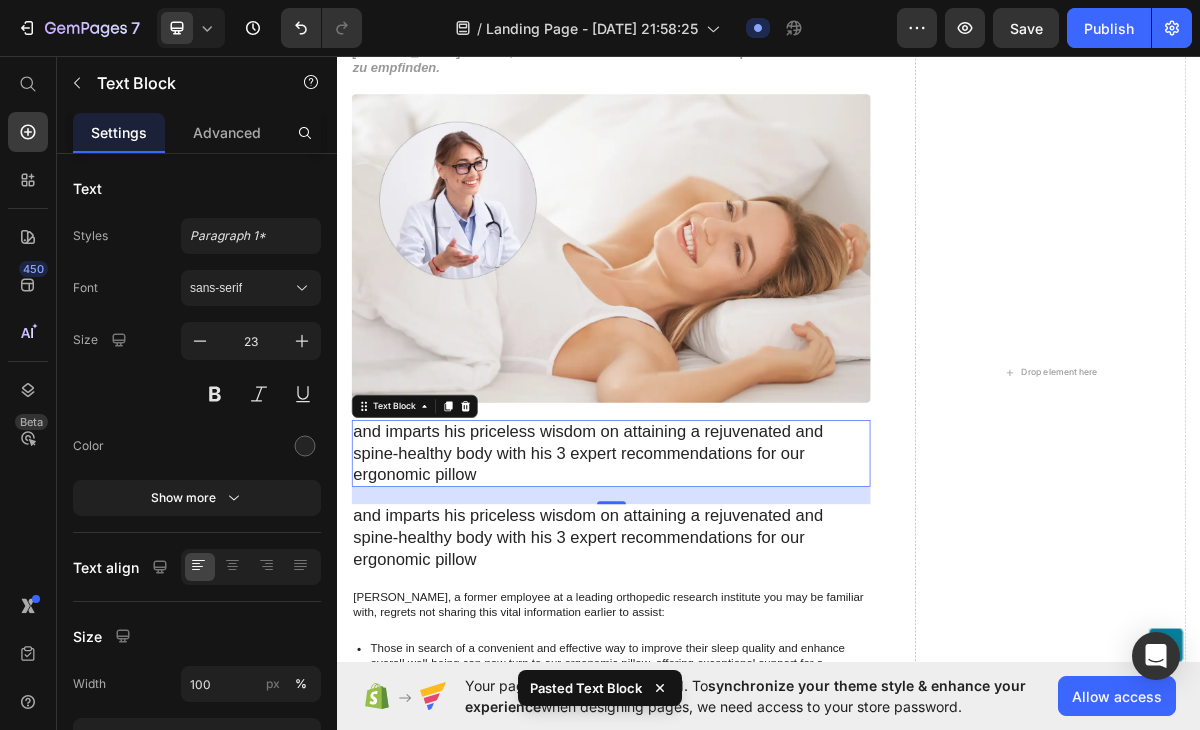 scroll, scrollTop: 670, scrollLeft: 0, axis: vertical 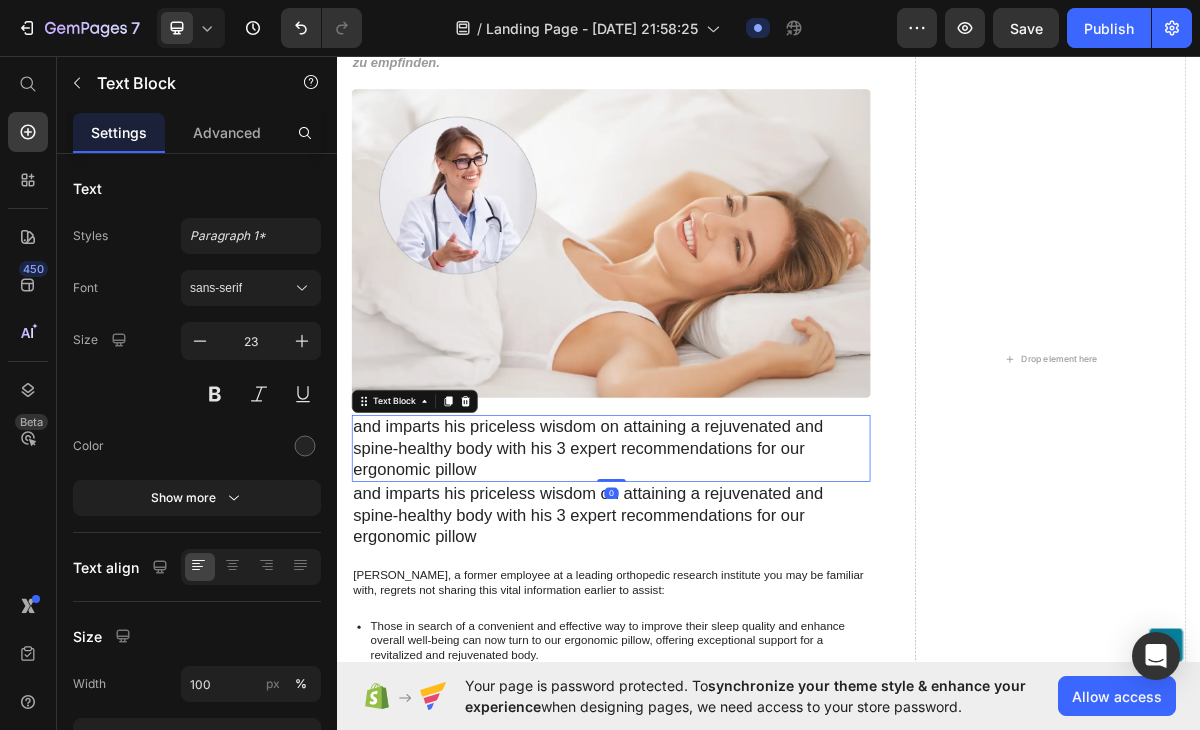 drag, startPoint x: 714, startPoint y: 647, endPoint x: 712, endPoint y: 521, distance: 126.01587 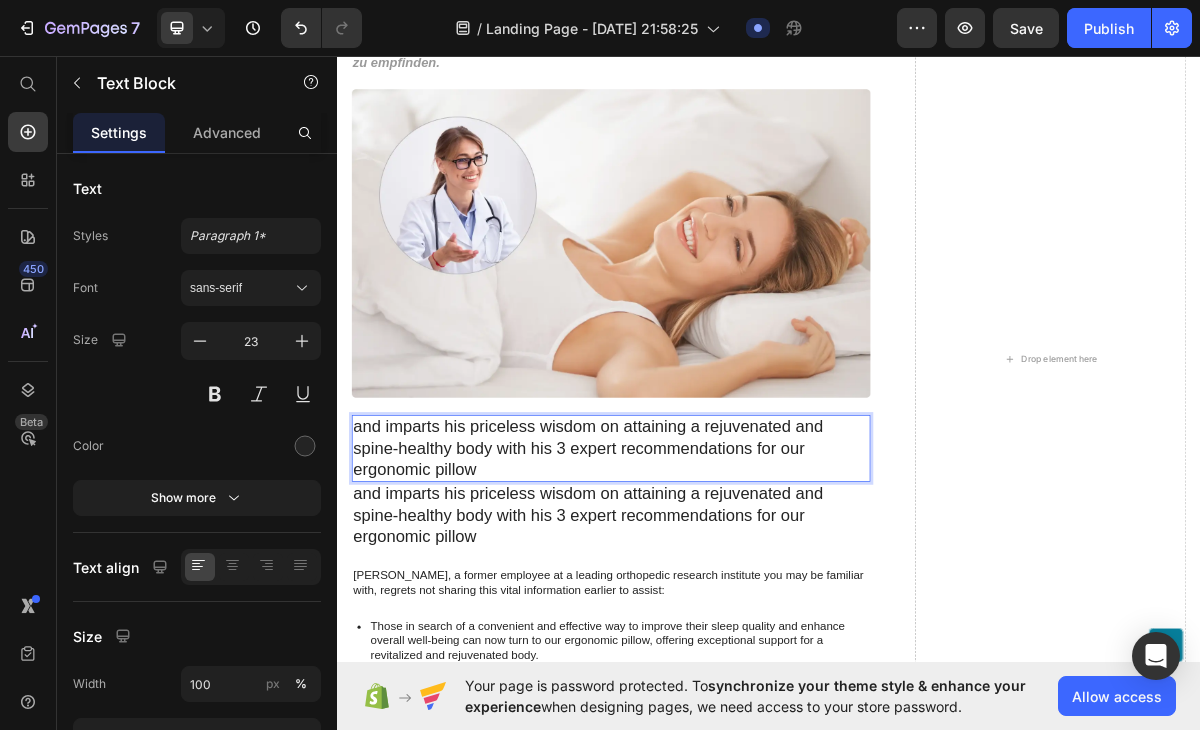 click on "and imparts his priceless wisdom on attaining a rejuvenated and spine-healthy body with his 3 expert recommendations for our ergonomic pillow" at bounding box center [717, 606] 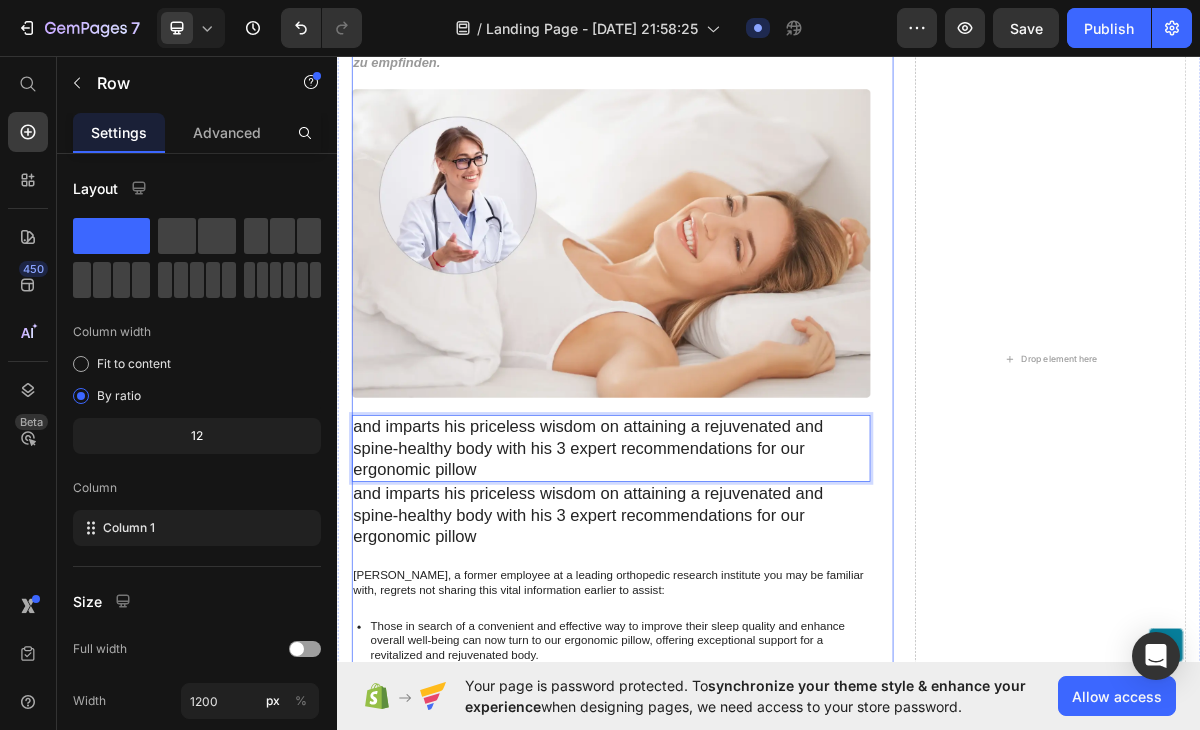 click on "Warum immer mehr Menschen mit Neuropathie auf dieses sichere und kostengünstige Schmerztherapie-Gerät setzen Heading [MEDICAL_DATA] half bei [PERSON_NAME] Nervenschmerzen … doch genau das war das Problem Text Block Es löste das Problem nicht – es überdeckte es nur. Anfangs dachte ich, [PERSON_NAME] meine Rettung. Doch mit der Zeit traten Nebenwirkungen auf, und ich fühlte mich in einem Kreislauf gefangen, aus dem ich nicht mehr herauskam. [MEDICAL_DATA] verändert nämlich, wie dein Gehirn Schmerzsignale wahrnimmt – aber das hat seinen Preis. Bei mir wurden die Nebenwirkungen irgendwann unerträglich: ständige Schwindelgefühle, Müdigkeit und ein benebelter [PERSON_NAME], der es [PERSON_NAME] machte, mich zu konzentrieren oder überhaupt Freude an etwas zu empfinden. Text Block Image and imparts his priceless wisdom on attaining a rejuvenated and spine-healthy body with his 3 expert recommendations for our ergonomic pillow Text Block   0 Text Block Text Block
Item List Text Block" at bounding box center (733, 481) 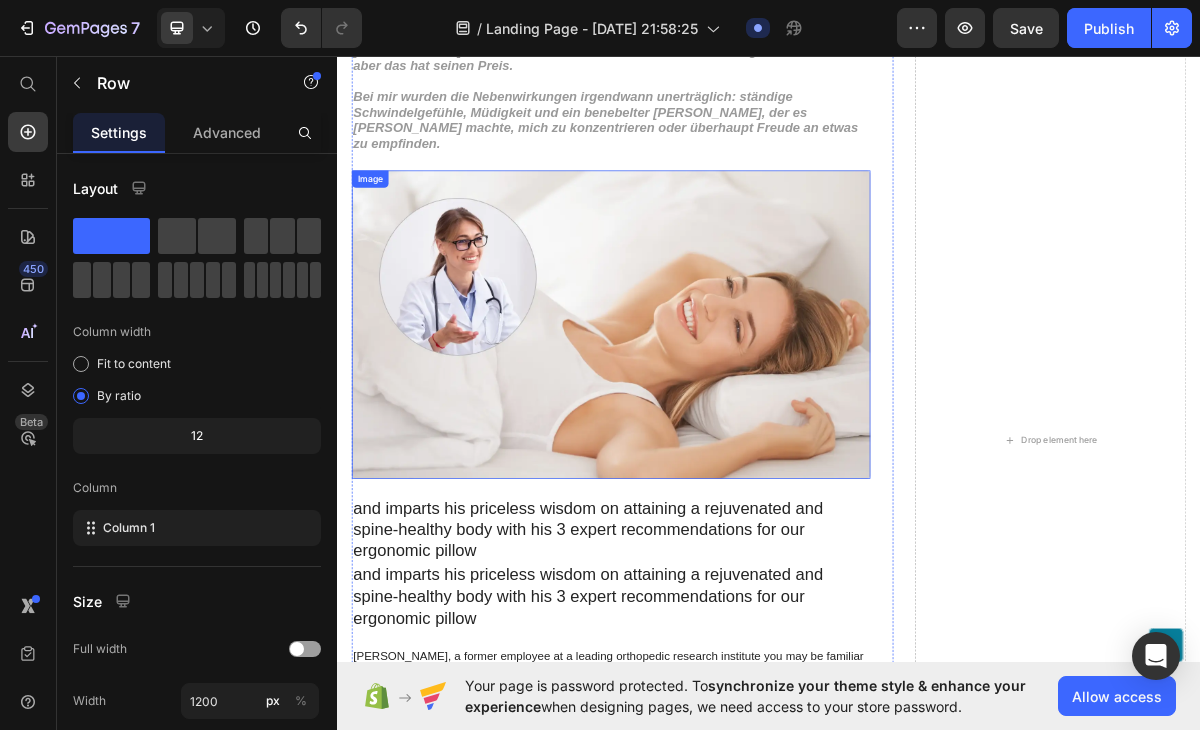 scroll, scrollTop: 555, scrollLeft: 0, axis: vertical 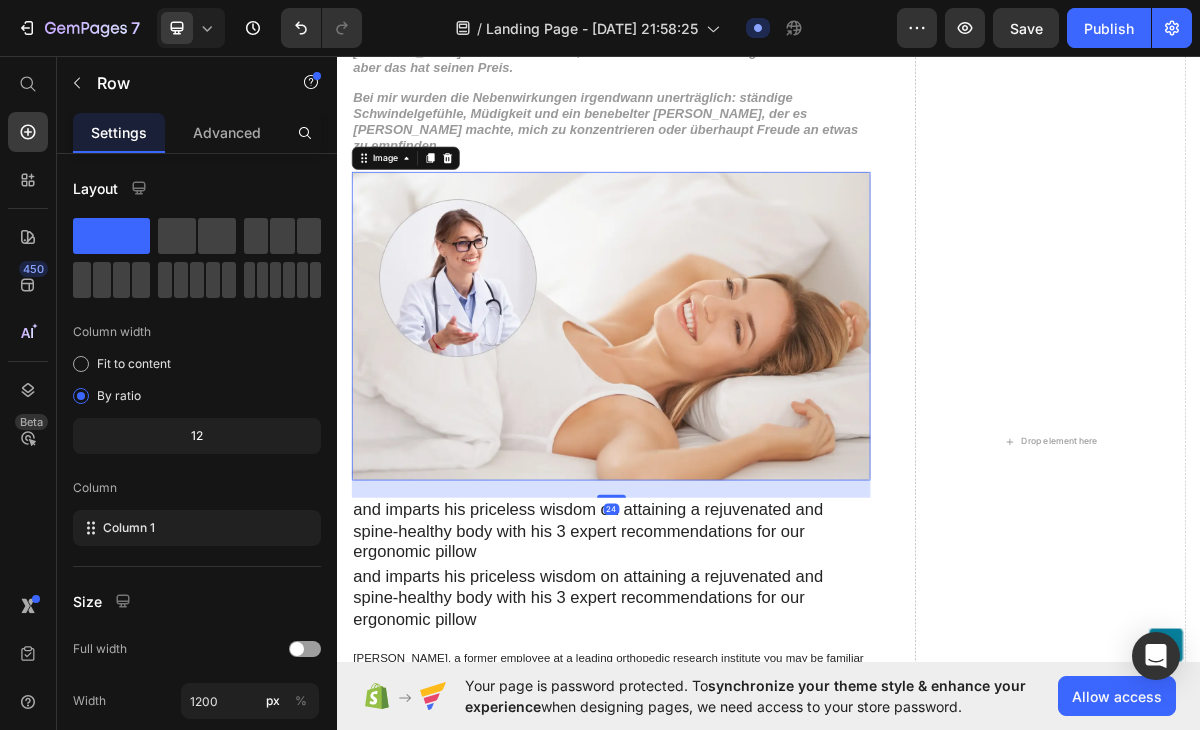 click at bounding box center [717, 435] 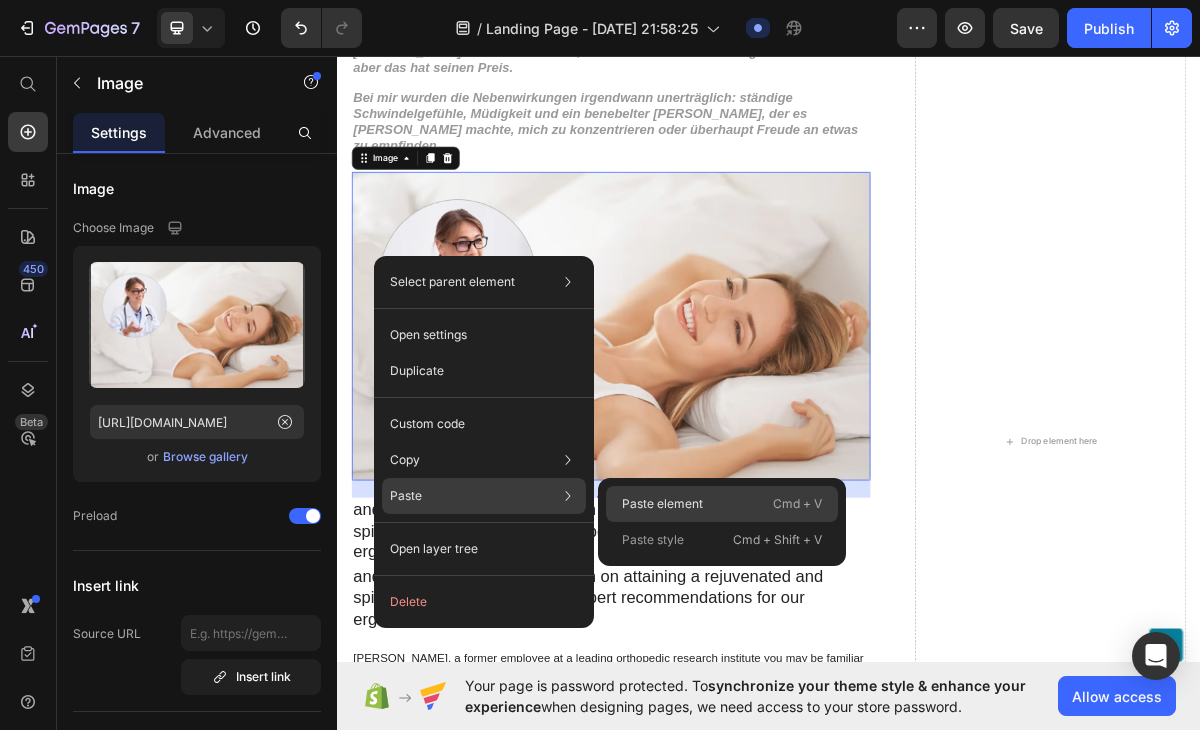 click on "Paste element  Cmd + V" 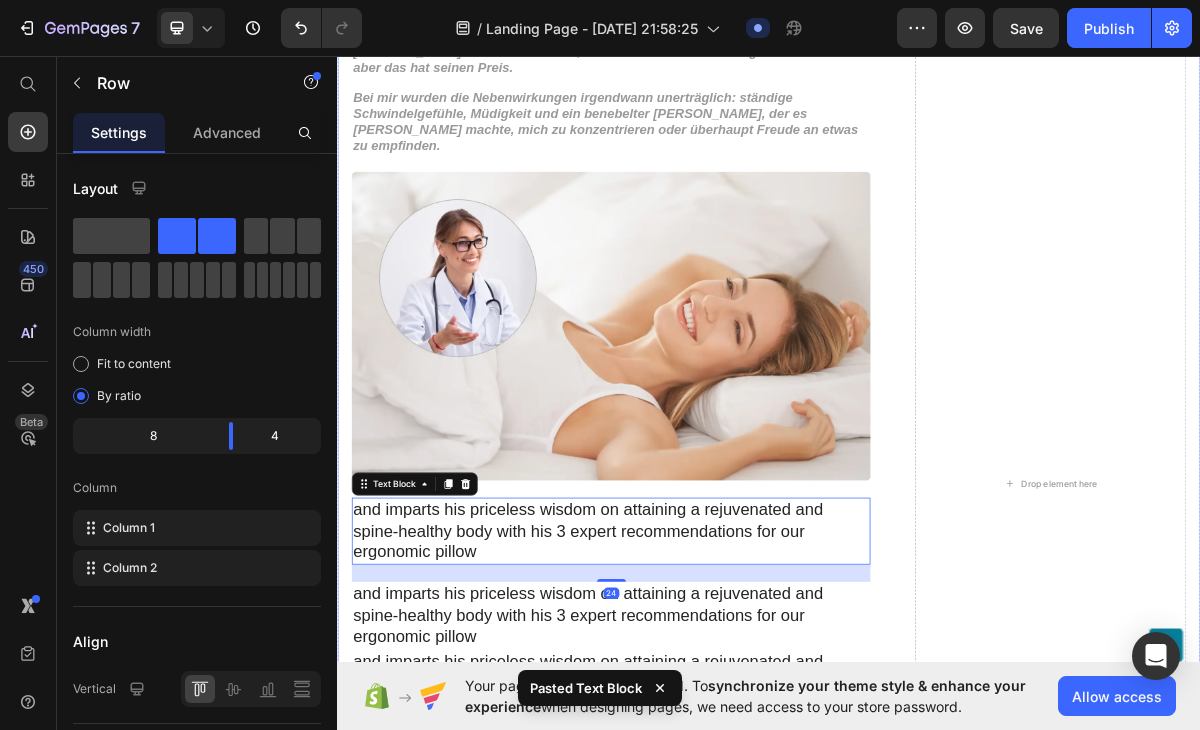 click on "Warum immer mehr Menschen mit Neuropathie auf dieses sichere und kostengünstige Schmerztherapie-Gerät setzen Heading [MEDICAL_DATA] half bei [PERSON_NAME] Nervenschmerzen … doch genau das war das Problem Text Block Es löste das Problem nicht – es überdeckte es nur. Anfangs dachte ich, [PERSON_NAME] meine Rettung. Doch mit der Zeit traten Nebenwirkungen auf, und ich fühlte mich in einem Kreislauf gefangen, aus dem ich nicht mehr herauskam. [MEDICAL_DATA] verändert nämlich, wie dein Gehirn Schmerzsignale wahrnimmt – aber das hat seinen Preis. Bei mir wurden die Nebenwirkungen irgendwann unerträglich: ständige Schwindelgefühle, Müdigkeit und ein benebelter [PERSON_NAME], der es [PERSON_NAME] machte, mich zu konzentrieren oder überhaupt Freude an etwas zu empfinden. Text Block Image and imparts his priceless wisdom on attaining a rejuvenated and spine-healthy body with his 3 expert recommendations for our ergonomic pillow Text Block   24 Text Block Text Block Text Block
Item List" at bounding box center [937, 655] 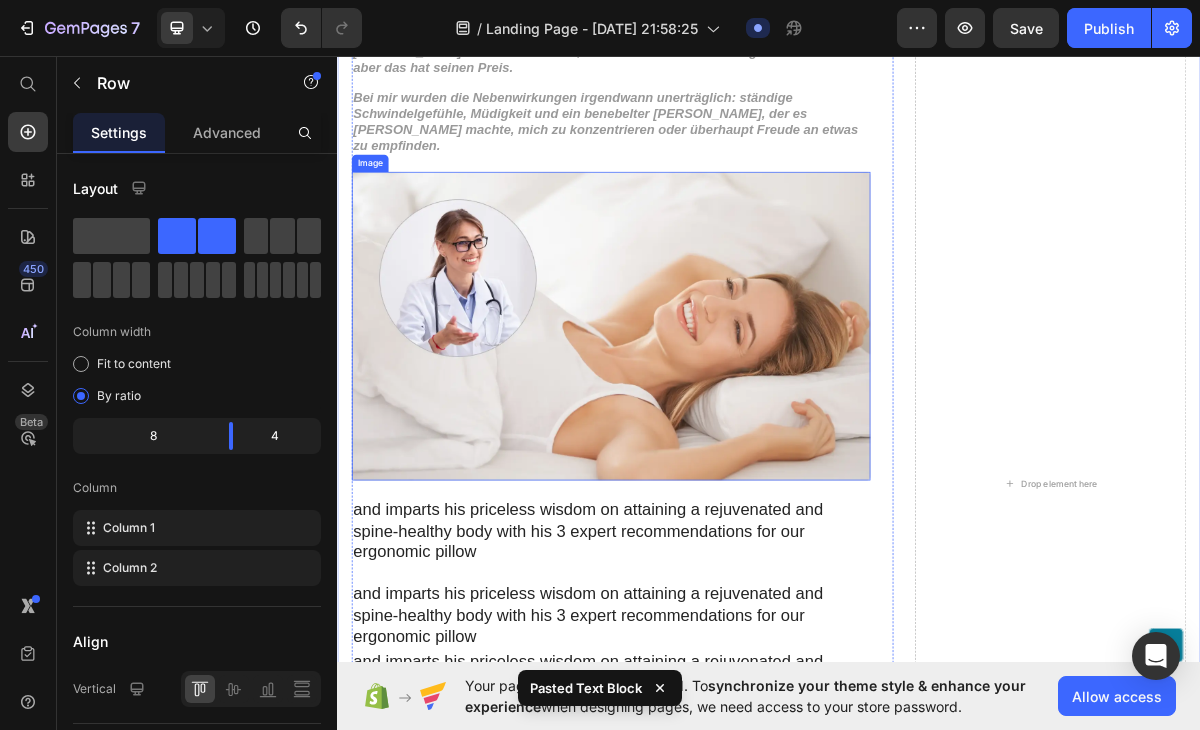 click at bounding box center [717, 435] 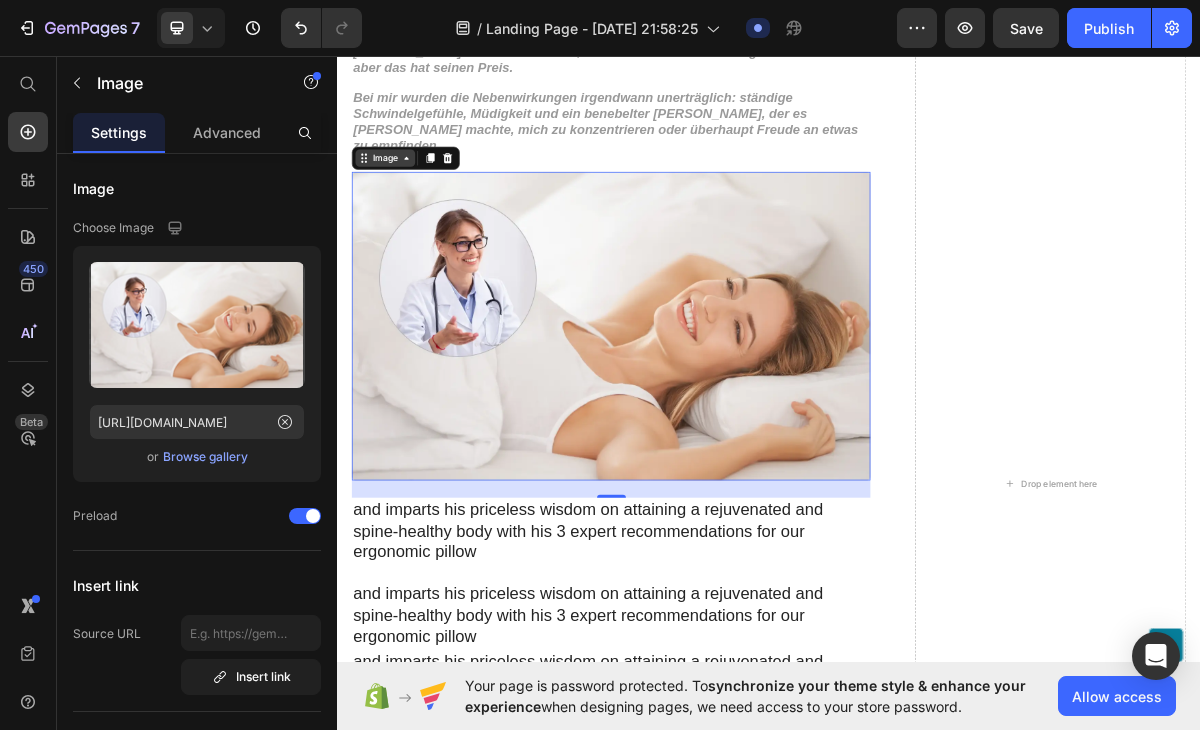 click on "Image" at bounding box center (403, 202) 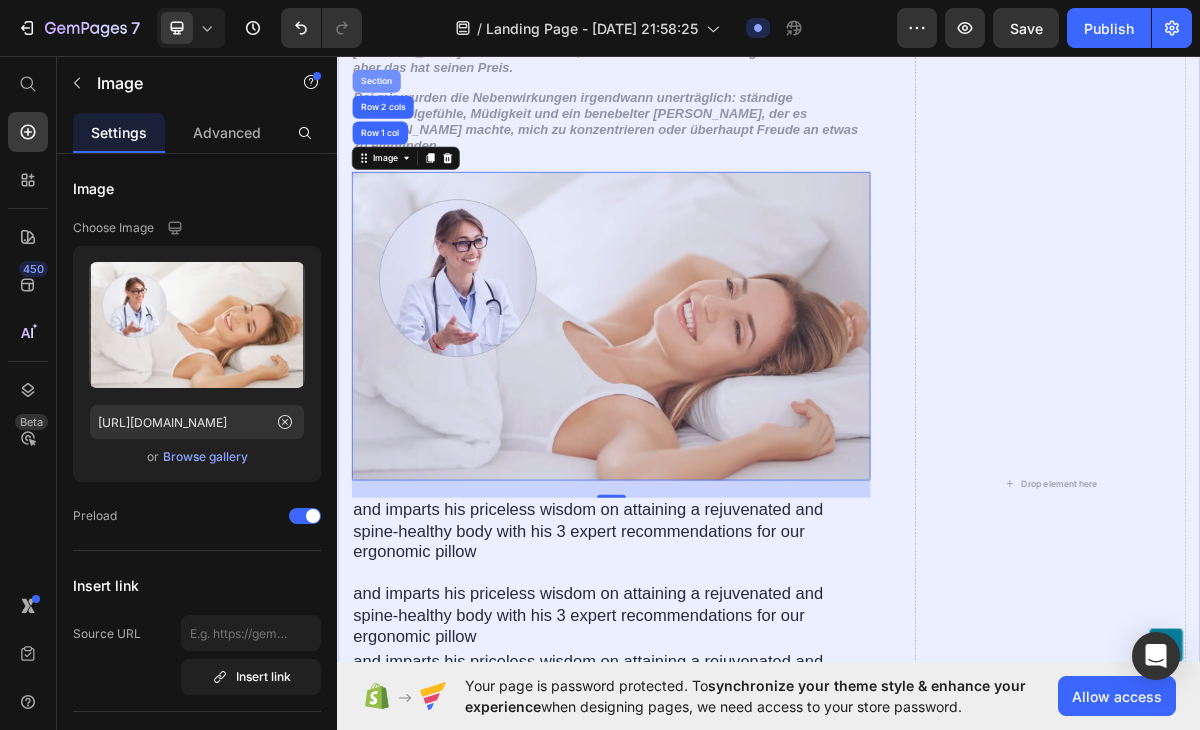 click on "Section" at bounding box center (391, 95) 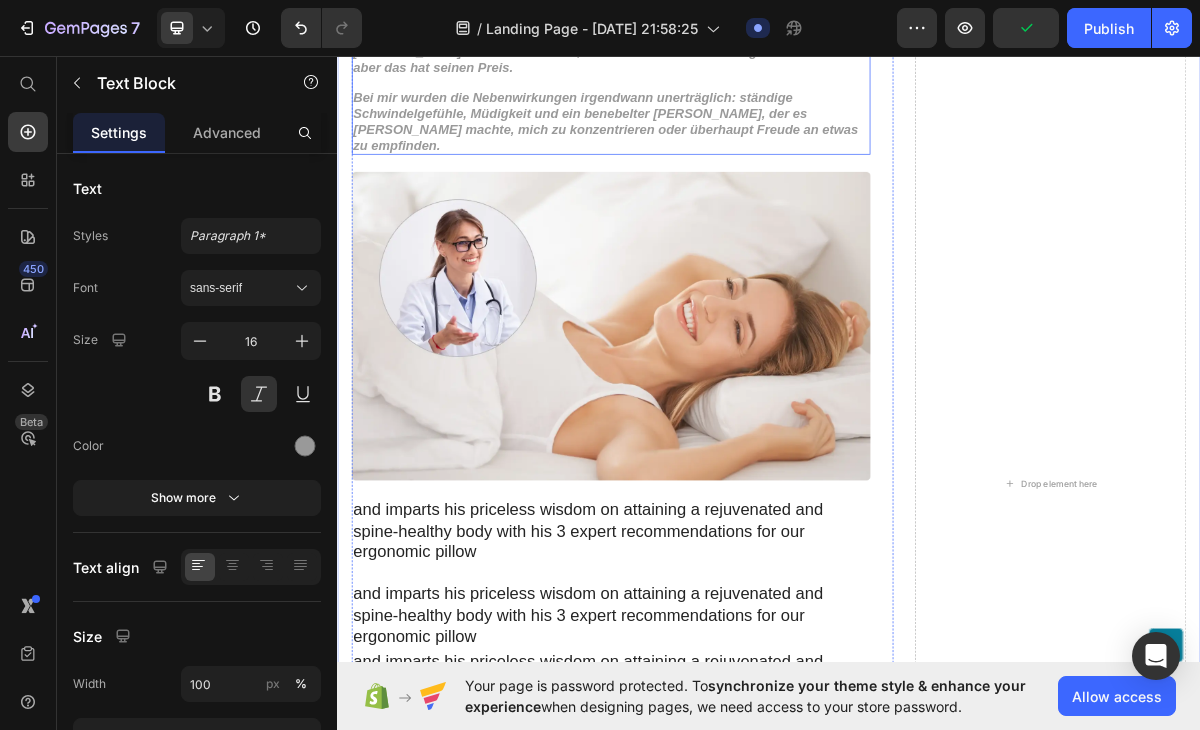 click on "Bei mir wurden die Nebenwirkungen irgendwann unerträglich: ständige Schwindelgefühle, Müdigkeit und ein benebelter [PERSON_NAME], der es [PERSON_NAME] machte, mich zu konzentrieren oder überhaupt Freude an etwas zu empfinden." at bounding box center (710, 150) 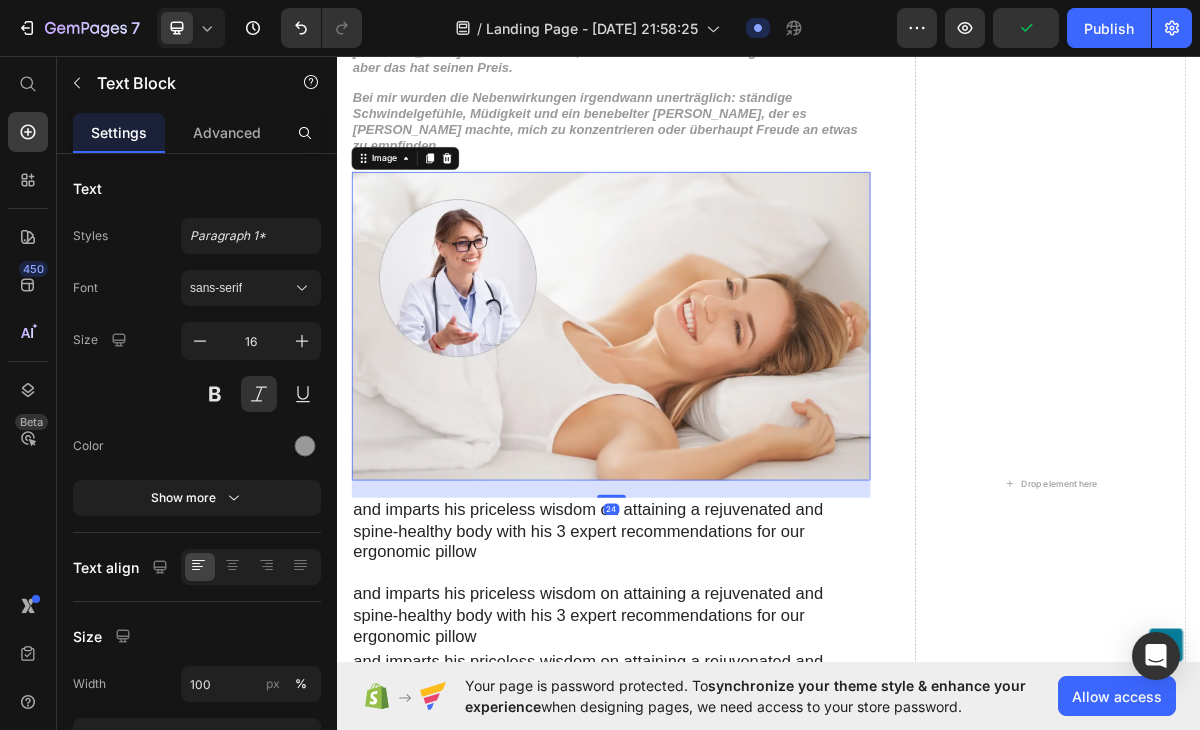 click at bounding box center (717, 435) 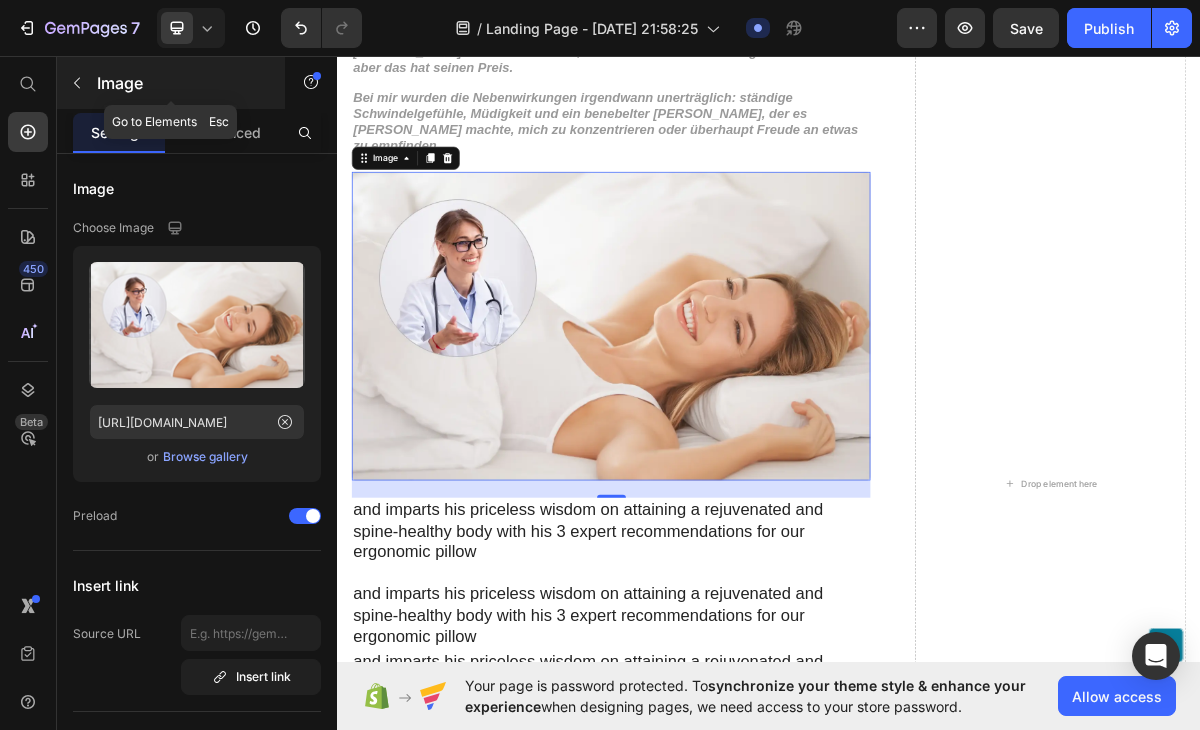 click on "Image" at bounding box center [171, 83] 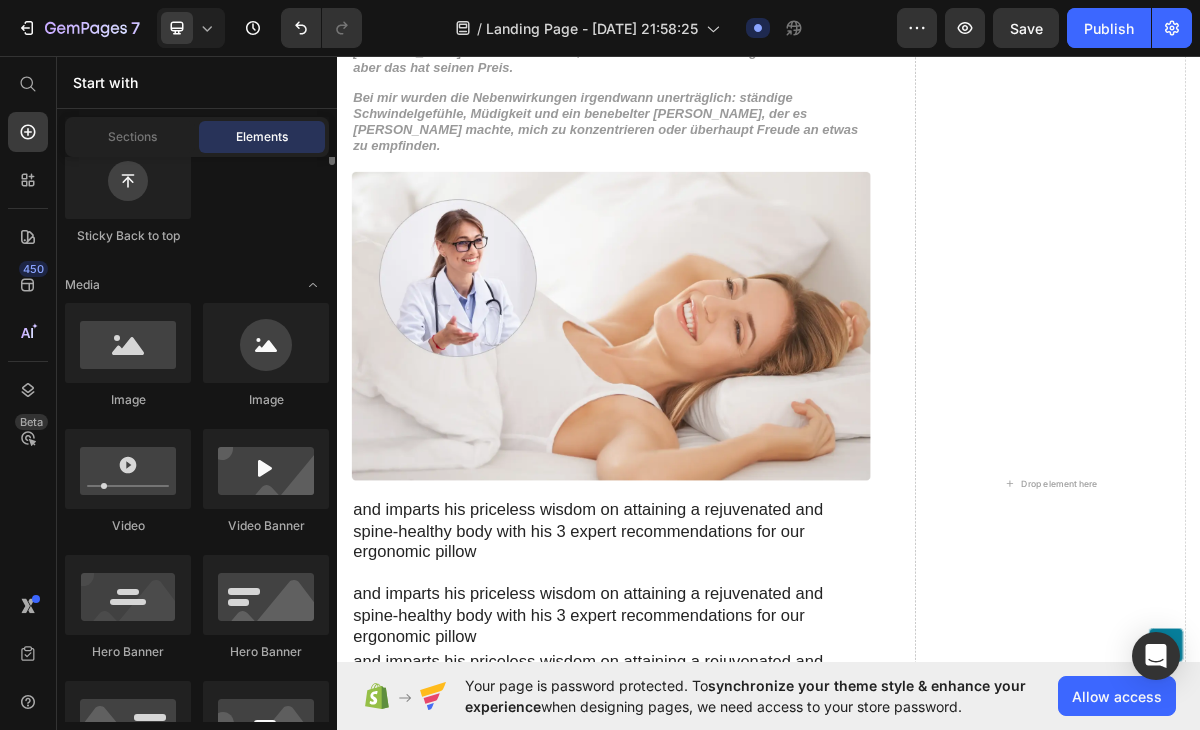 scroll, scrollTop: 649, scrollLeft: 0, axis: vertical 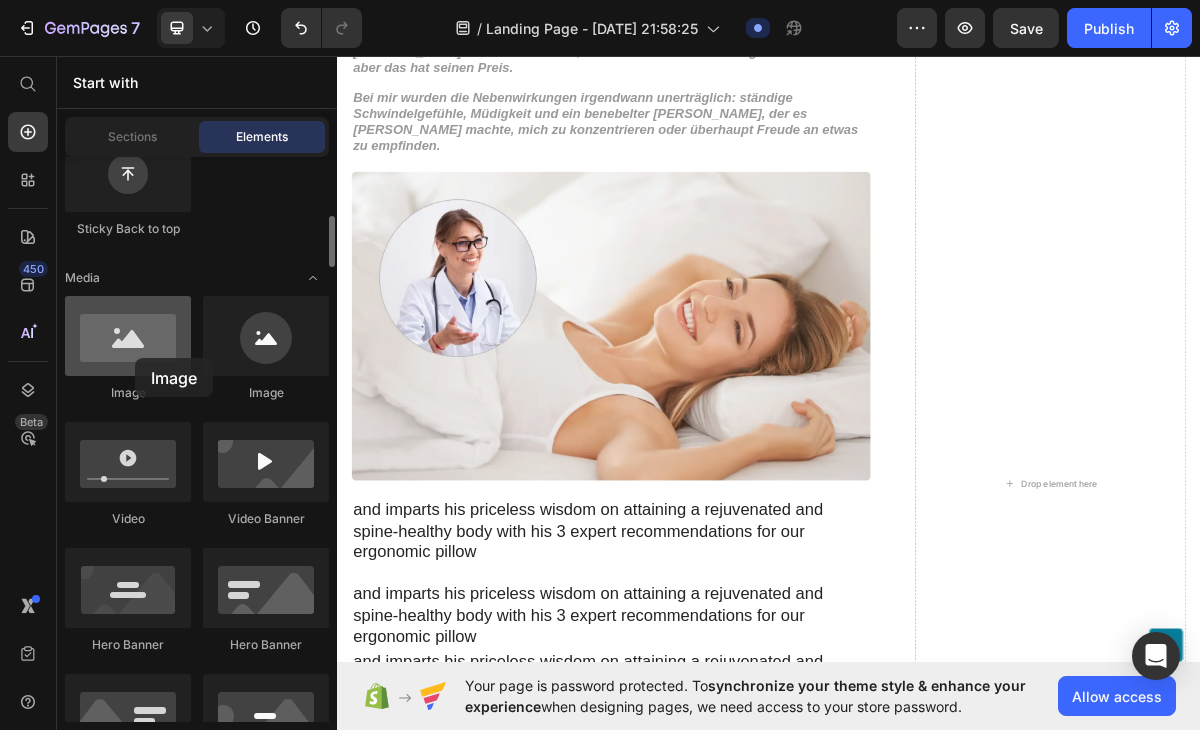 click at bounding box center [128, 336] 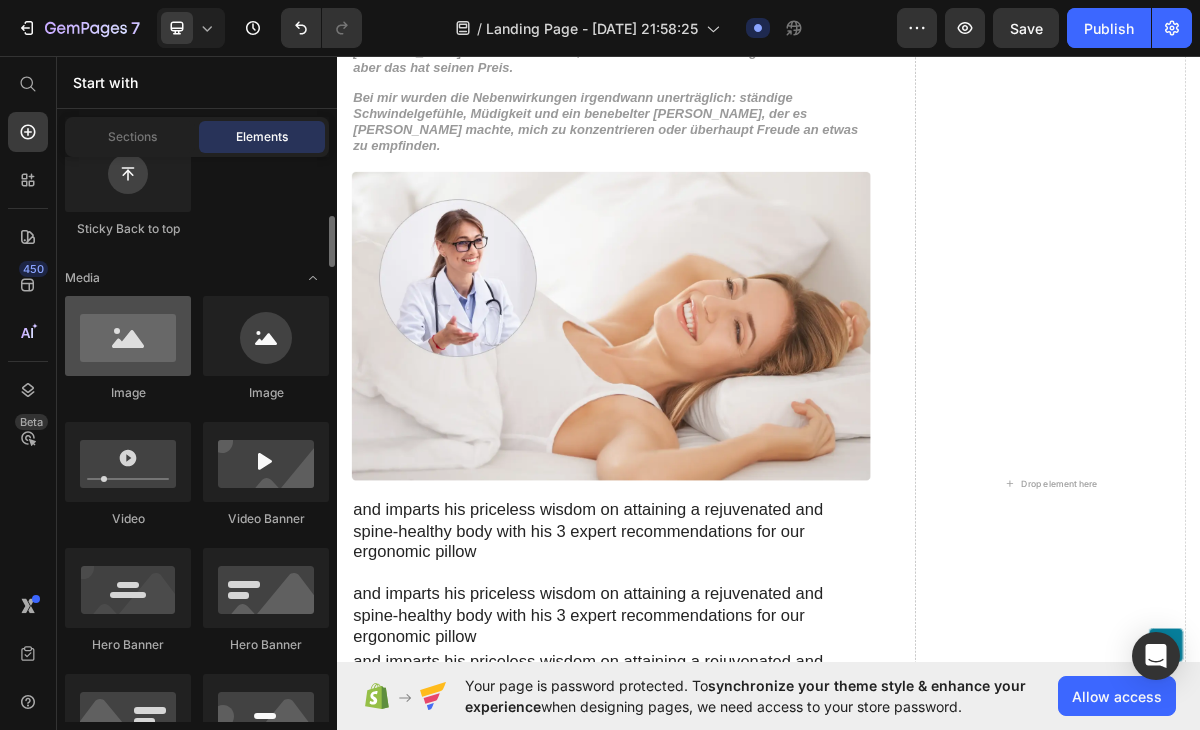 click at bounding box center (128, 336) 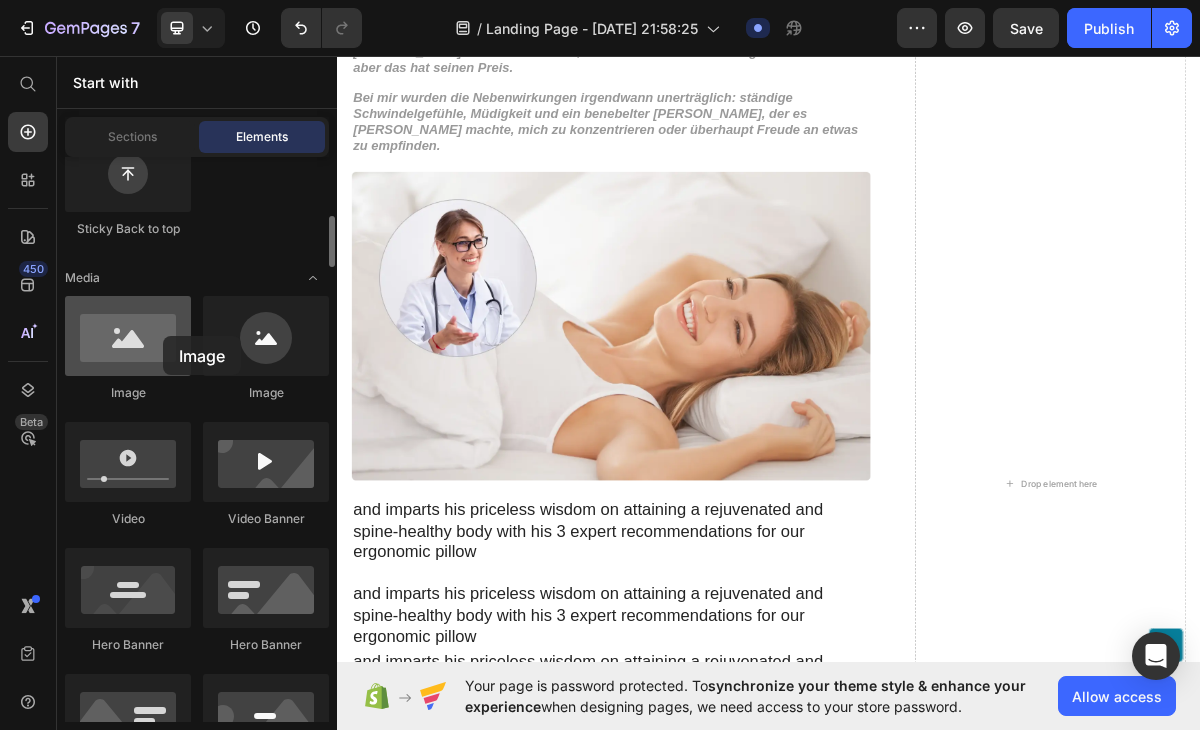click at bounding box center [128, 336] 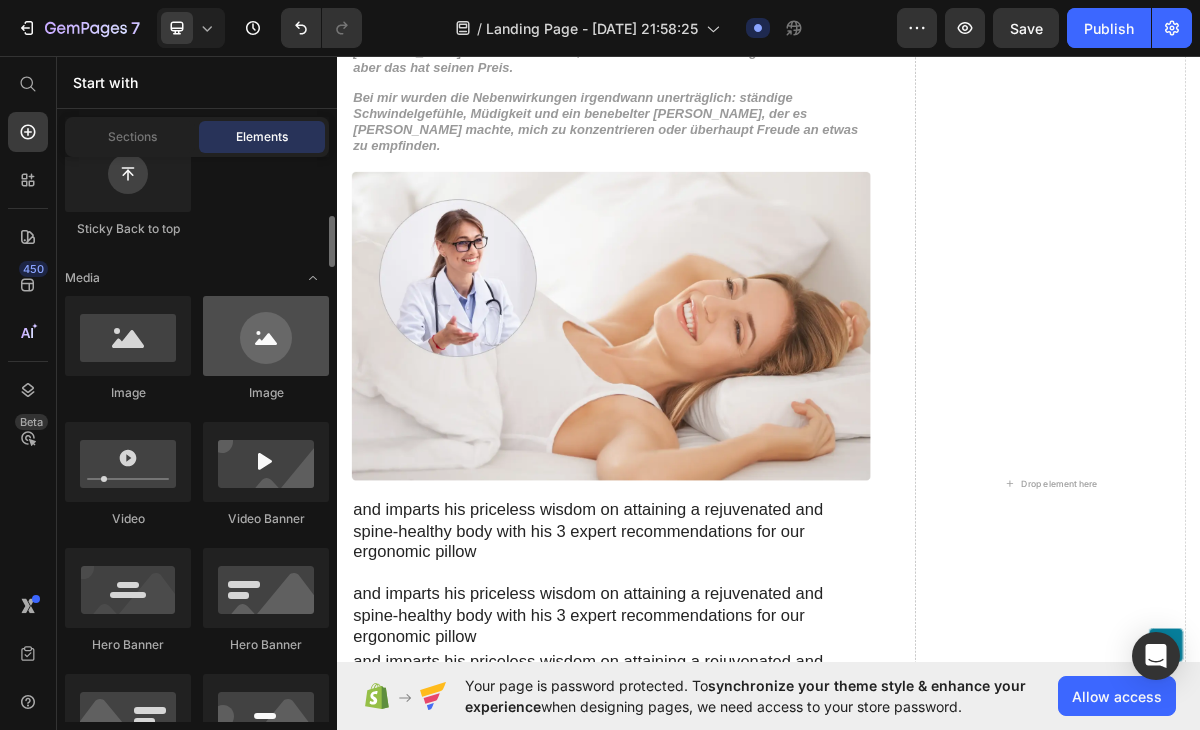 click at bounding box center [266, 336] 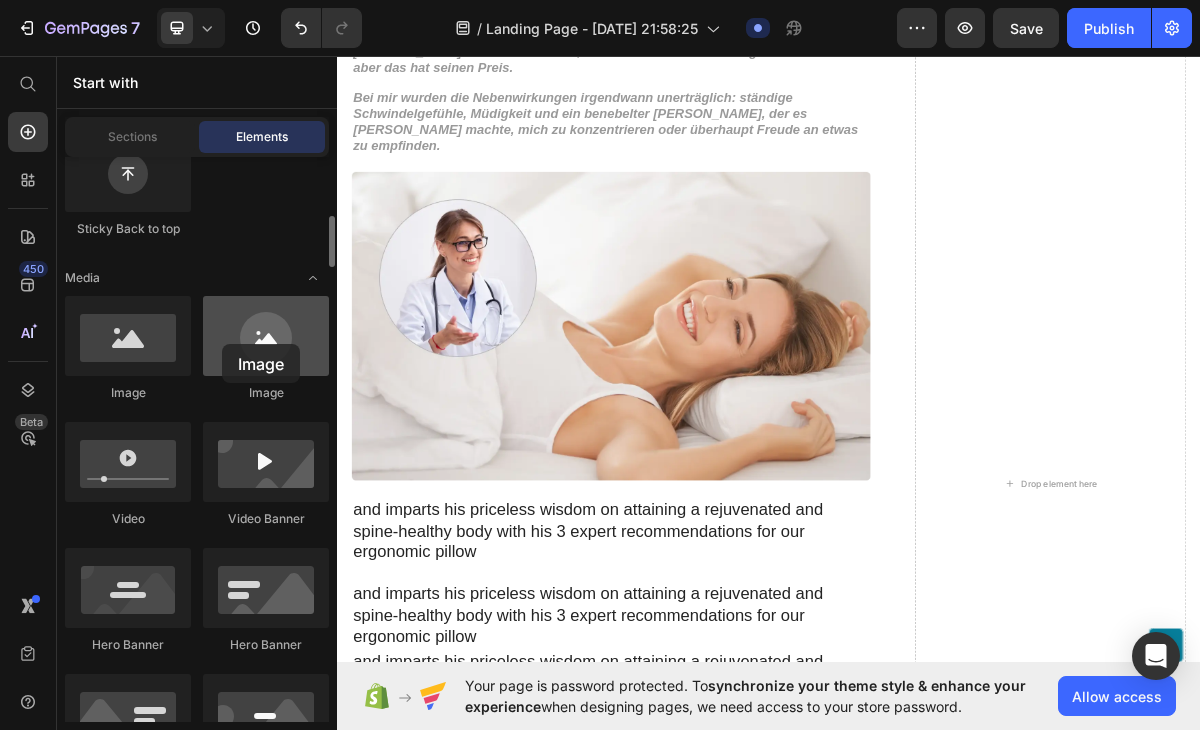 click at bounding box center [266, 336] 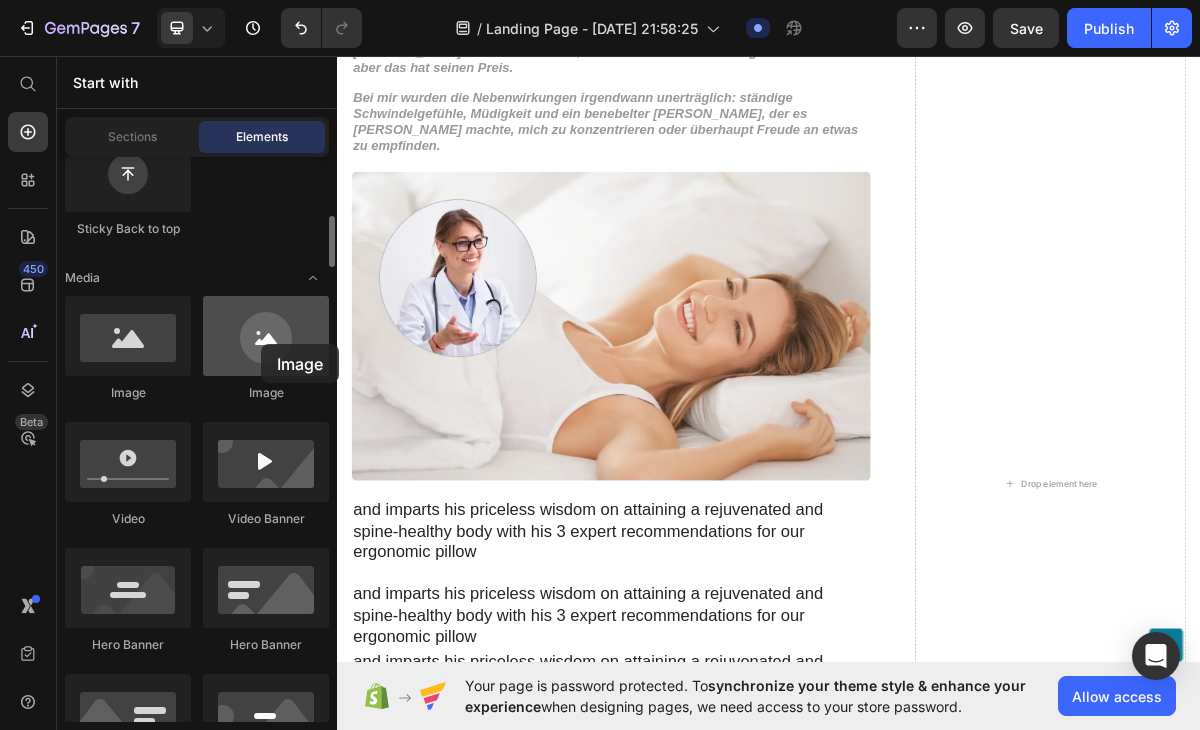 drag, startPoint x: 222, startPoint y: 344, endPoint x: 261, endPoint y: 344, distance: 39 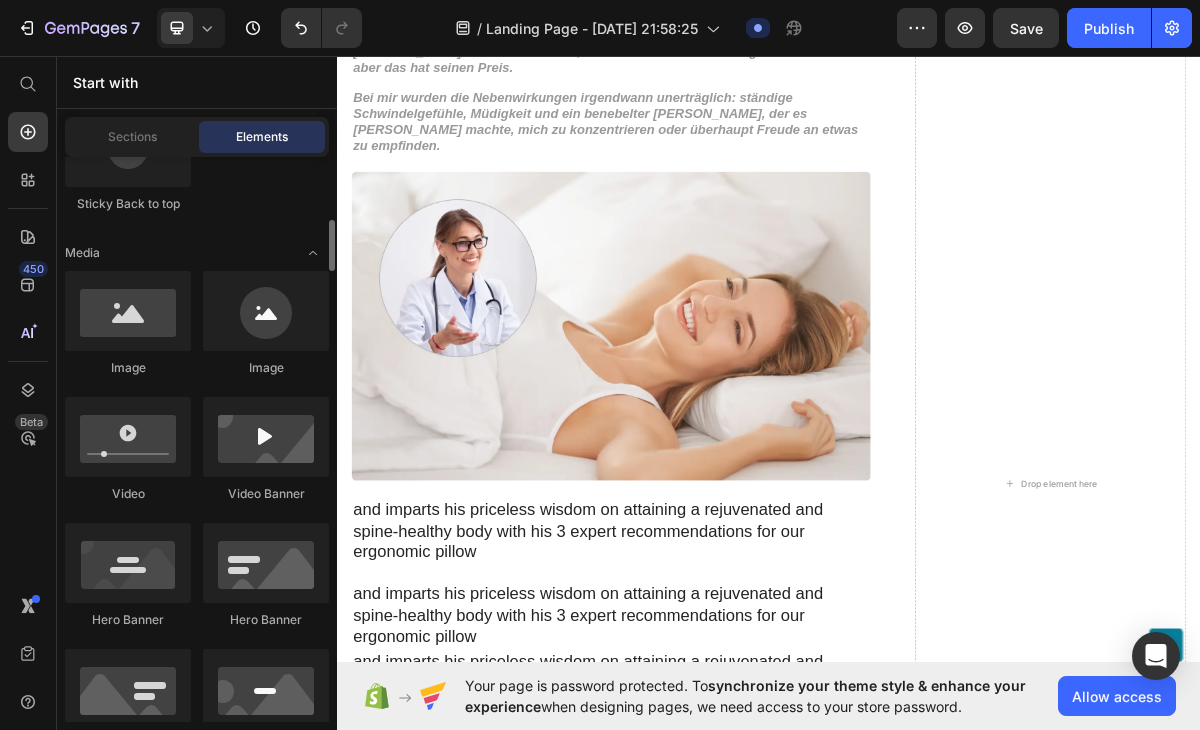 scroll, scrollTop: 677, scrollLeft: 0, axis: vertical 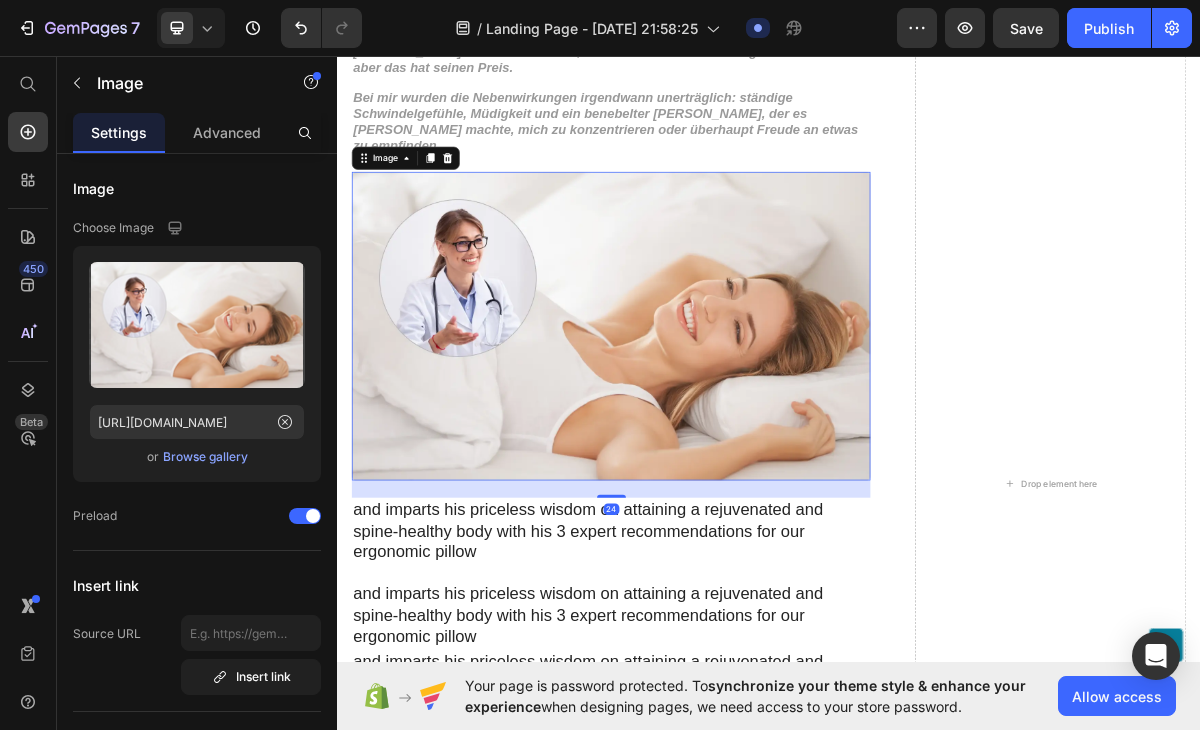click at bounding box center [717, 435] 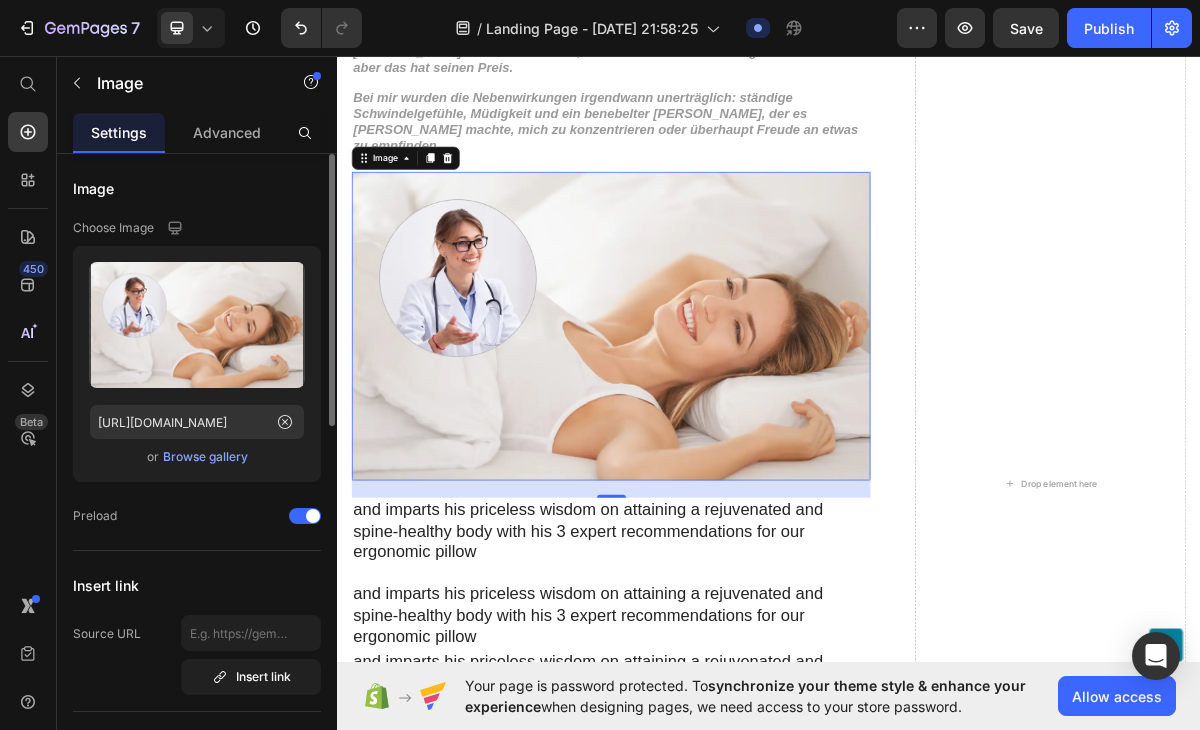 click on "Browse gallery" at bounding box center [205, 457] 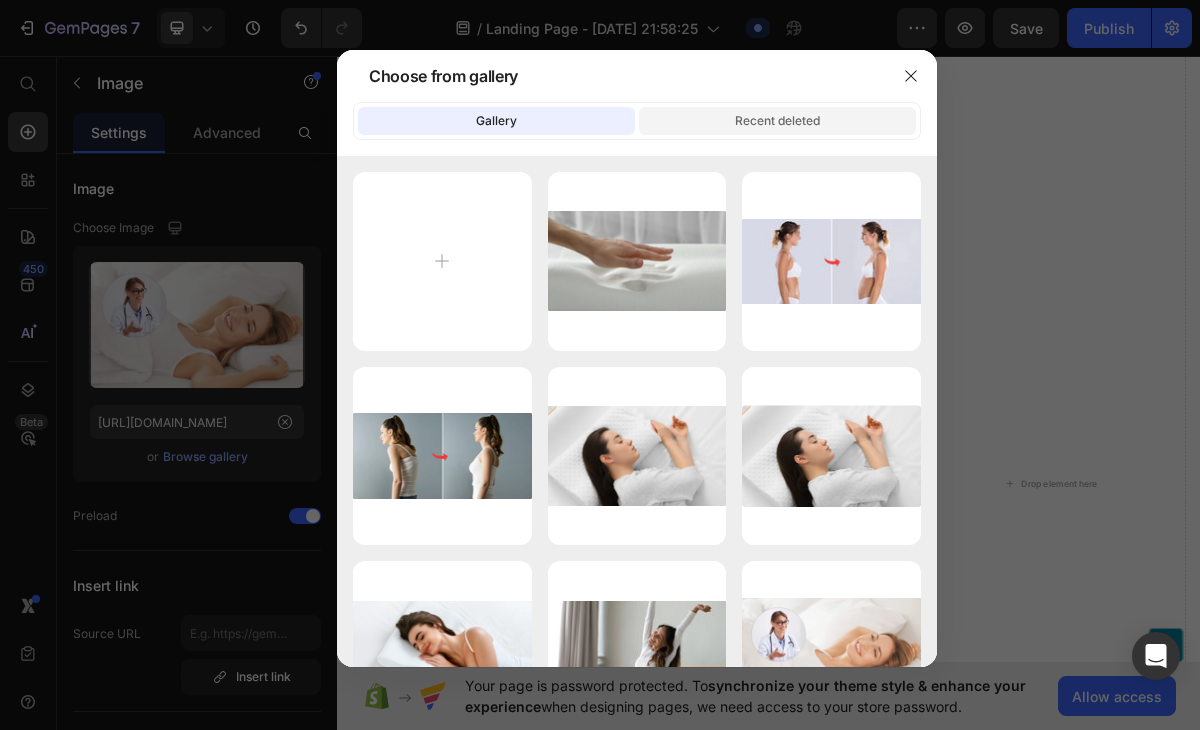 click on "Recent deleted" 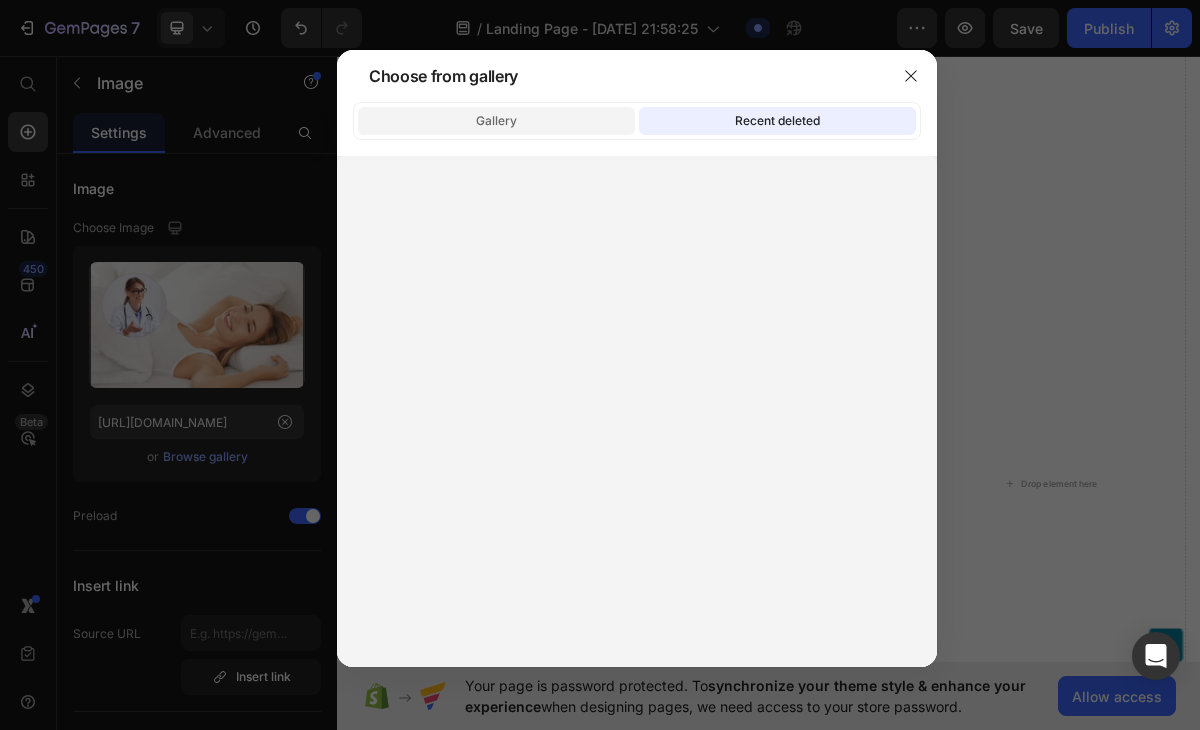 click on "Gallery" 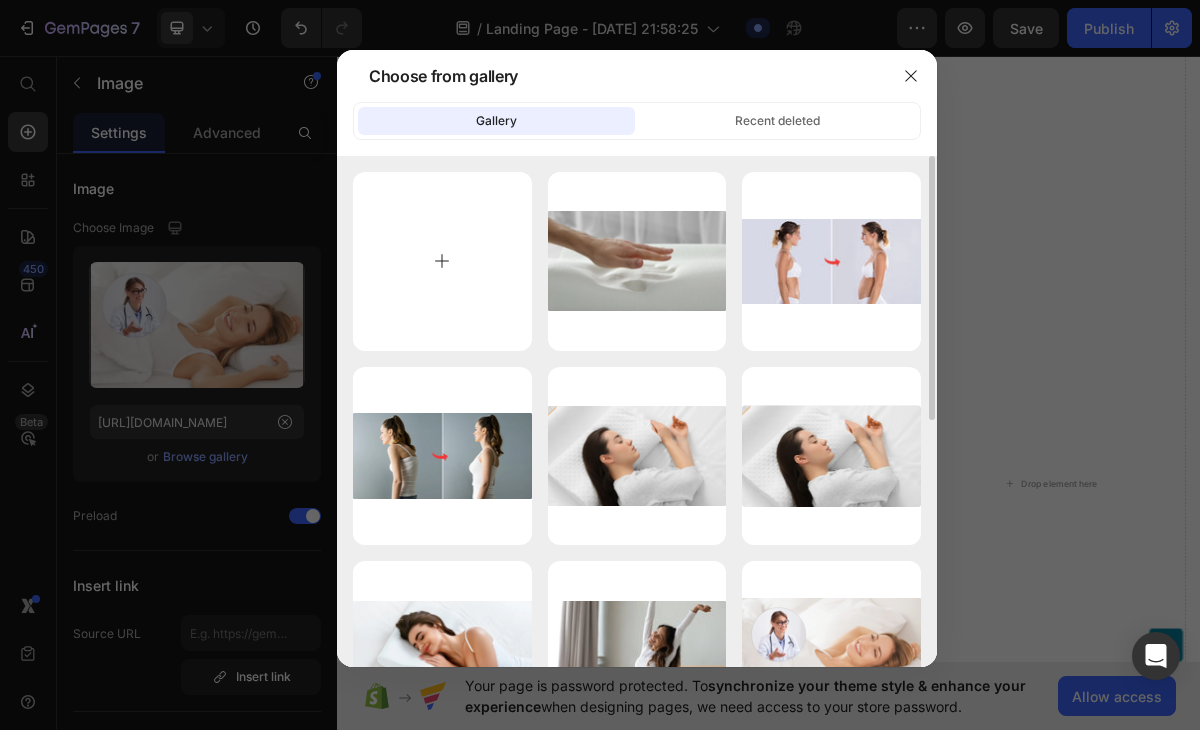 click at bounding box center (442, 261) 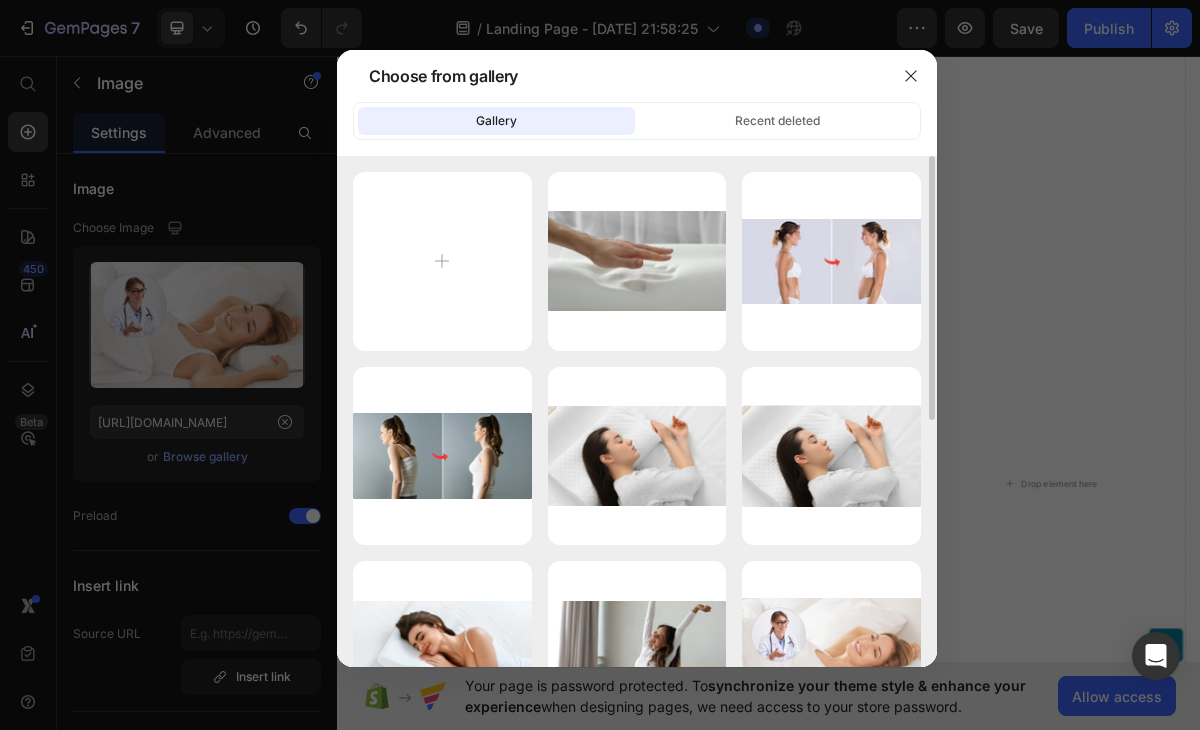 type on "C:\fakepath\imgi_4_1736260863562_image1.png" 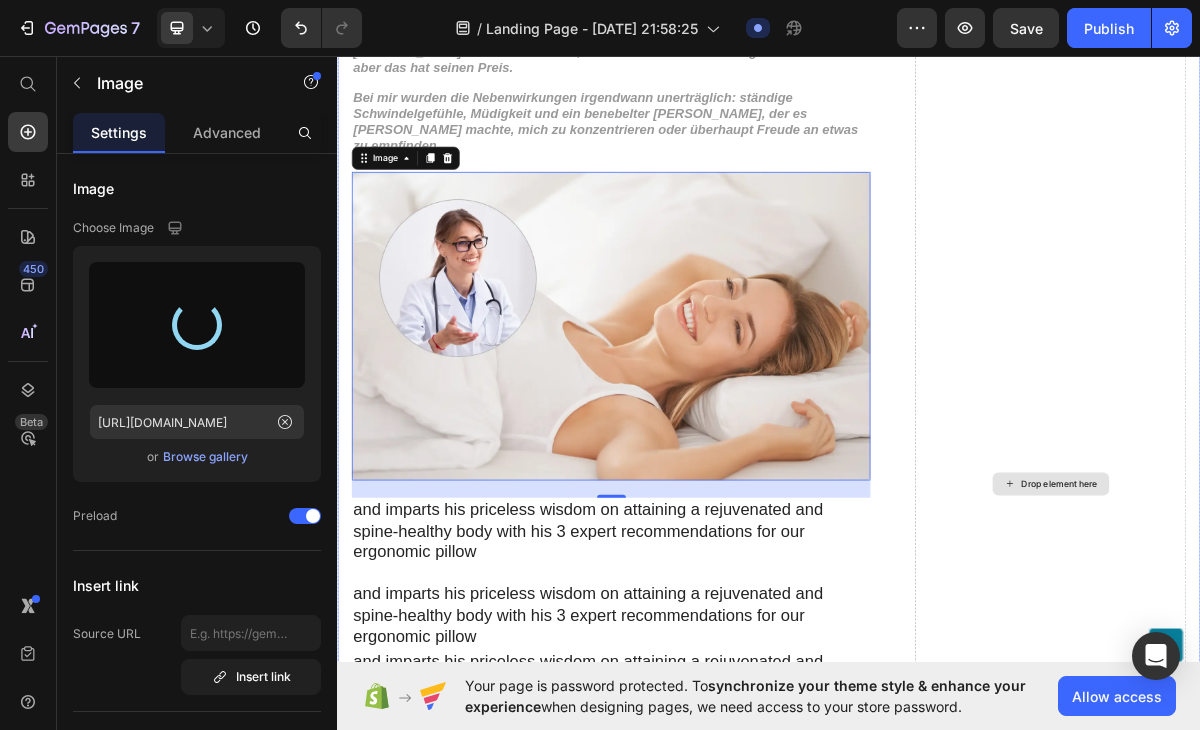 type on "[URL][DOMAIN_NAME]" 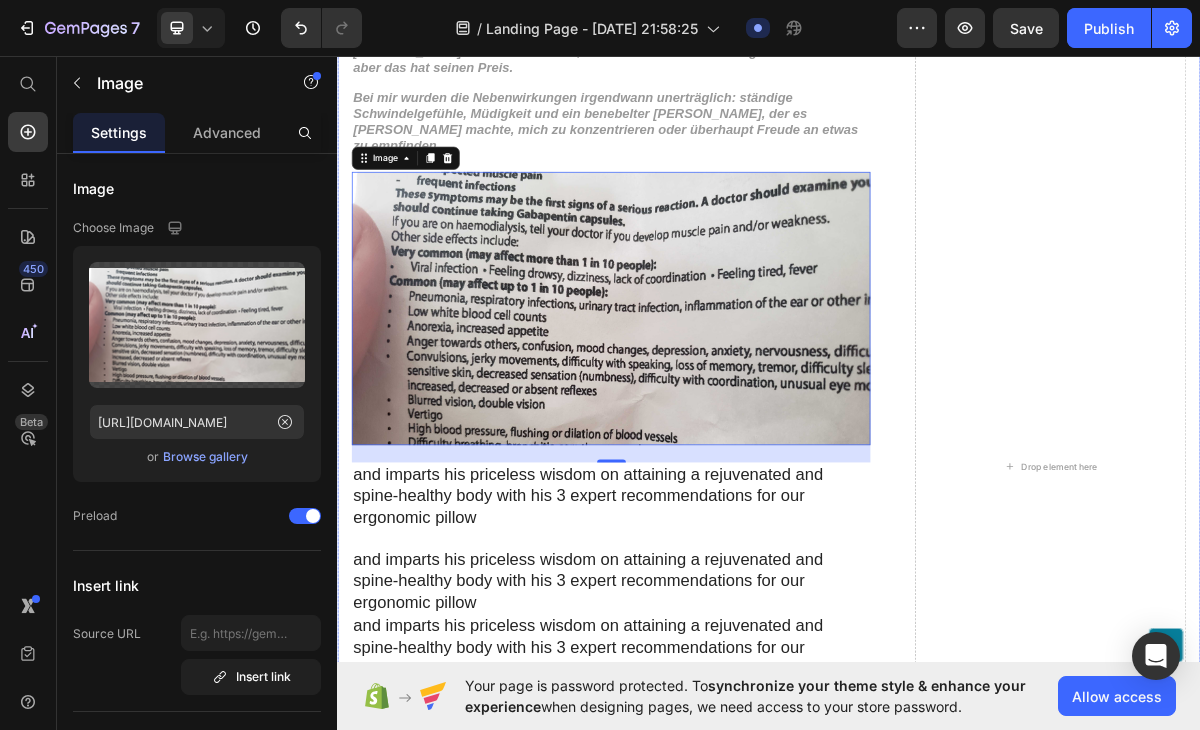 click on "Warum immer mehr Menschen mit Neuropathie auf dieses sichere und kostengünstige Schmerztherapie-Gerät setzen Heading [MEDICAL_DATA] half bei [PERSON_NAME] Nervenschmerzen … doch genau das war das Problem Text Block Es löste das Problem nicht – es überdeckte es nur. Anfangs dachte ich, [PERSON_NAME] meine Rettung. Doch mit der Zeit traten Nebenwirkungen auf, und ich fühlte mich in einem Kreislauf gefangen, aus dem ich nicht mehr herauskam. [MEDICAL_DATA] verändert nämlich, wie dein Gehirn Schmerzsignale wahrnimmt – aber das hat seinen Preis. Bei mir wurden die Nebenwirkungen irgendwann unerträglich: ständige Schwindelgefühle, Müdigkeit und ein benebelter [PERSON_NAME], der es [PERSON_NAME] machte, mich zu konzentrieren oder überhaupt Freude an etwas zu empfinden. Text Block Image   24 and imparts his priceless wisdom on attaining a rejuvenated and spine-healthy body with his 3 expert recommendations for our ergonomic pillow Text Block Text Block Text Block Text Block
Item List" at bounding box center (937, 631) 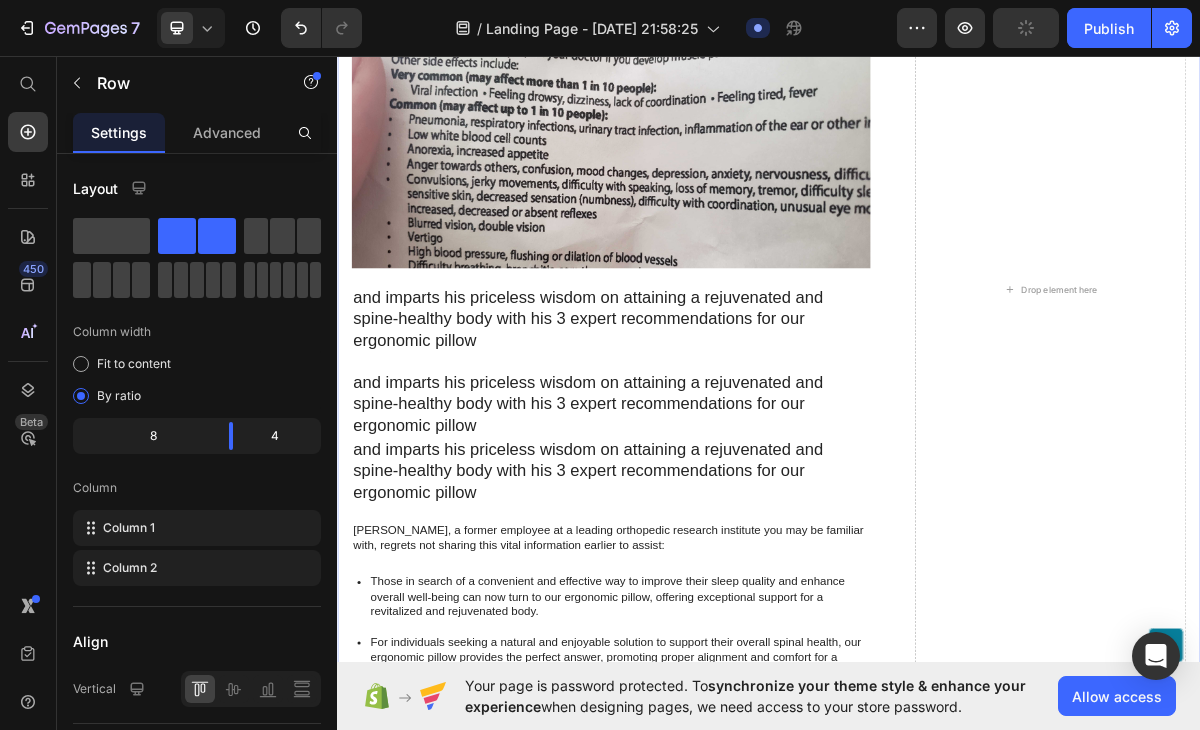 scroll, scrollTop: 805, scrollLeft: 0, axis: vertical 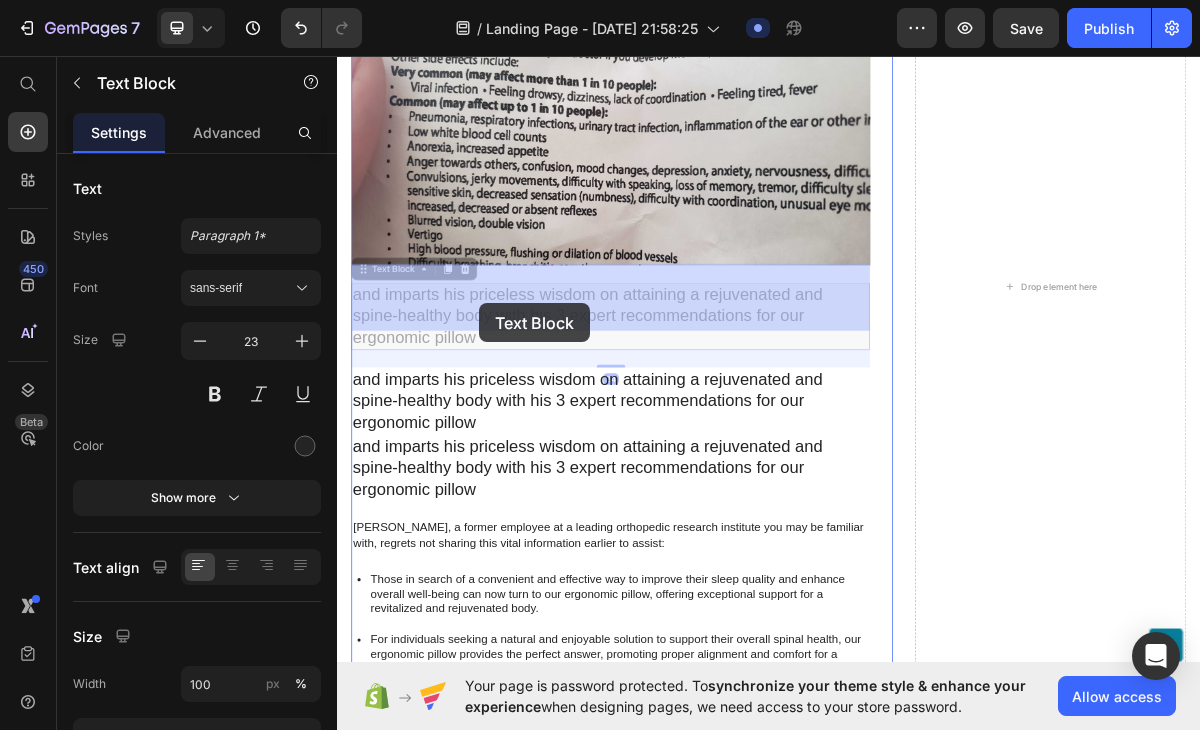 drag, startPoint x: 360, startPoint y: 361, endPoint x: 524, endPoint y: 396, distance: 167.69318 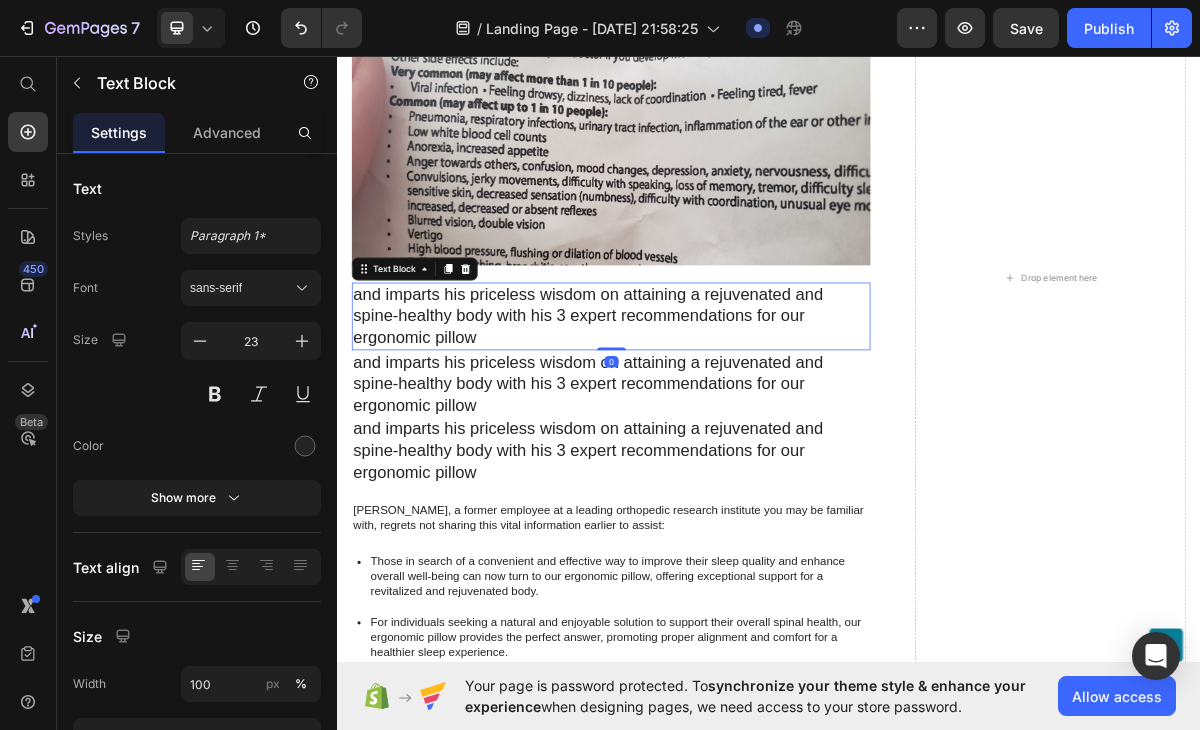 drag, startPoint x: 713, startPoint y: 462, endPoint x: 714, endPoint y: 423, distance: 39.012817 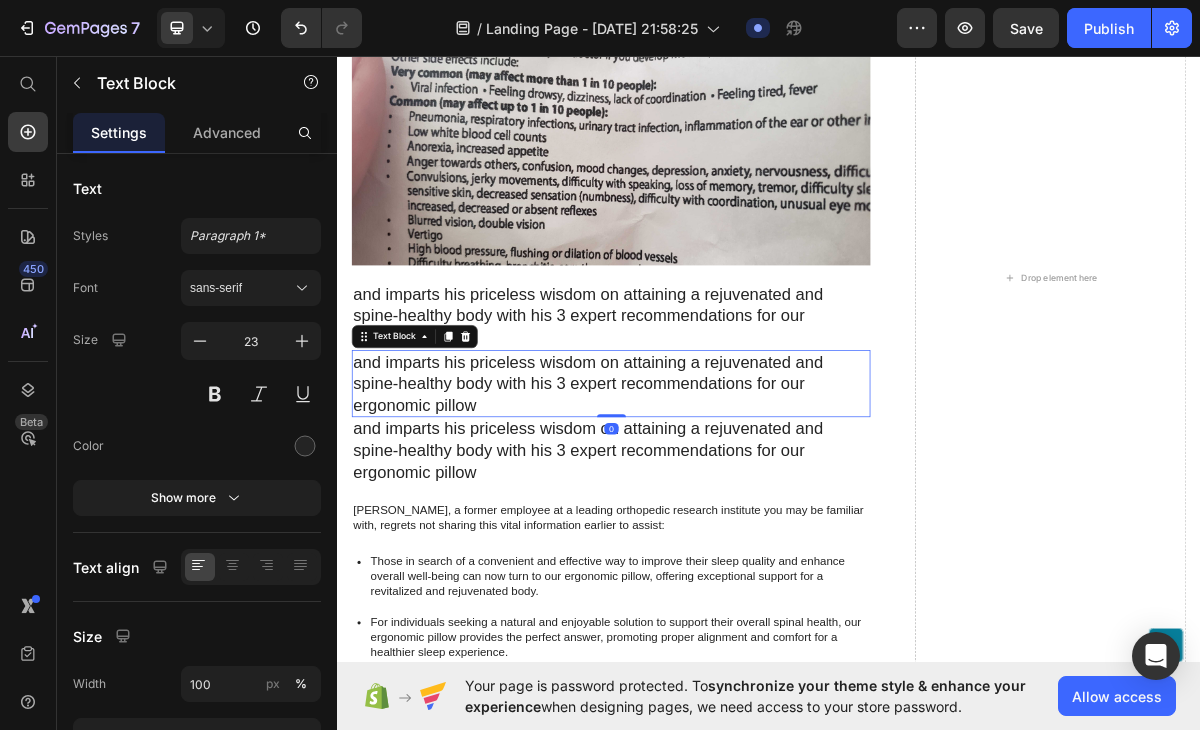 click on "and imparts his priceless wisdom on attaining a rejuvenated and spine-healthy body with his 3 expert recommendations for our ergonomic pillow" at bounding box center [717, 516] 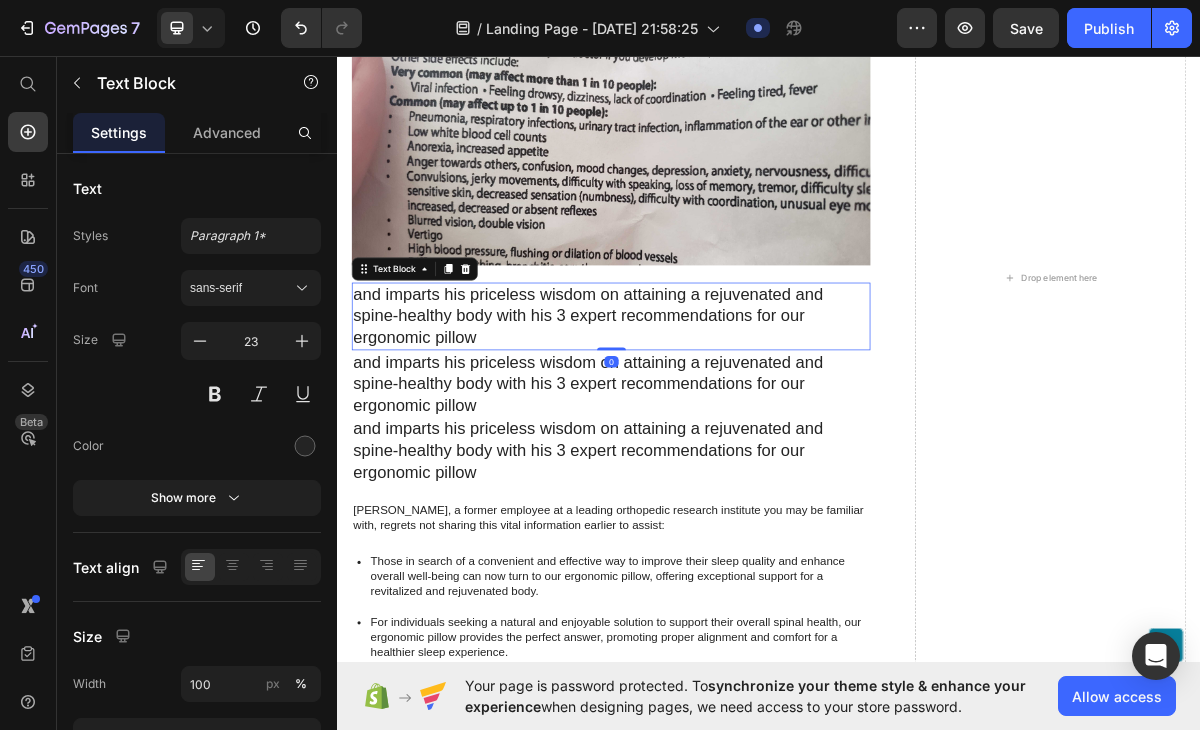 click on "and imparts his priceless wisdom on attaining a rejuvenated and spine-healthy body with his 3 expert recommendations for our ergonomic pillow" at bounding box center (717, 422) 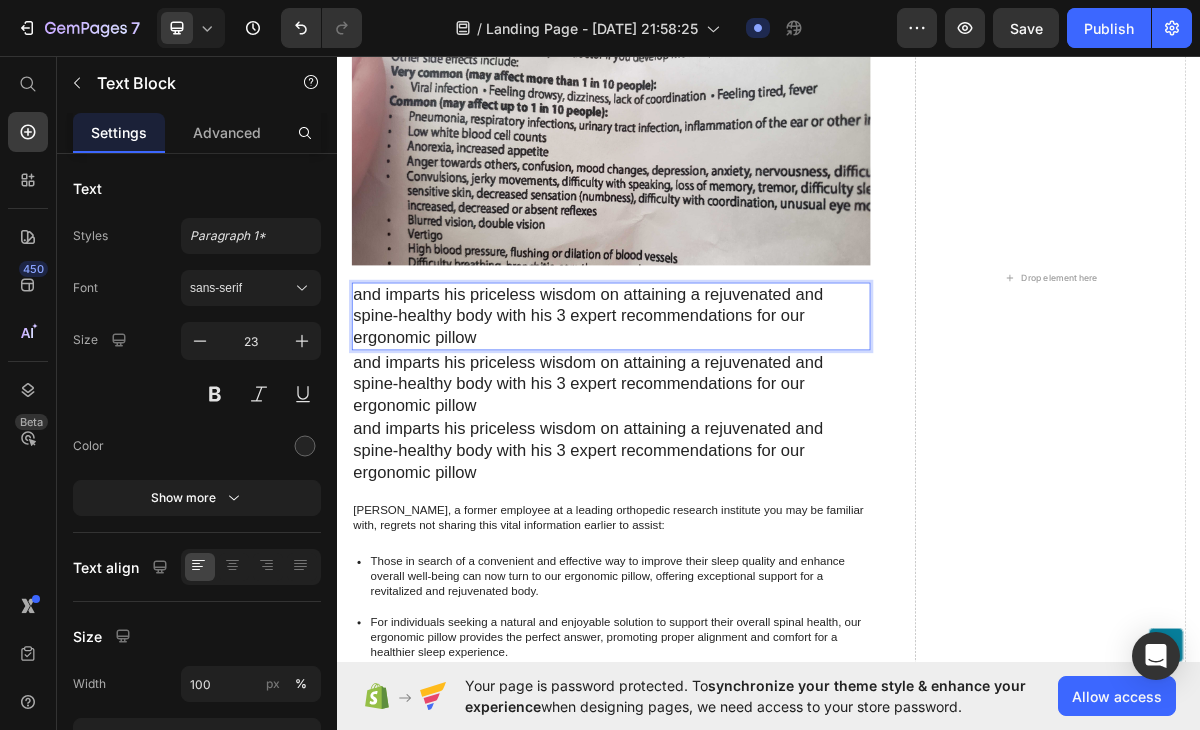 click on "and imparts his priceless wisdom on attaining a rejuvenated and spine-healthy body with his 3 expert recommendations for our ergonomic pillow" at bounding box center [717, 422] 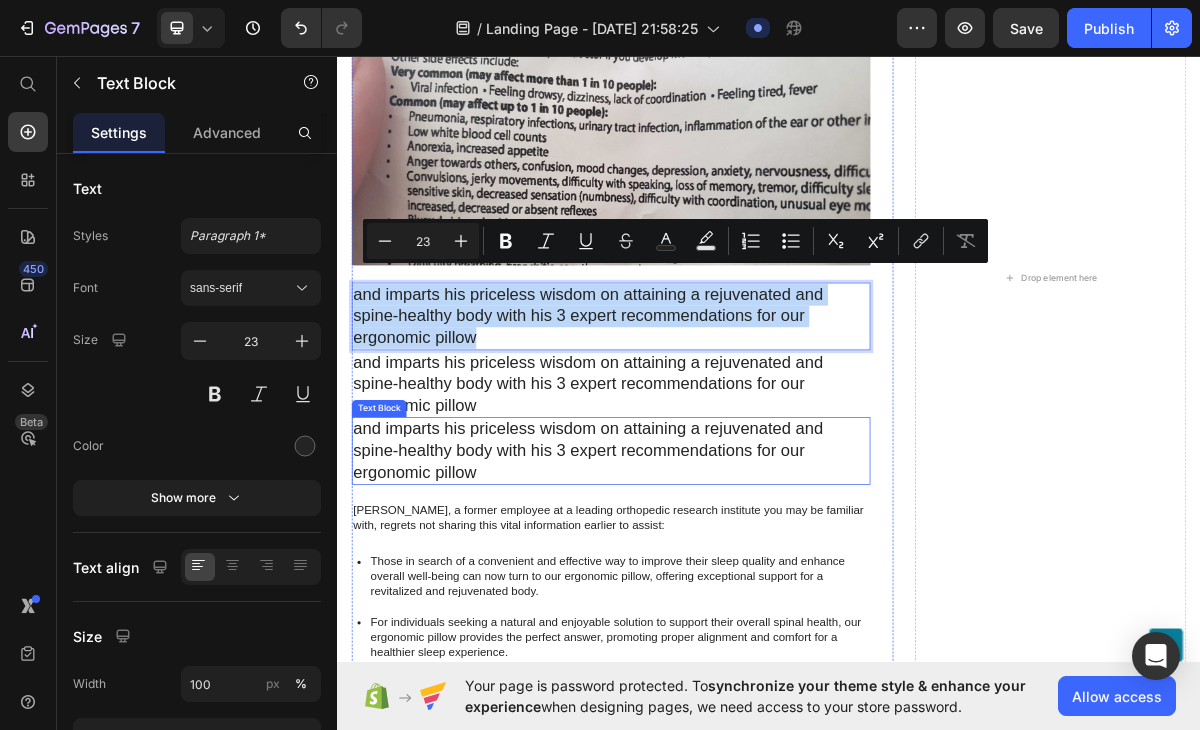 drag, startPoint x: 360, startPoint y: 363, endPoint x: 844, endPoint y: 601, distance: 539.35144 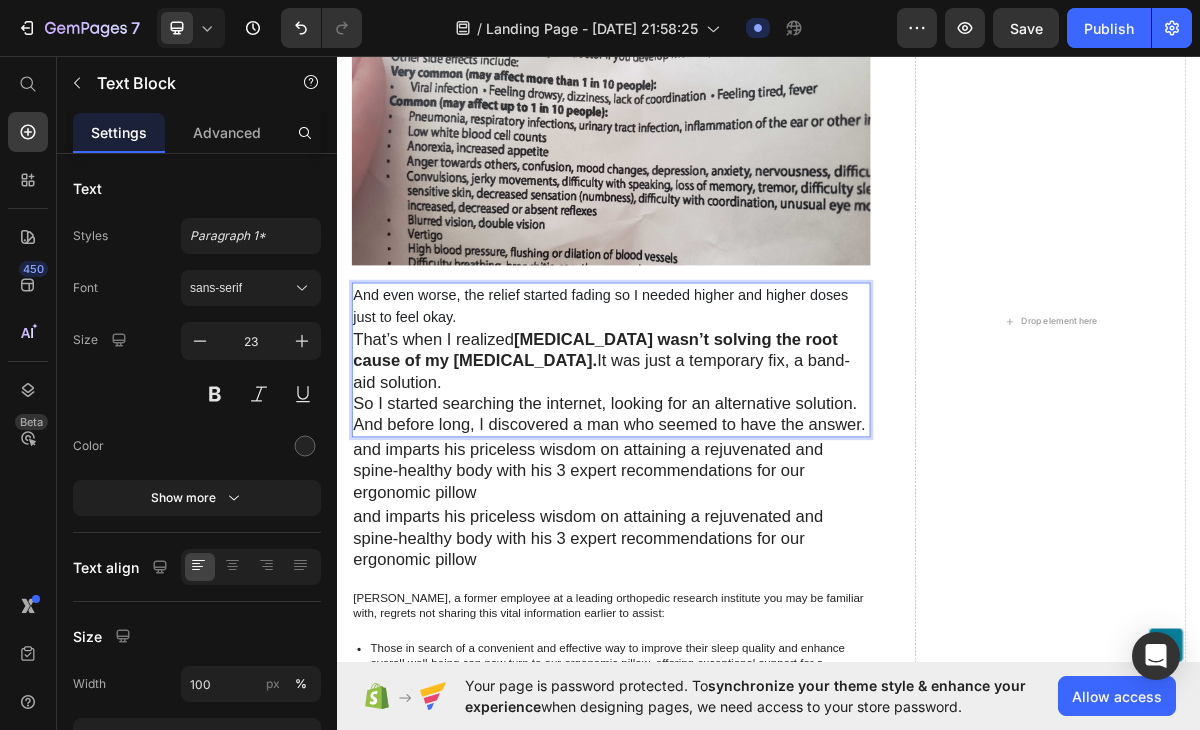 click on "And even worse, the relief started fading so I needed higher and higher doses just to feel okay." at bounding box center (717, 408) 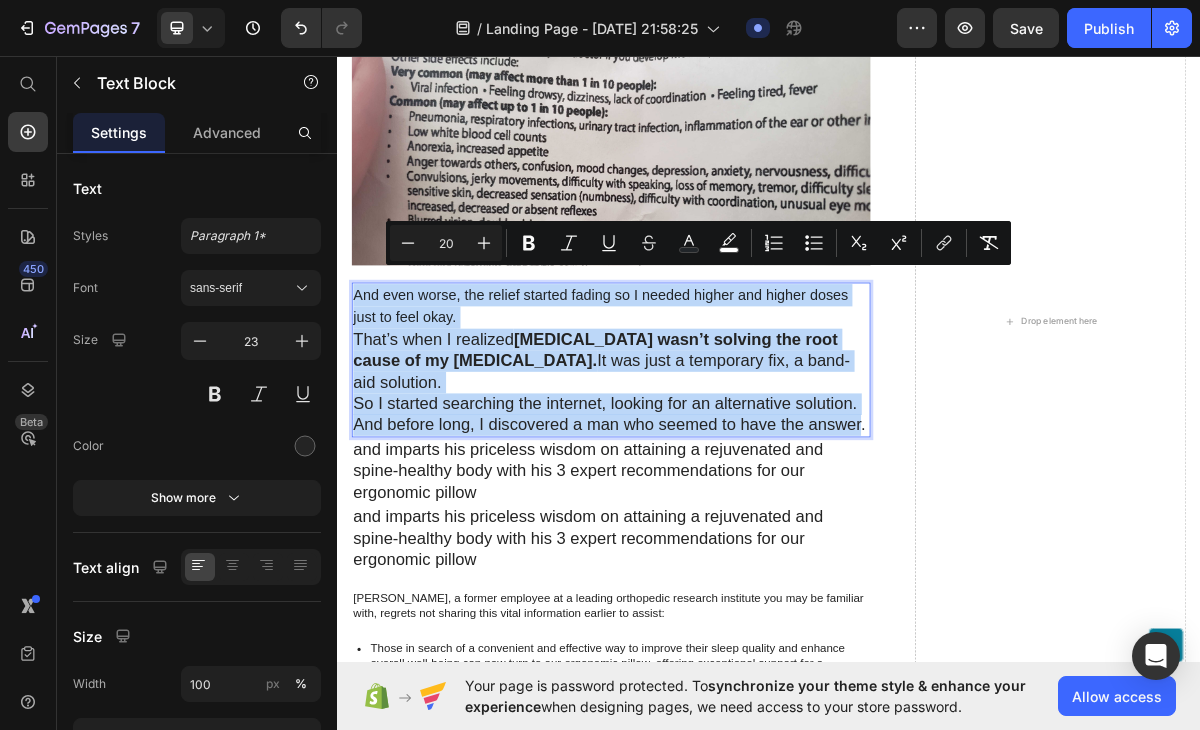 drag, startPoint x: 364, startPoint y: 366, endPoint x: 1068, endPoint y: 509, distance: 718.37665 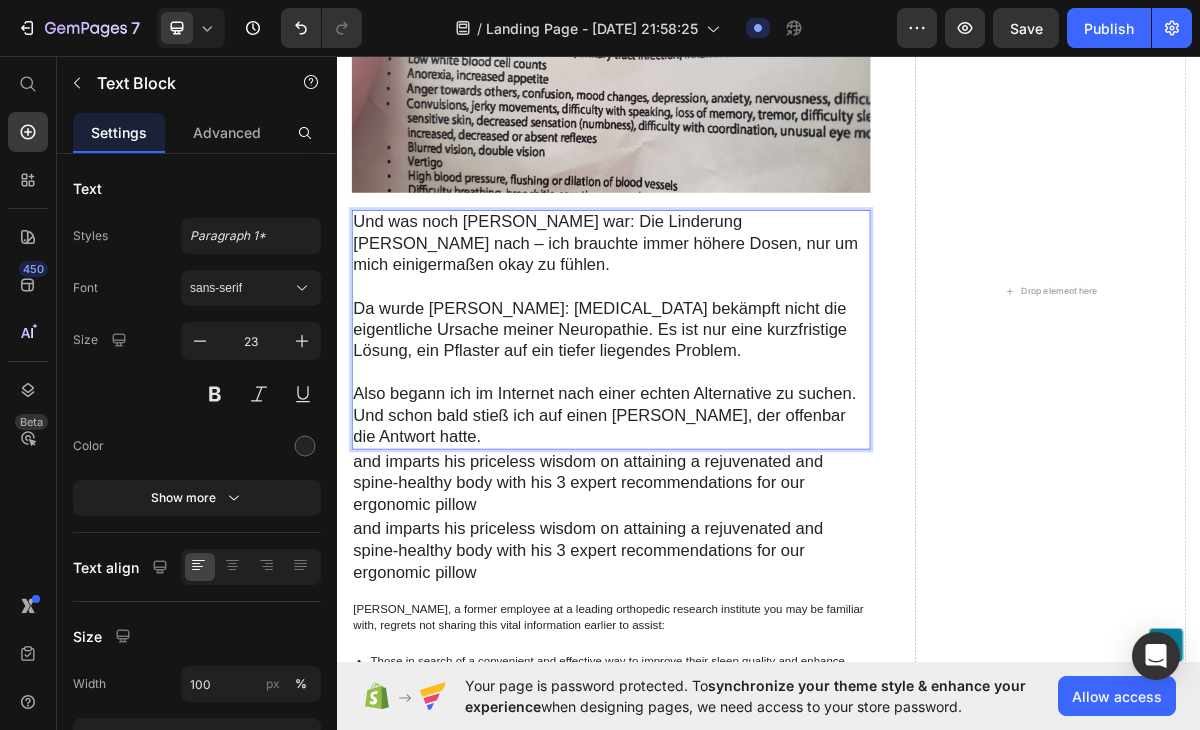 scroll, scrollTop: 915, scrollLeft: 0, axis: vertical 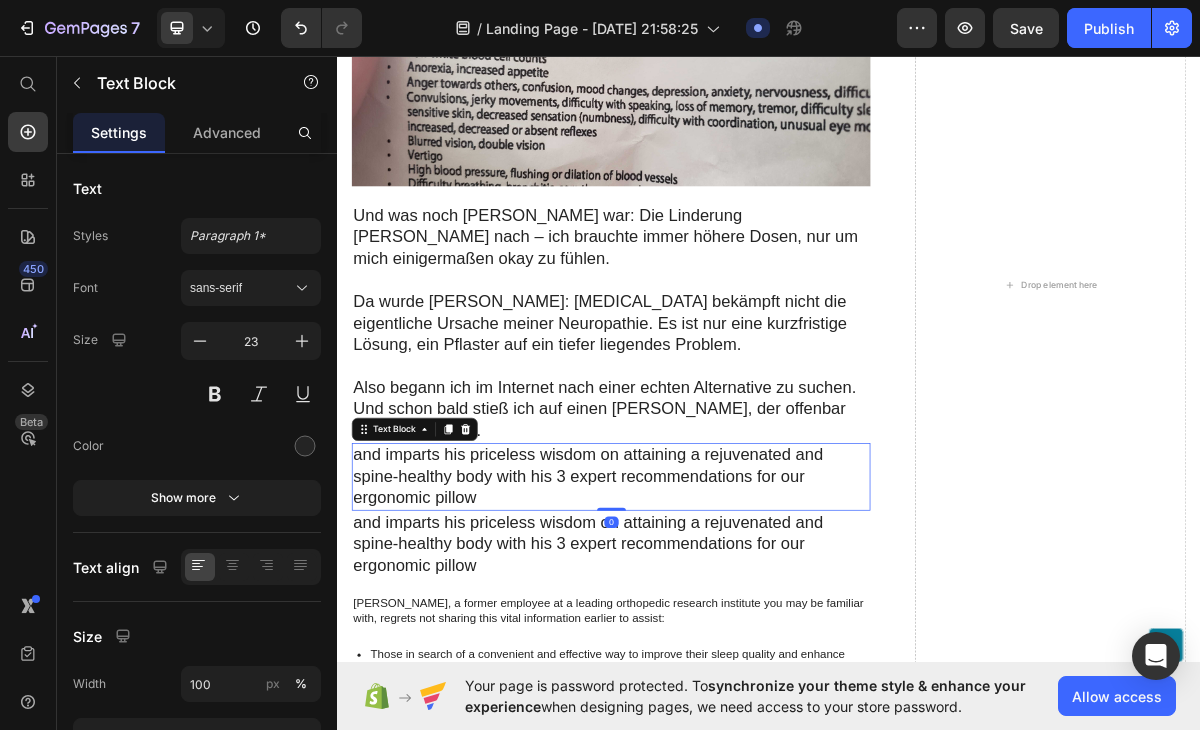 click on "and imparts his priceless wisdom on attaining a rejuvenated and spine-healthy body with his 3 expert recommendations for our ergonomic pillow" at bounding box center [717, 645] 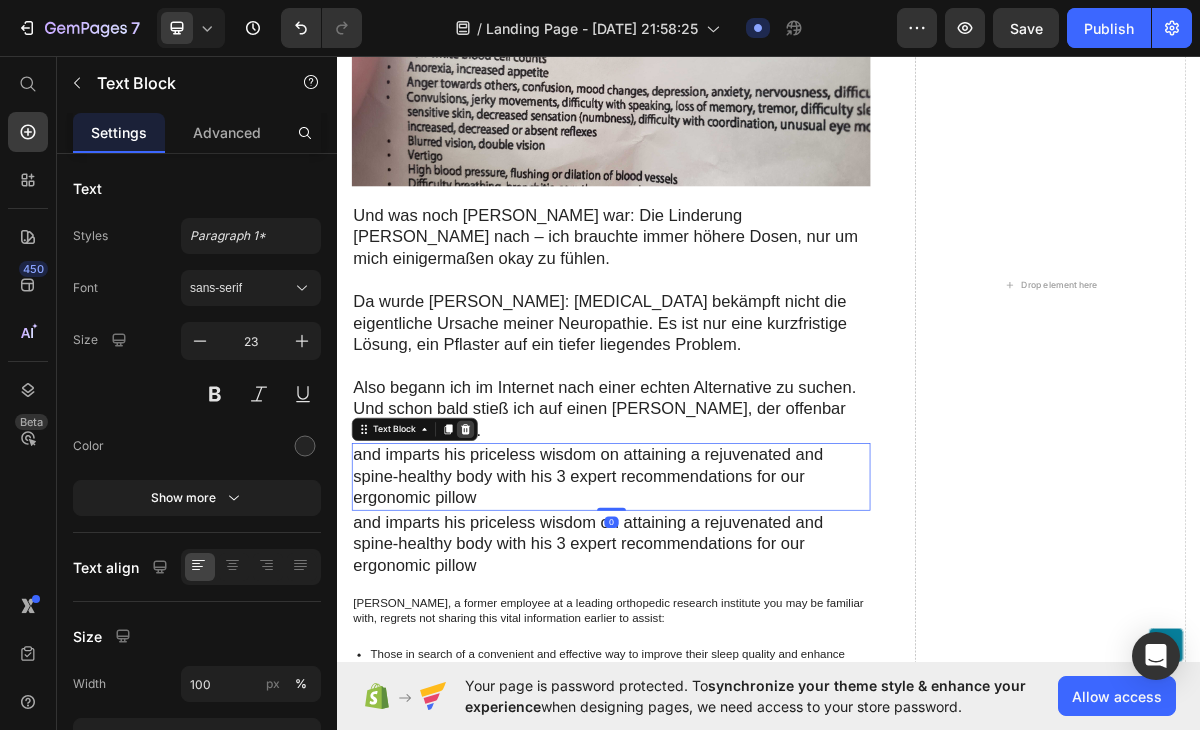 click 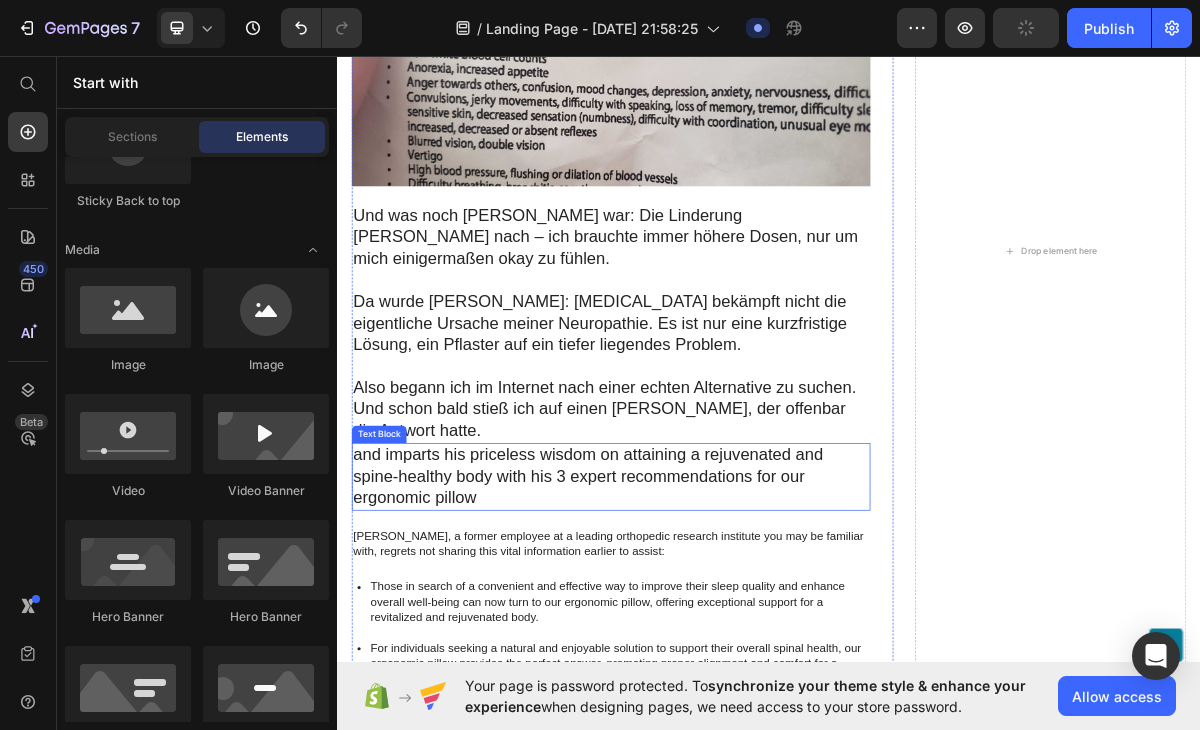 click on "and imparts his priceless wisdom on attaining a rejuvenated and spine-healthy body with his 3 expert recommendations for our ergonomic pillow" at bounding box center [717, 645] 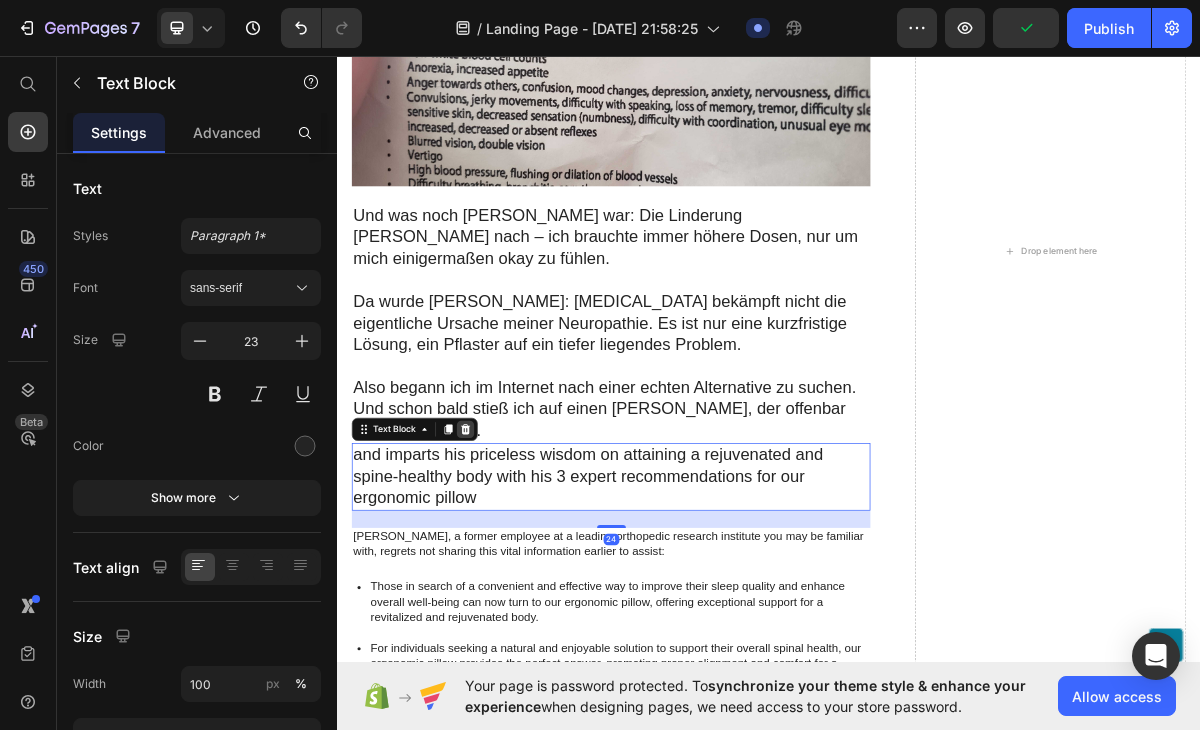 click 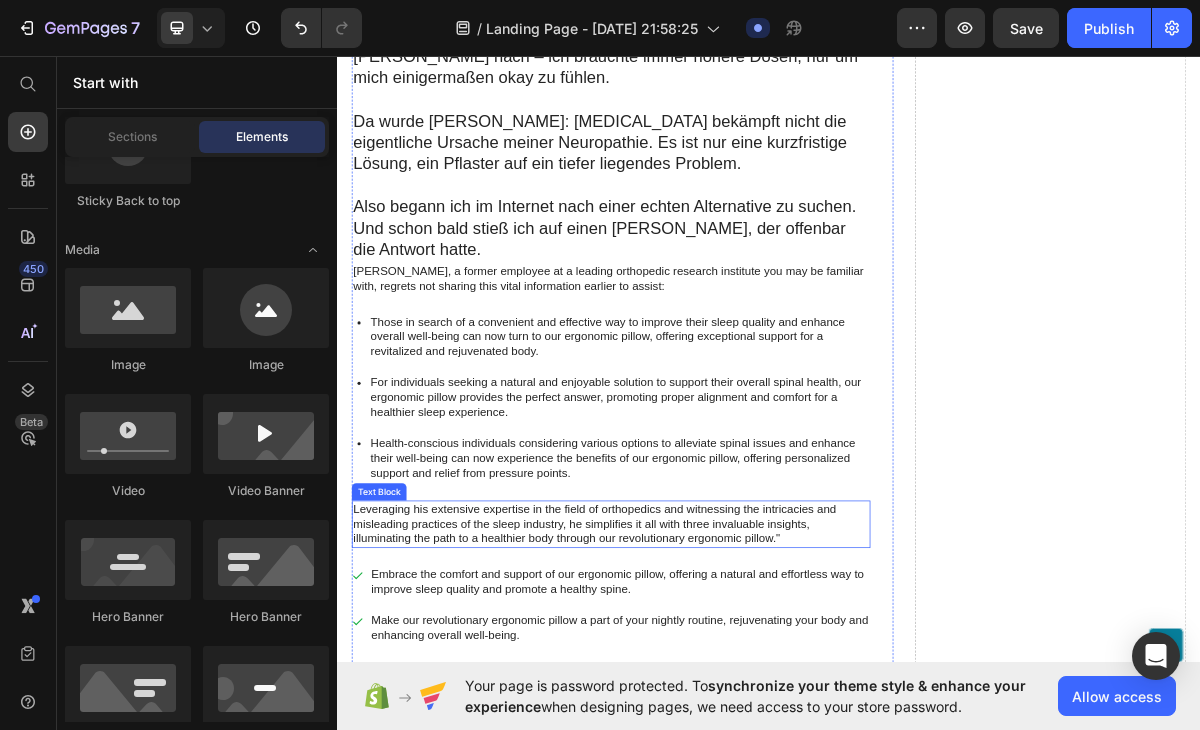 scroll, scrollTop: 1155, scrollLeft: 0, axis: vertical 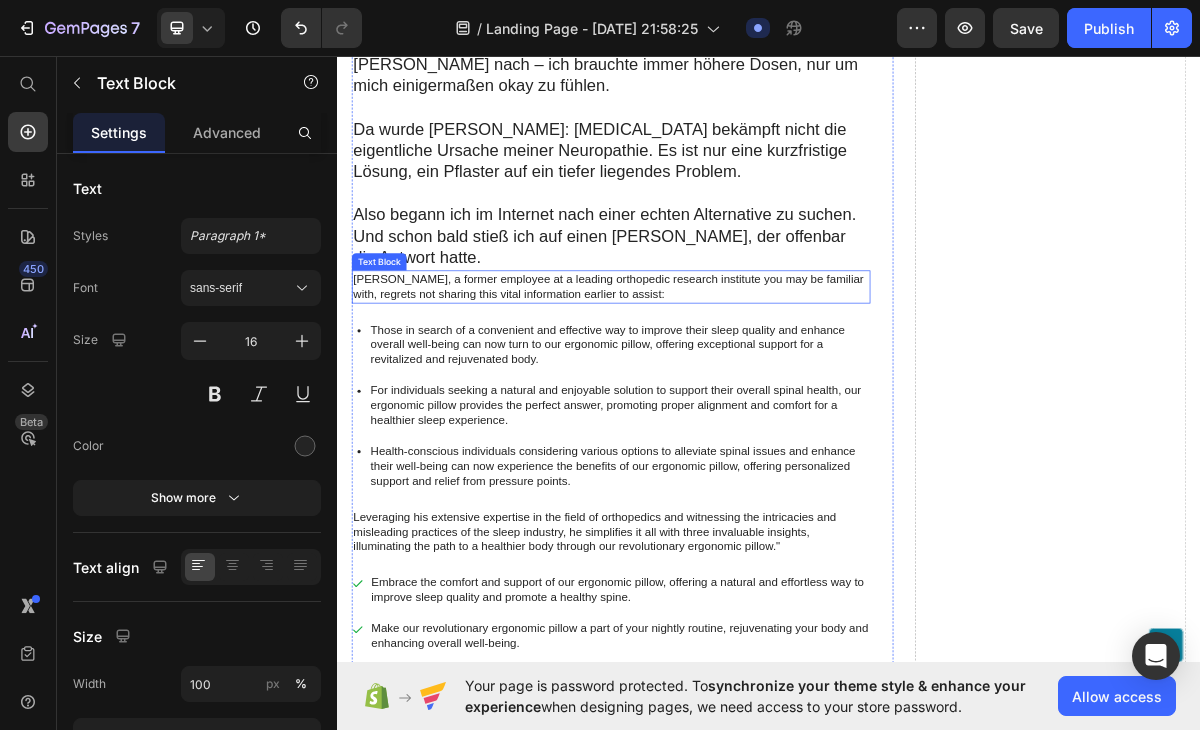click on "[PERSON_NAME], a former employee at a leading orthopedic research institute you may be familiar with, regrets not sharing this vital information earlier to assist:" at bounding box center [717, 381] 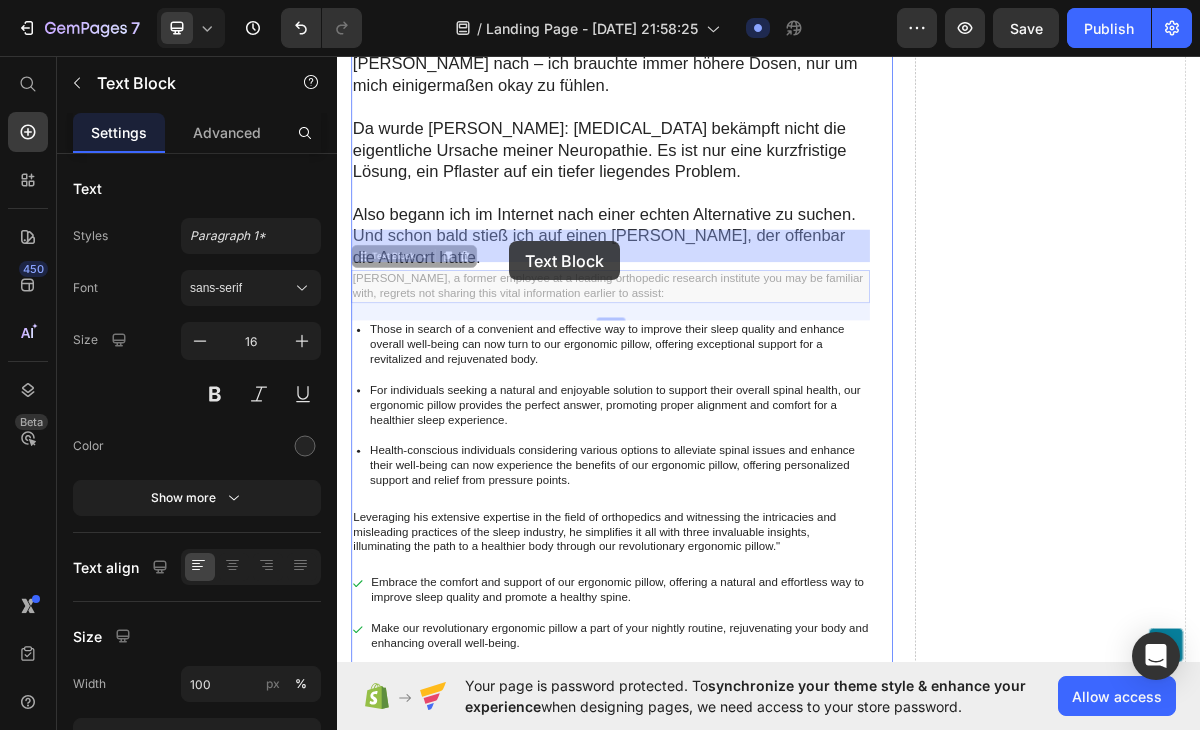 drag, startPoint x: 368, startPoint y: 315, endPoint x: 576, endPoint y: 317, distance: 208.00961 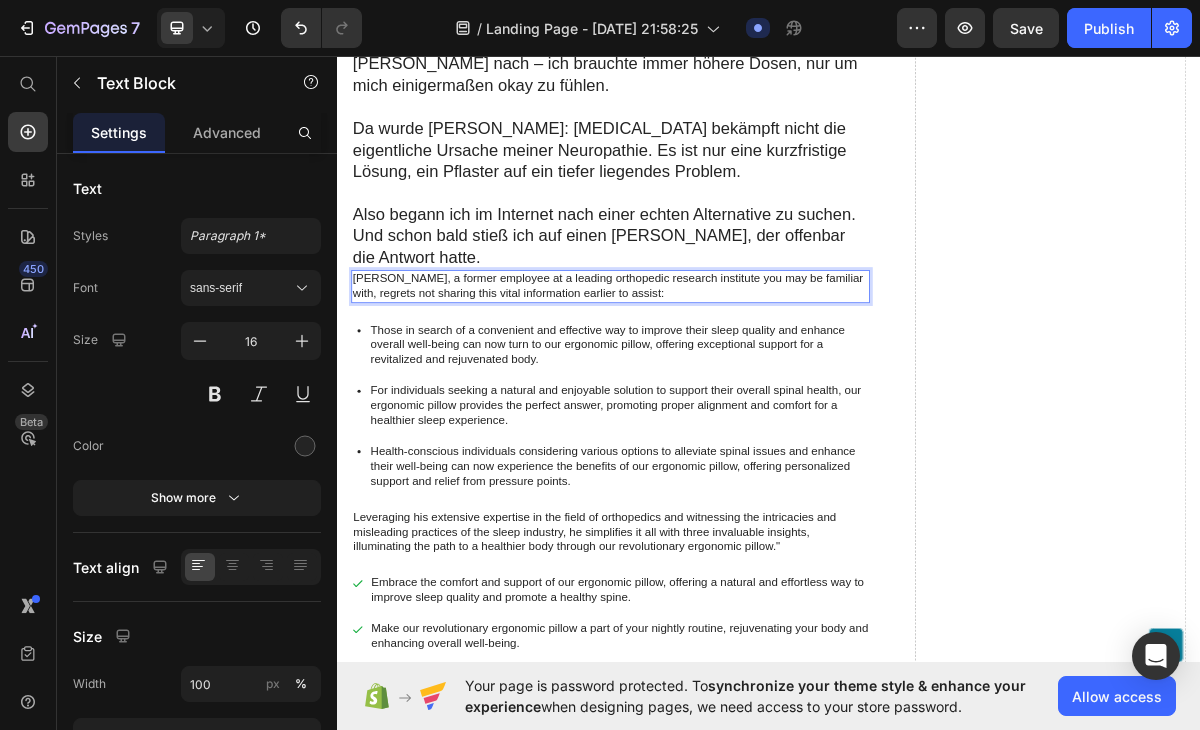 click on "[PERSON_NAME], a former employee at a leading orthopedic research institute you may be familiar with, regrets not sharing this vital information earlier to assist:" at bounding box center [717, 381] 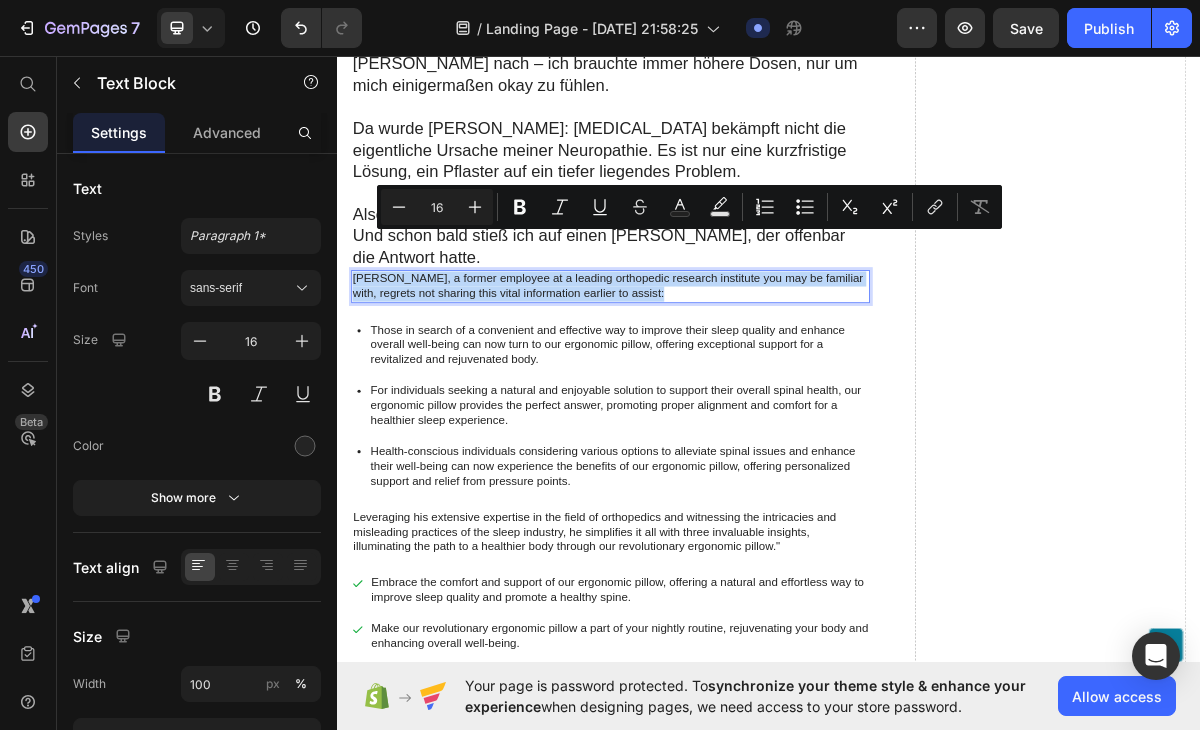 drag, startPoint x: 362, startPoint y: 310, endPoint x: 835, endPoint y: 337, distance: 473.77 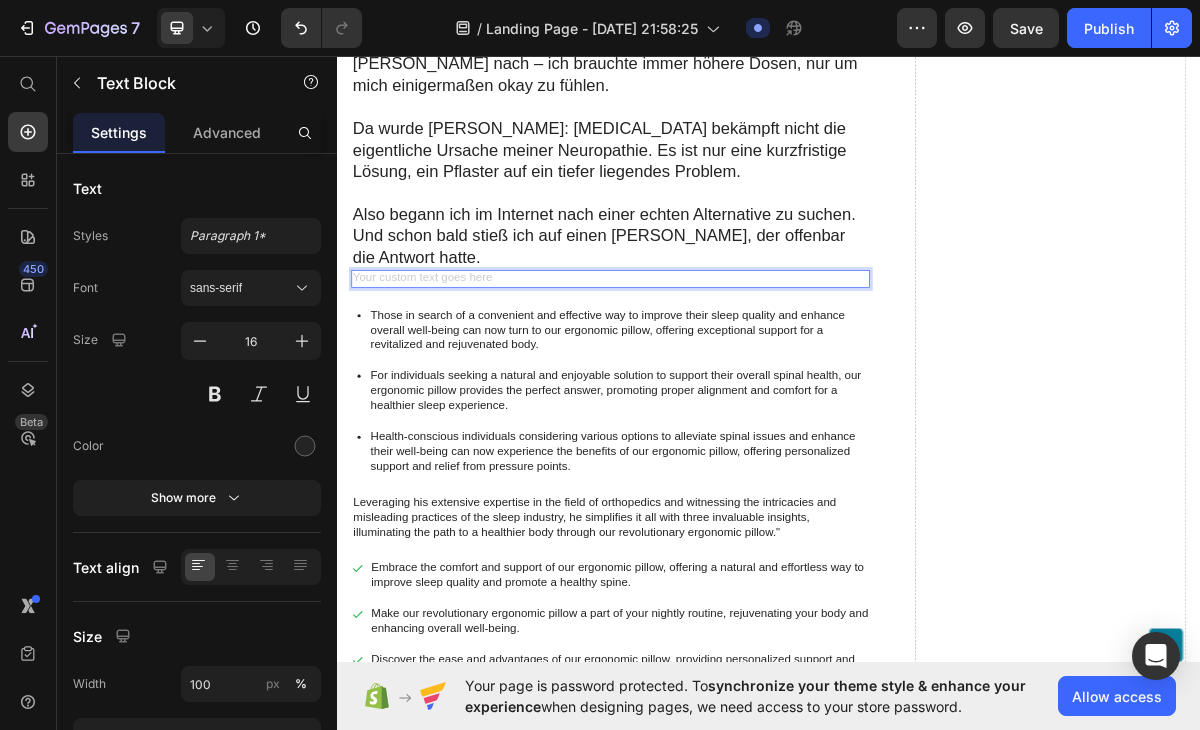 click at bounding box center [717, 370] 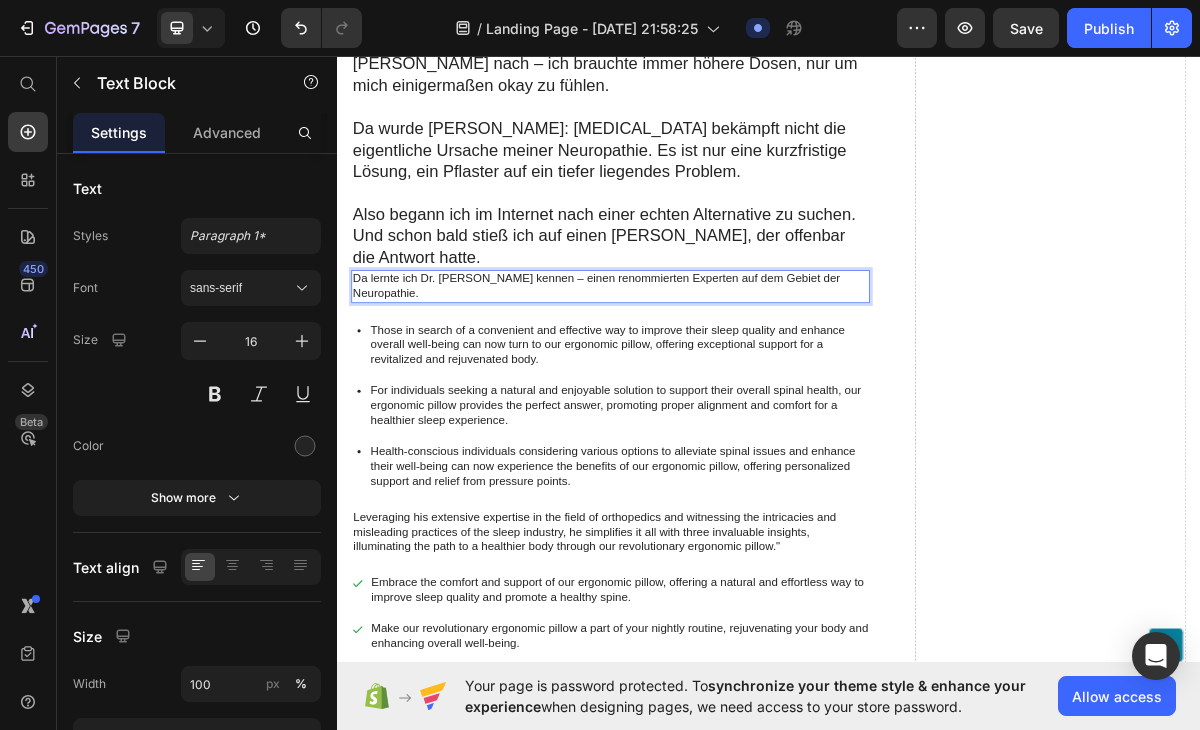 click on "Da lernte ich Dr. [PERSON_NAME] kennen – einen renommierten Experten auf dem Gebiet der Neuropathie." at bounding box center (717, 381) 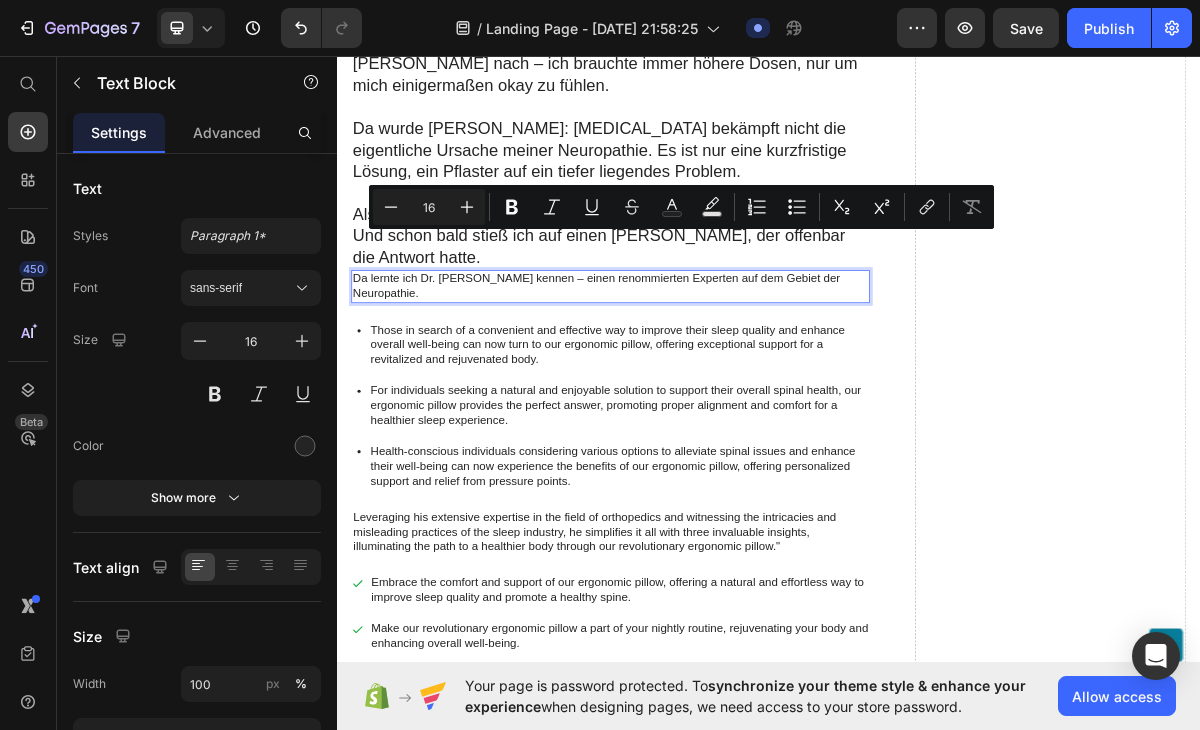 drag, startPoint x: 362, startPoint y: 310, endPoint x: 819, endPoint y: 328, distance: 457.35434 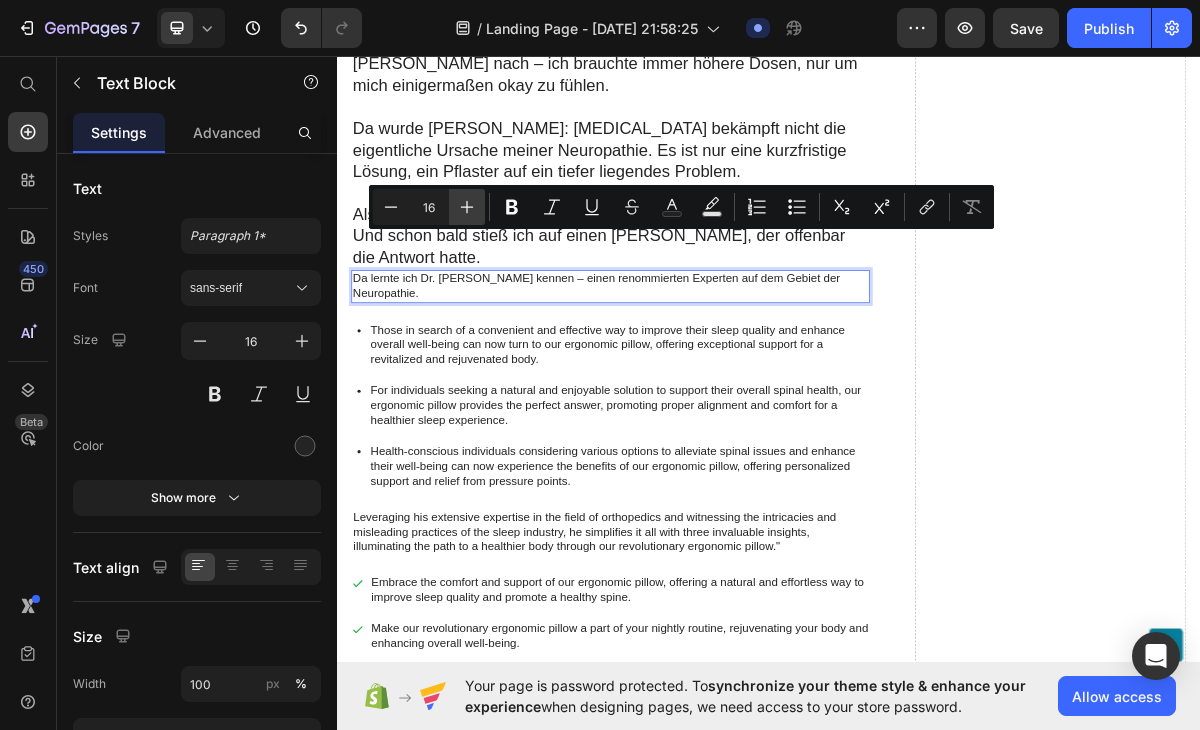 click on "Plus" at bounding box center (467, 207) 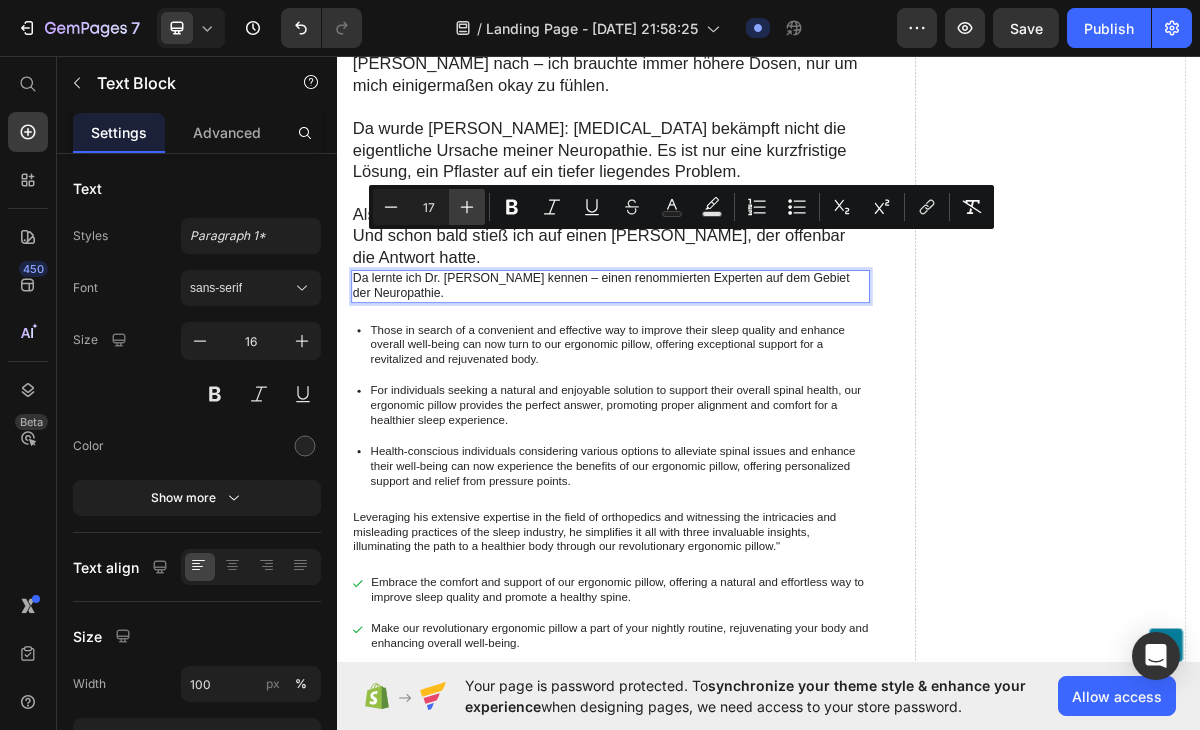 click on "Plus" at bounding box center [467, 207] 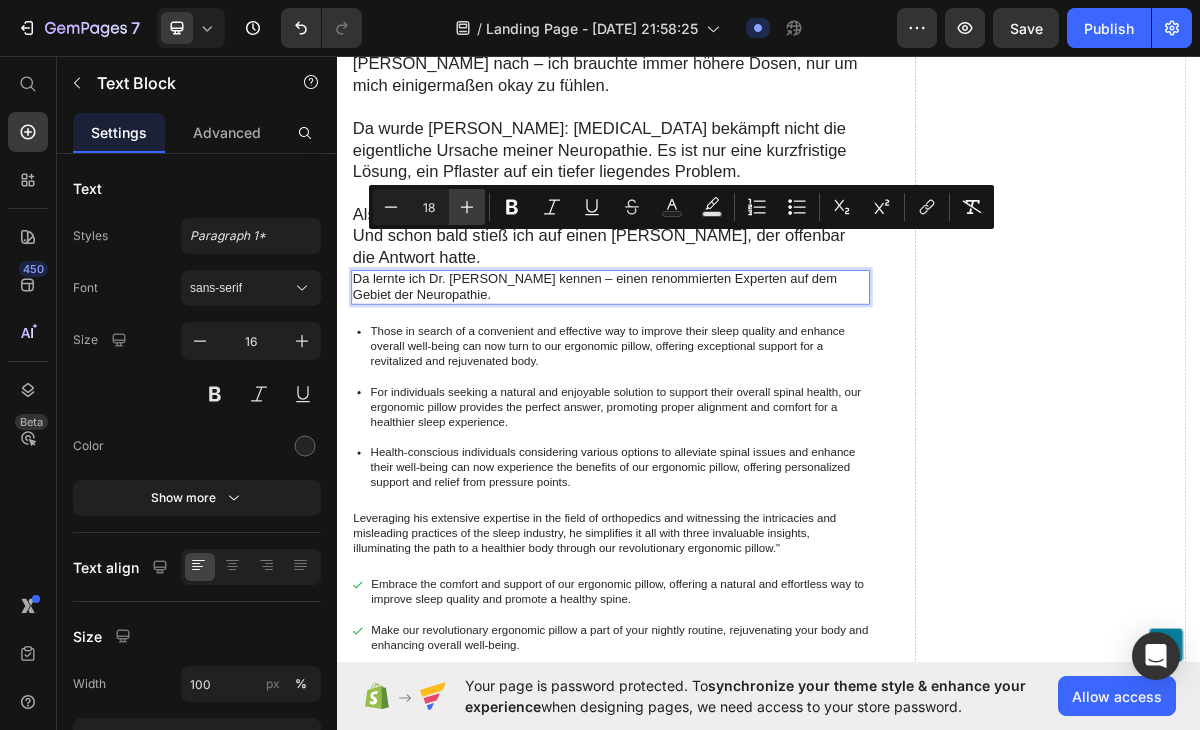 click on "Plus" at bounding box center (467, 207) 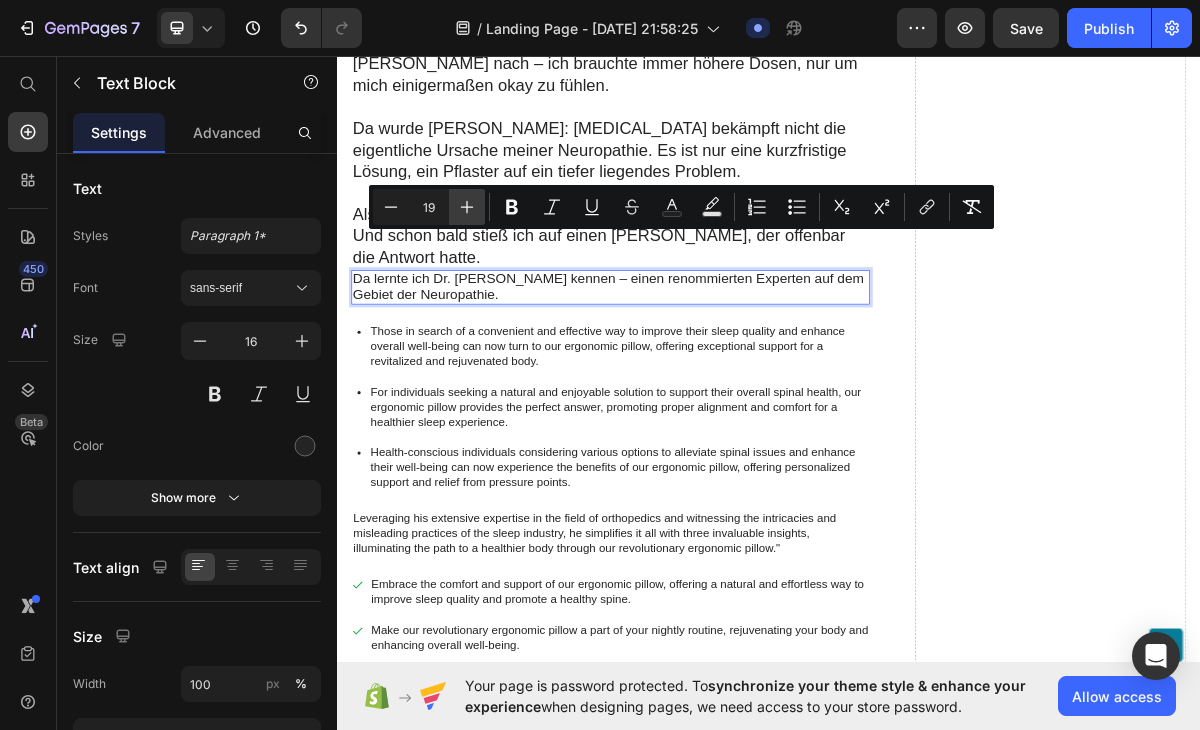 click on "Plus" at bounding box center [467, 207] 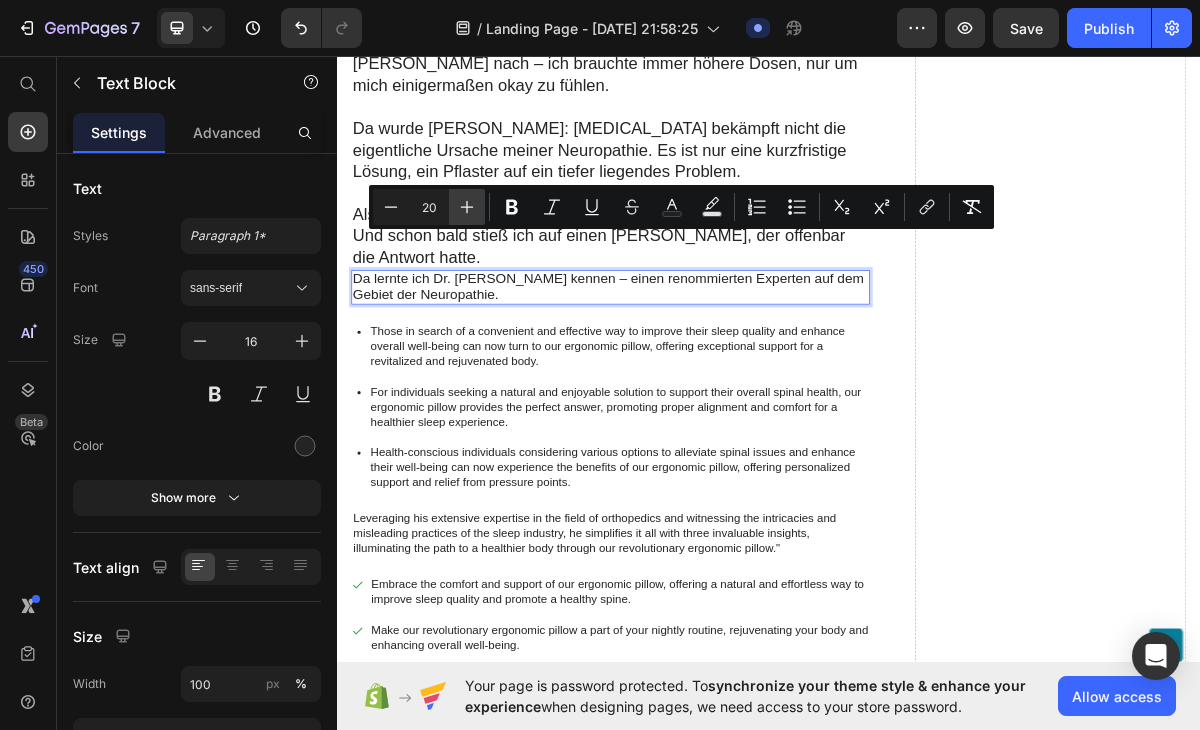 click on "Plus" at bounding box center (467, 207) 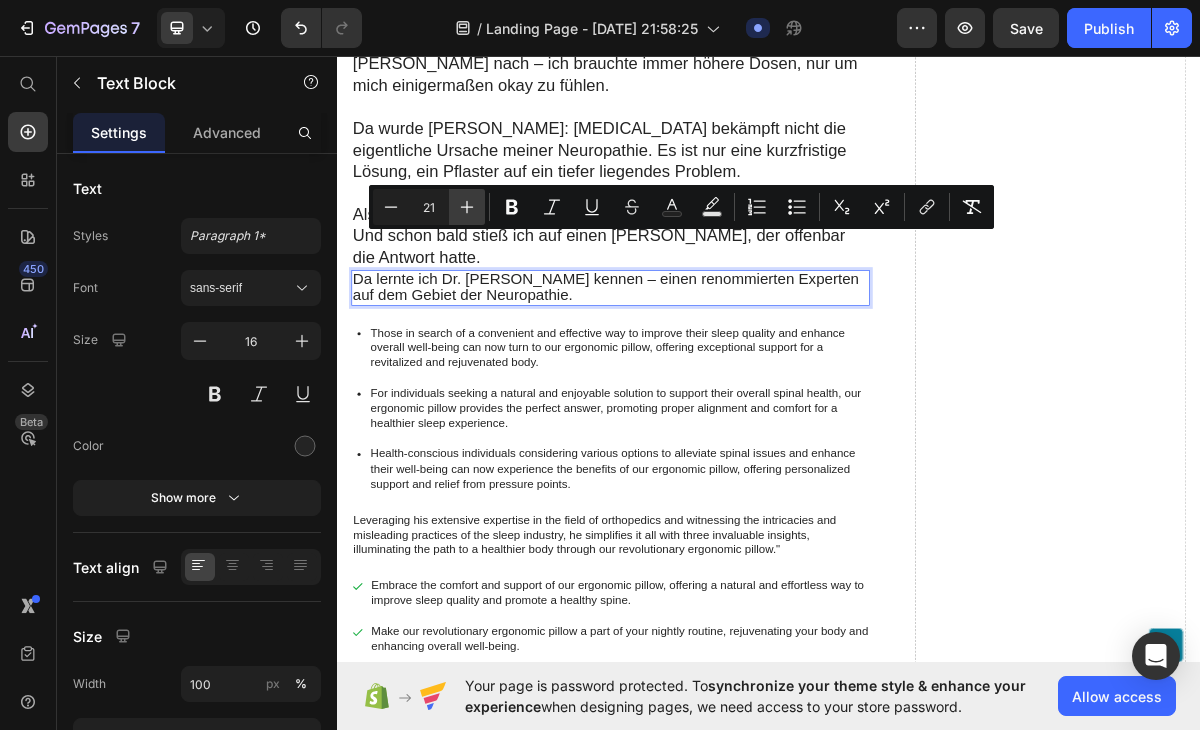 click on "Plus" at bounding box center (467, 207) 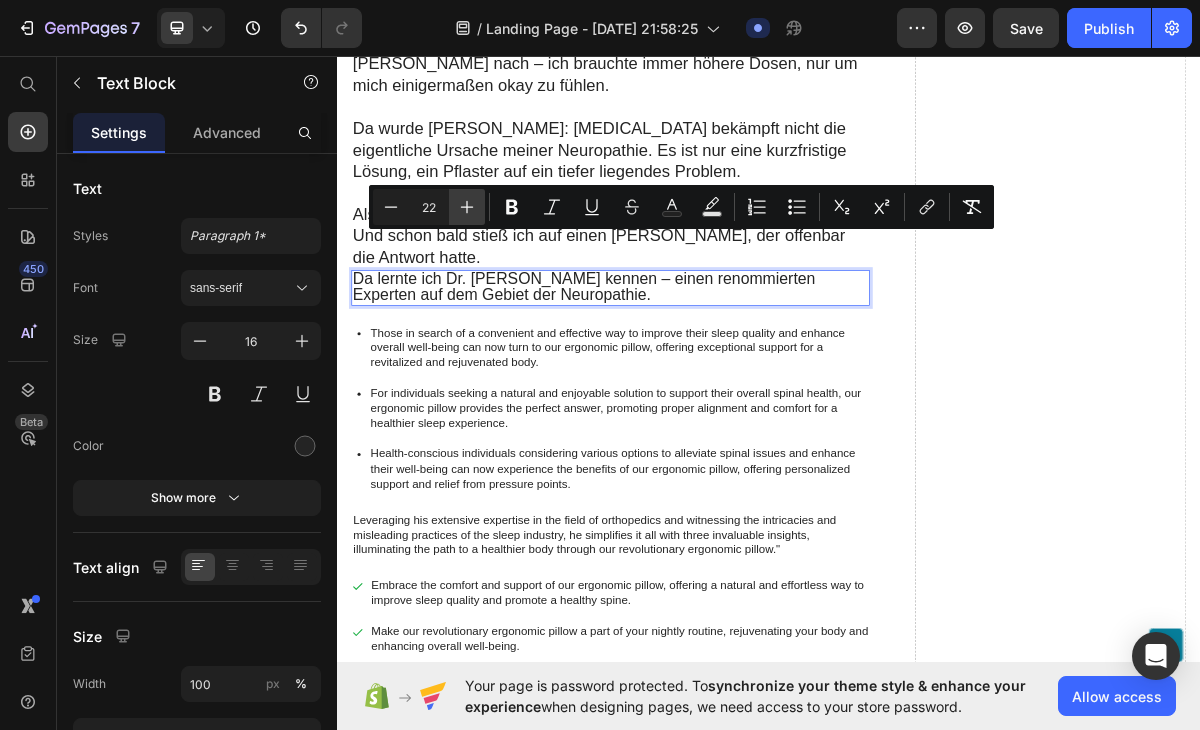 click on "Plus" at bounding box center [467, 207] 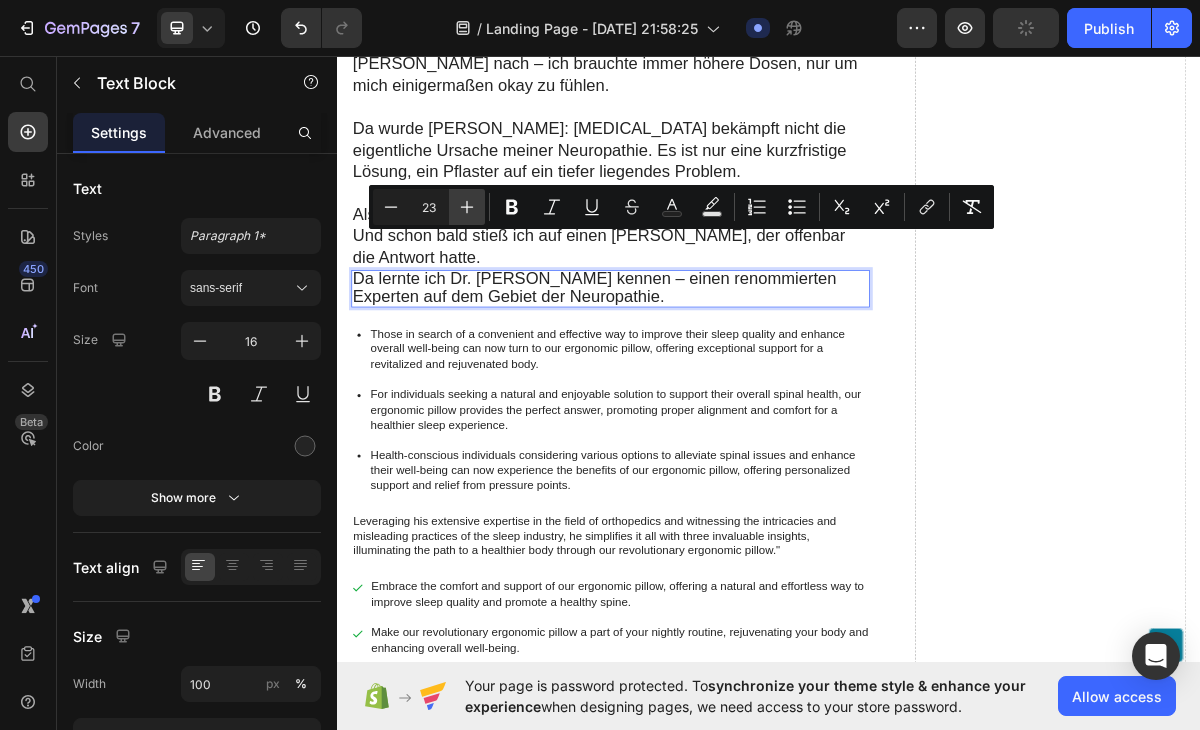 click on "Plus" at bounding box center (467, 207) 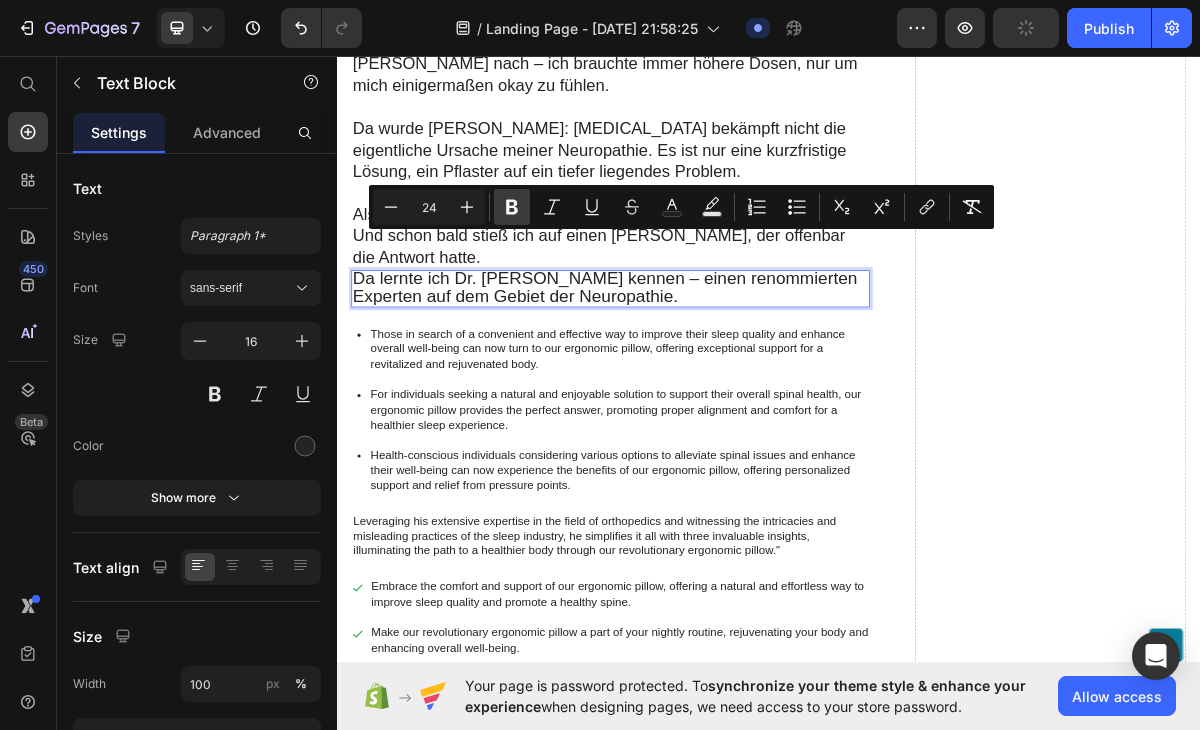 click 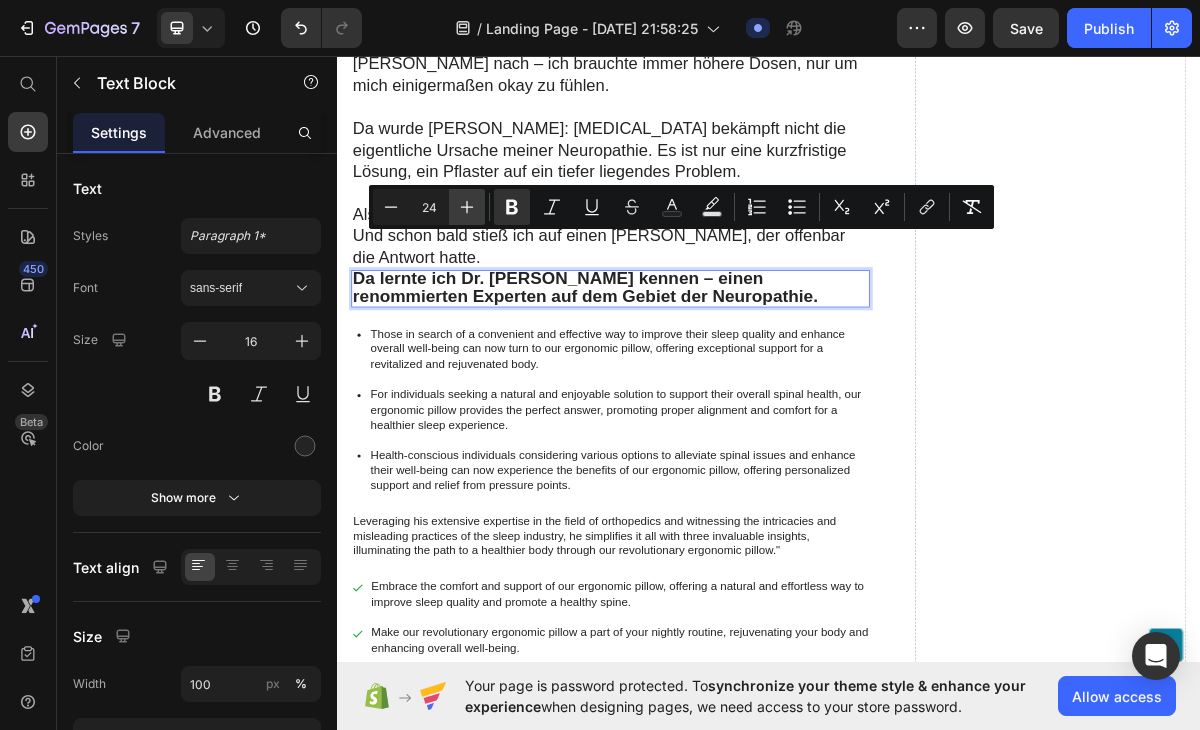 click on "Plus" at bounding box center [467, 207] 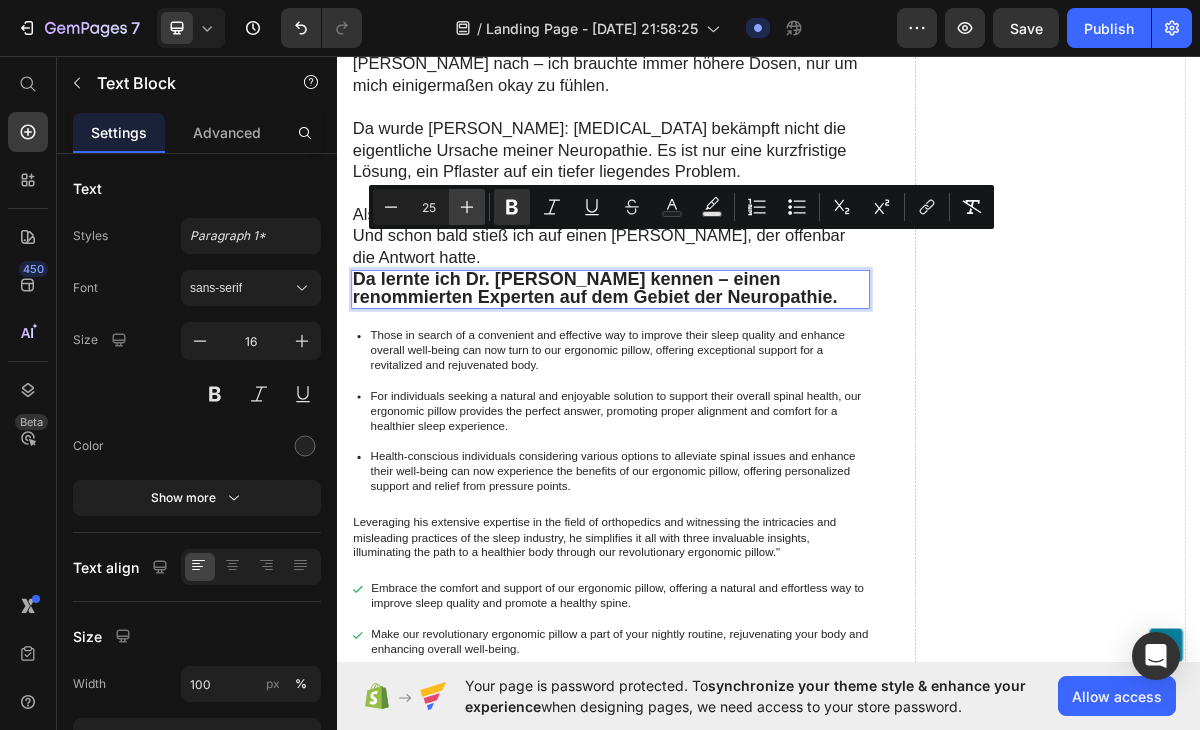 click on "Plus" at bounding box center (467, 207) 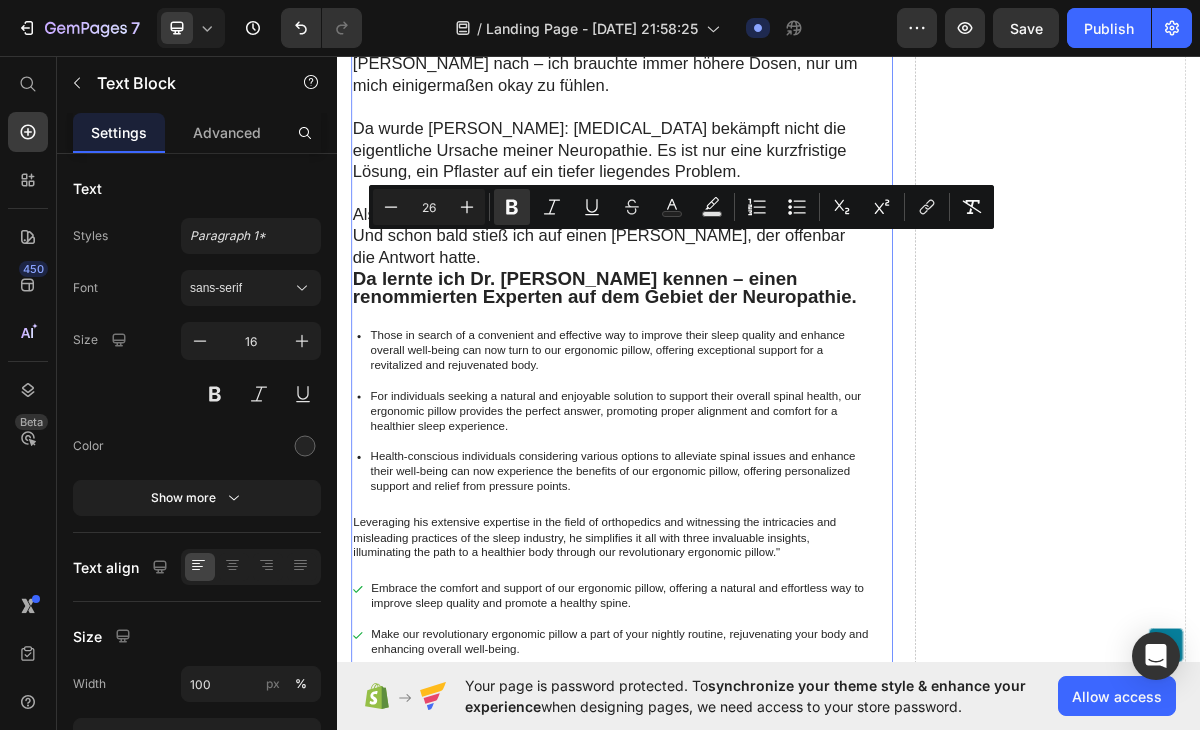 click on "Warum immer mehr Menschen mit Neuropathie auf dieses sichere und kostengünstige Schmerztherapie-Gerät setzen Heading [MEDICAL_DATA] half bei [PERSON_NAME] Nervenschmerzen … doch genau das war das Problem Text Block Es löste das Problem nicht – es überdeckte es nur.   Anfangs dachte ich, [PERSON_NAME] meine Rettung. Doch mit der Zeit traten Nebenwirkungen auf, und ich fühlte mich in einem Kreislauf gefangen, aus dem ich nicht mehr herauskam.   [MEDICAL_DATA] verändert nämlich, wie dein Gehirn Schmerzsignale wahrnimmt – aber das hat seinen Preis.   Bei mir wurden die Nebenwirkungen irgendwann unerträglich: ständige Schwindelgefühle, Müdigkeit und ein benebelter [PERSON_NAME], der es [PERSON_NAME] machte, mich zu konzentrieren oder überhaupt Freude an etwas zu empfinden. Text Block Image Und was noch [PERSON_NAME] war: Die Linderung [PERSON_NAME] nach – ich brauchte immer höhere Dosen, nur um mich einigermaßen okay zu fühlen.     Text Block Text Block
Item List Text Block Row   0" at bounding box center [733, 37] 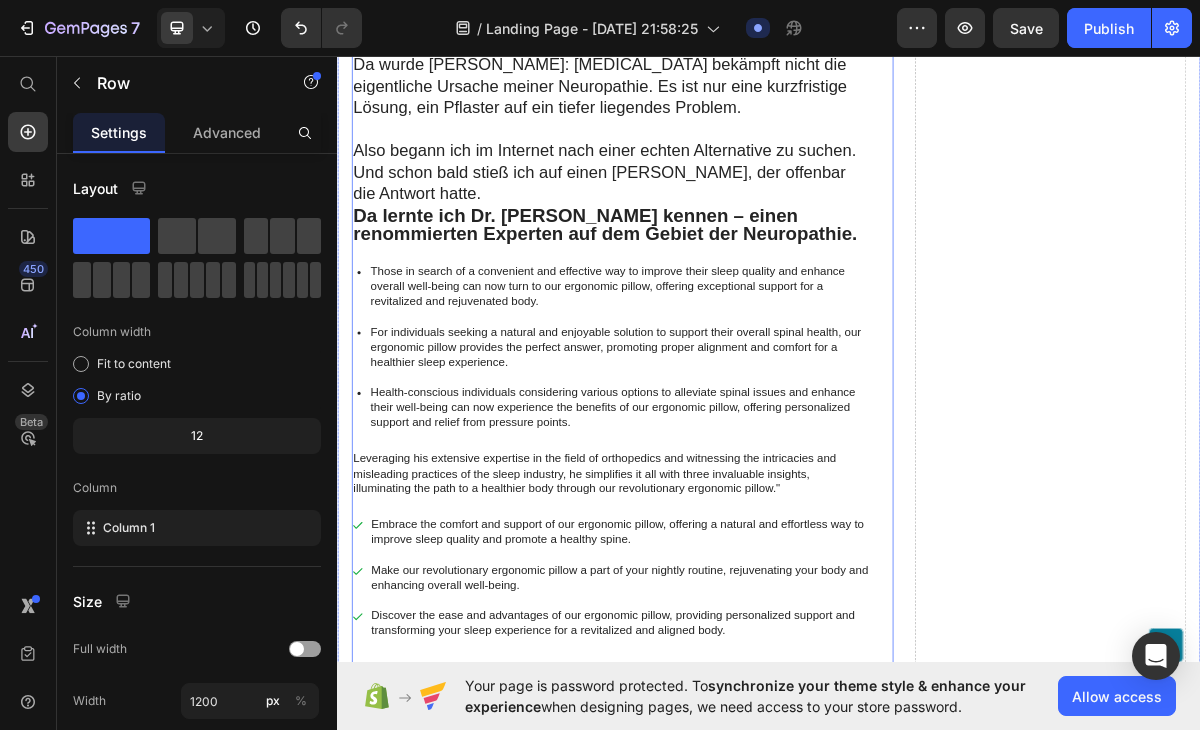 scroll, scrollTop: 1245, scrollLeft: 0, axis: vertical 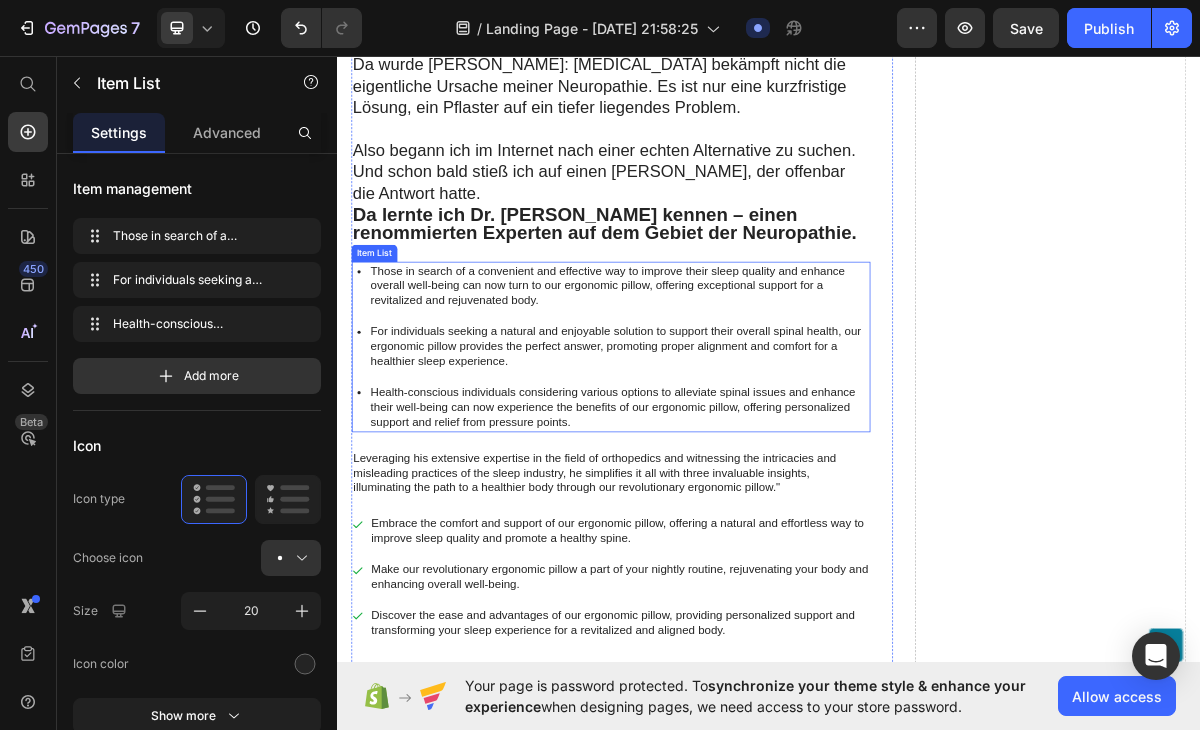 click on "Those in search of a convenient and effective way to improve their sleep quality and enhance overall well-being can now turn to our ergonomic pillow, offering exceptional support for a revitalized and rejuvenated body." at bounding box center [729, 380] 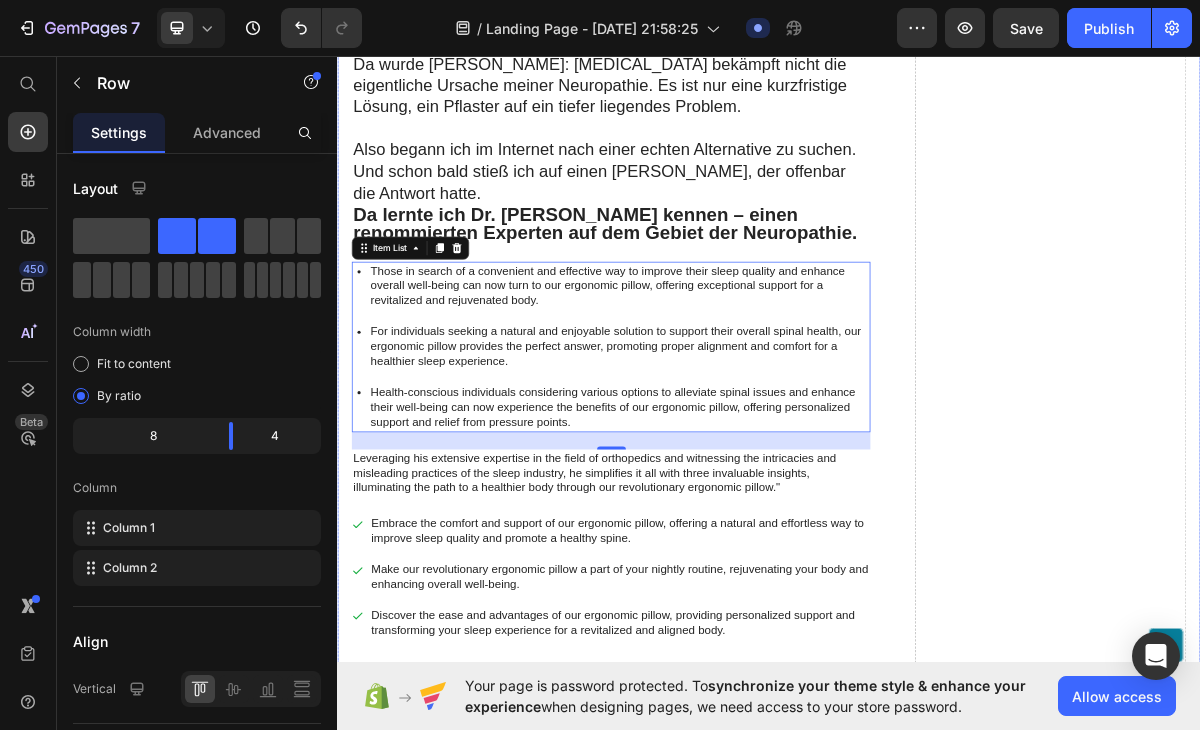 click on "Drop element here" at bounding box center (1328, -53) 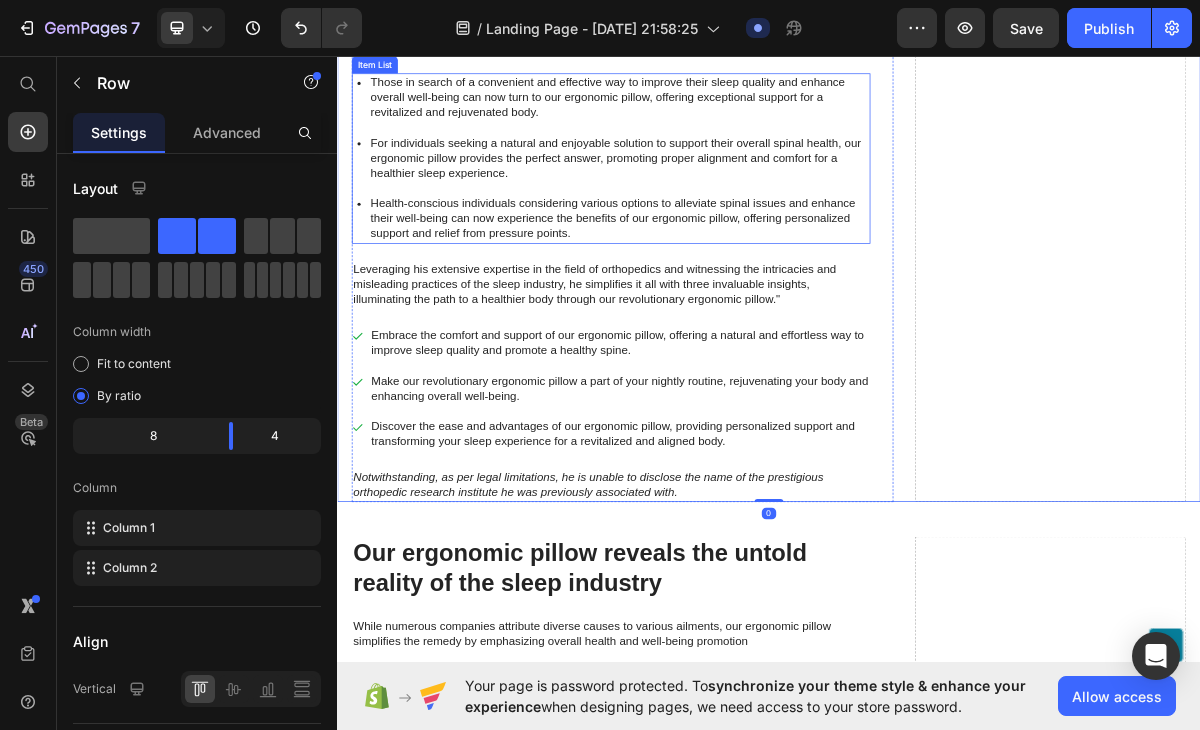 scroll, scrollTop: 1467, scrollLeft: 0, axis: vertical 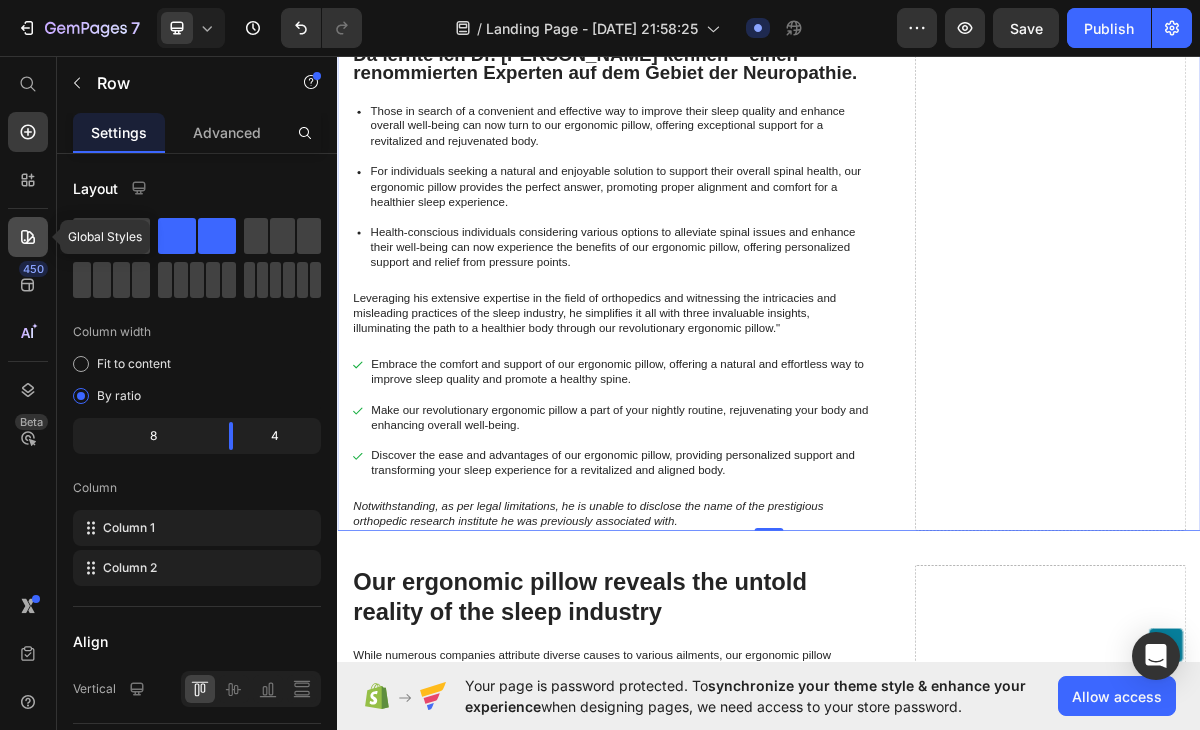 click 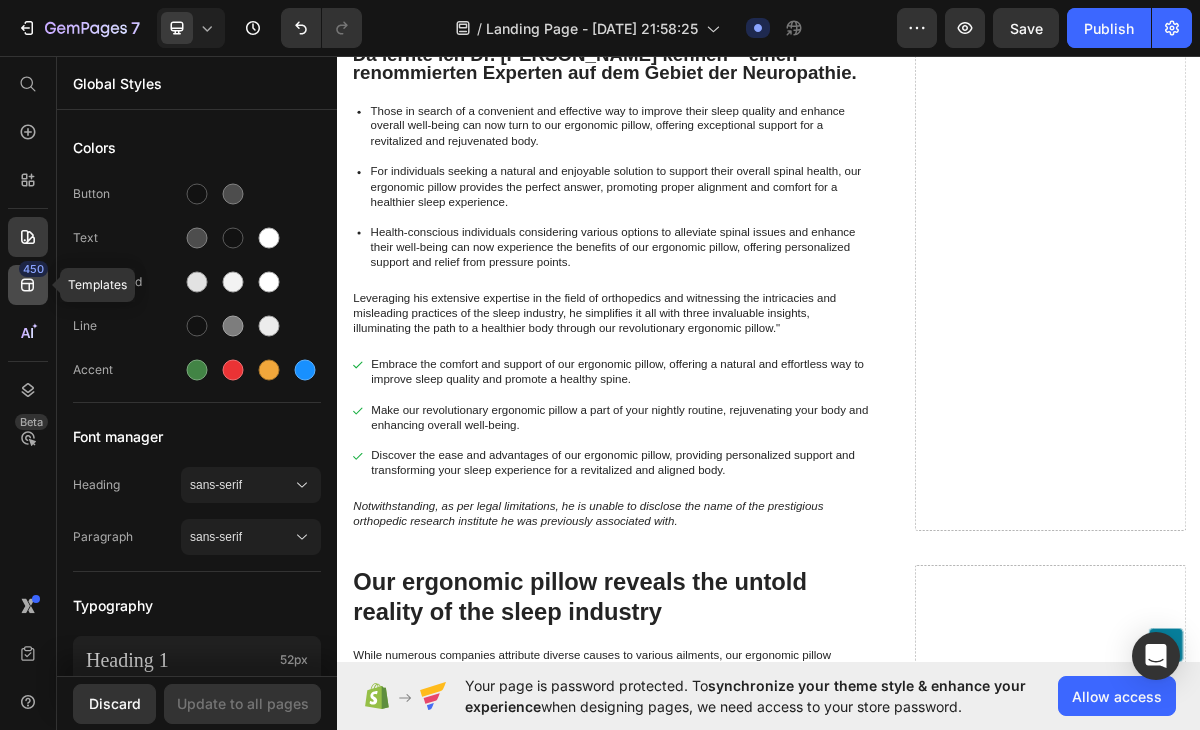 click on "450" 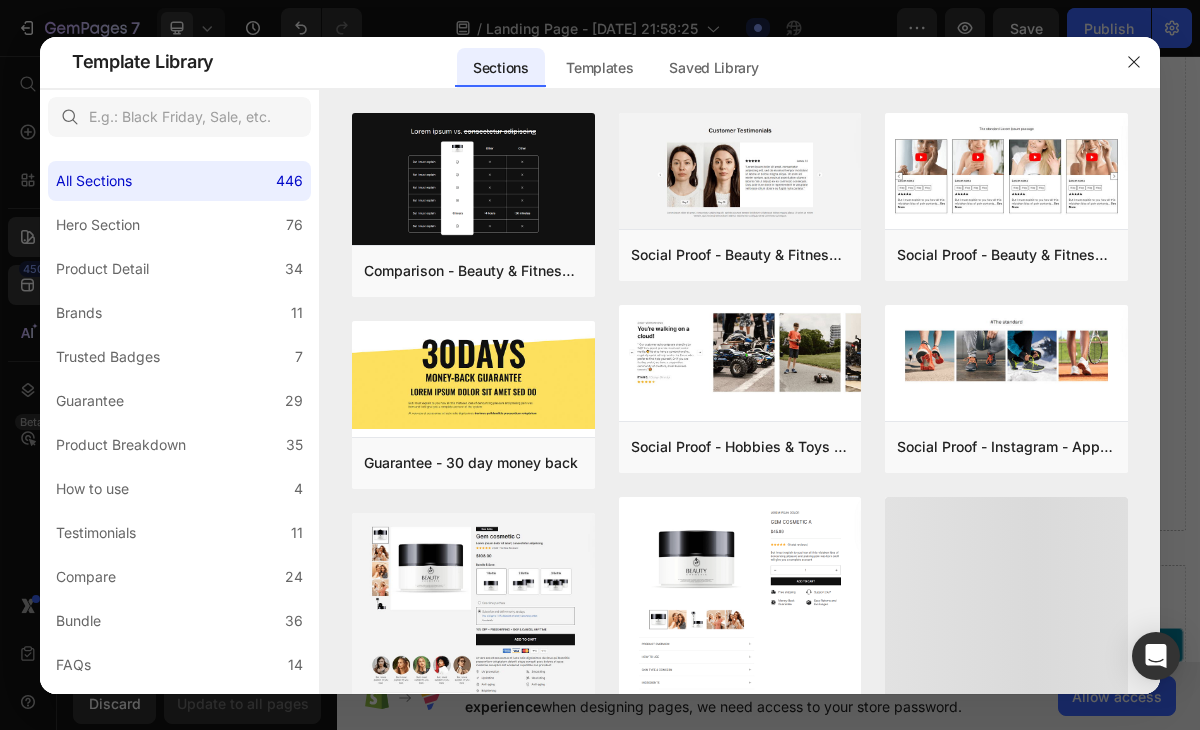 click at bounding box center [600, 365] 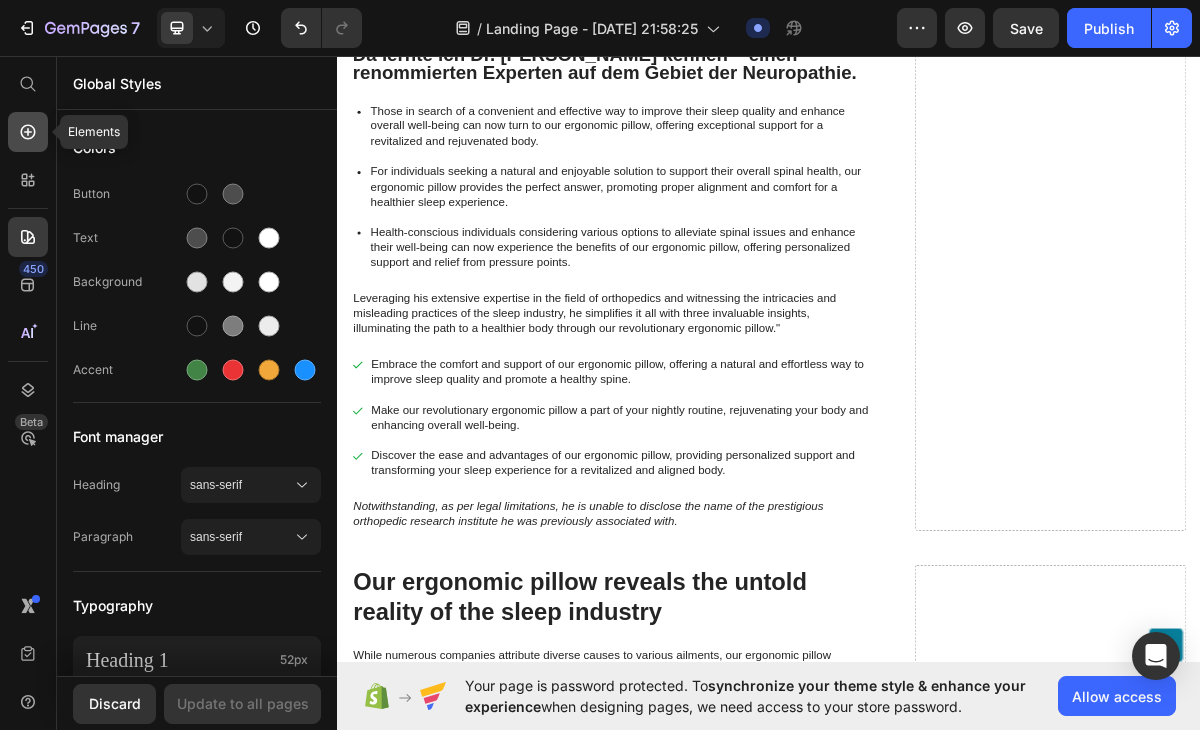 click 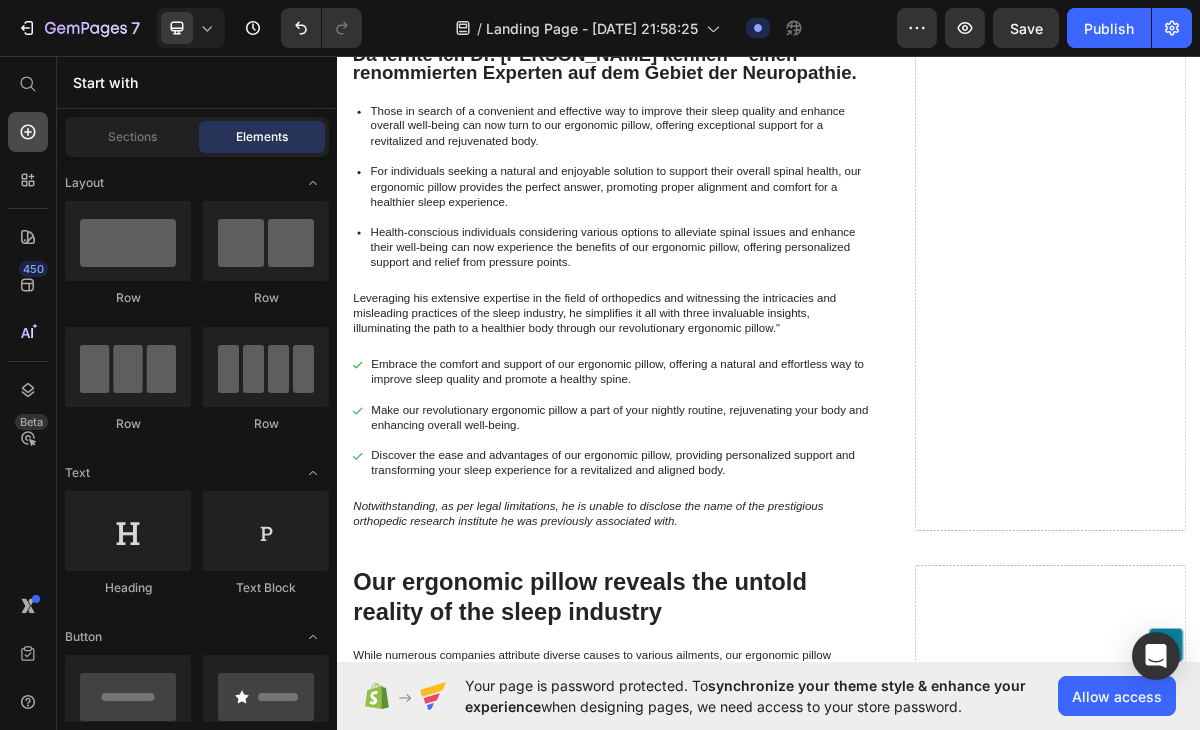 scroll, scrollTop: 677, scrollLeft: 0, axis: vertical 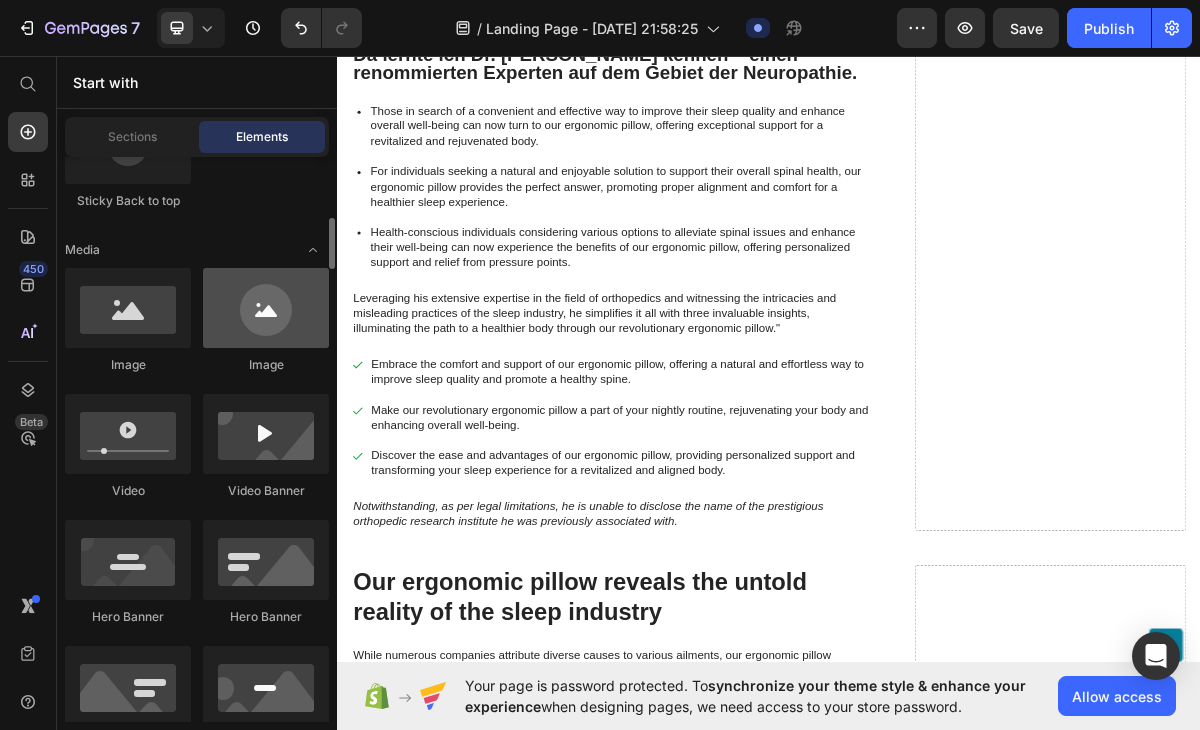 click at bounding box center [266, 308] 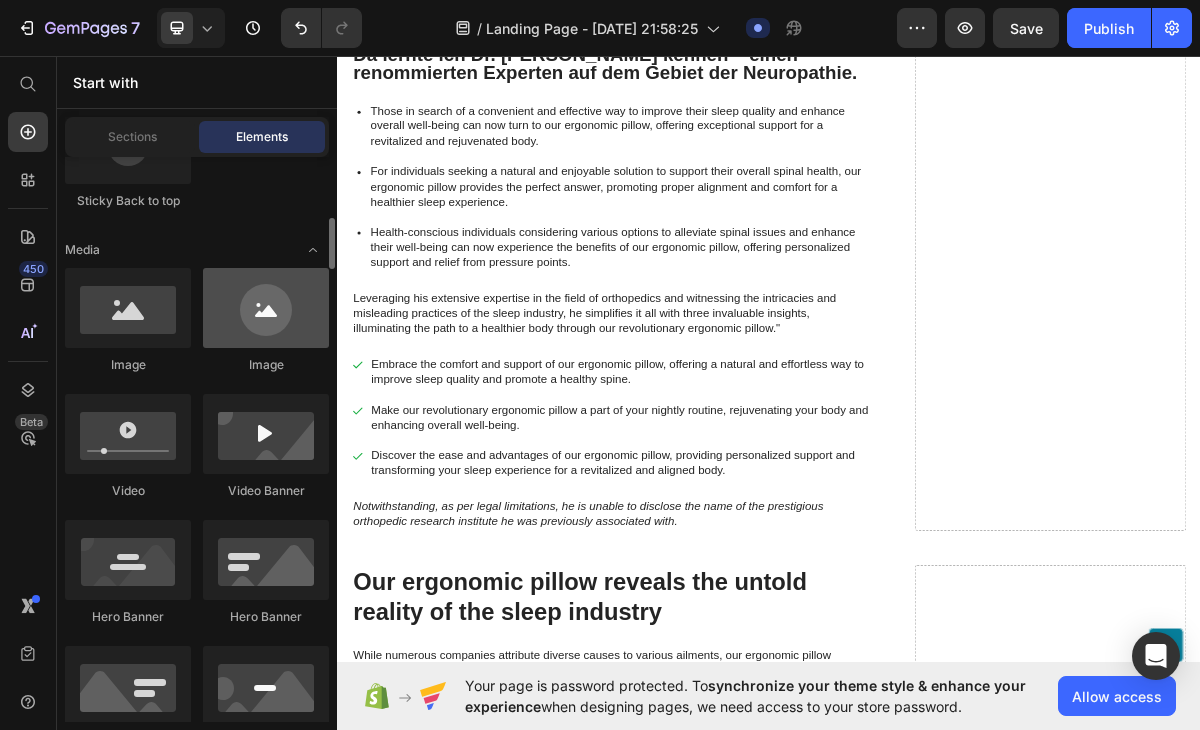 click at bounding box center [266, 308] 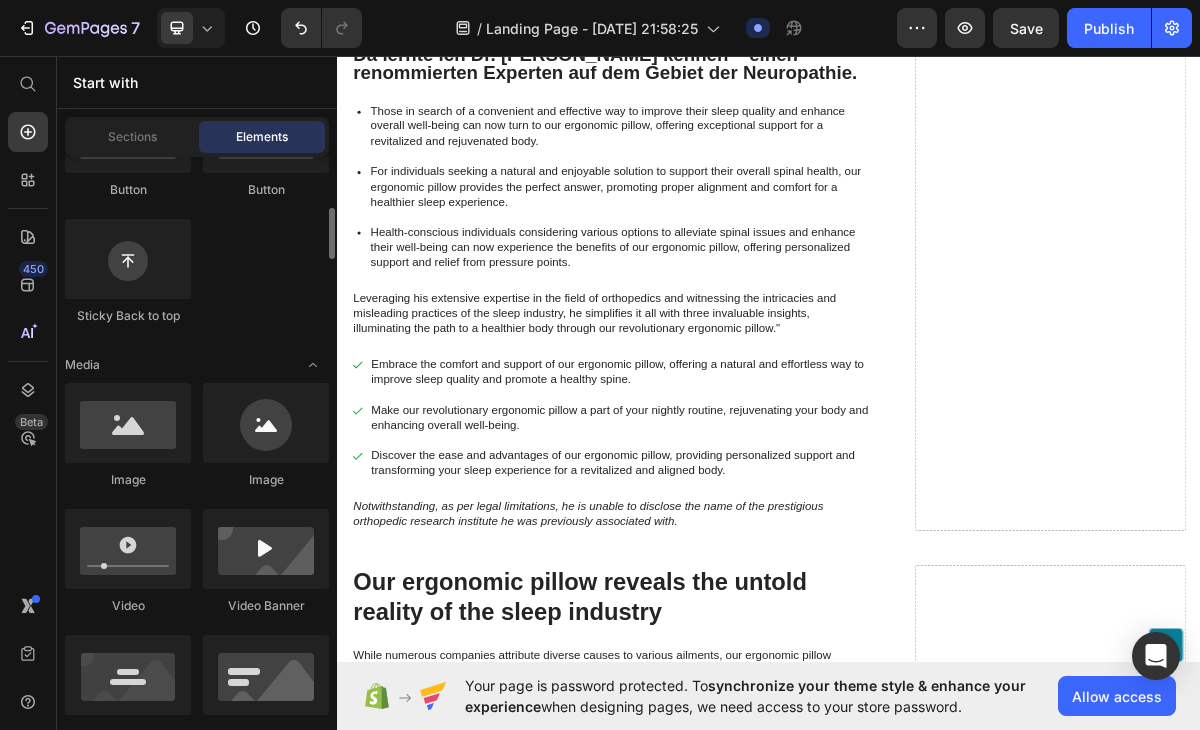 scroll, scrollTop: 568, scrollLeft: 0, axis: vertical 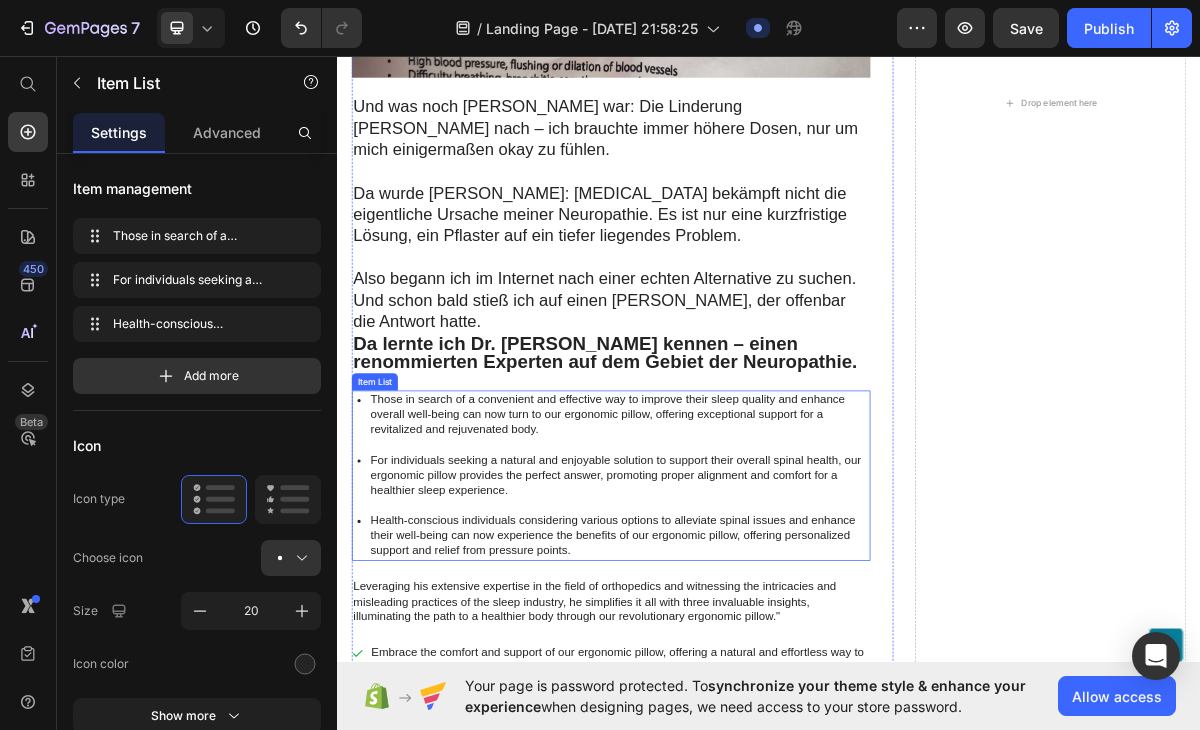 click on "Those in search of a convenient and effective way to improve their sleep quality and enhance overall well-being can now turn to our ergonomic pillow, offering exceptional support for a revitalized and rejuvenated body." at bounding box center [729, 559] 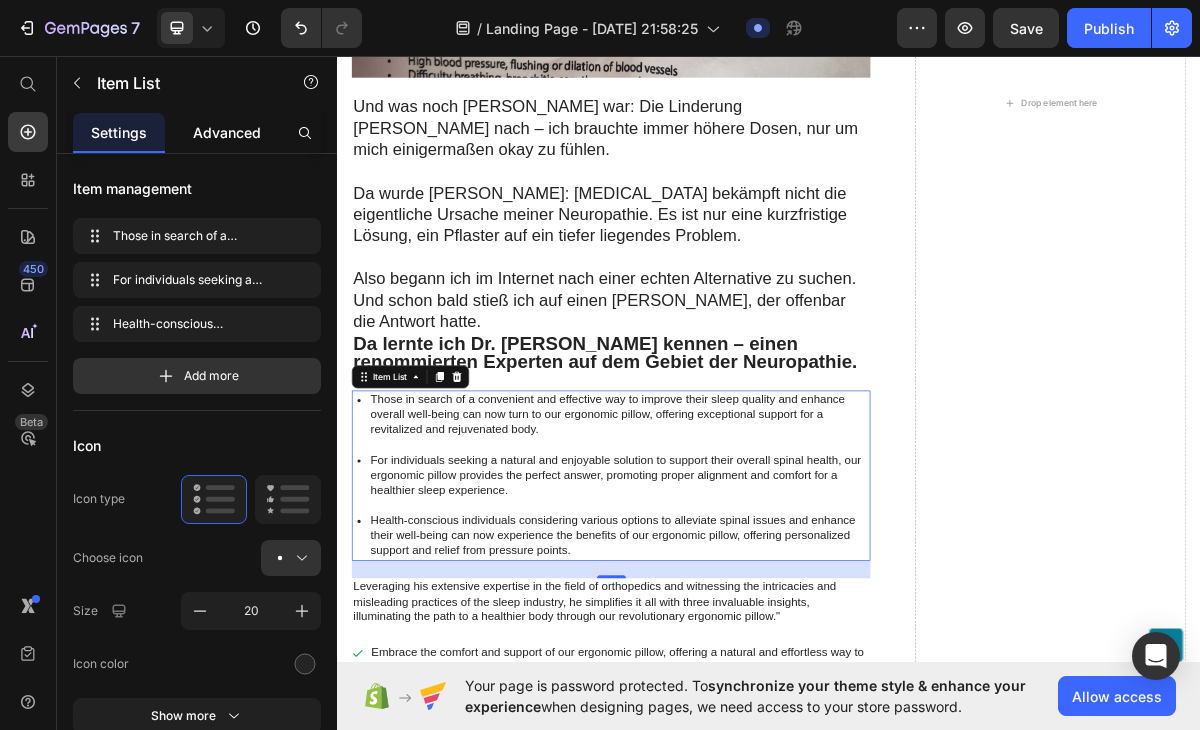 click on "Advanced" at bounding box center [227, 132] 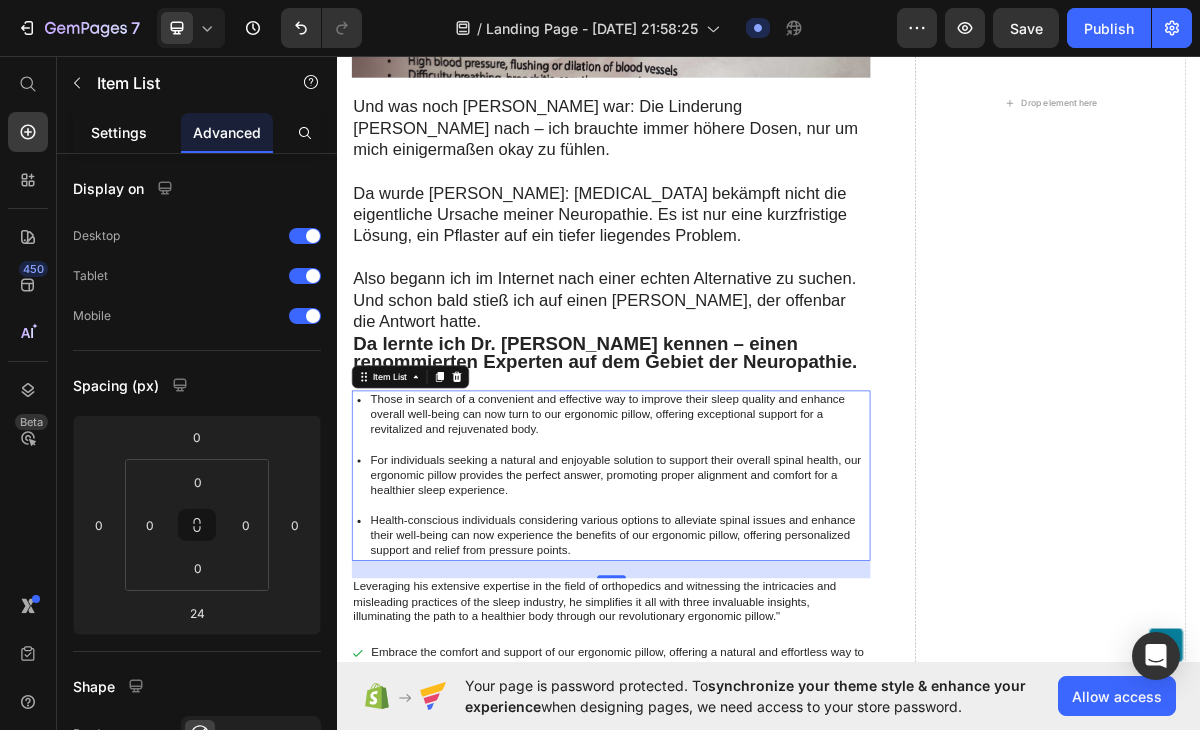 click on "Settings" at bounding box center [119, 132] 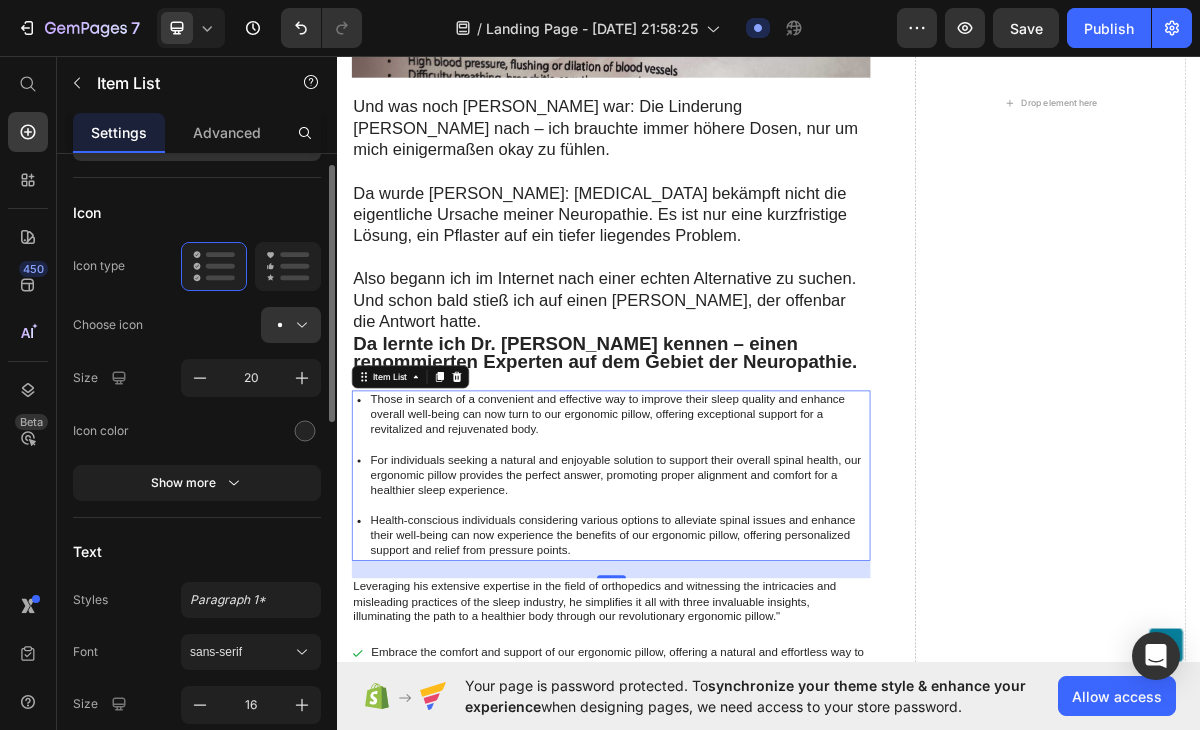 scroll, scrollTop: 120, scrollLeft: 0, axis: vertical 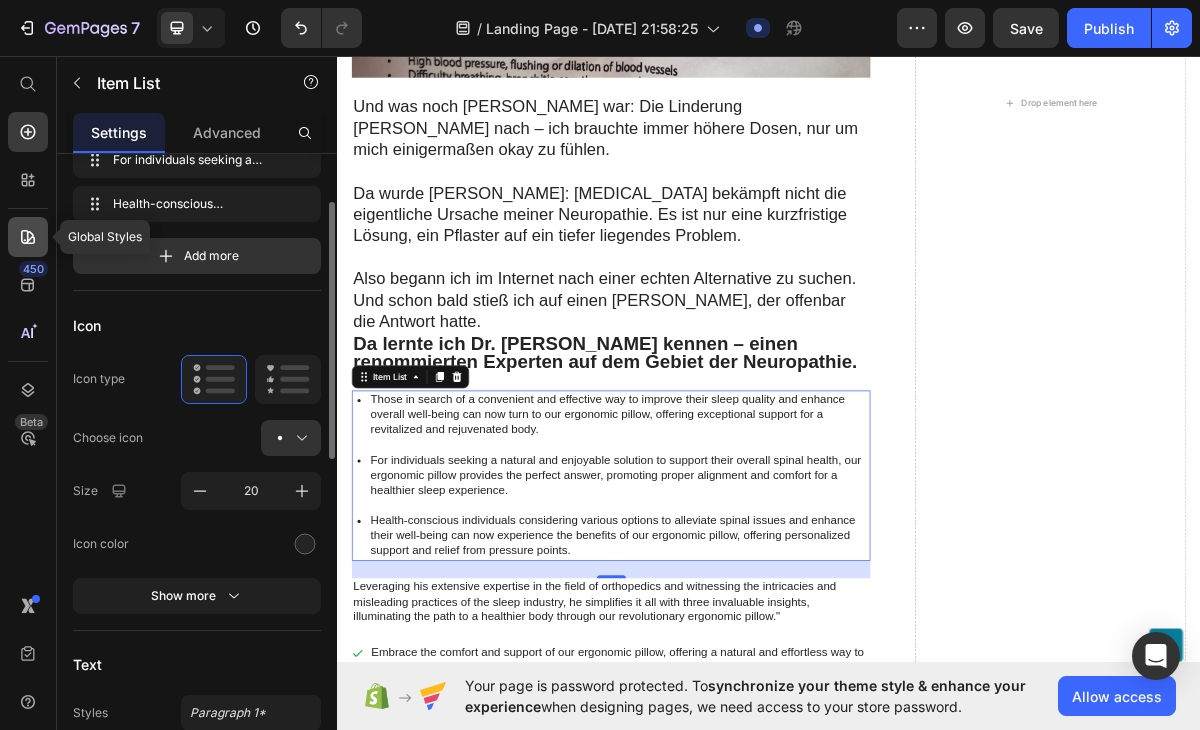 click 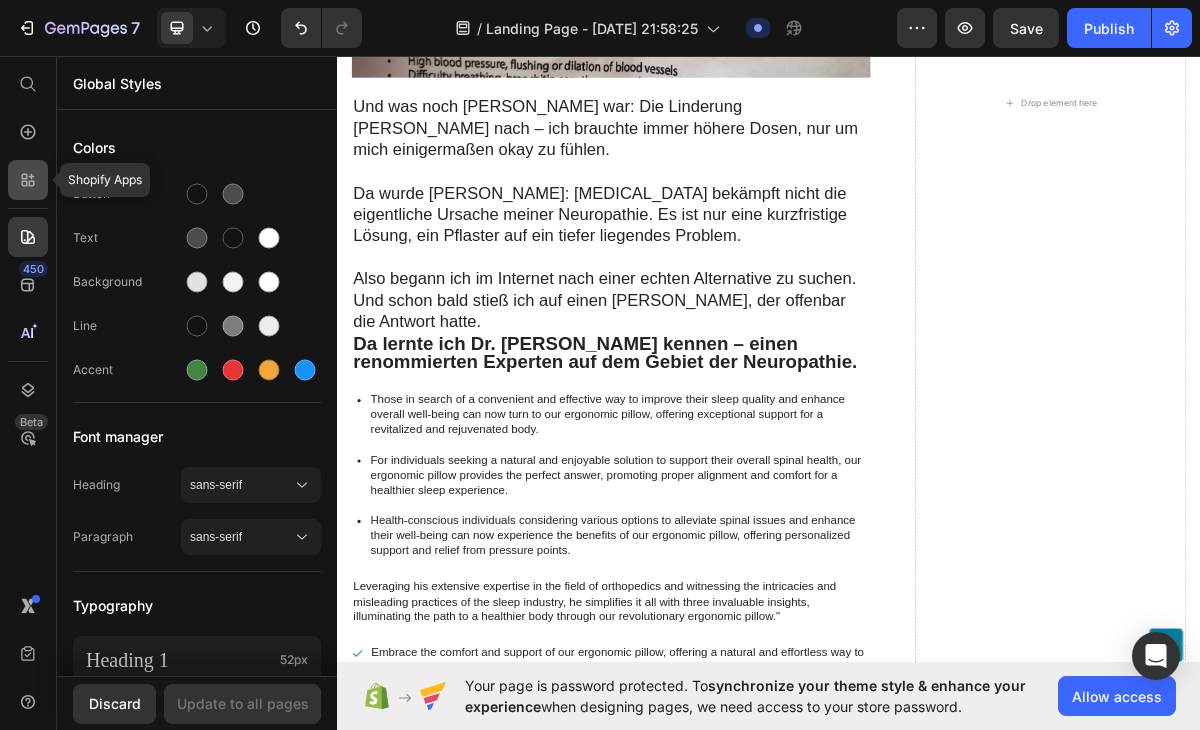 click 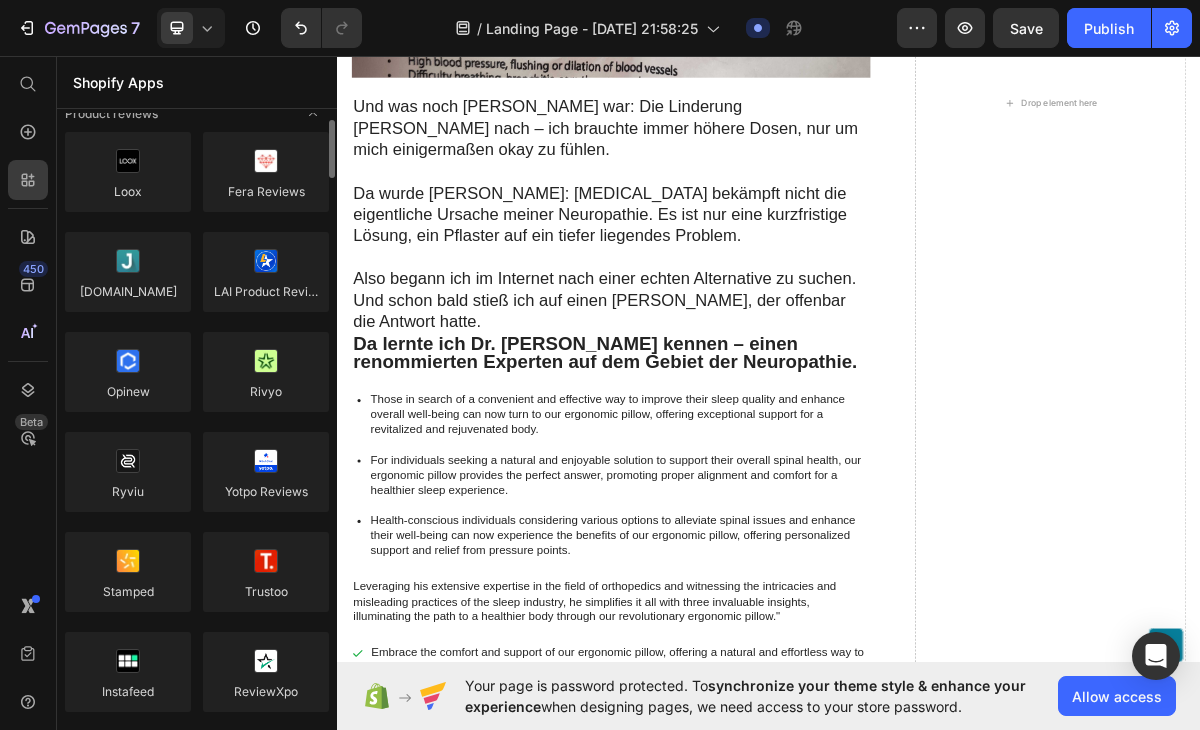 scroll, scrollTop: 0, scrollLeft: 0, axis: both 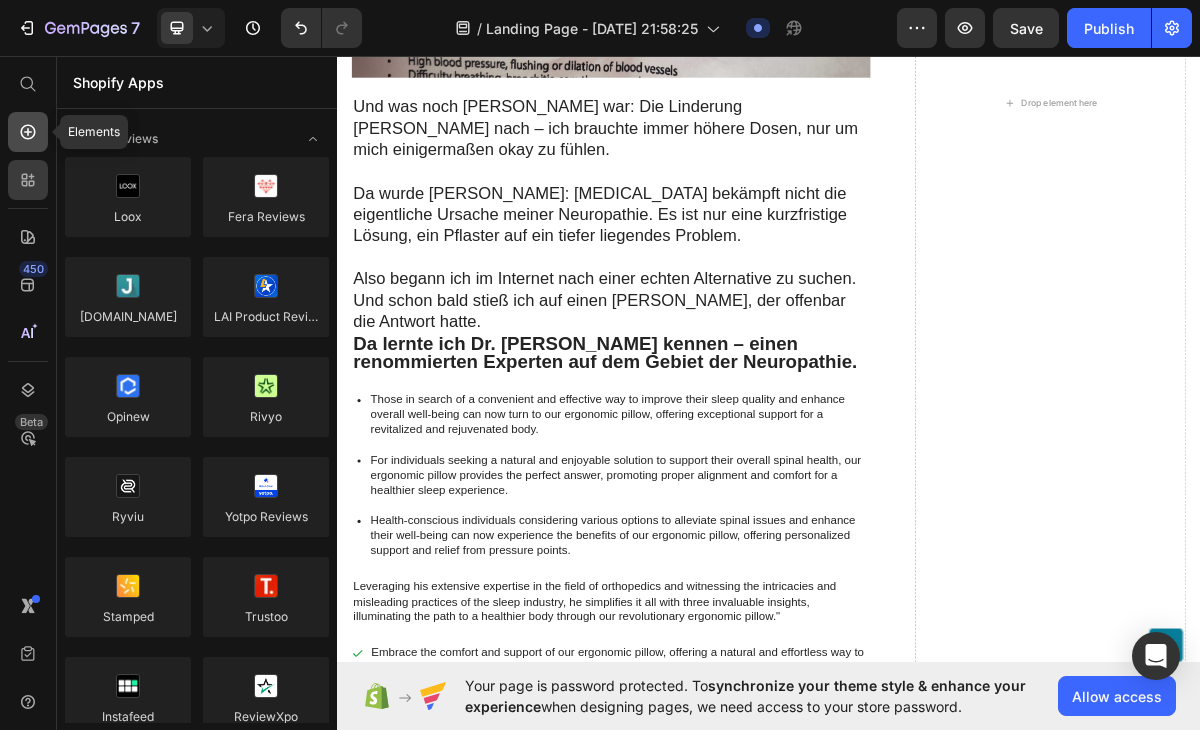 click 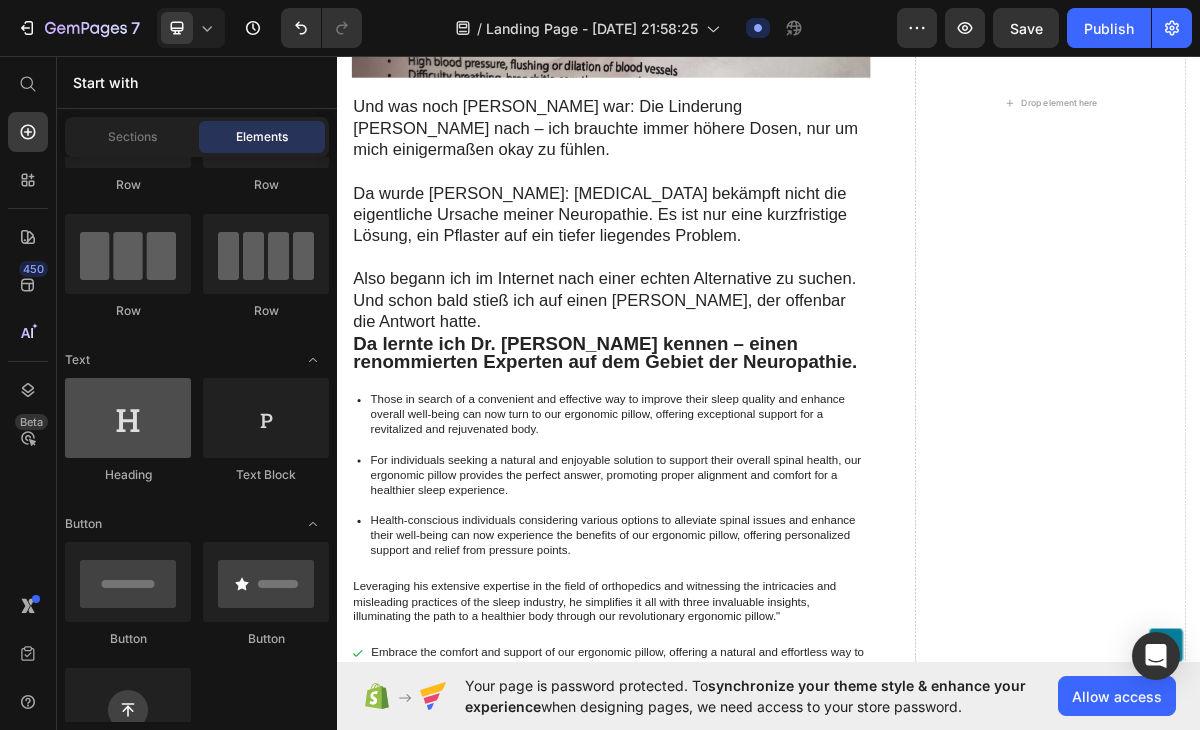 scroll, scrollTop: 0, scrollLeft: 0, axis: both 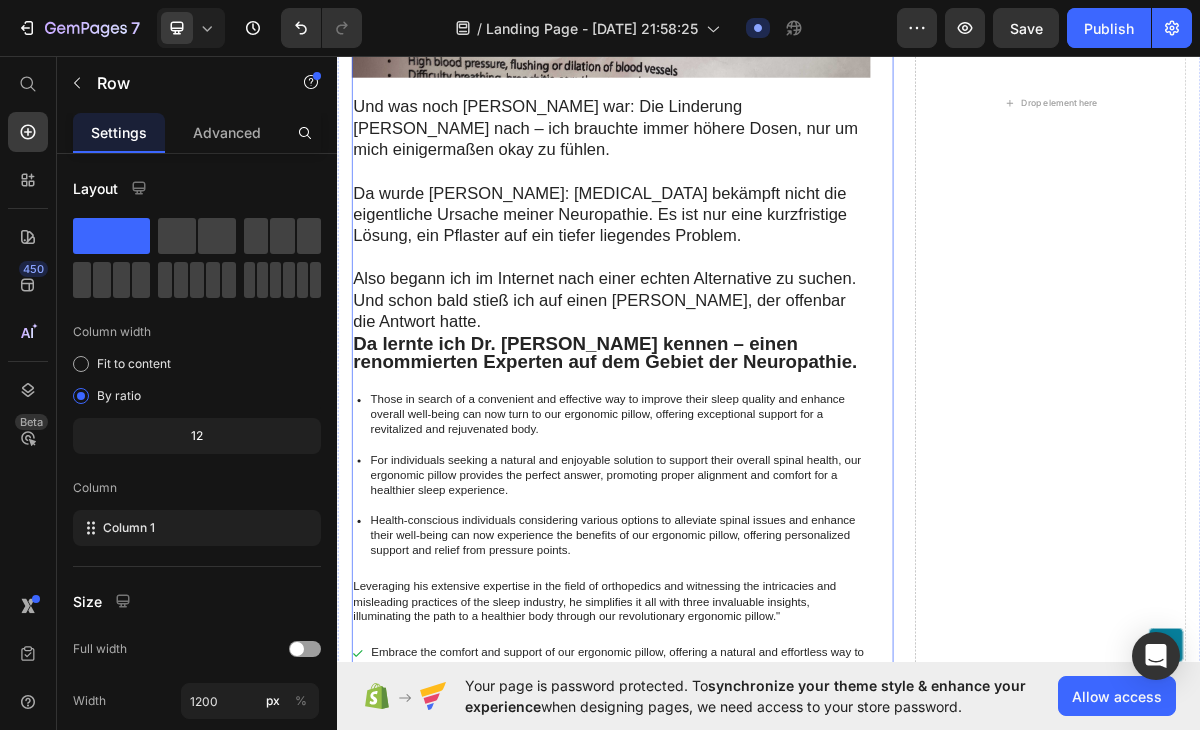 click on "Warum immer mehr Menschen mit Neuropathie auf dieses sichere und kostengünstige Schmerztherapie-Gerät setzen Heading [MEDICAL_DATA] half bei [PERSON_NAME] Nervenschmerzen … doch genau das war das Problem Text Block Es löste das Problem nicht – es überdeckte es nur.   Anfangs dachte ich, [PERSON_NAME] meine Rettung. Doch mit der Zeit traten Nebenwirkungen auf, und ich fühlte mich in einem Kreislauf gefangen, aus dem ich nicht mehr herauskam.   [MEDICAL_DATA] verändert nämlich, wie dein Gehirn Schmerzsignale wahrnimmt – aber das hat seinen Preis.   Bei mir wurden die Nebenwirkungen irgendwann unerträglich: ständige Schwindelgefühle, Müdigkeit und ein benebelter [PERSON_NAME], der es [PERSON_NAME] machte, mich zu konzentrieren oder überhaupt Freude an etwas zu empfinden. Text Block Image Und was noch [PERSON_NAME] war: Die Linderung [PERSON_NAME] nach – ich brauchte immer höhere Dosen, nur um mich einigermaßen okay zu fühlen.     Text Block Text Block
Item List Text Block" at bounding box center [717, 126] 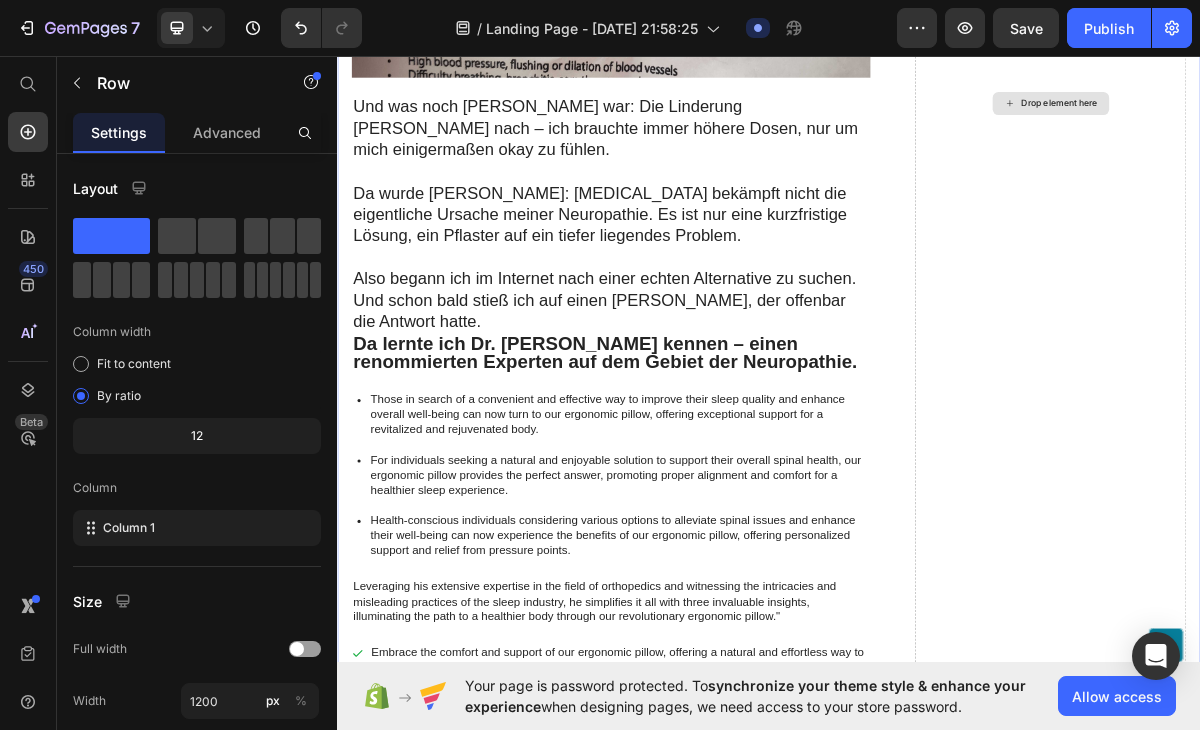 click on "Drop element here" at bounding box center [1328, 126] 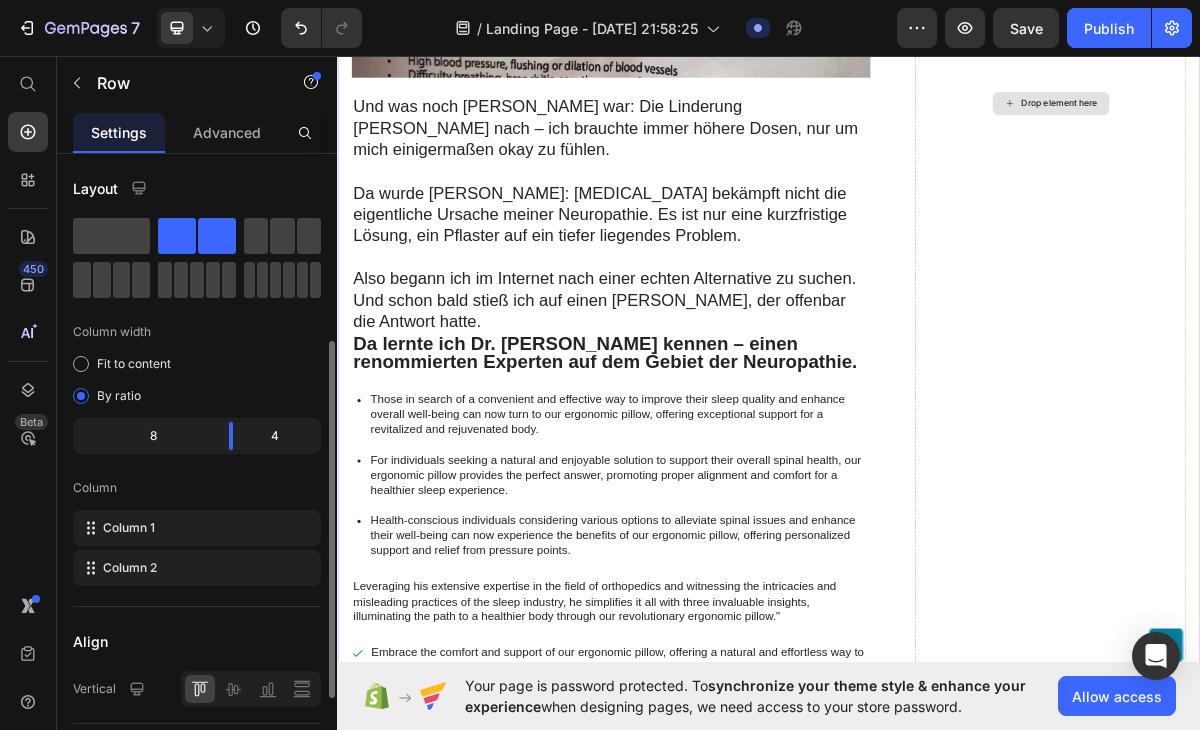 scroll, scrollTop: 120, scrollLeft: 0, axis: vertical 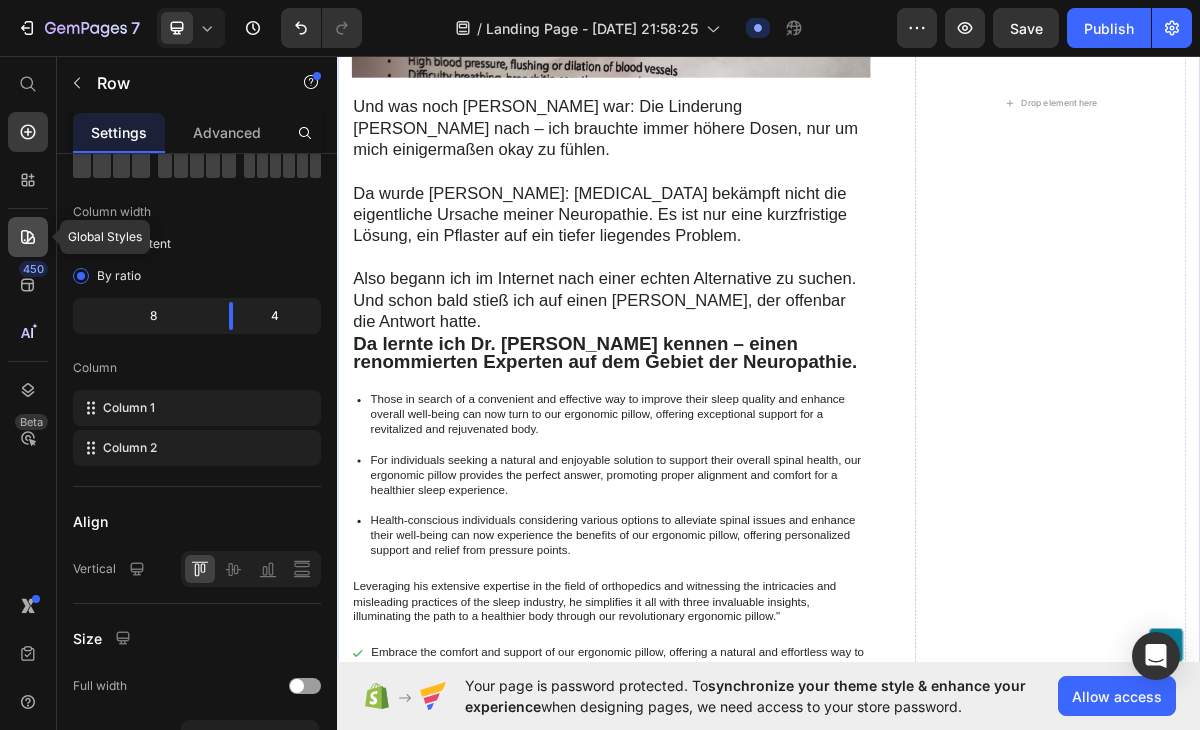click 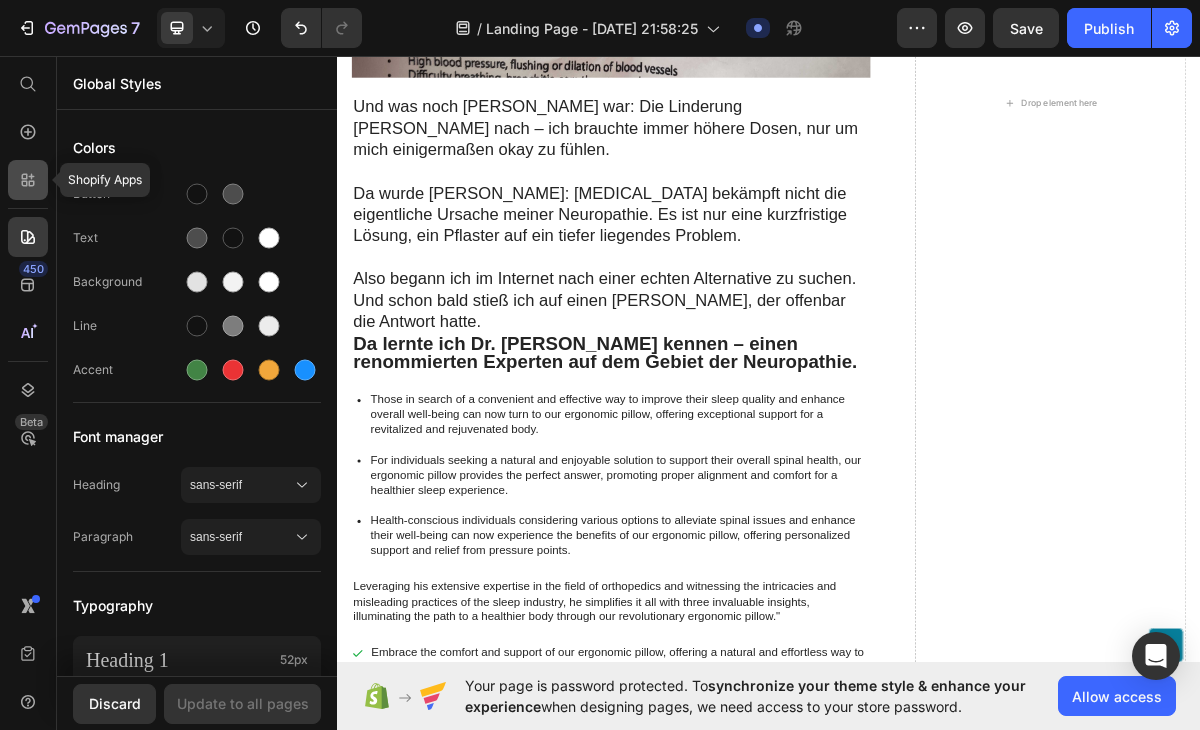 click 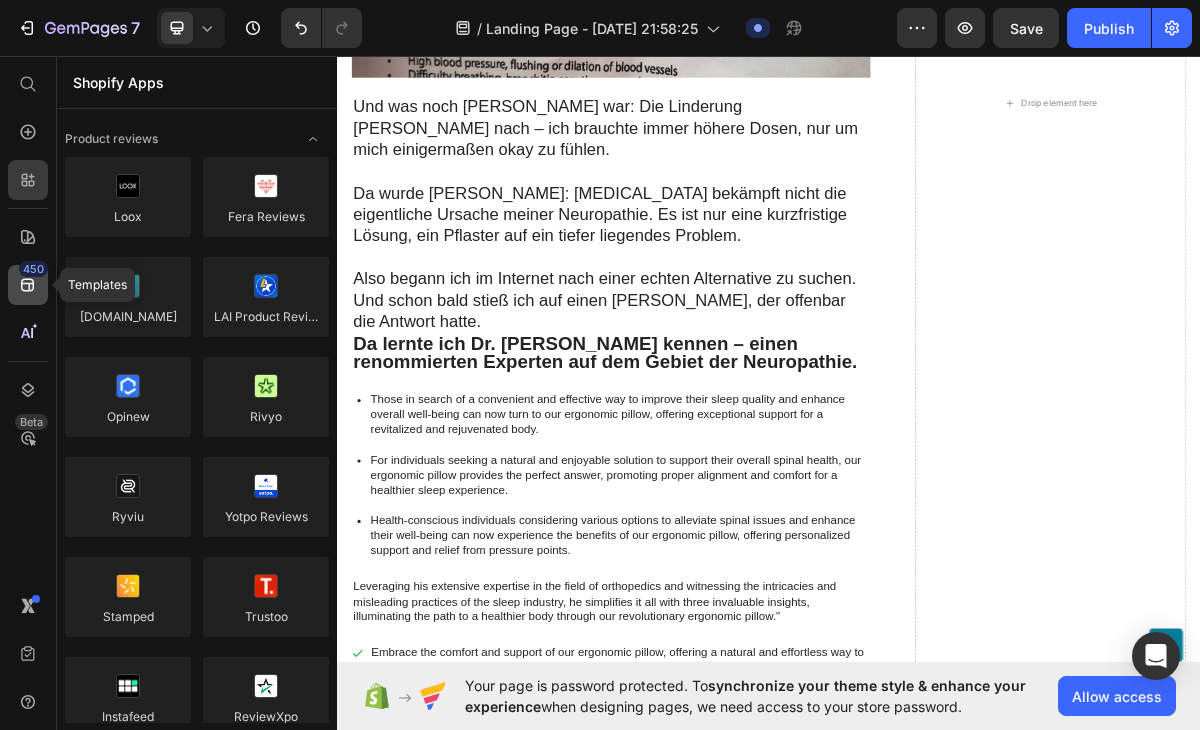 click 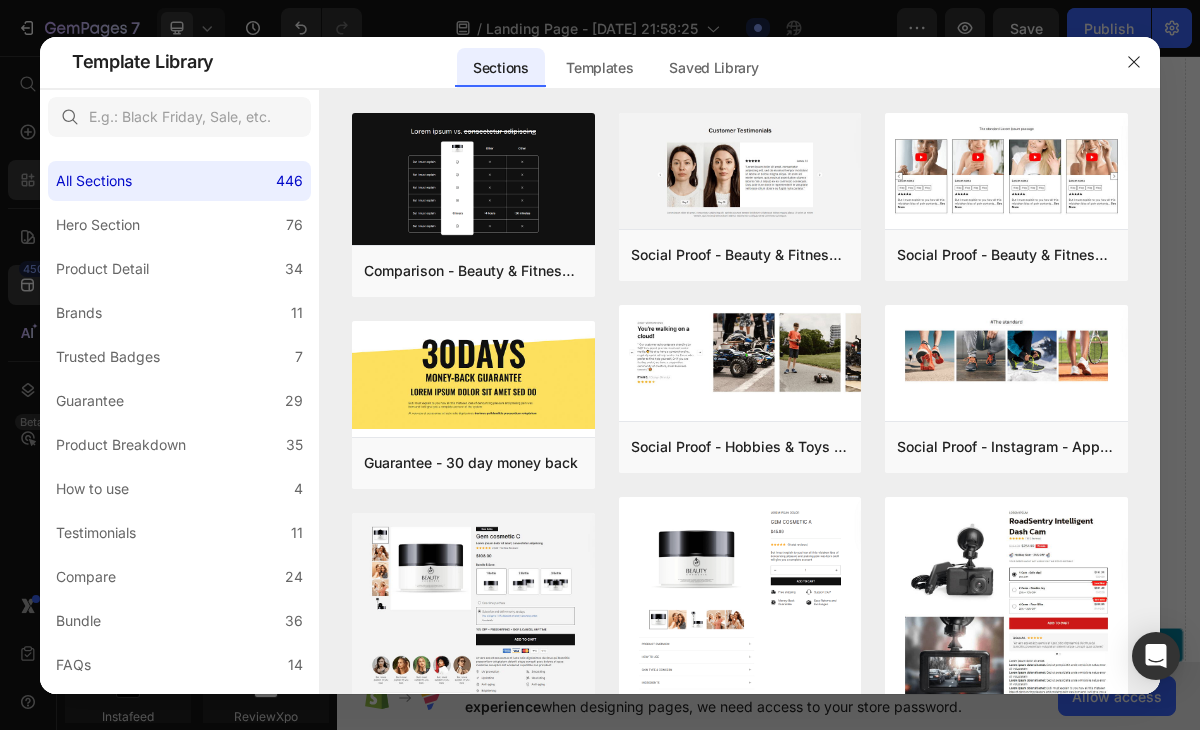 click at bounding box center [600, 365] 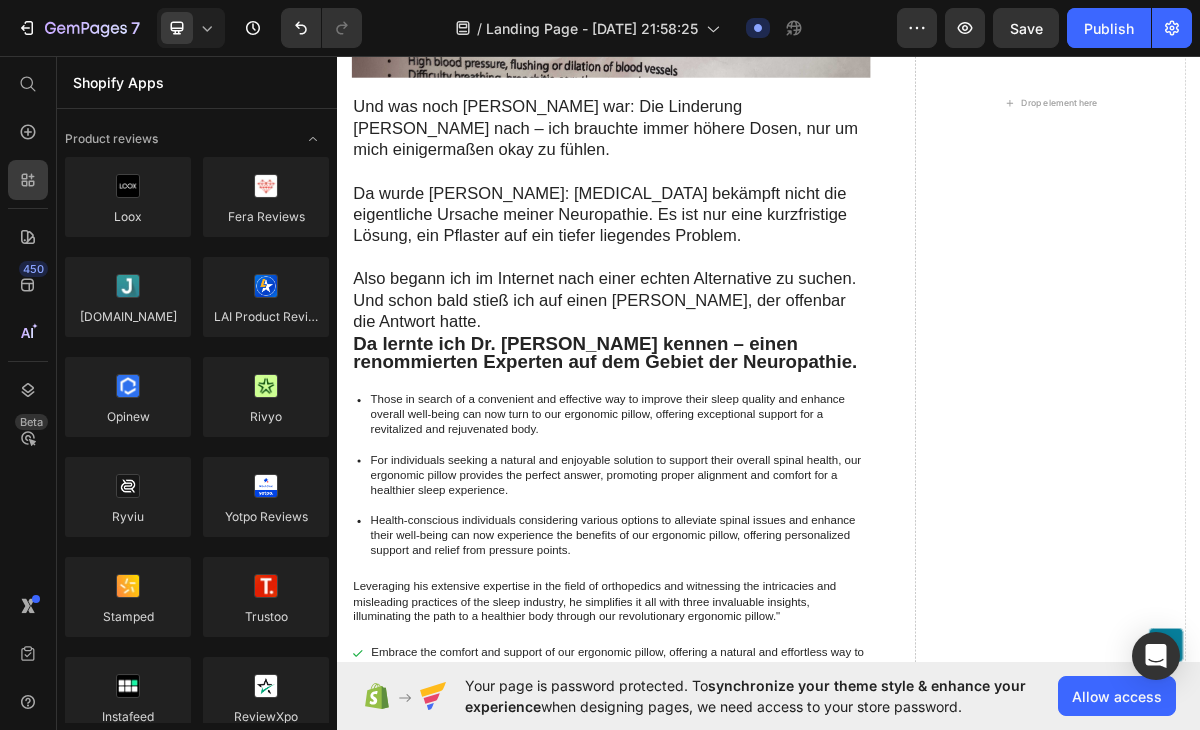 click on "450 Beta" at bounding box center (28, 325) 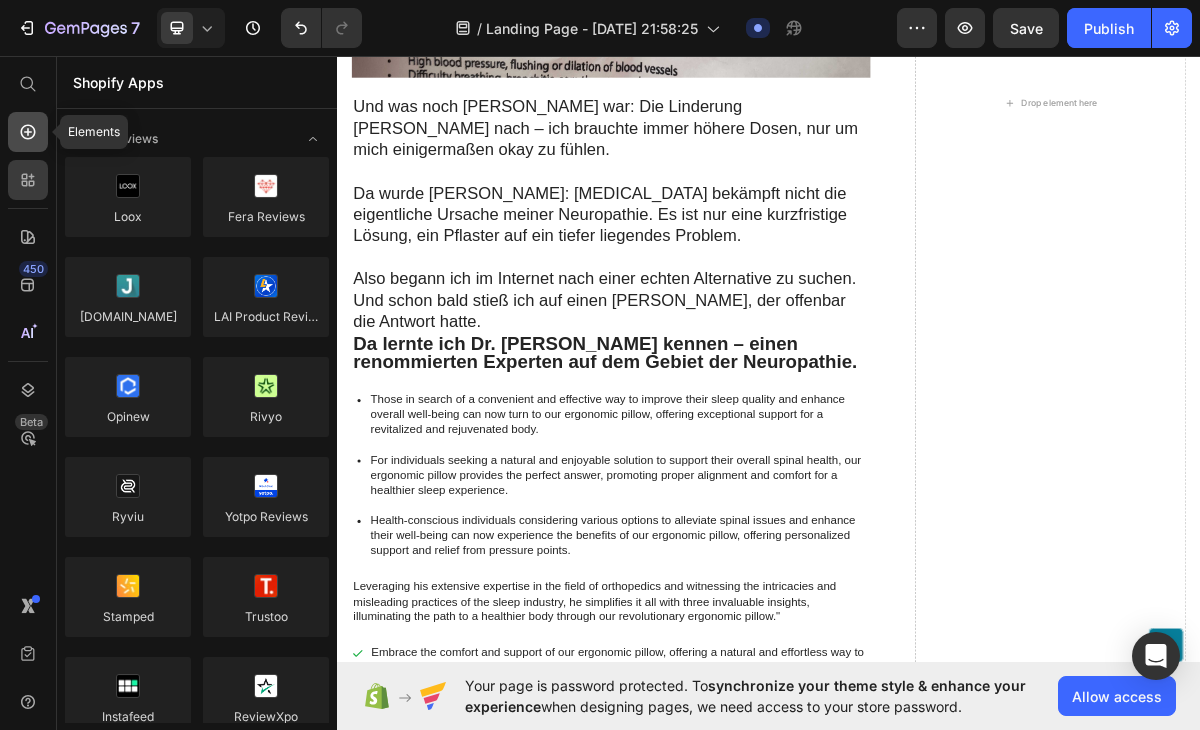 click 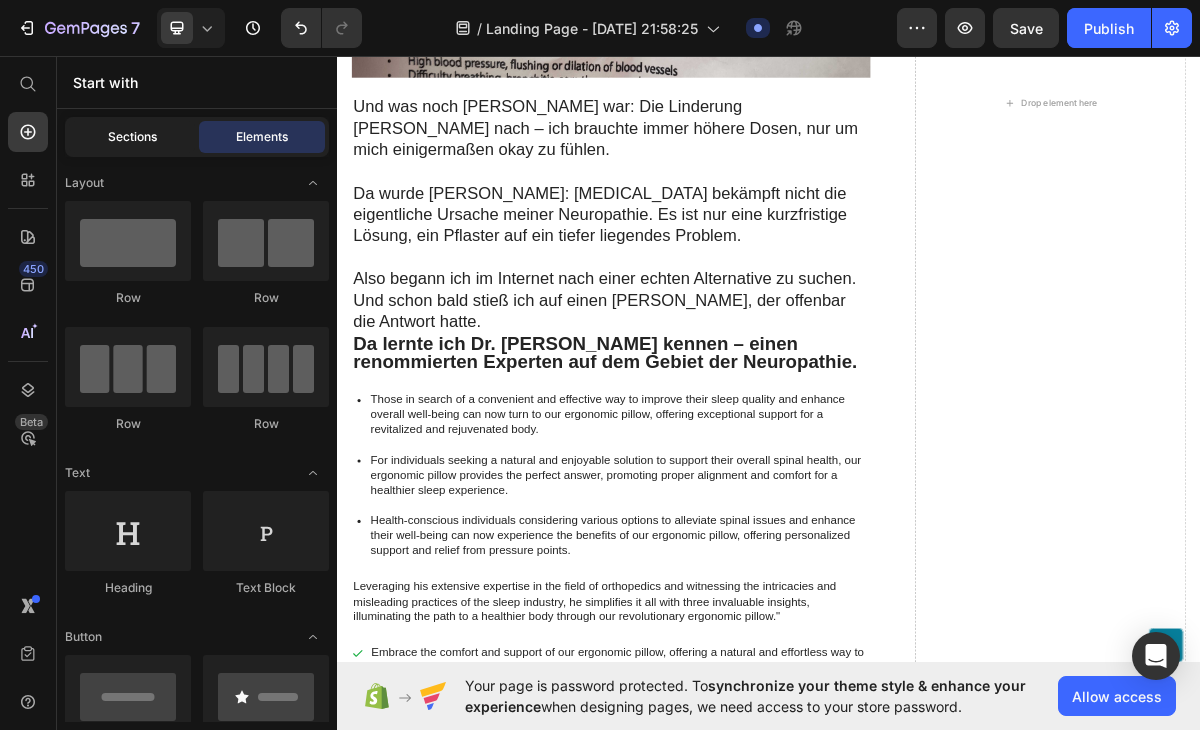 click on "Sections" 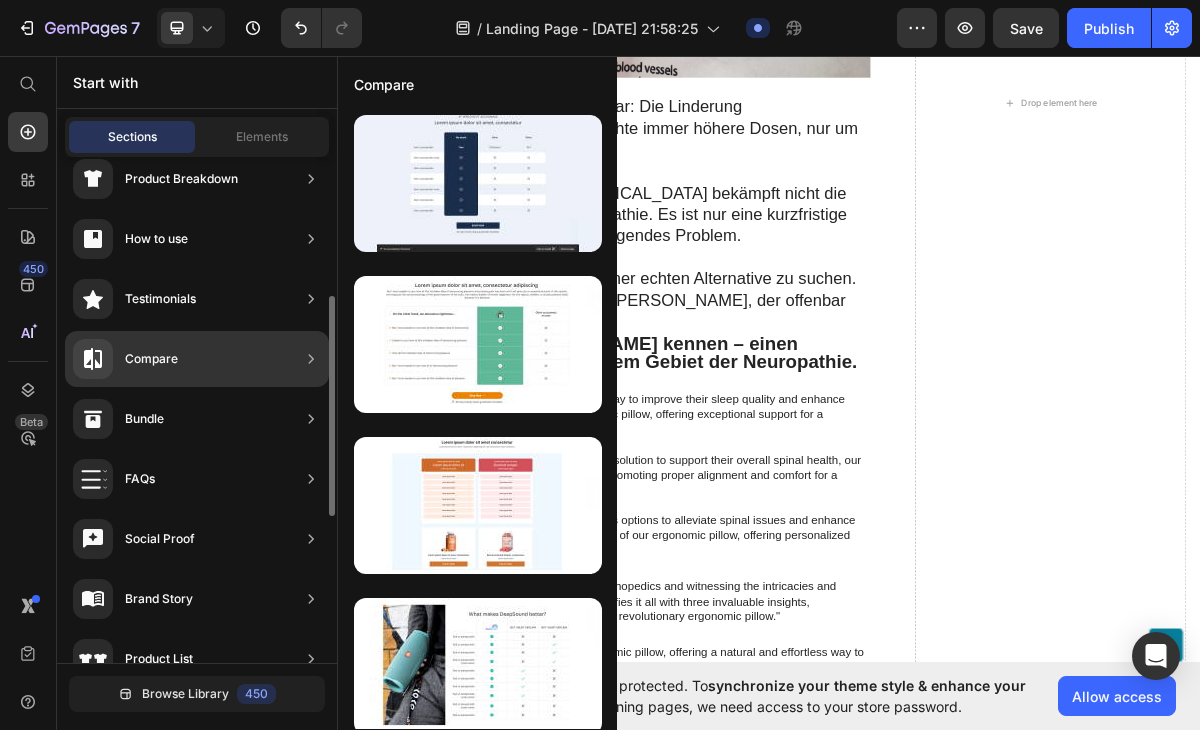scroll, scrollTop: 321, scrollLeft: 0, axis: vertical 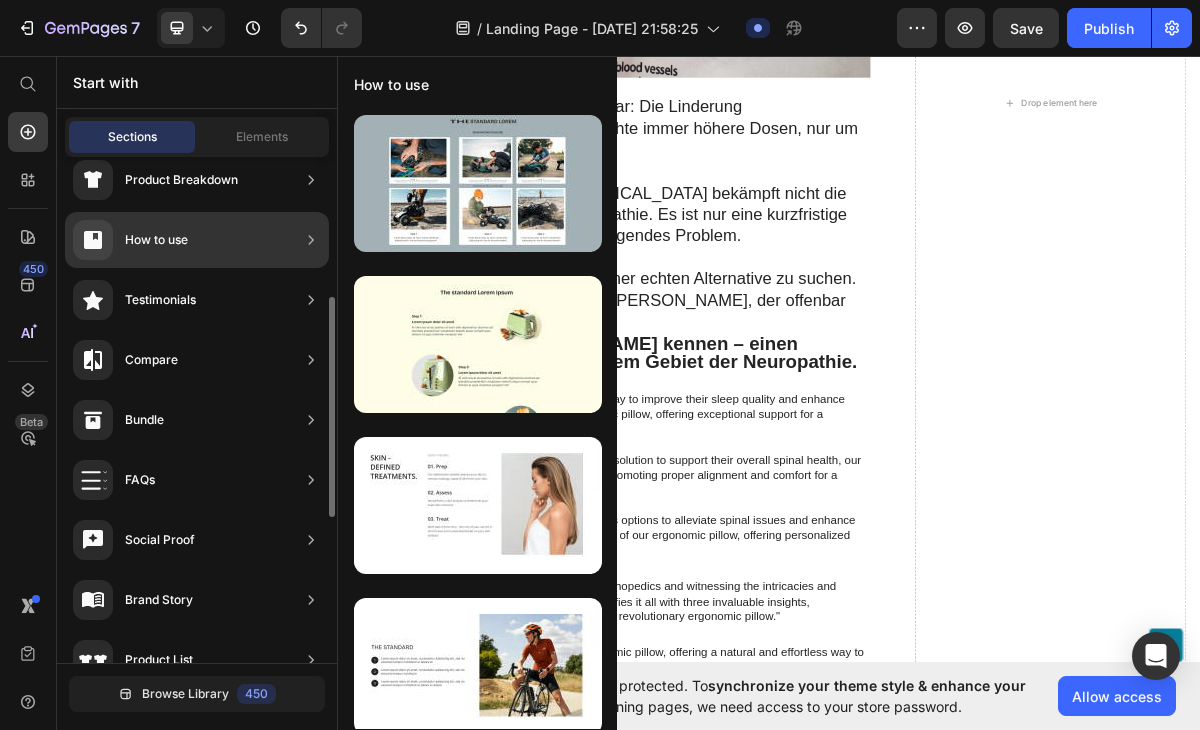 click at bounding box center [311, 240] 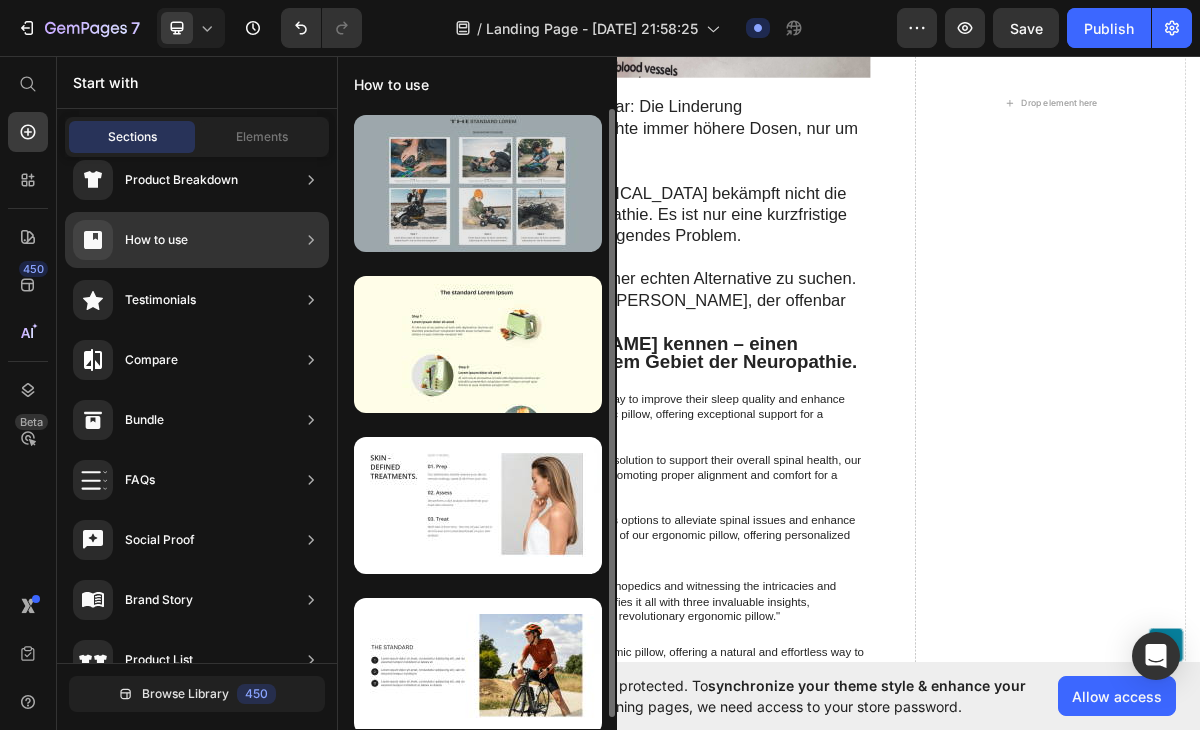click at bounding box center (478, 183) 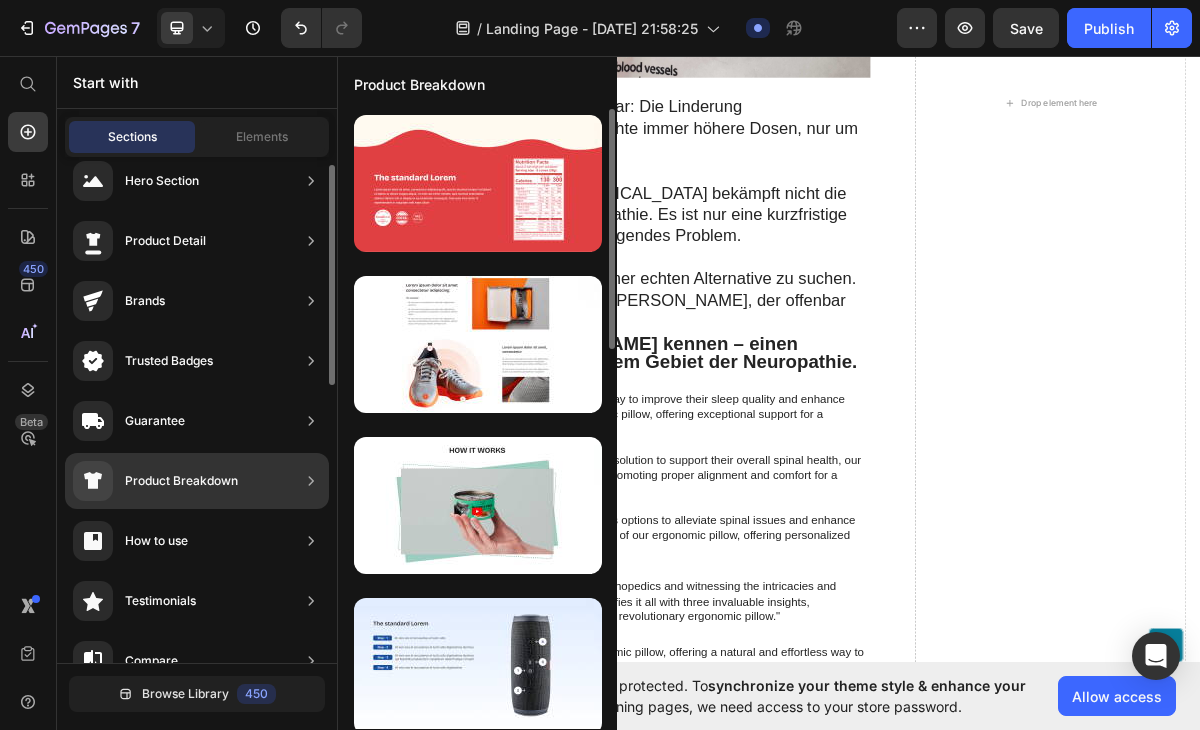 scroll, scrollTop: 0, scrollLeft: 0, axis: both 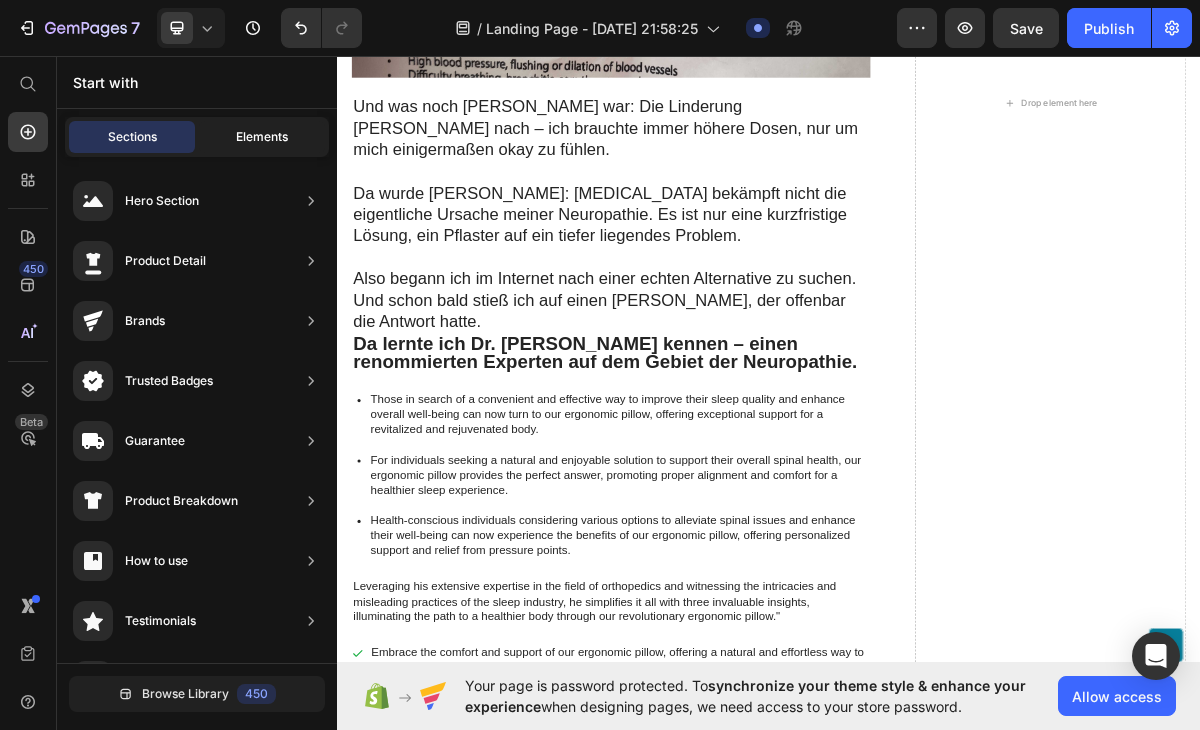 click on "Elements" at bounding box center [262, 137] 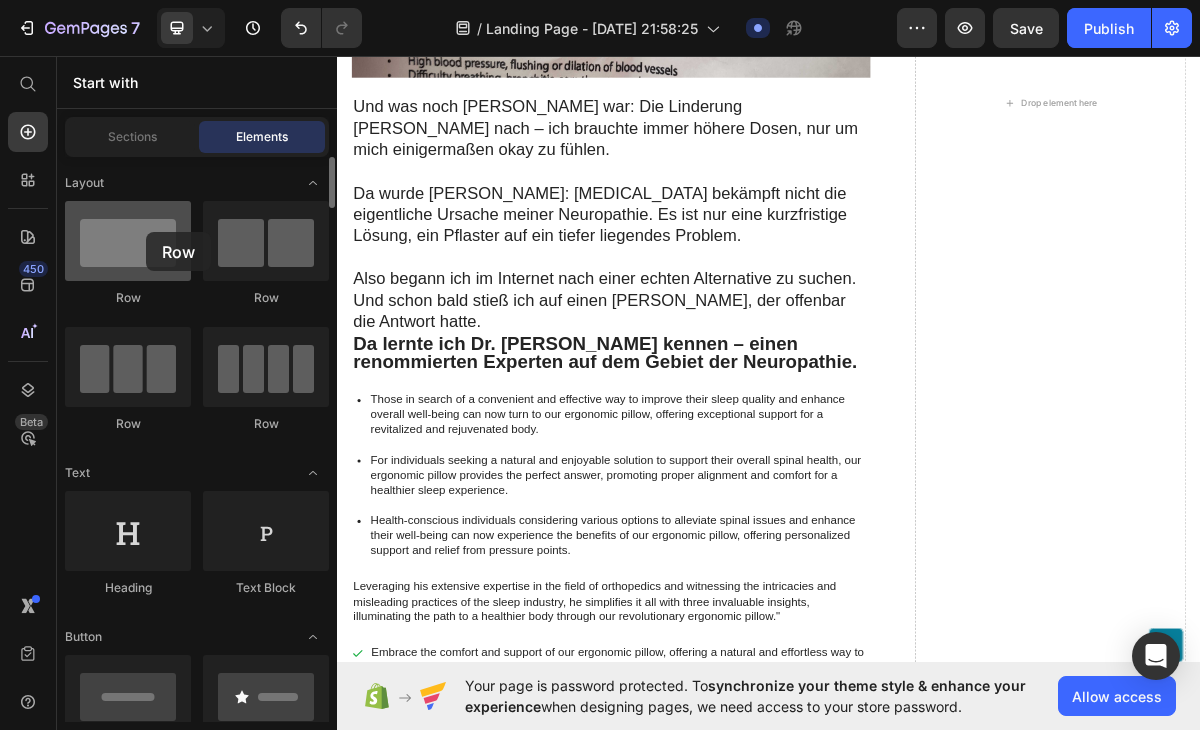 click at bounding box center [128, 241] 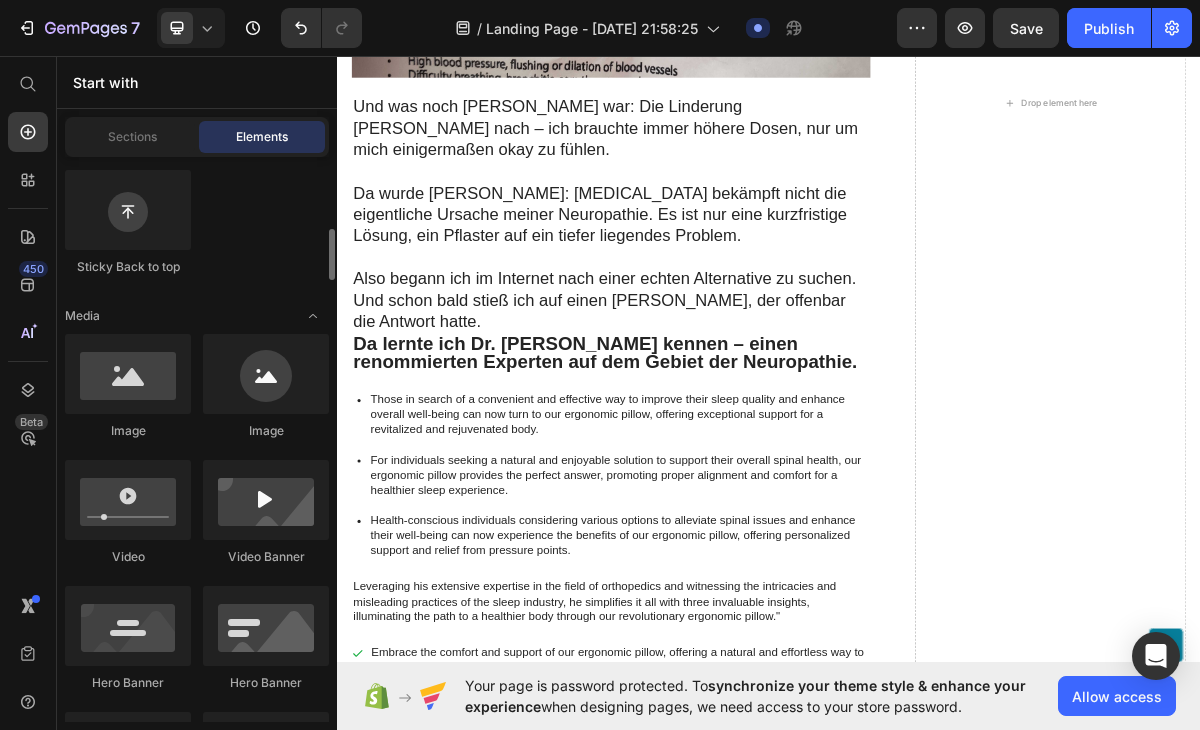 scroll, scrollTop: 650, scrollLeft: 0, axis: vertical 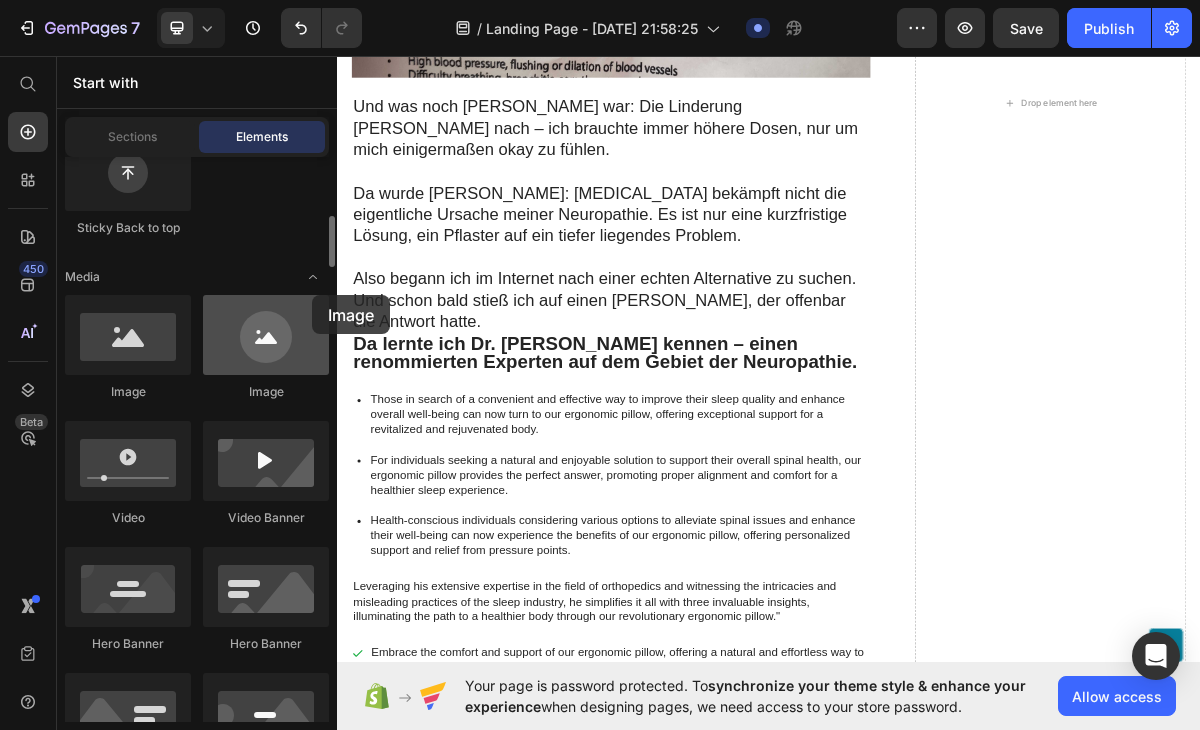 click at bounding box center [266, 335] 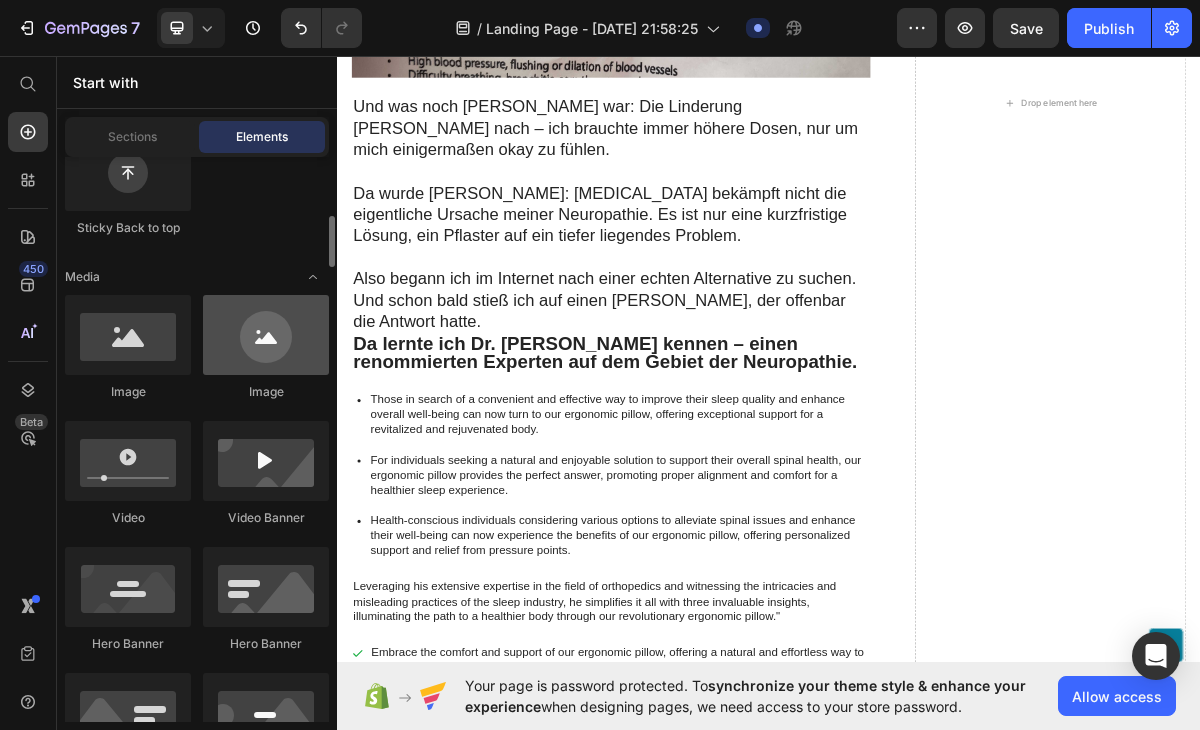 click at bounding box center (266, 335) 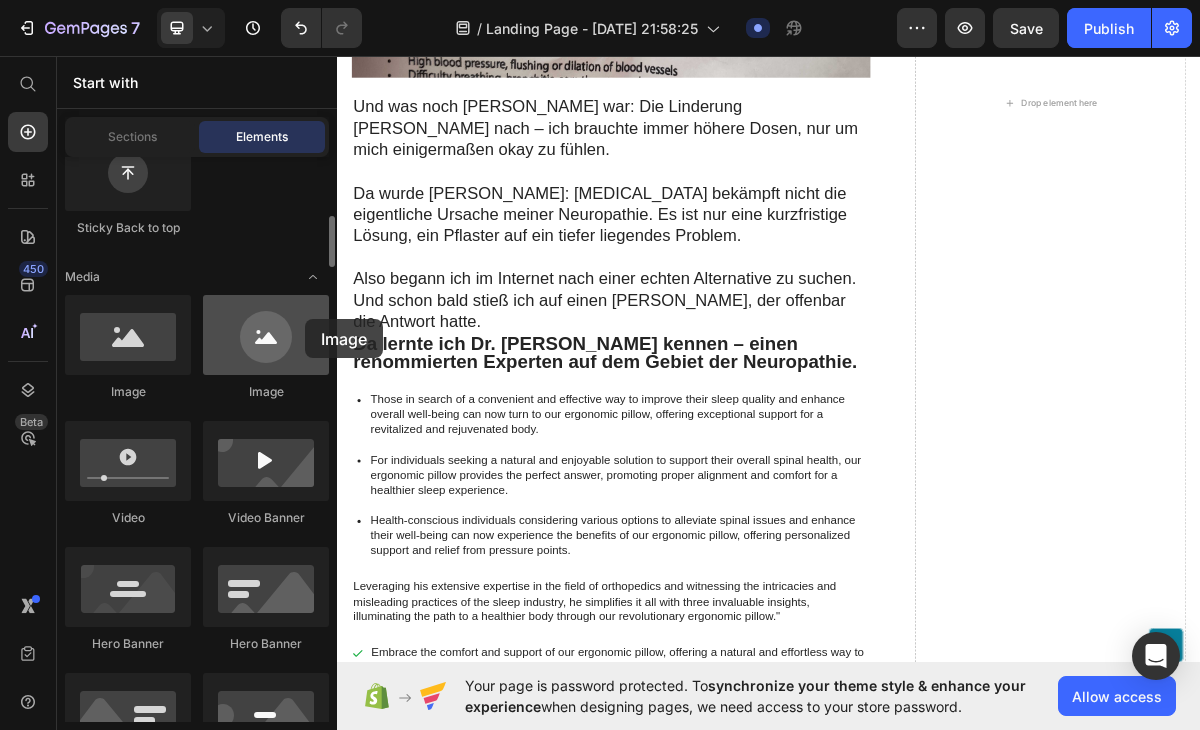 click at bounding box center (266, 335) 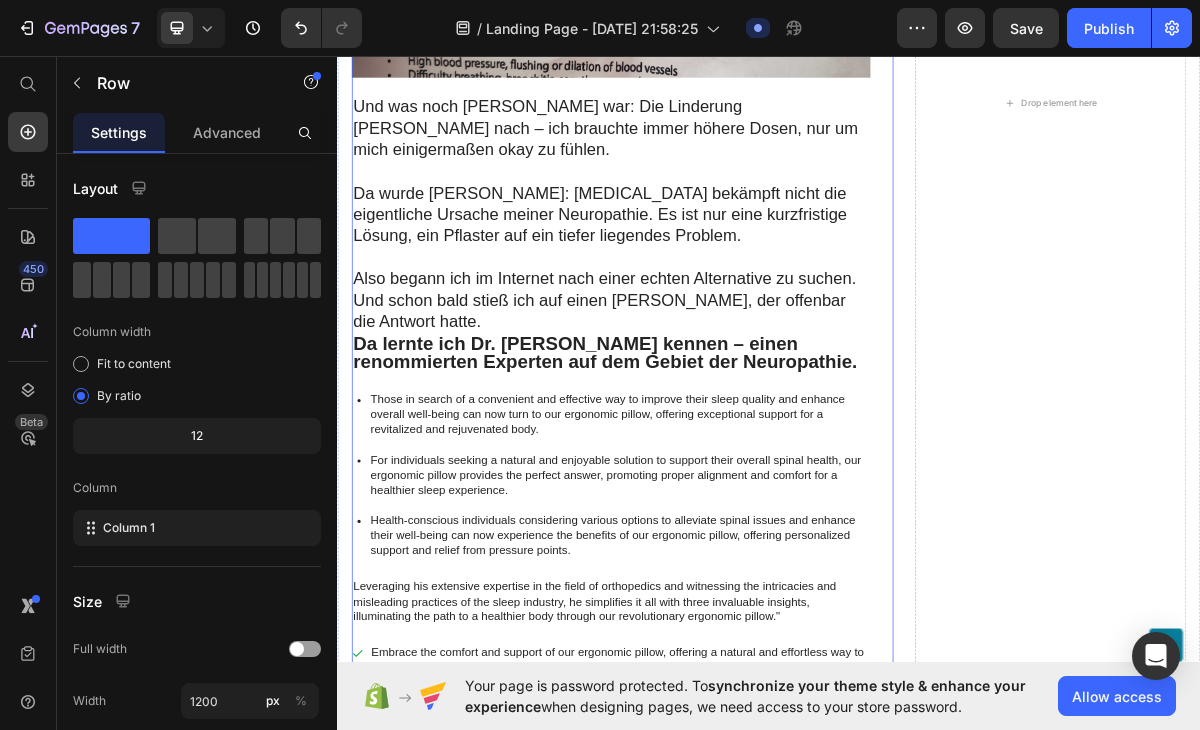 click on "Warum immer mehr Menschen mit Neuropathie auf dieses sichere und kostengünstige Schmerztherapie-Gerät setzen Heading [MEDICAL_DATA] half bei [PERSON_NAME] Nervenschmerzen … doch genau das war das Problem Text Block Es löste das Problem nicht – es überdeckte es nur.   Anfangs dachte ich, [PERSON_NAME] meine Rettung. Doch mit der Zeit traten Nebenwirkungen auf, und ich fühlte mich in einem Kreislauf gefangen, aus dem ich nicht mehr herauskam.   [MEDICAL_DATA] verändert nämlich, wie dein Gehirn Schmerzsignale wahrnimmt – aber das hat seinen Preis.   Bei mir wurden die Nebenwirkungen irgendwann unerträglich: ständige Schwindelgefühle, Müdigkeit und ein benebelter [PERSON_NAME], der es [PERSON_NAME] machte, mich zu konzentrieren oder überhaupt Freude an etwas zu empfinden. Text Block Image Und was noch [PERSON_NAME] war: Die Linderung [PERSON_NAME] nach – ich brauchte immer höhere Dosen, nur um mich einigermaßen okay zu fühlen.     Text Block Text Block
Item List Text Block" at bounding box center [717, 126] 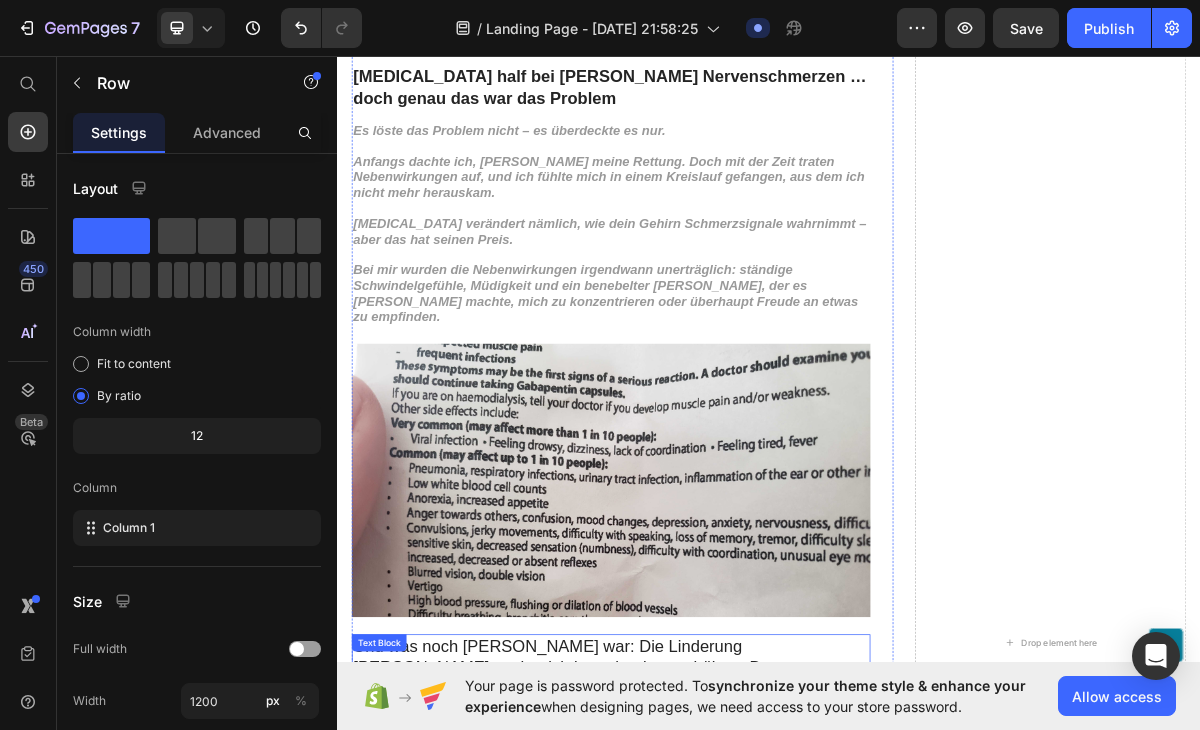 scroll, scrollTop: 297, scrollLeft: 0, axis: vertical 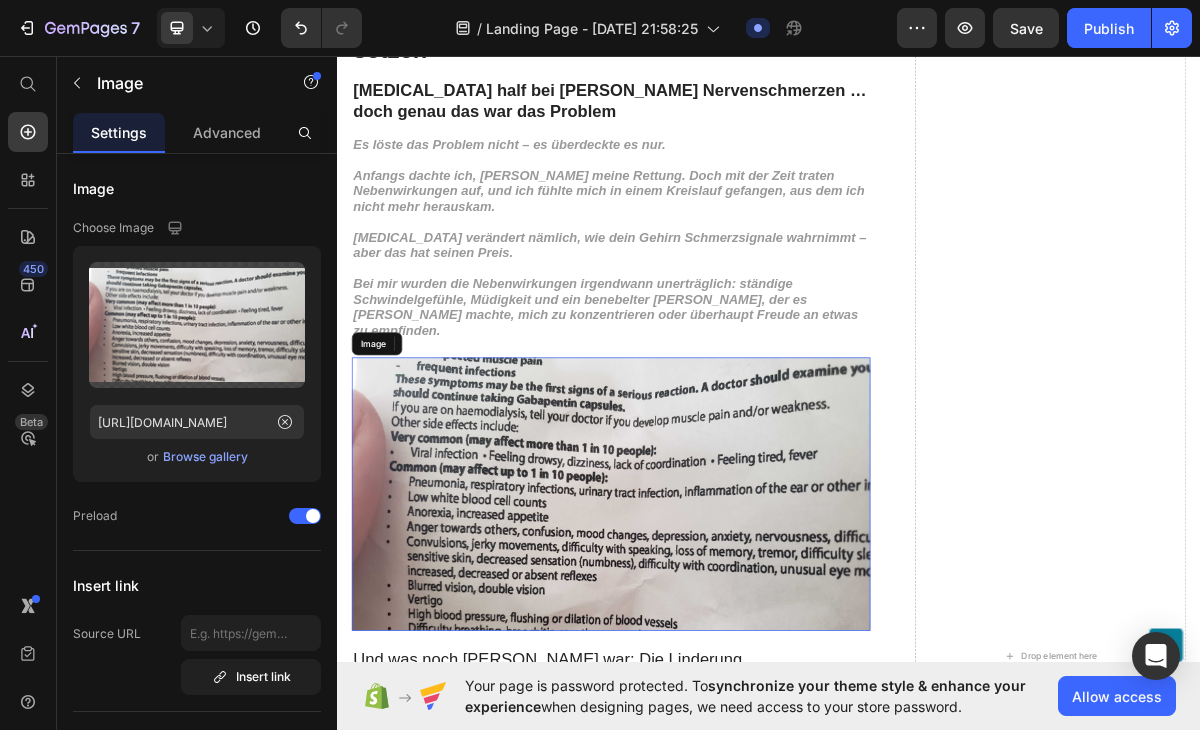 click at bounding box center [717, 669] 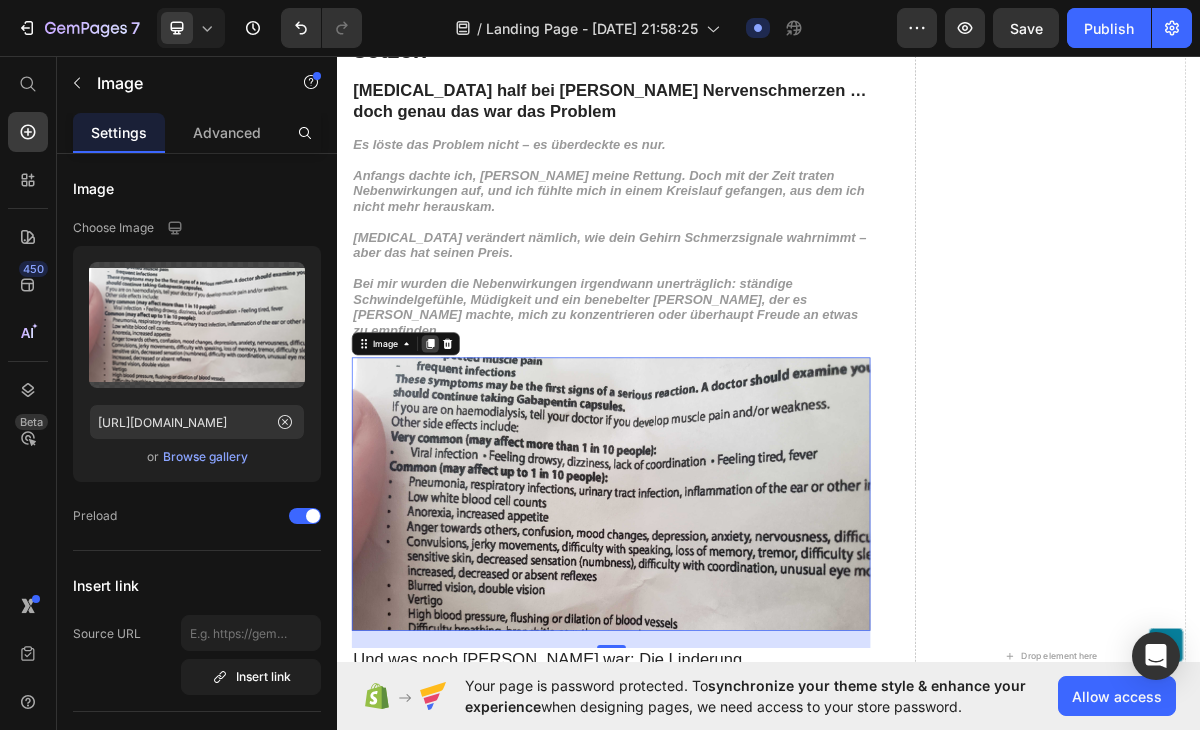 click at bounding box center [466, 460] 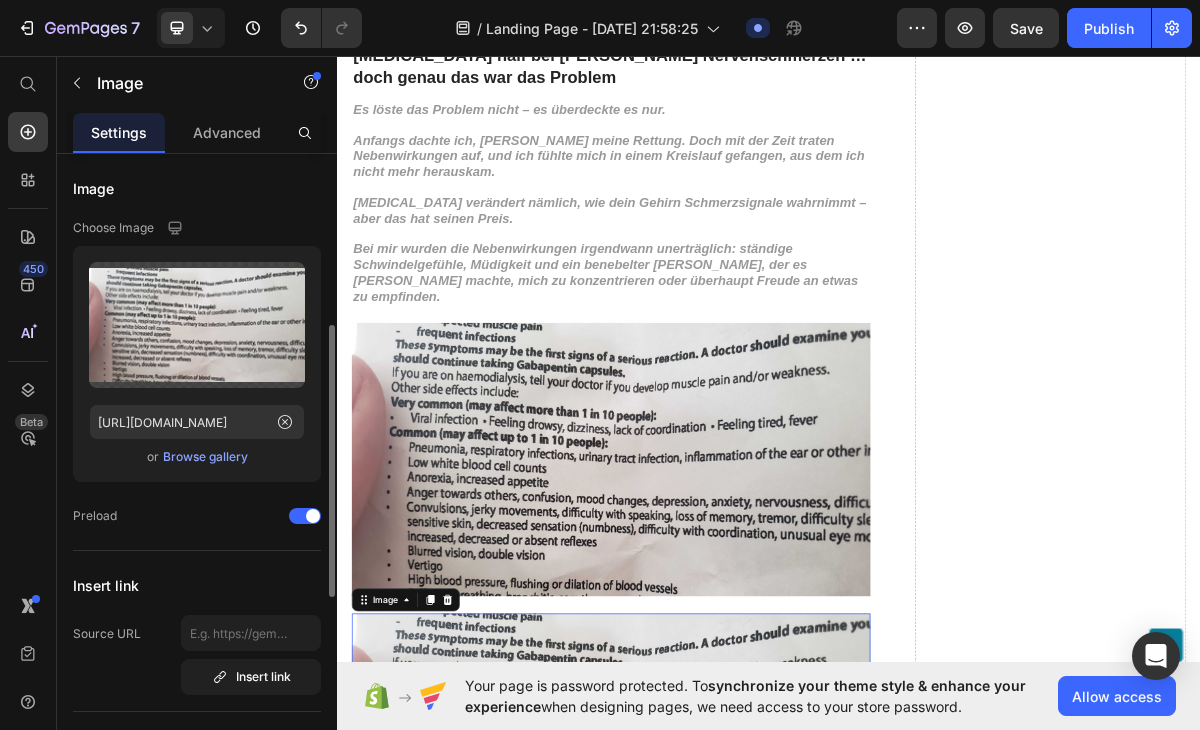 scroll, scrollTop: 120, scrollLeft: 0, axis: vertical 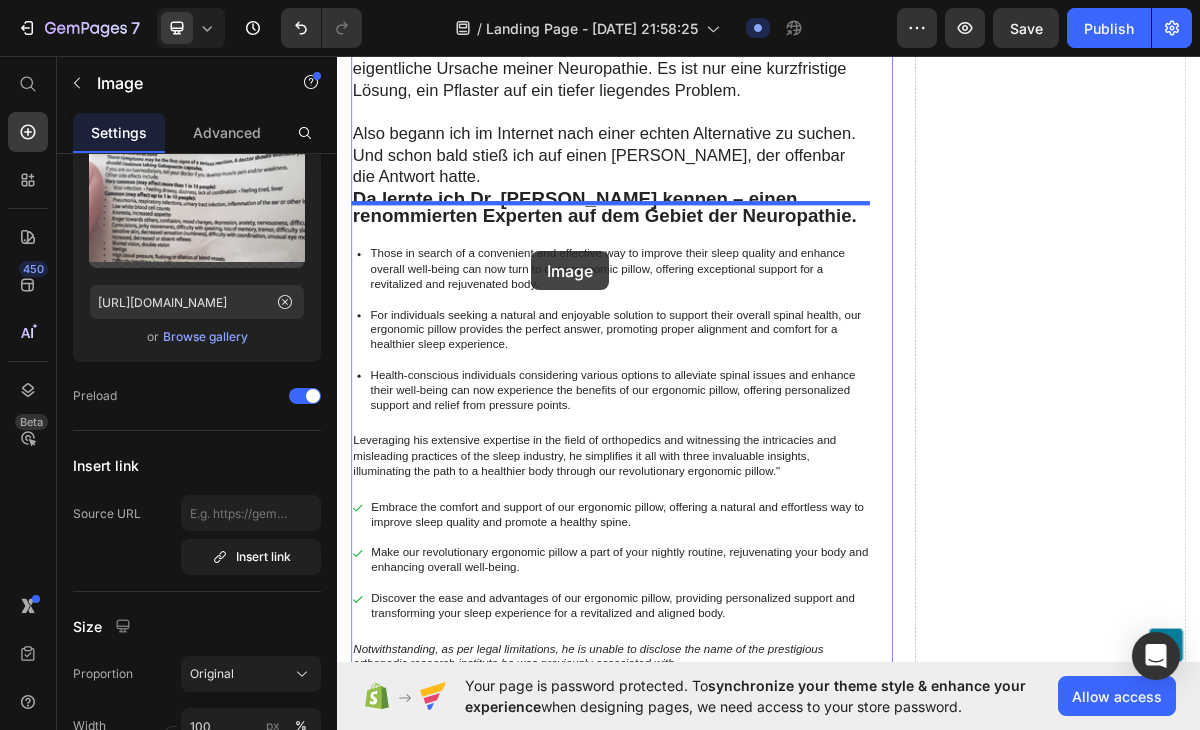 drag, startPoint x: 588, startPoint y: 276, endPoint x: 607, endPoint y: 329, distance: 56.302753 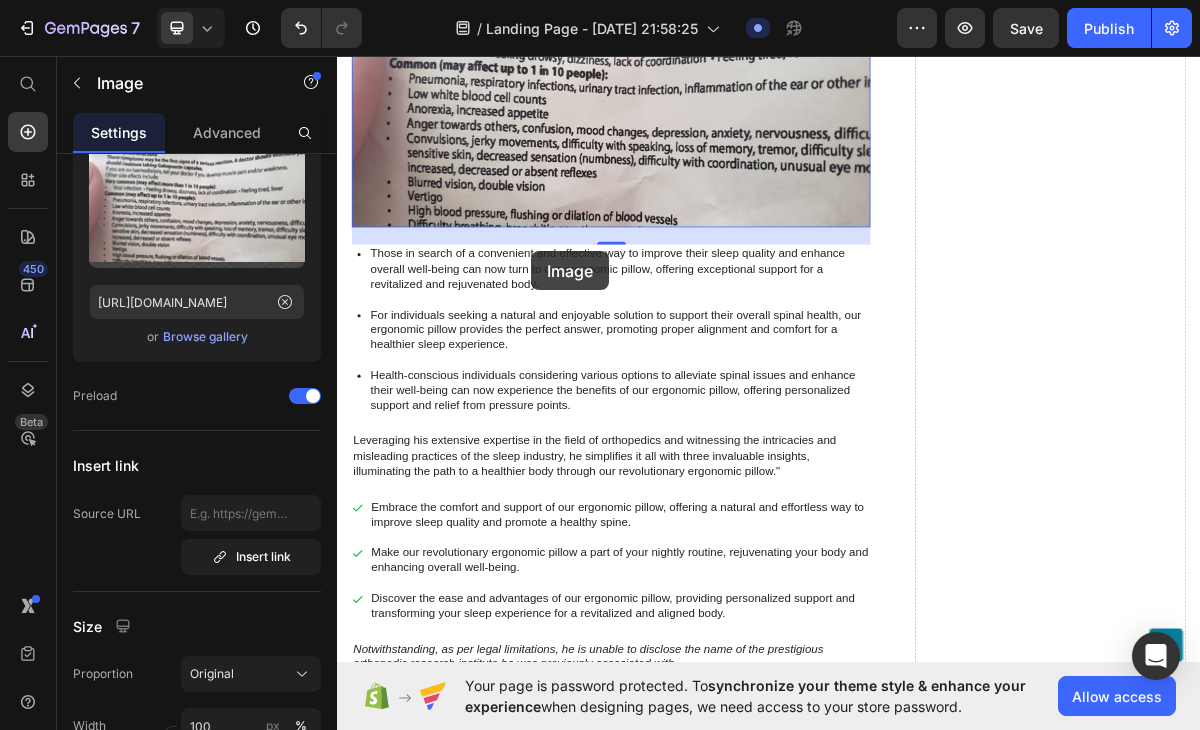 scroll, scrollTop: 1269, scrollLeft: 0, axis: vertical 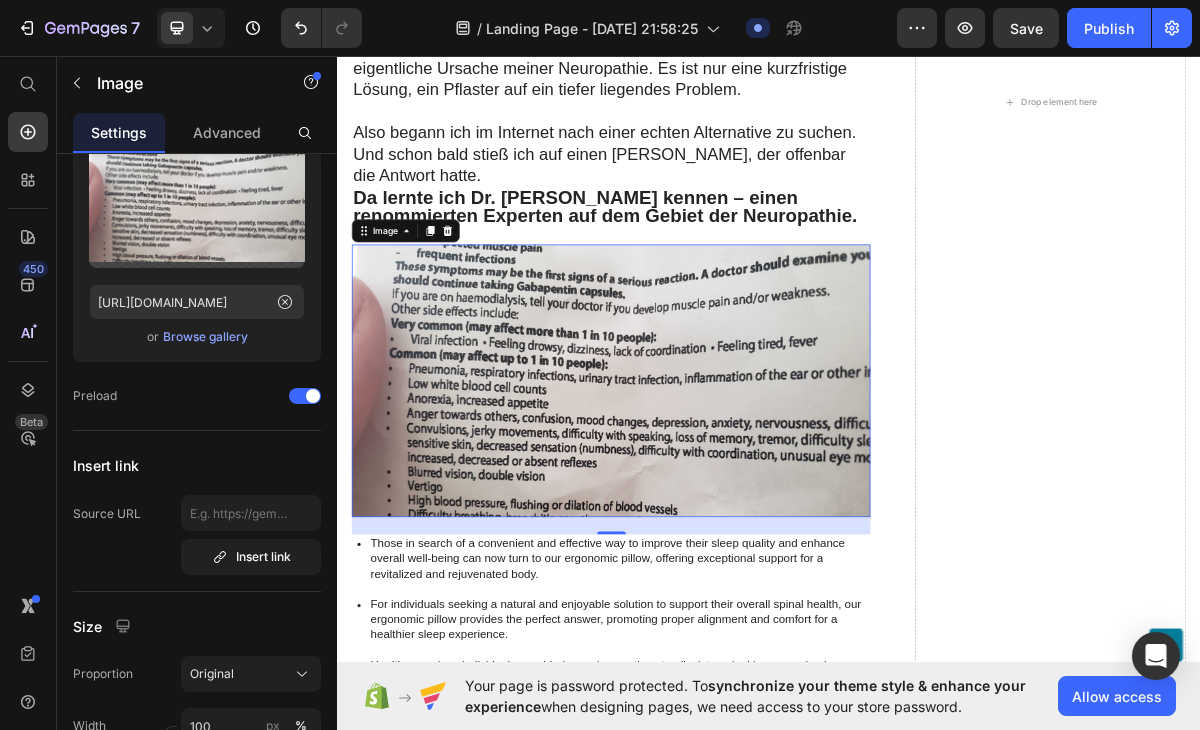 click at bounding box center (717, 512) 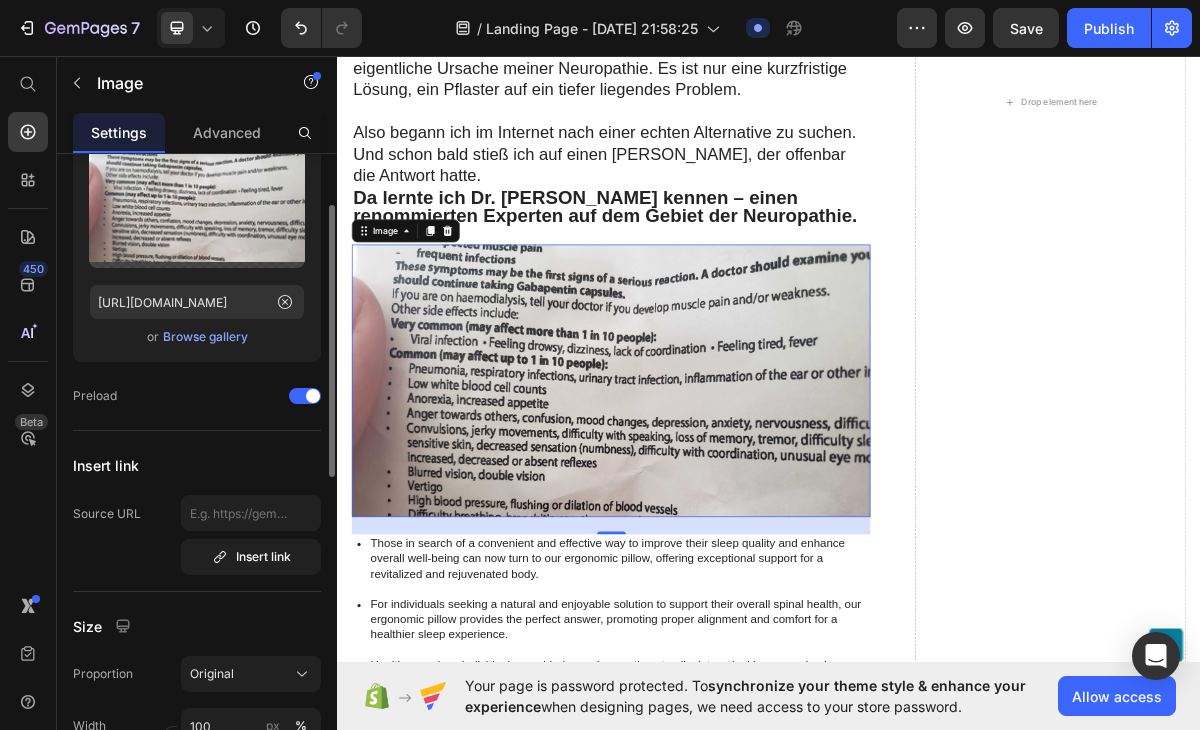 click on "Browse gallery" at bounding box center [205, 337] 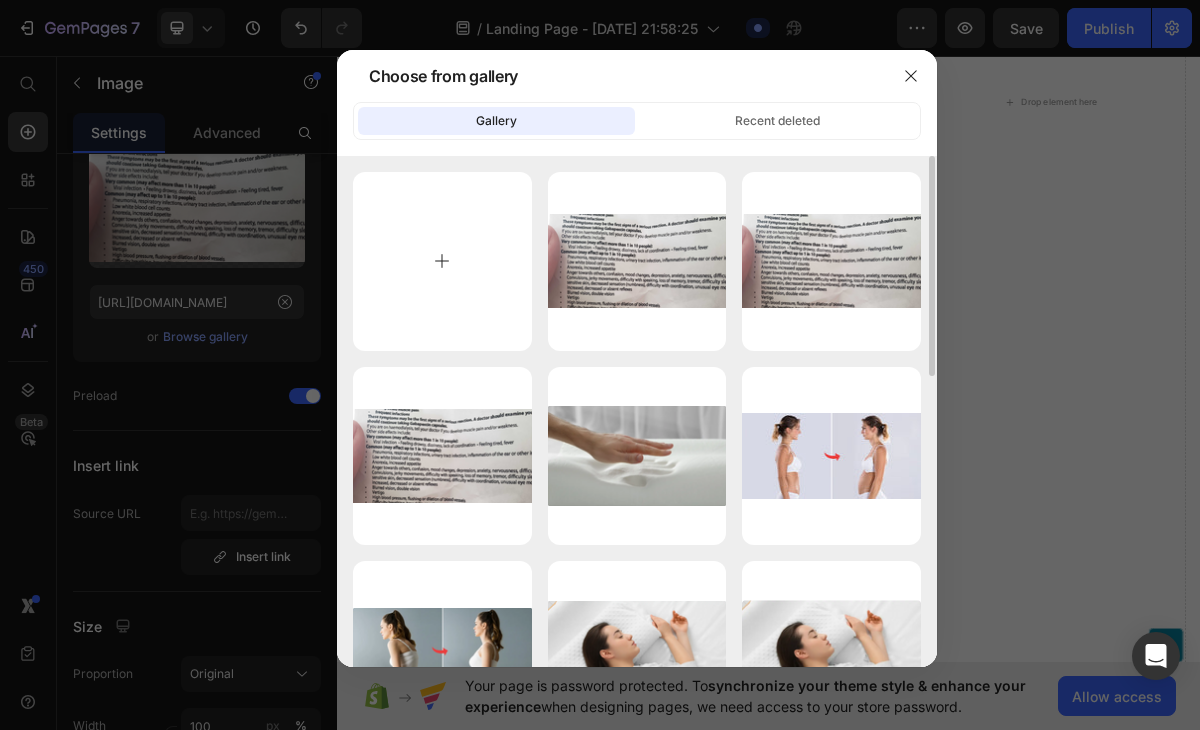 click at bounding box center (442, 261) 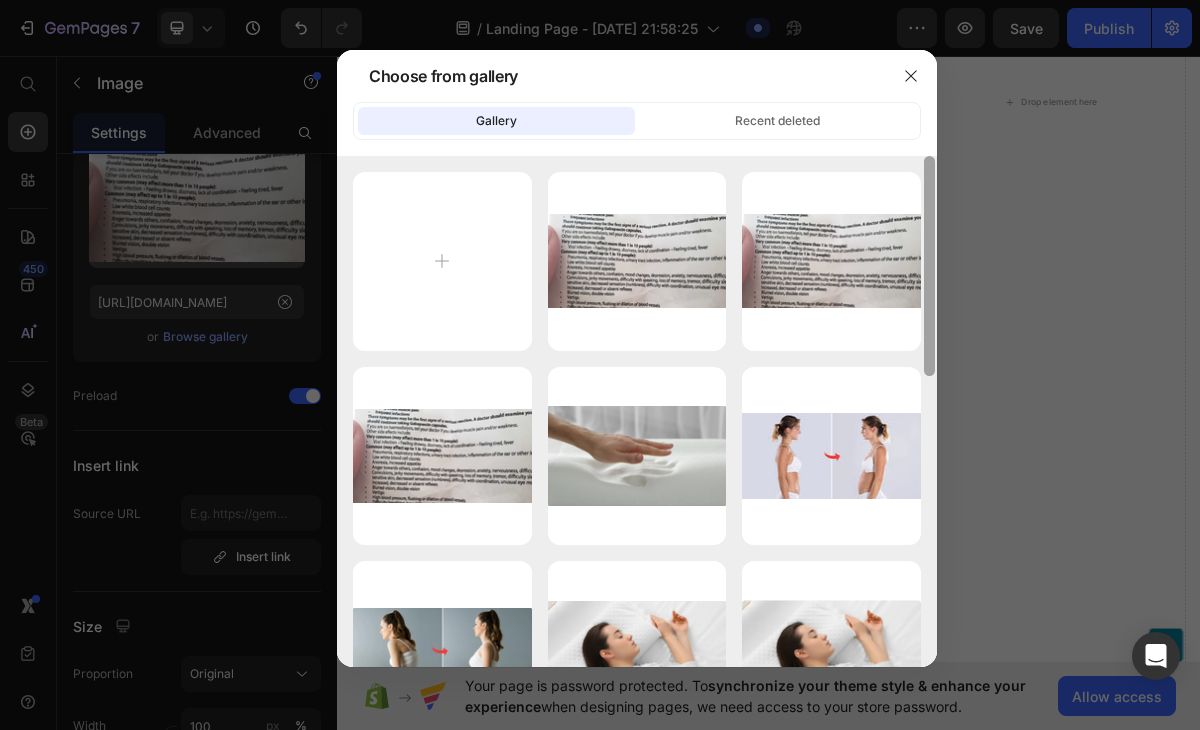 type on "C:\fakepath\imgi_5_1681817830-Wbm 1x1 (17) (1).png" 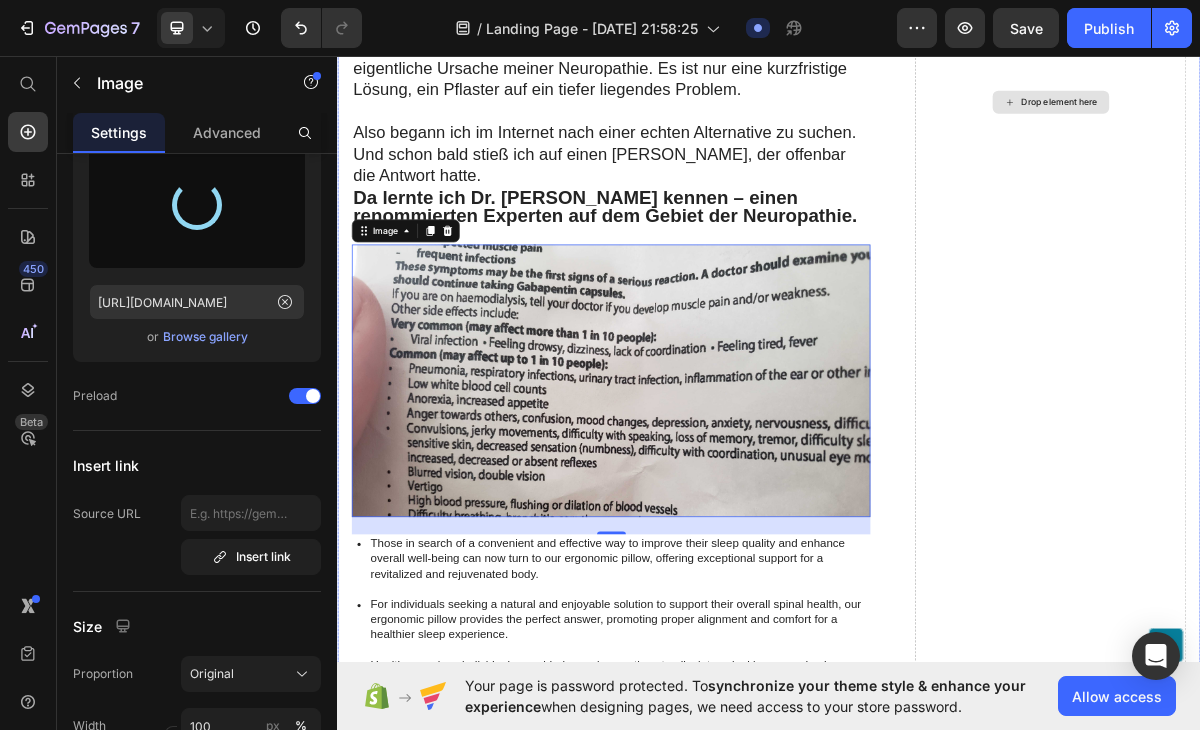 type on "[URL][DOMAIN_NAME]" 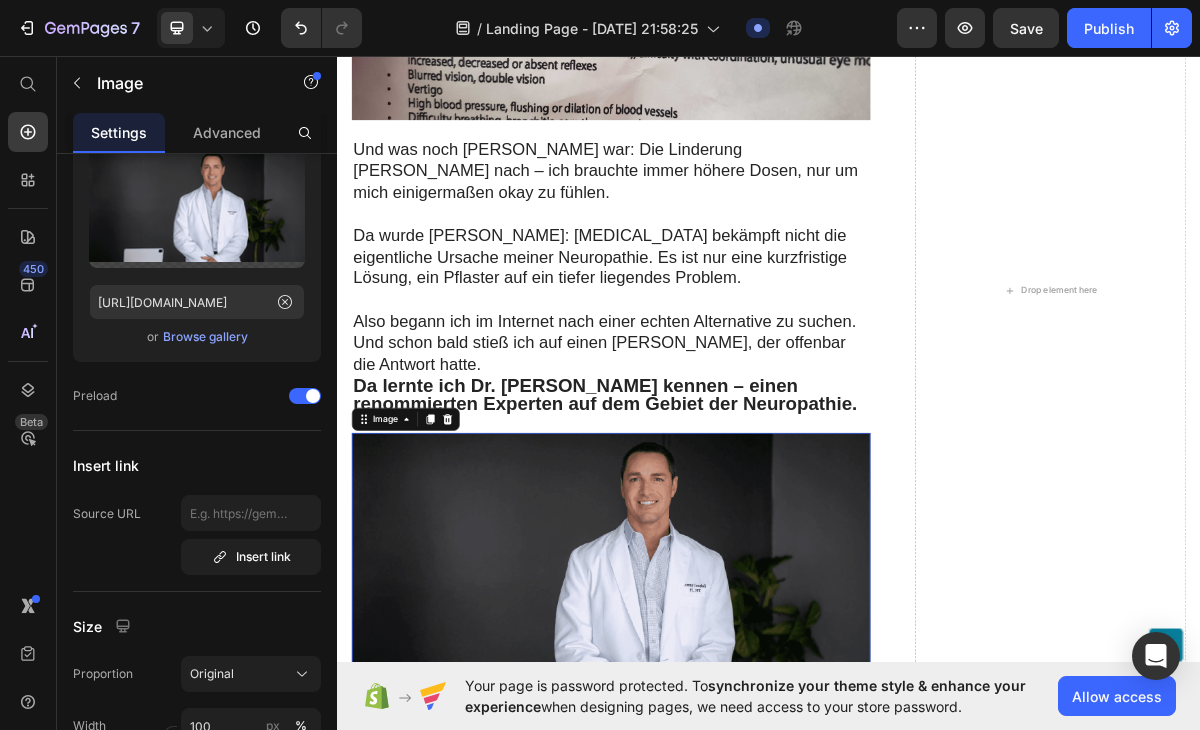 scroll, scrollTop: 1176, scrollLeft: 0, axis: vertical 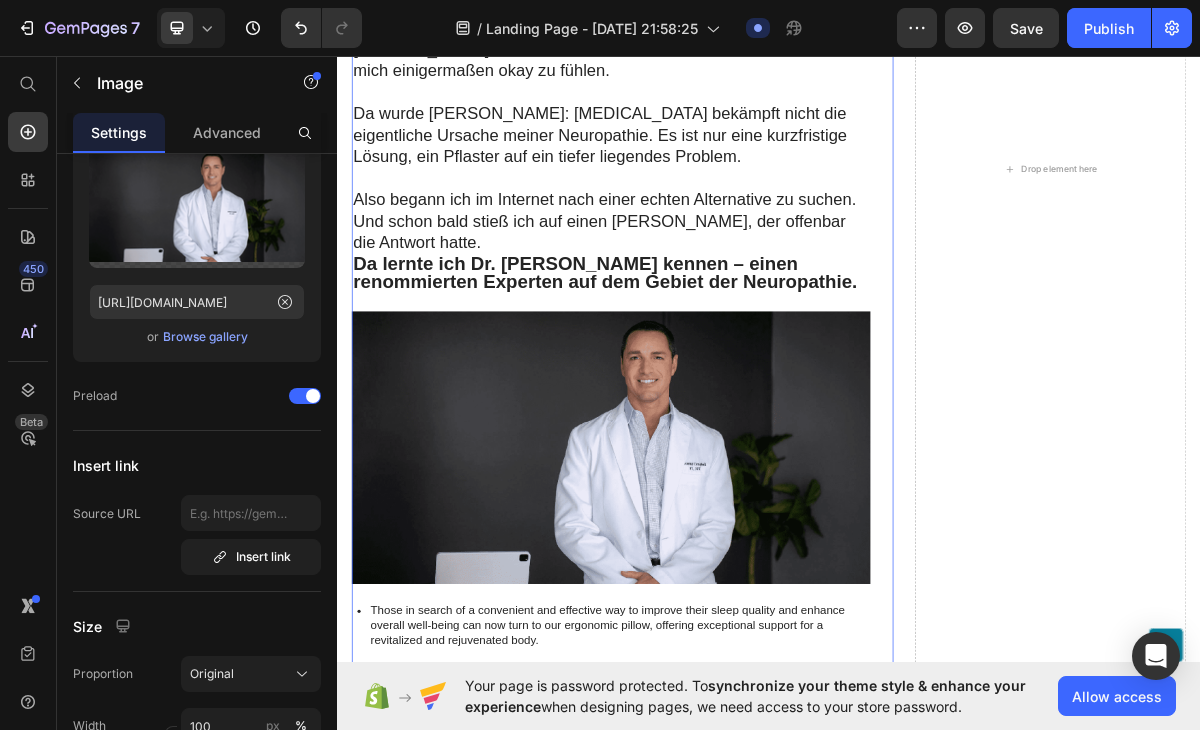 click on "Warum immer mehr Menschen mit Neuropathie auf dieses sichere und kostengünstige Schmerztherapie-Gerät setzen Heading [MEDICAL_DATA] half bei [PERSON_NAME] Nervenschmerzen … doch genau das war das Problem Text Block Es löste das Problem nicht – es überdeckte es nur.   Anfangs dachte ich, [PERSON_NAME] meine Rettung. Doch mit der Zeit traten Nebenwirkungen auf, und ich fühlte mich in einem Kreislauf gefangen, aus dem ich nicht mehr herauskam.   [MEDICAL_DATA] verändert nämlich, wie dein Gehirn Schmerzsignale wahrnimmt – aber das hat seinen Preis.   Bei mir wurden die Nebenwirkungen irgendwann unerträglich: ständige Schwindelgefühle, Müdigkeit und ein benebelter [PERSON_NAME], der es [PERSON_NAME] machte, mich zu konzentrieren oder überhaupt Freude an etwas zu empfinden. Text Block Image Und was noch [PERSON_NAME] war: Die Linderung [PERSON_NAME] nach – ich brauchte immer höhere Dosen, nur um mich einigermaßen okay zu fühlen.     Text Block Text Block Image
Item List Text Block" at bounding box center (733, 218) 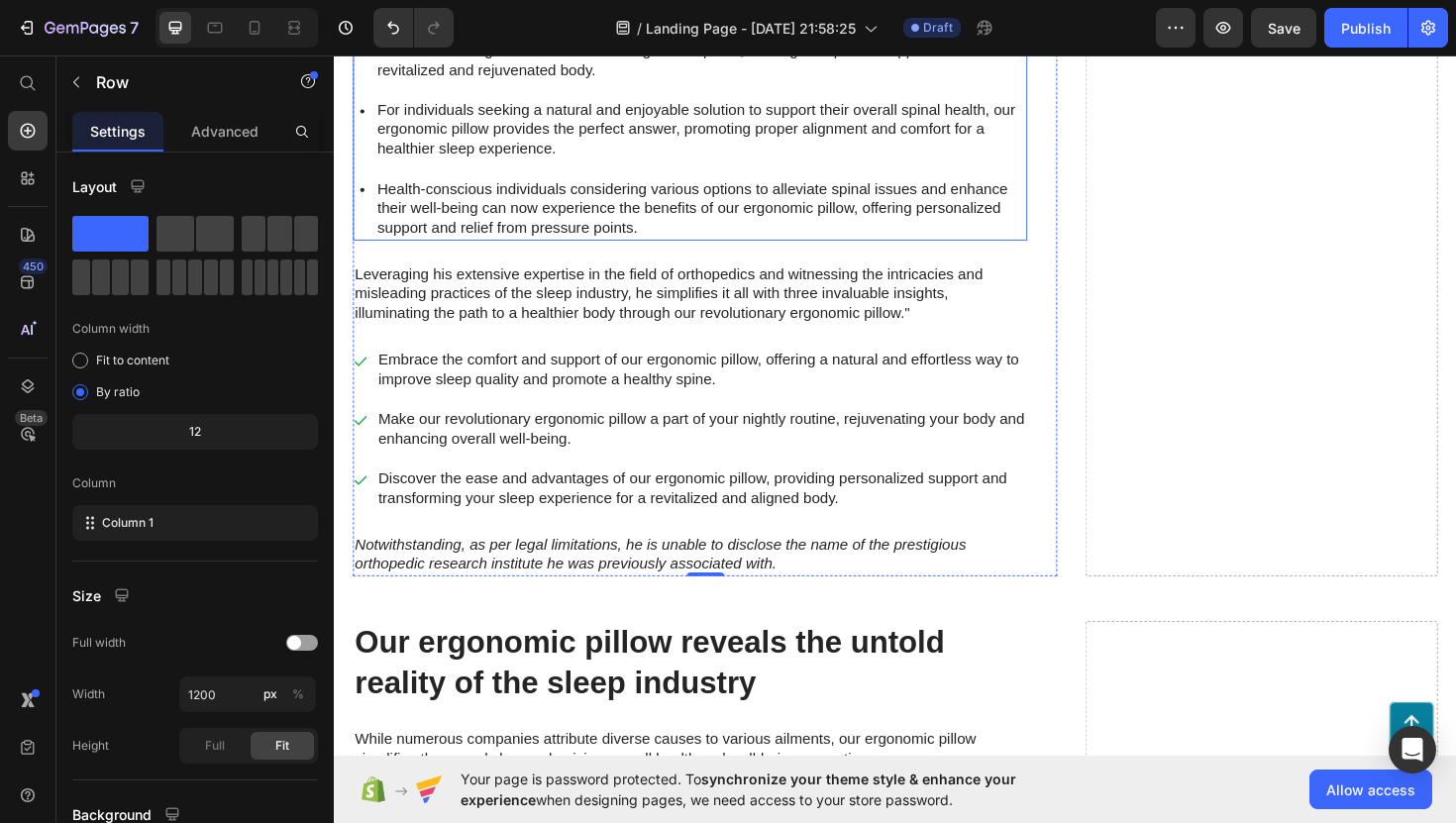 scroll, scrollTop: 1941, scrollLeft: 0, axis: vertical 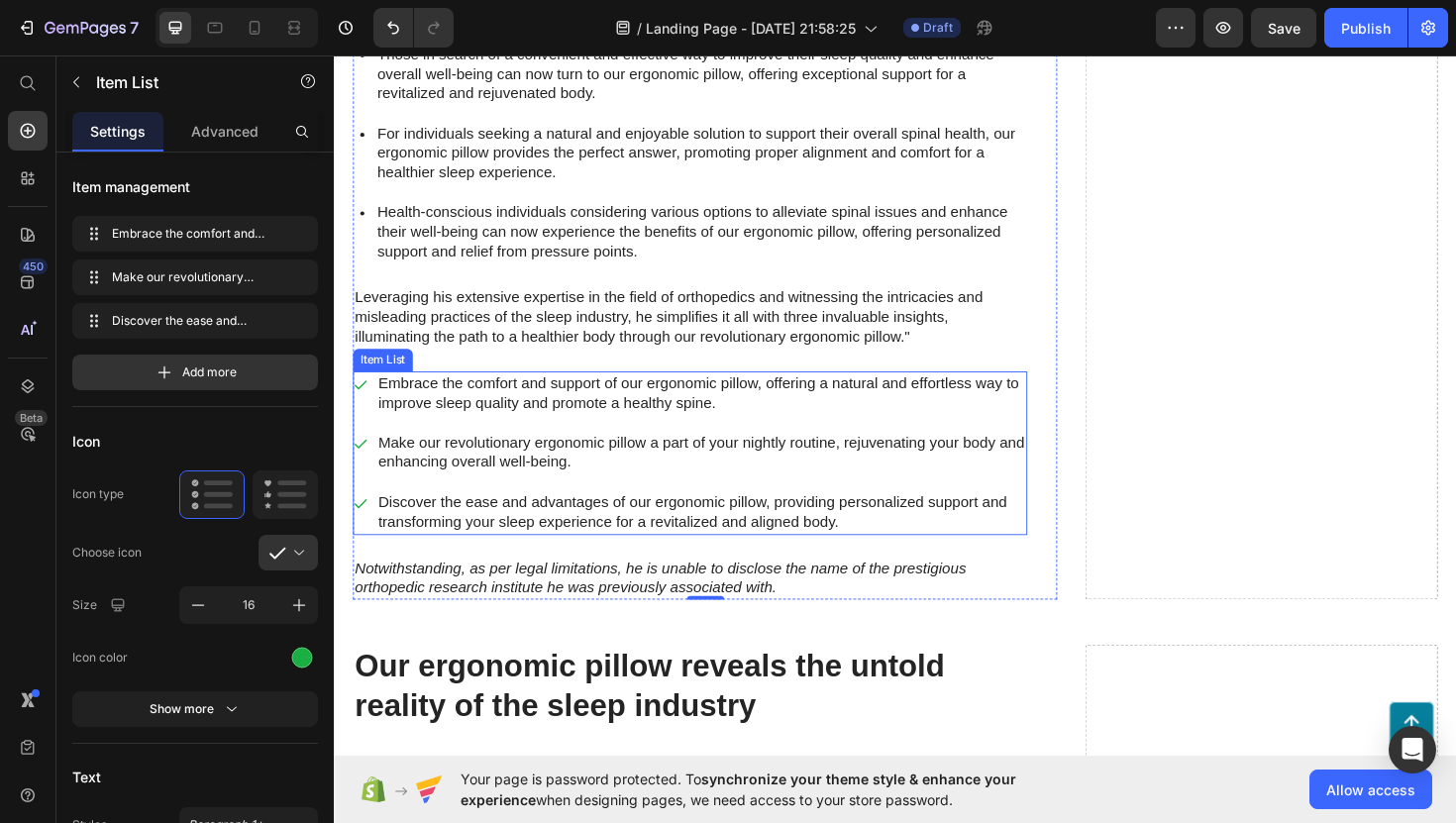 click on "Embrace the comfort and support of our ergonomic pillow, offering a natural and effortless way to improve sleep quality and promote a healthy spine." at bounding box center [722, 414] 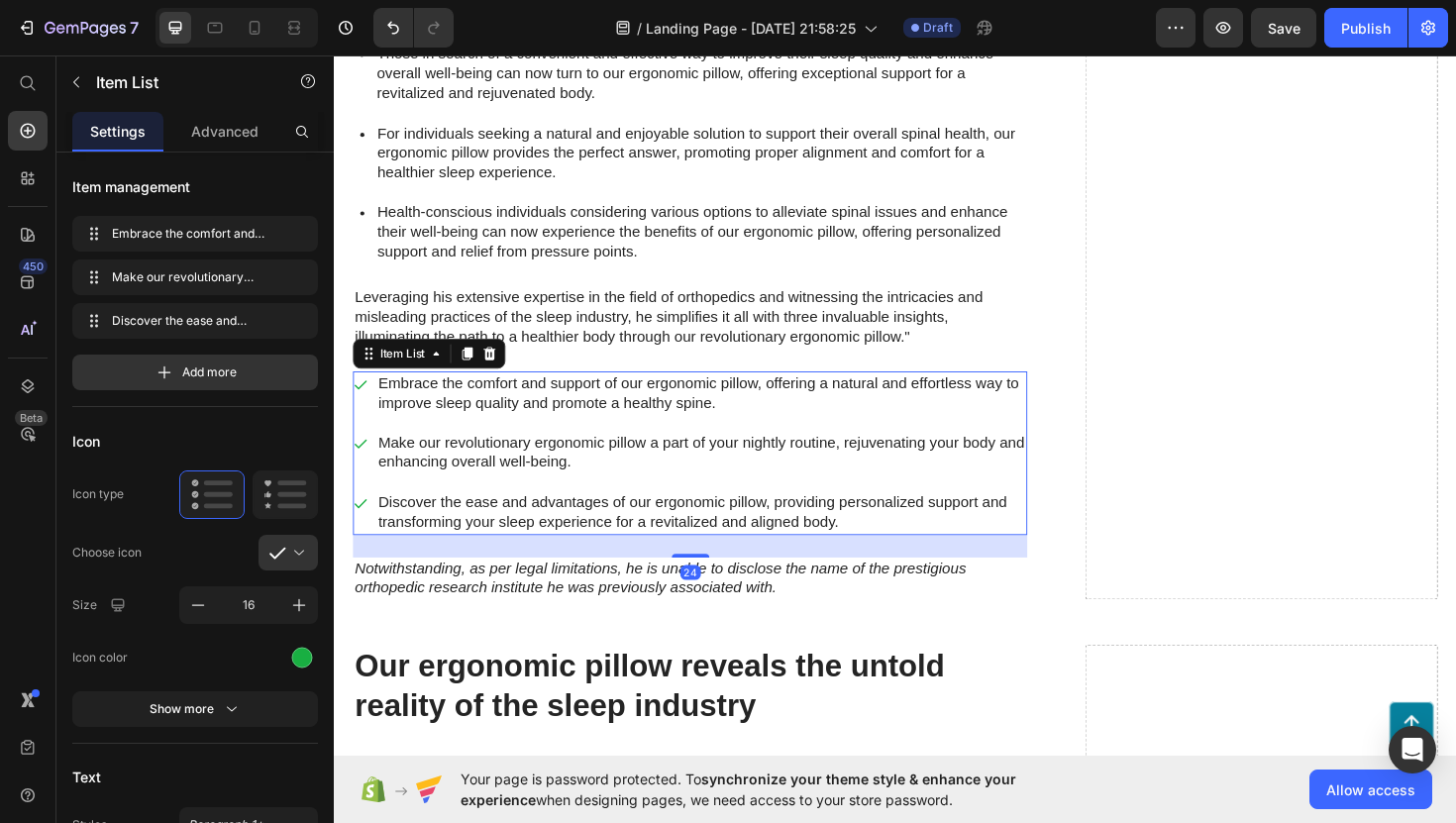 click on "Item List" at bounding box center (434, 371) 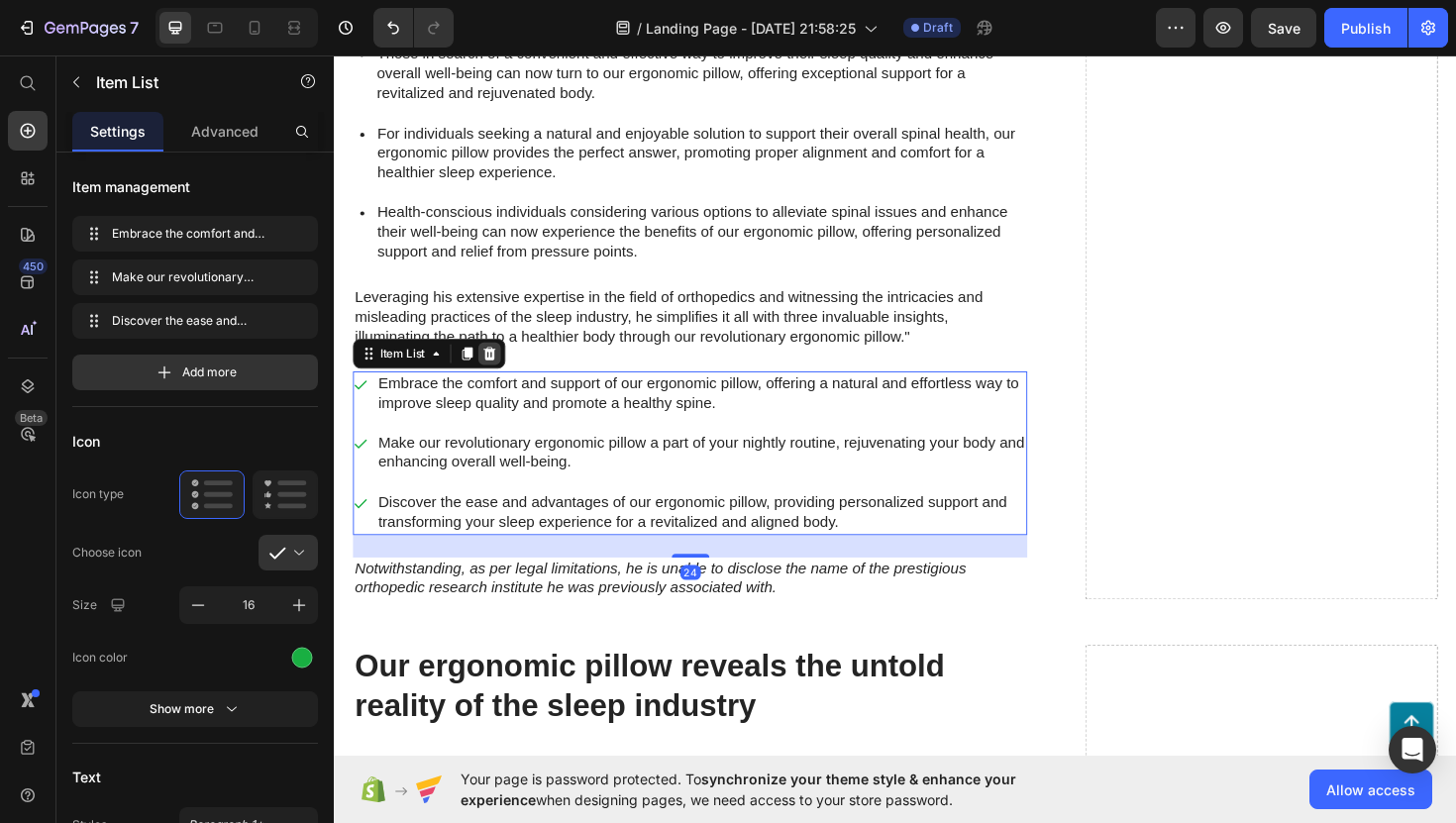 click 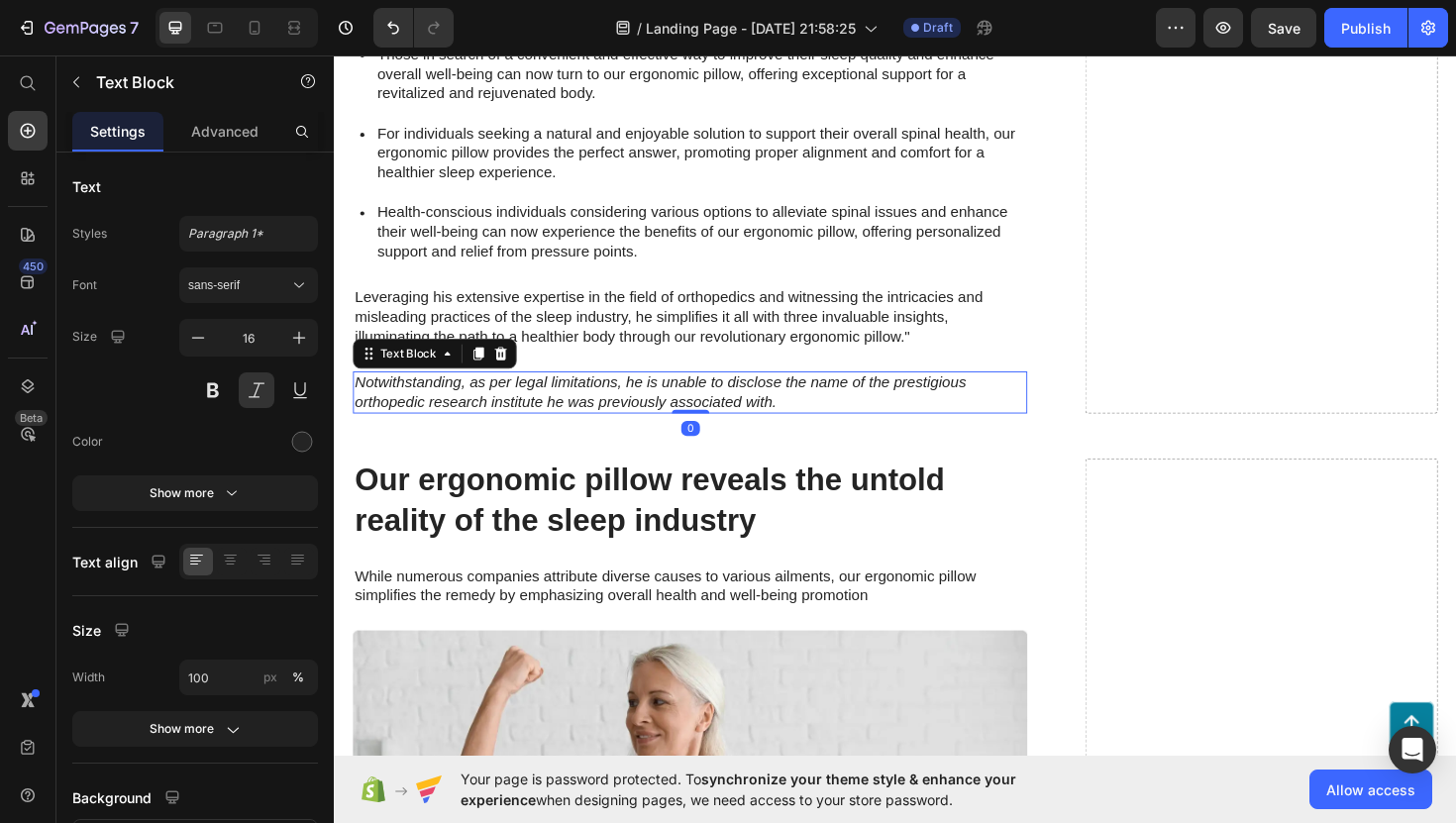 click on "Notwithstanding, as per legal limitations, he is unable to disclose the name of the prestigious orthopedic research institute he was previously associated with." at bounding box center (710, 413) 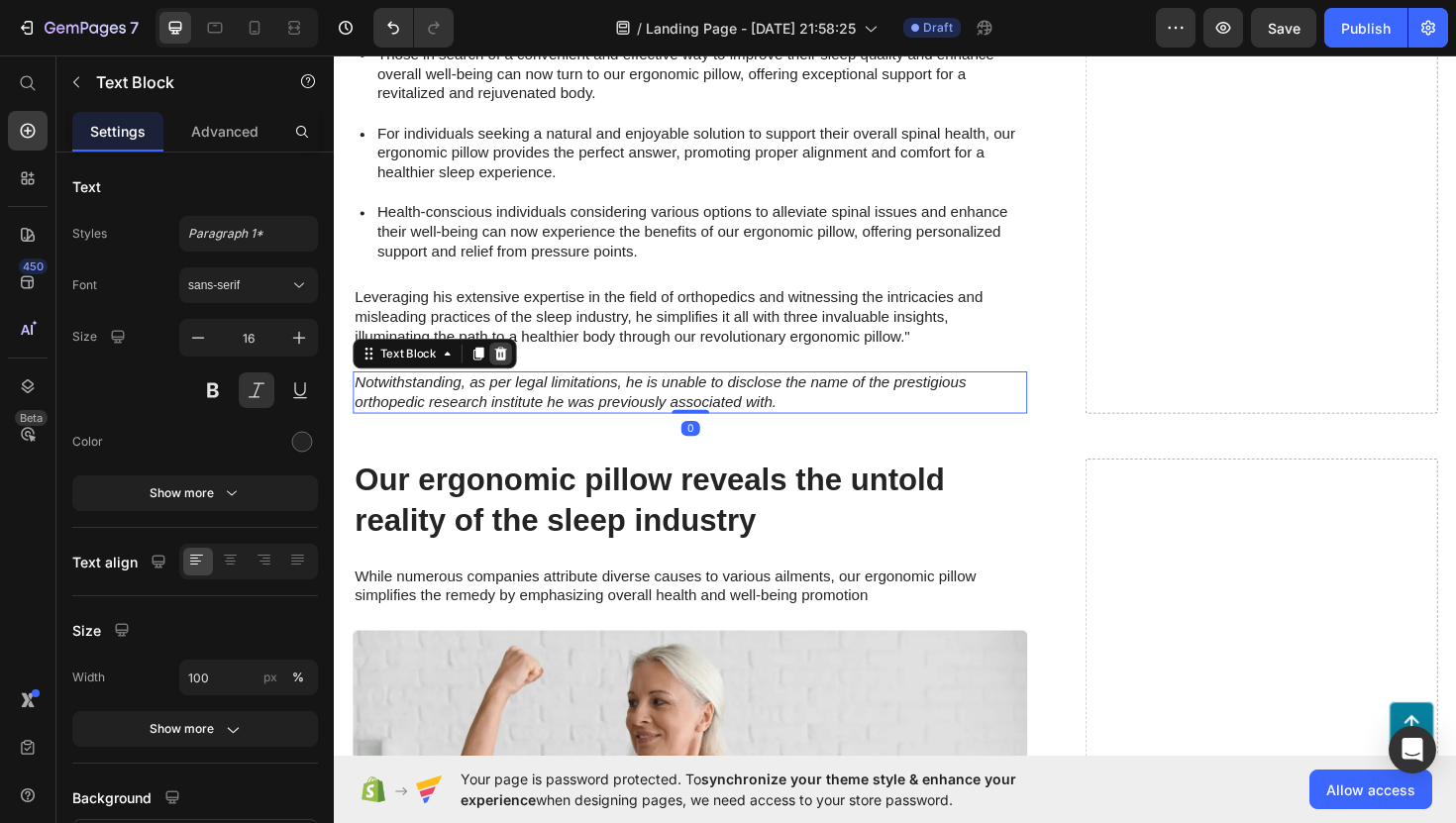 click 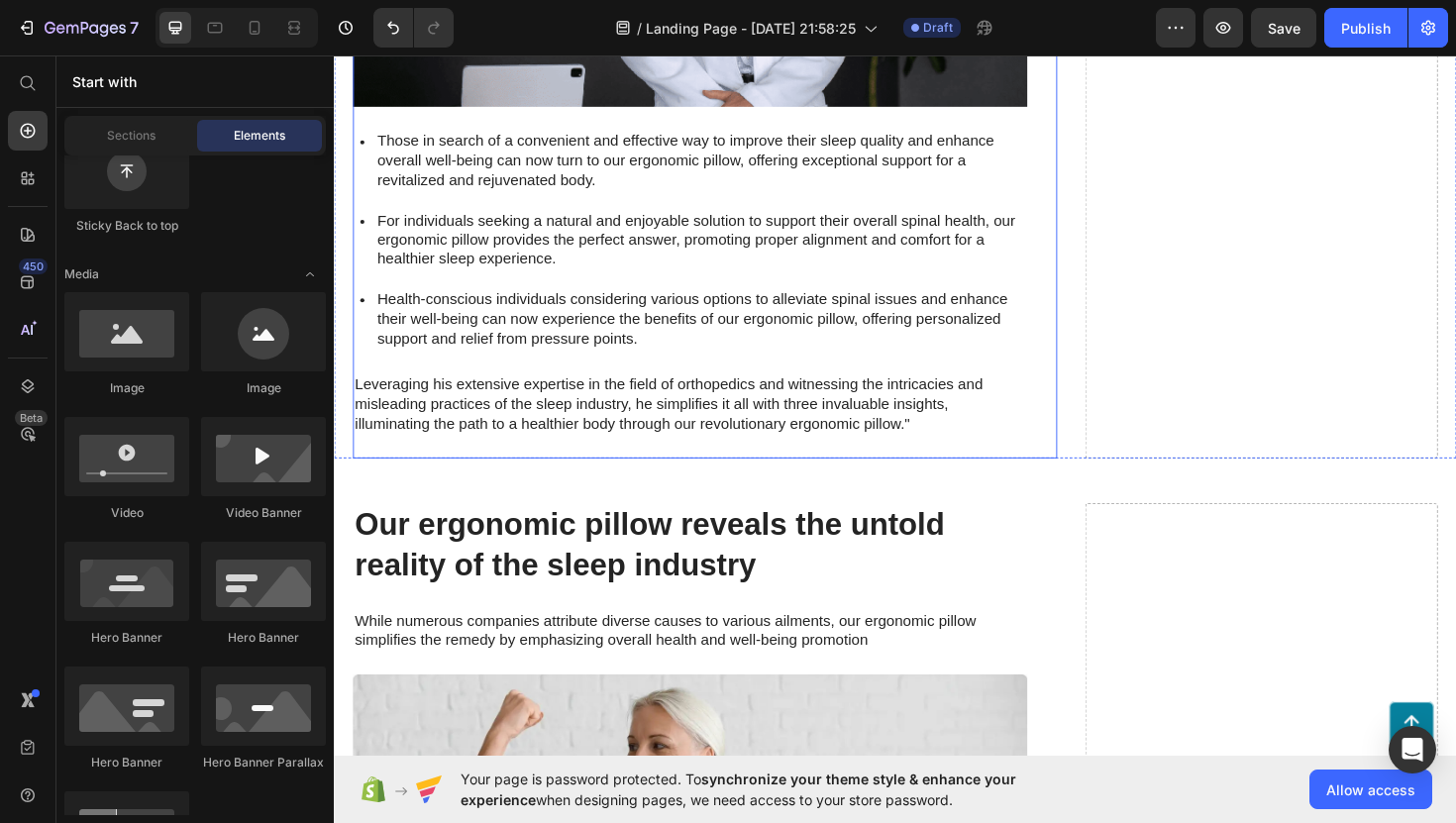 scroll, scrollTop: 1845, scrollLeft: 0, axis: vertical 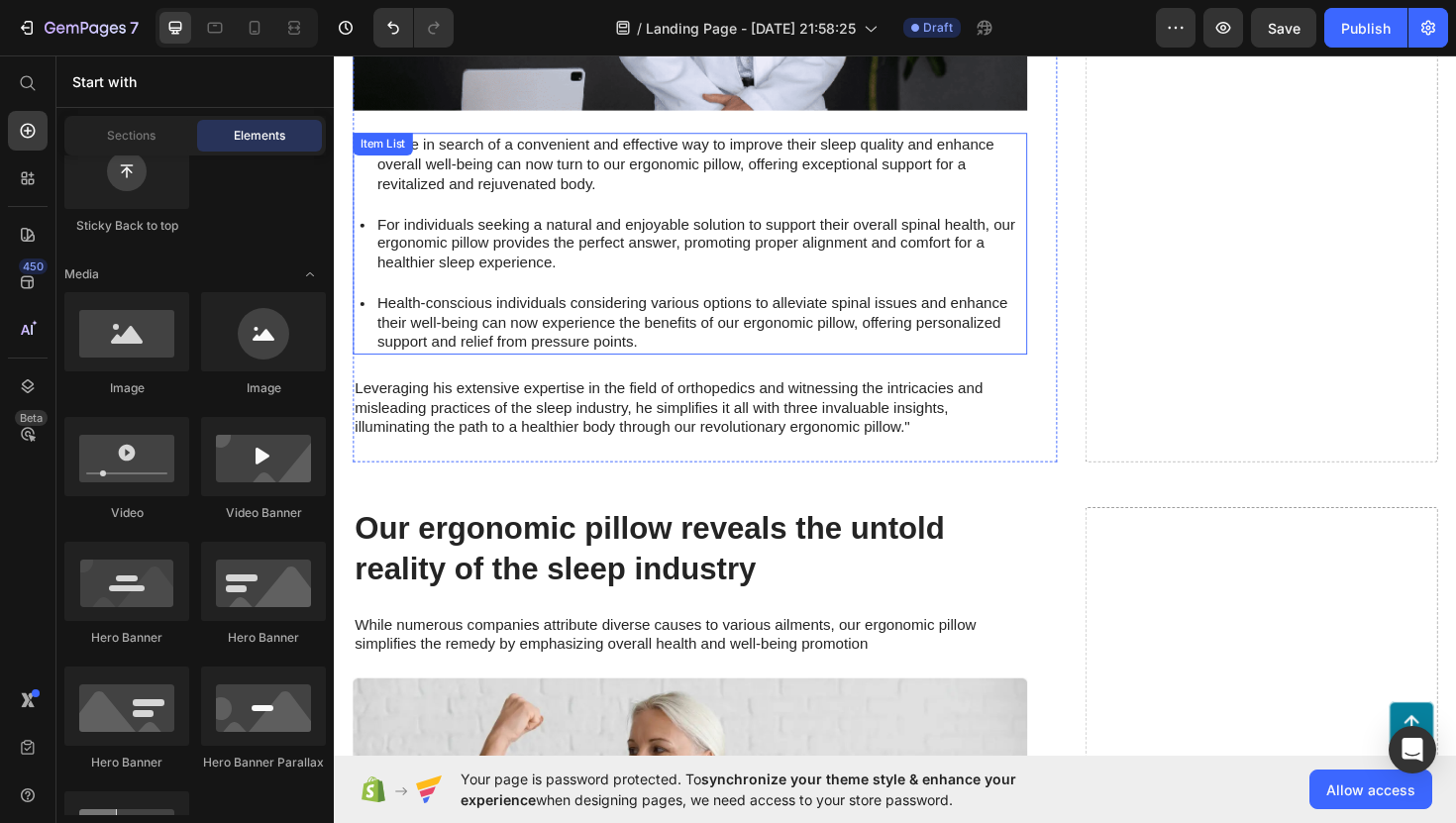 click on "Health-conscious individuals considering various options to alleviate spinal issues and enhance their well-being can now experience the benefits of our ergonomic pillow, offering personalized support and relief from pressure points." at bounding box center (722, 339) 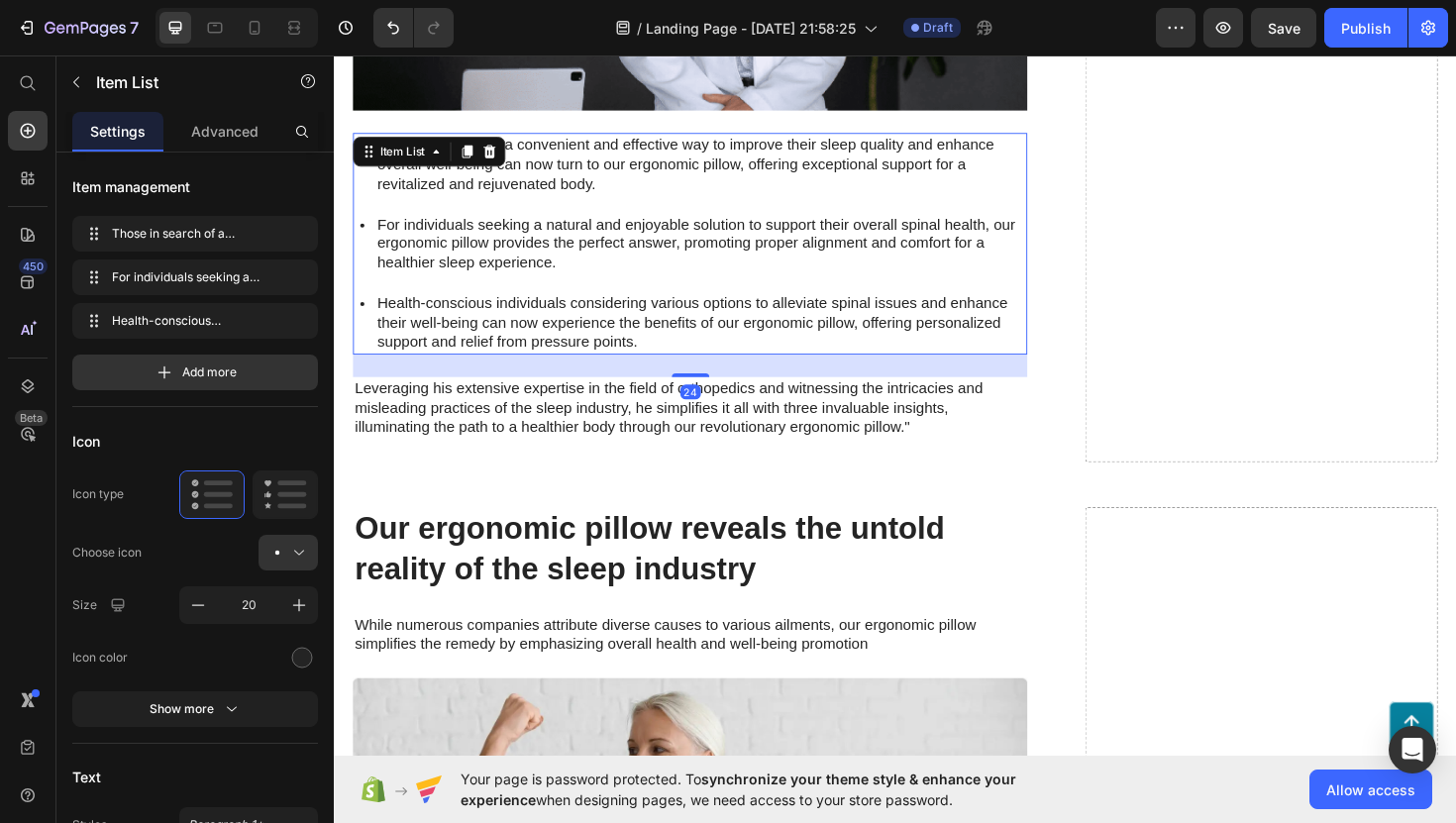 click on "Item List" at bounding box center [434, 157] 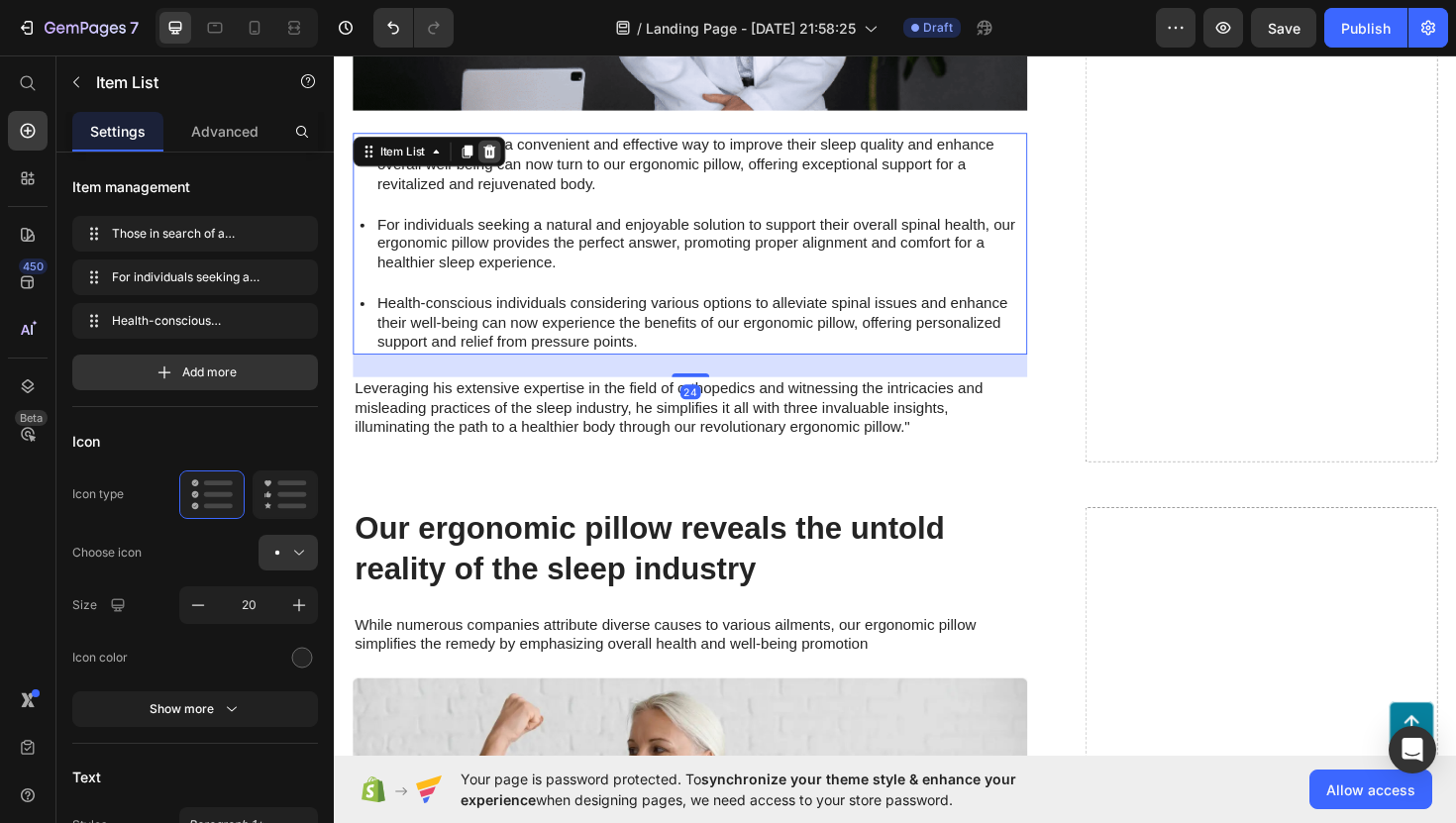 click 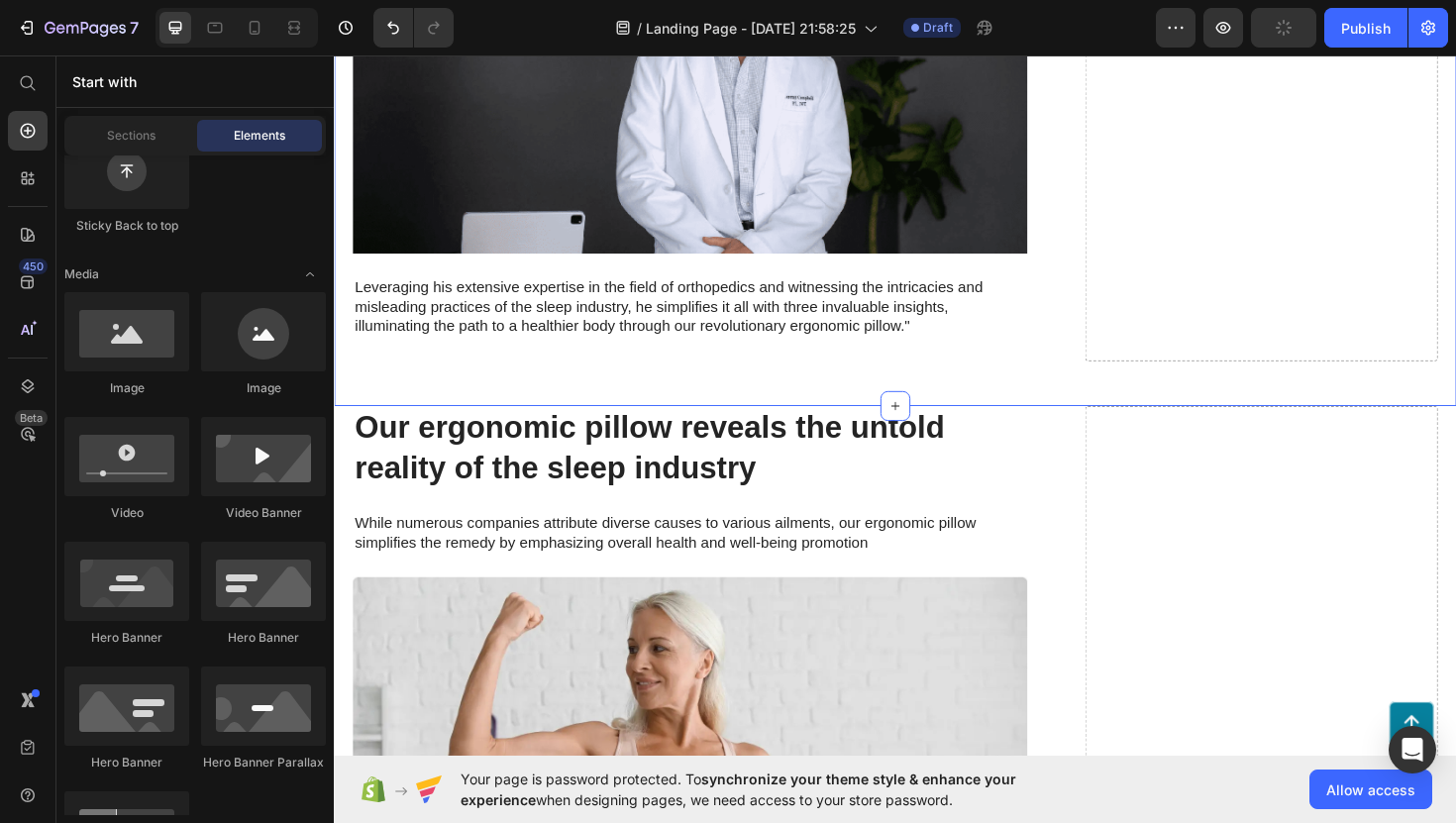 scroll, scrollTop: 1676, scrollLeft: 0, axis: vertical 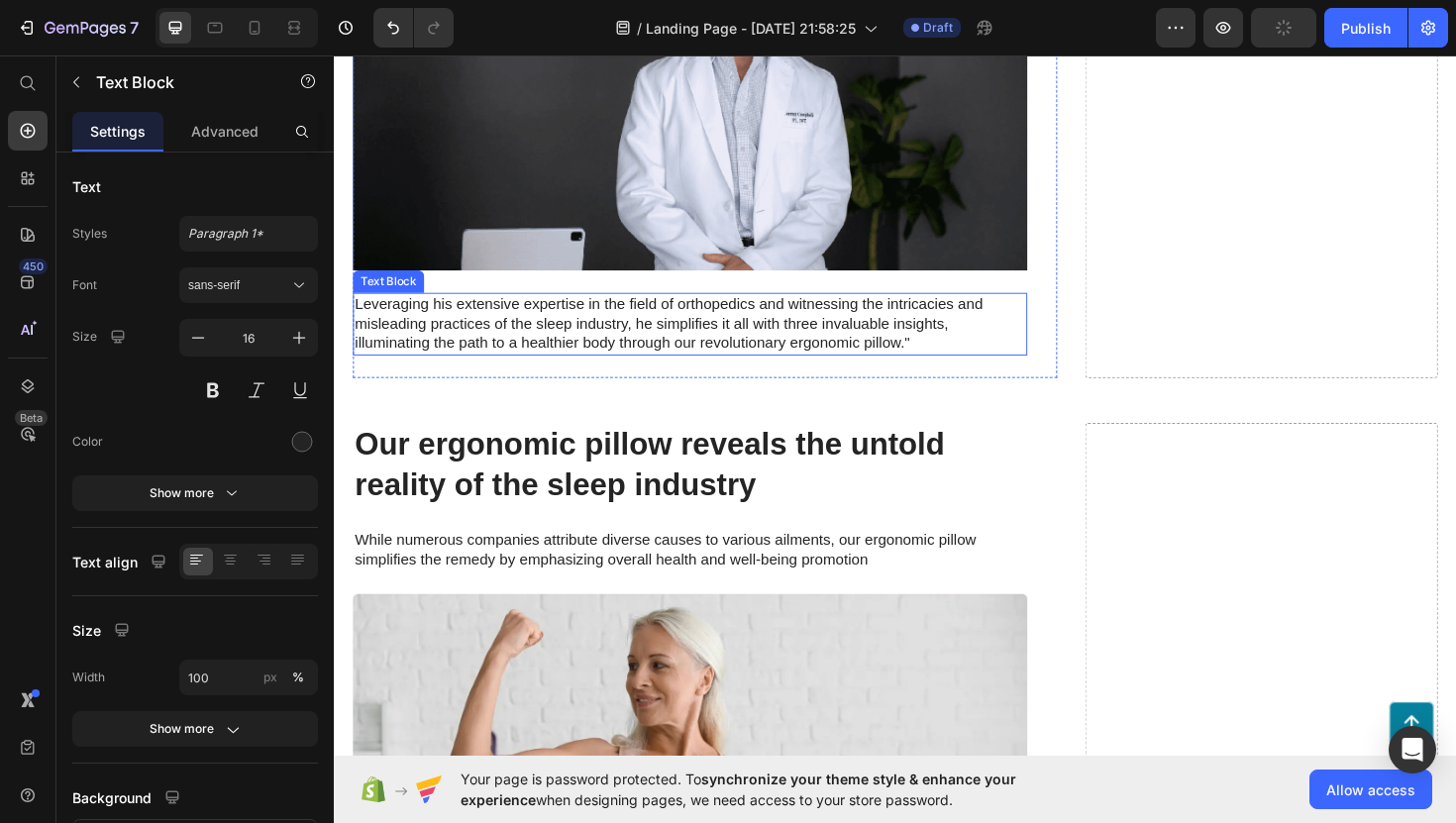click on "Leveraging his extensive expertise in the field of orthopedics and witnessing the intricacies and misleading practices of the sleep industry, he simplifies it all with three invaluable insights, illuminating the path to a healthier body through our revolutionary ergonomic pillow."" at bounding box center (710, 340) 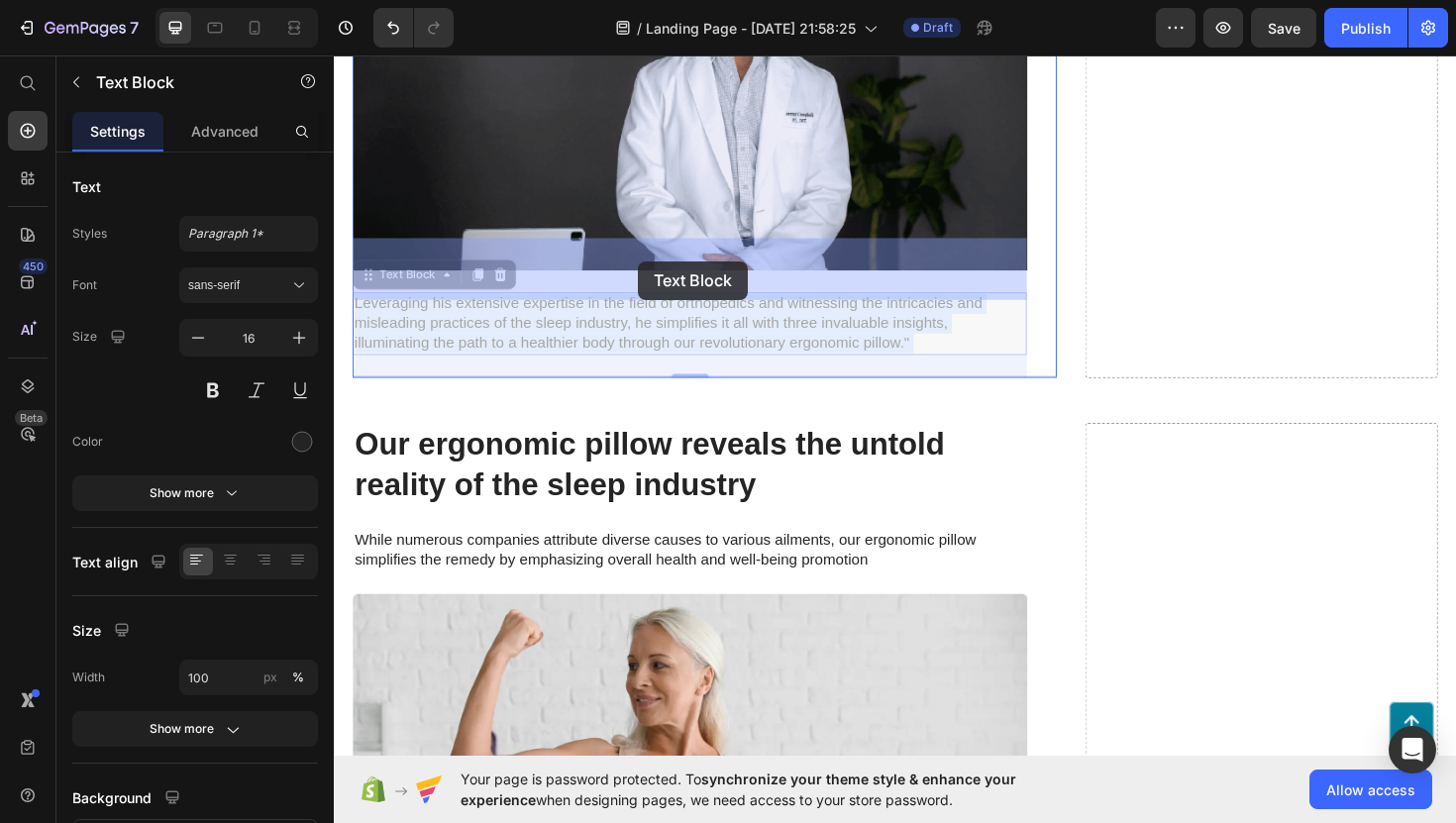 drag, startPoint x: 358, startPoint y: 261, endPoint x: 656, endPoint y: 272, distance: 298.20295 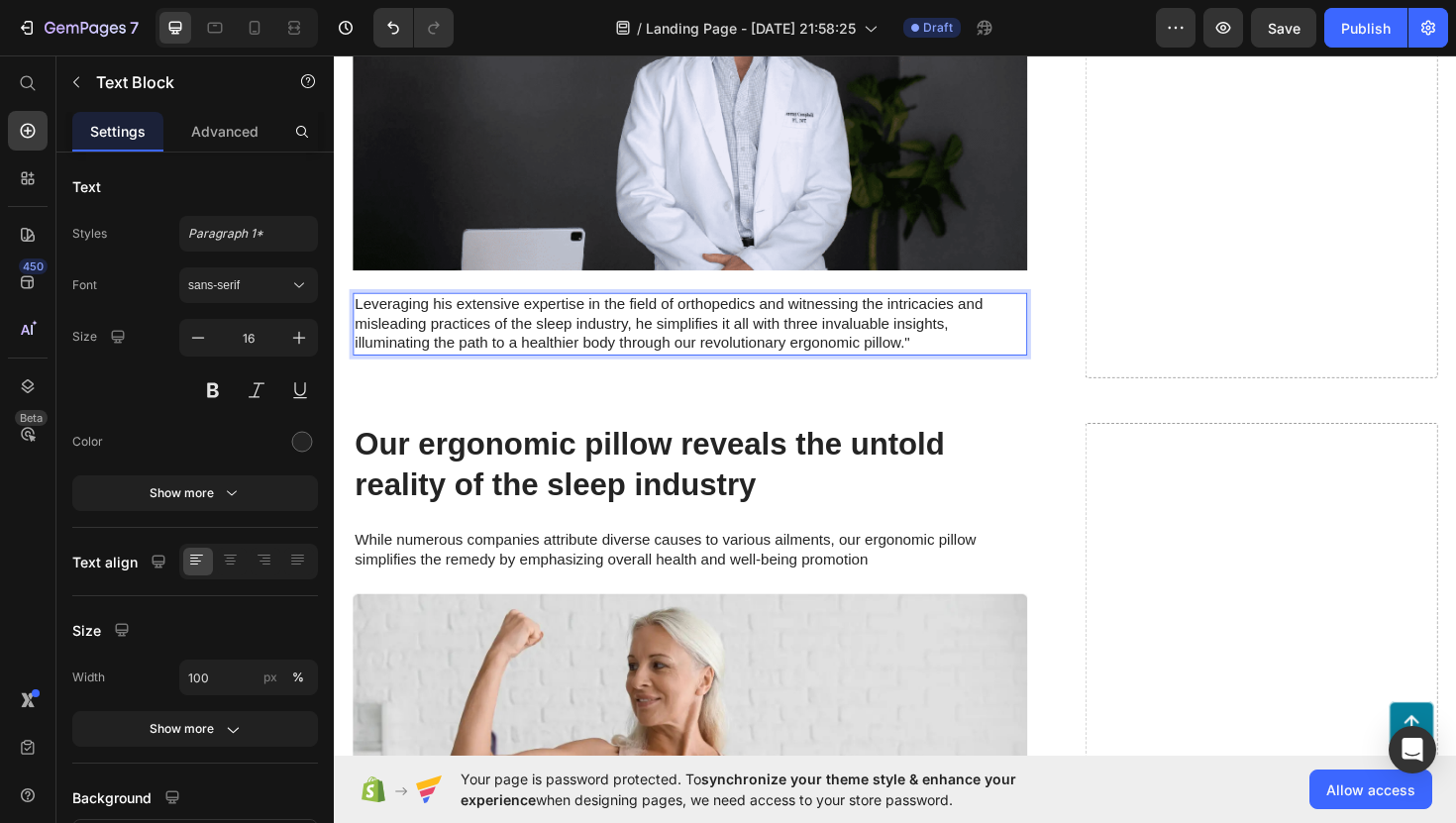 click on "Leveraging his extensive expertise in the field of orthopedics and witnessing the intricacies and misleading practices of the sleep industry, he simplifies it all with three invaluable insights, illuminating the path to a healthier body through our revolutionary ergonomic pillow."" at bounding box center [710, 340] 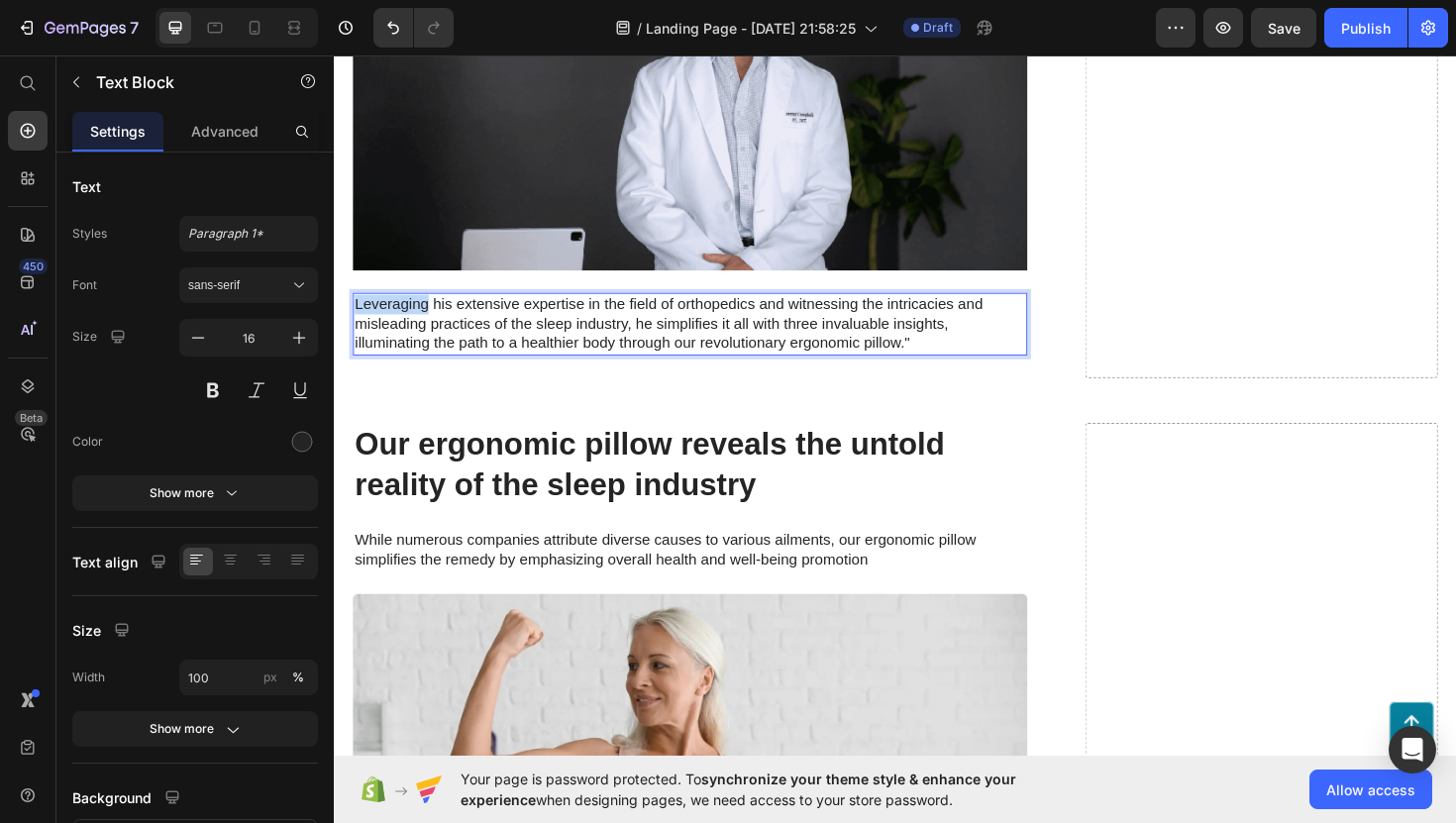 click on "Leveraging his extensive expertise in the field of orthopedics and witnessing the intricacies and misleading practices of the sleep industry, he simplifies it all with three invaluable insights, illuminating the path to a healthier body through our revolutionary ergonomic pillow."" at bounding box center [710, 340] 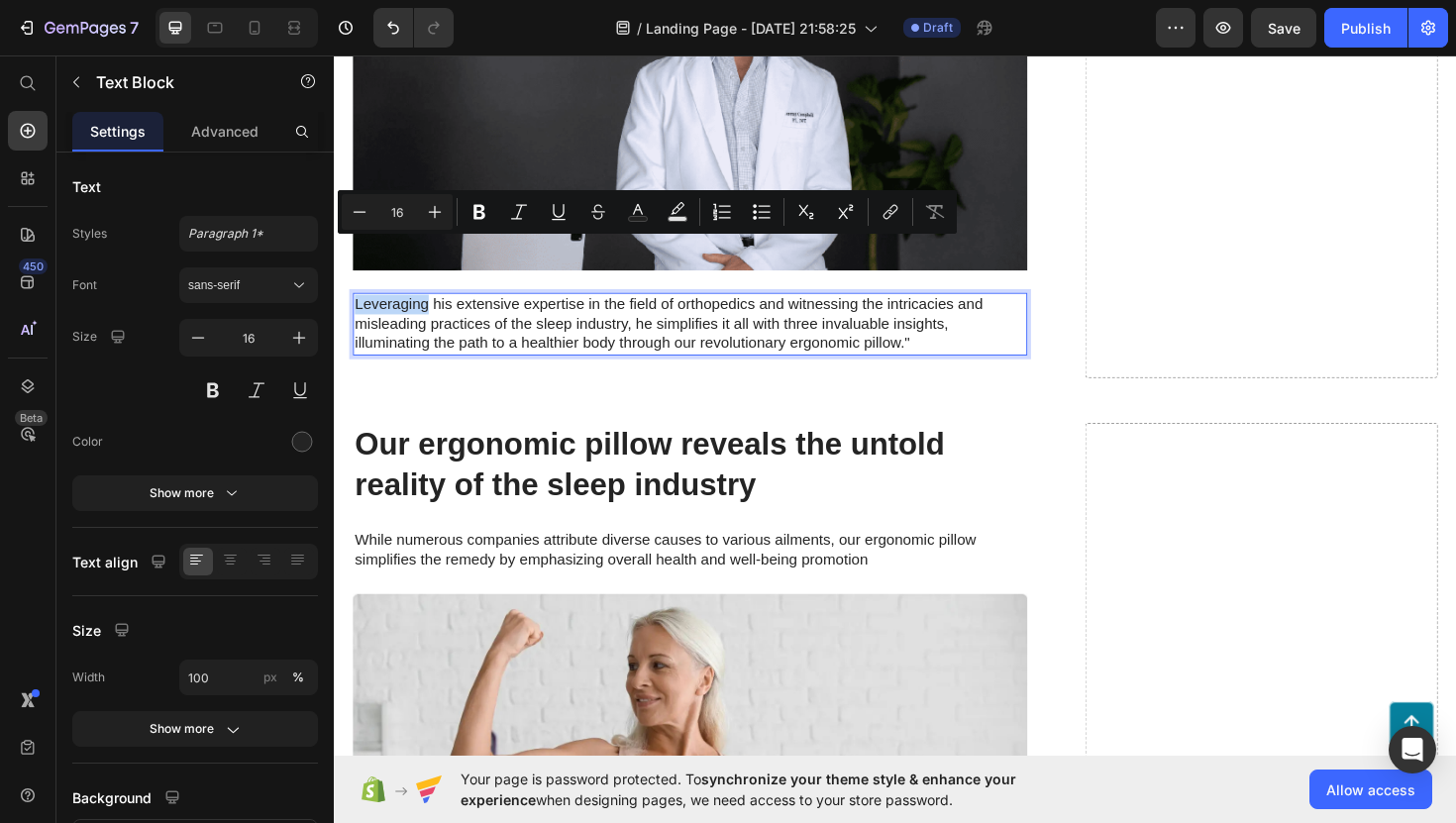 click on "Leveraging his extensive expertise in the field of orthopedics and witnessing the intricacies and misleading practices of the sleep industry, he simplifies it all with three invaluable insights, illuminating the path to a healthier body through our revolutionary ergonomic pillow."" at bounding box center [710, 340] 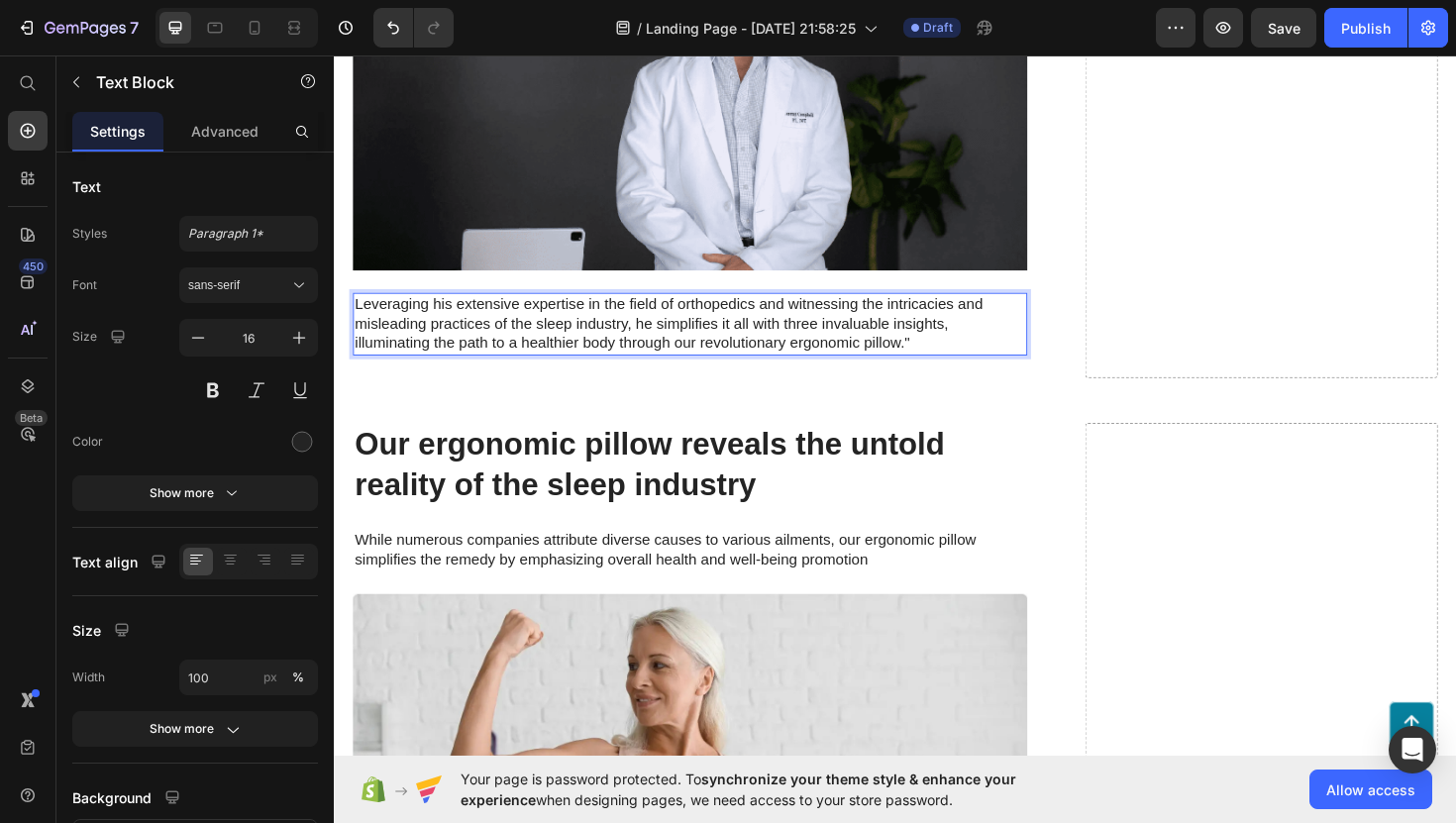 click on "Leveraging his extensive expertise in the field of orthopedics and witnessing the intricacies and misleading practices of the sleep industry, he simplifies it all with three invaluable insights, illuminating the path to a healthier body through our revolutionary ergonomic pillow."" at bounding box center (710, 340) 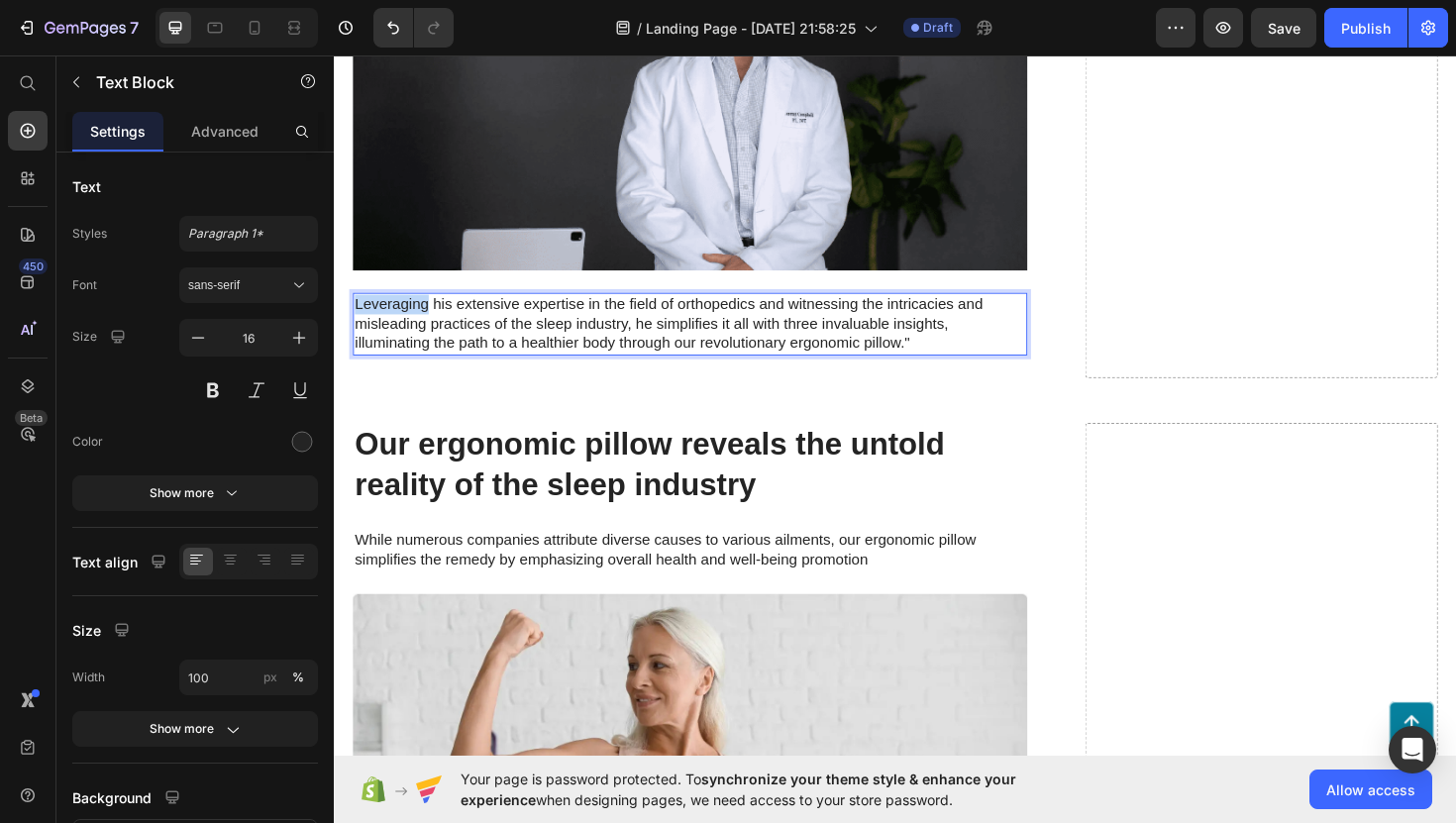 click on "Leveraging his extensive expertise in the field of orthopedics and witnessing the intricacies and misleading practices of the sleep industry, he simplifies it all with three invaluable insights, illuminating the path to a healthier body through our revolutionary ergonomic pillow."" at bounding box center (710, 340) 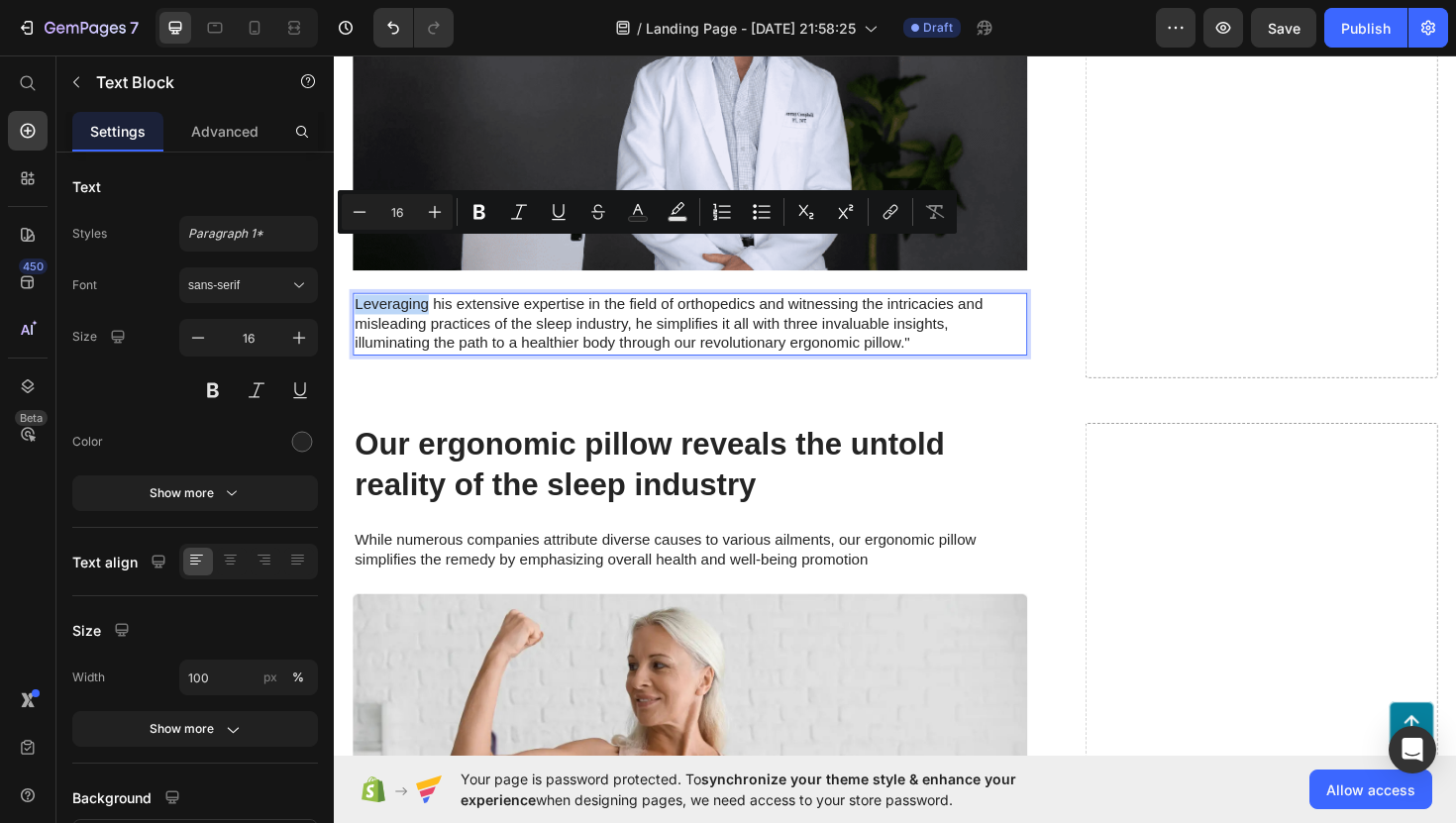 click on "Leveraging his extensive expertise in the field of orthopedics and witnessing the intricacies and misleading practices of the sleep industry, he simplifies it all with three invaluable insights, illuminating the path to a healthier body through our revolutionary ergonomic pillow."" at bounding box center [710, 340] 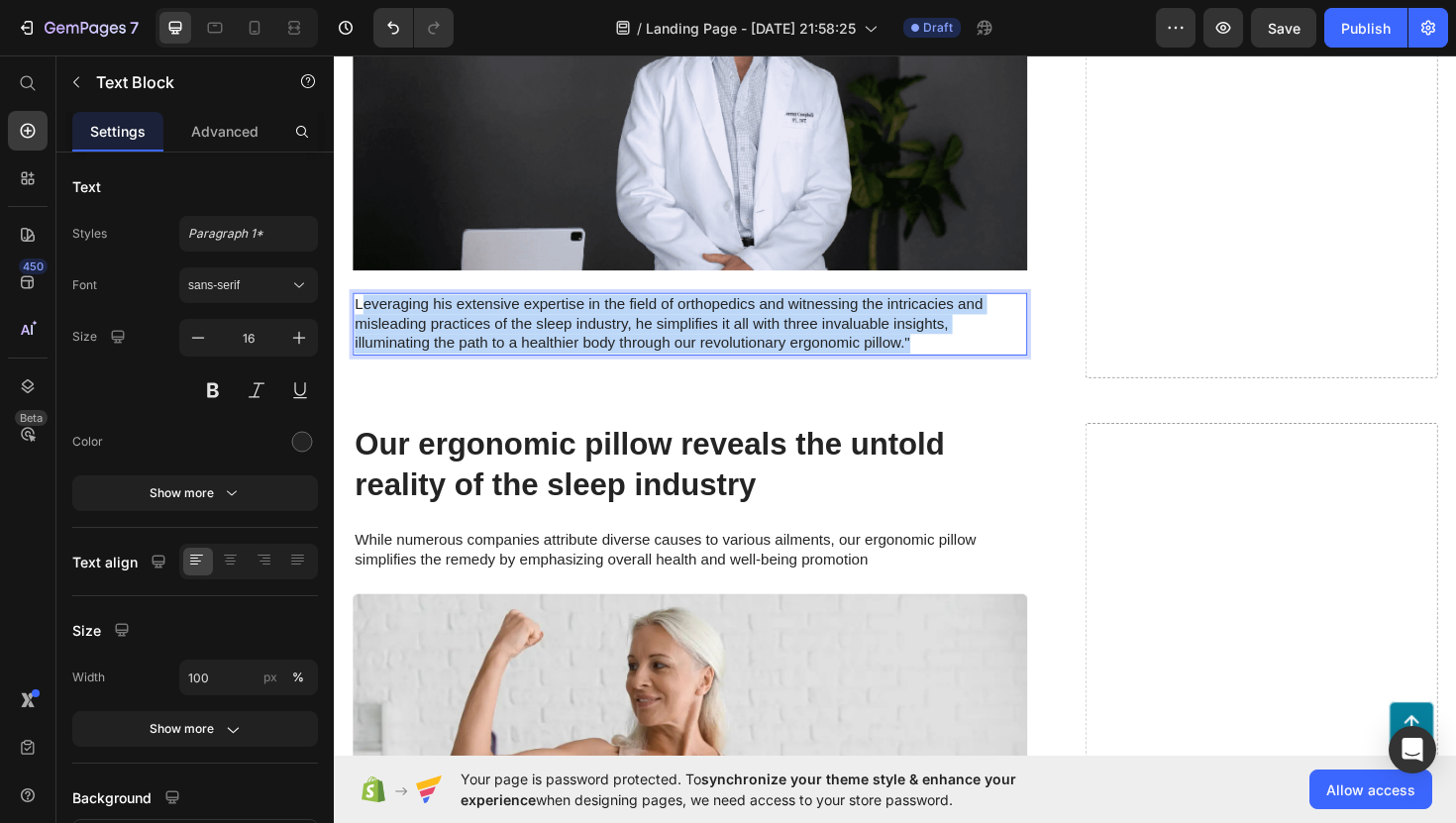 drag, startPoint x: 362, startPoint y: 263, endPoint x: 956, endPoint y: 308, distance: 595.7021 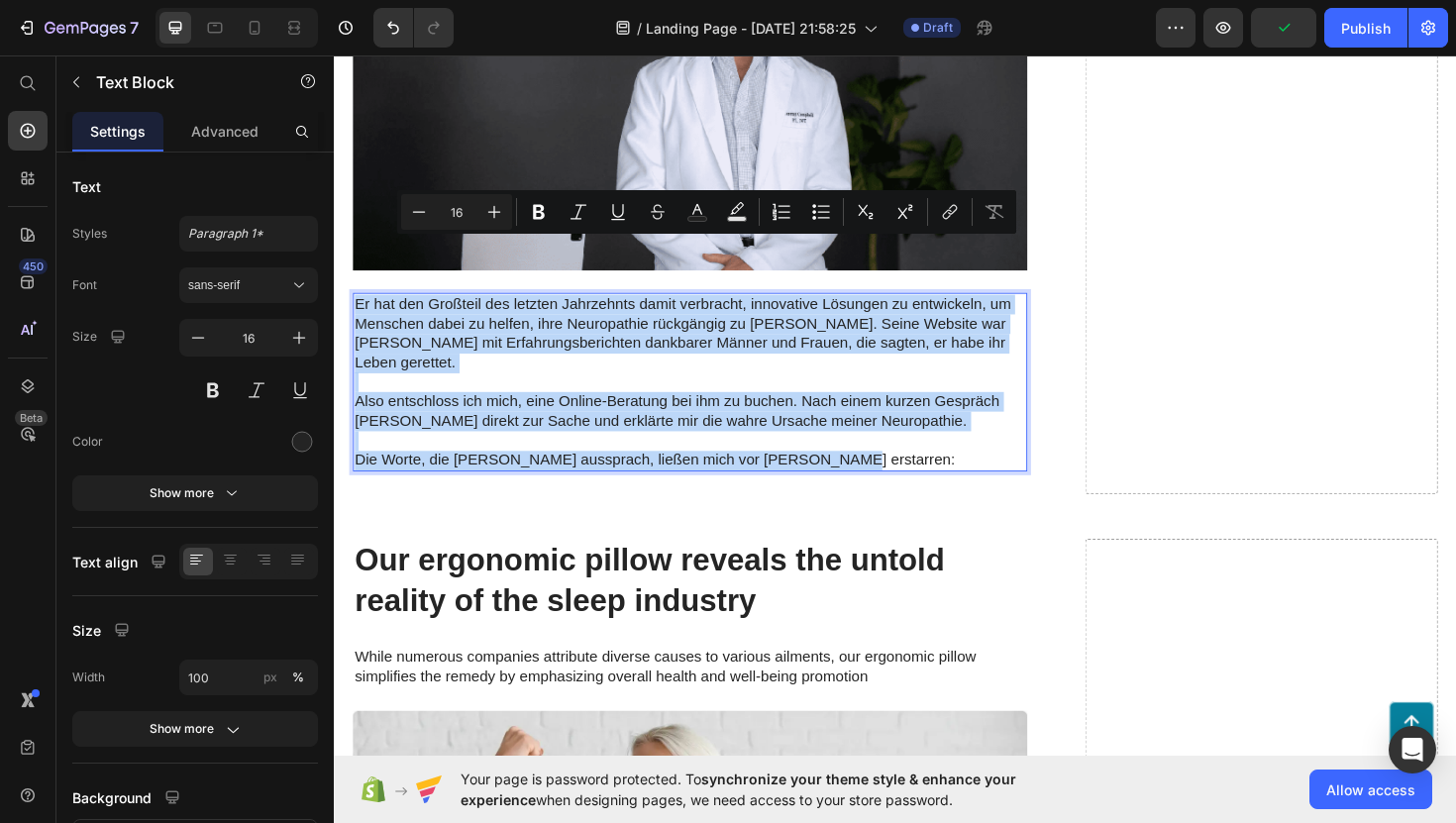 drag, startPoint x: 360, startPoint y: 257, endPoint x: 846, endPoint y: 411, distance: 509.81565 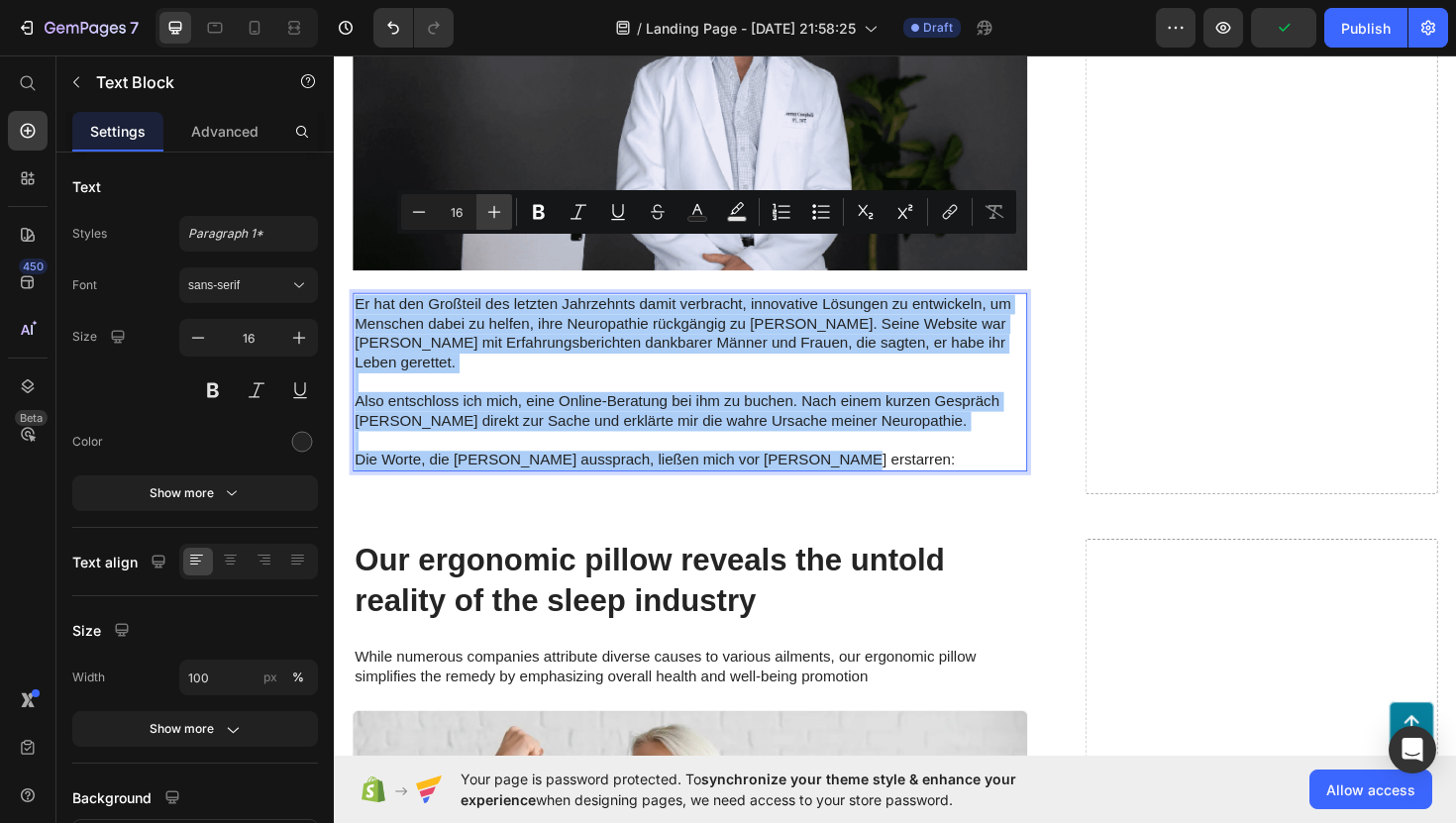 click 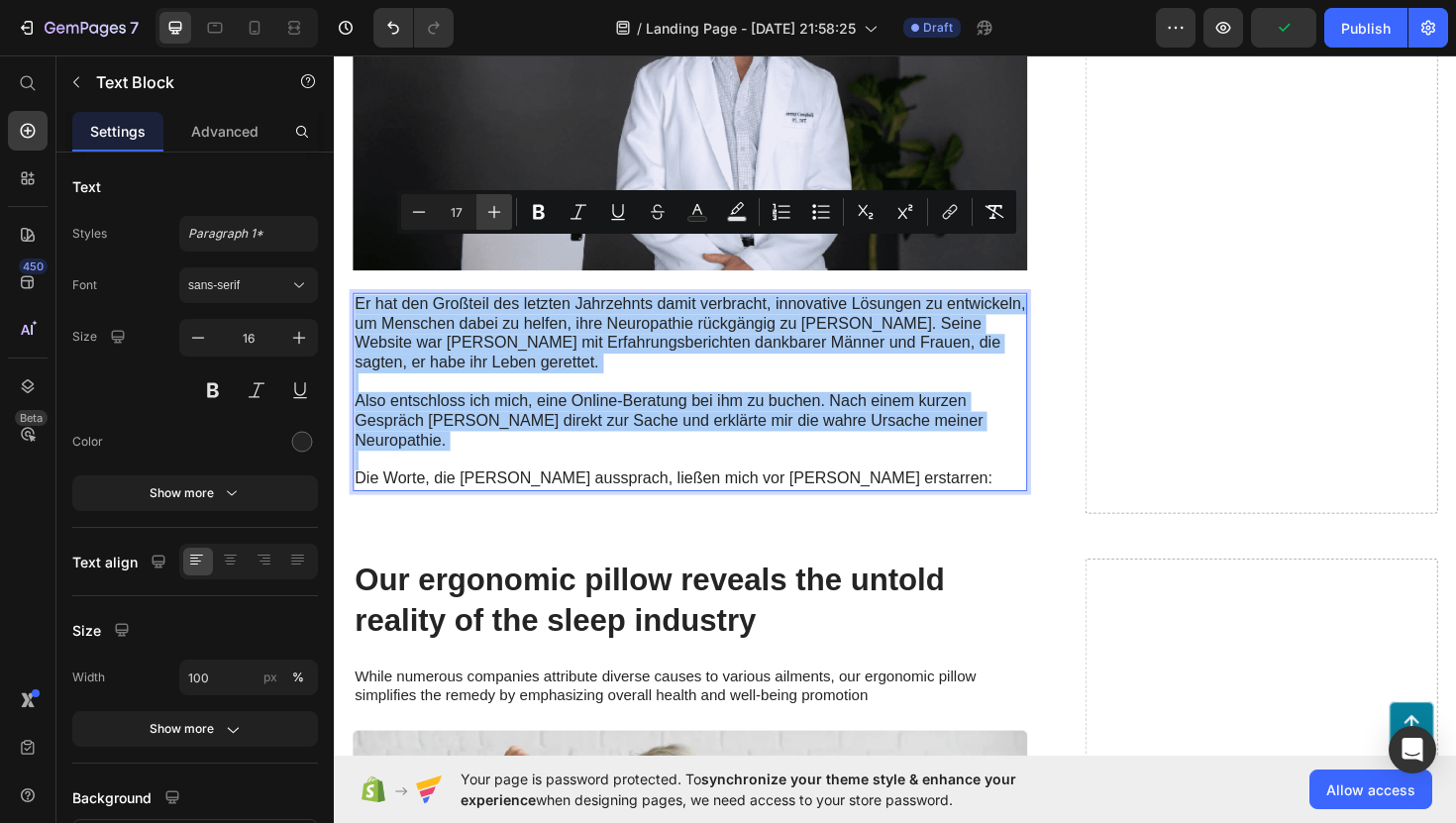 click 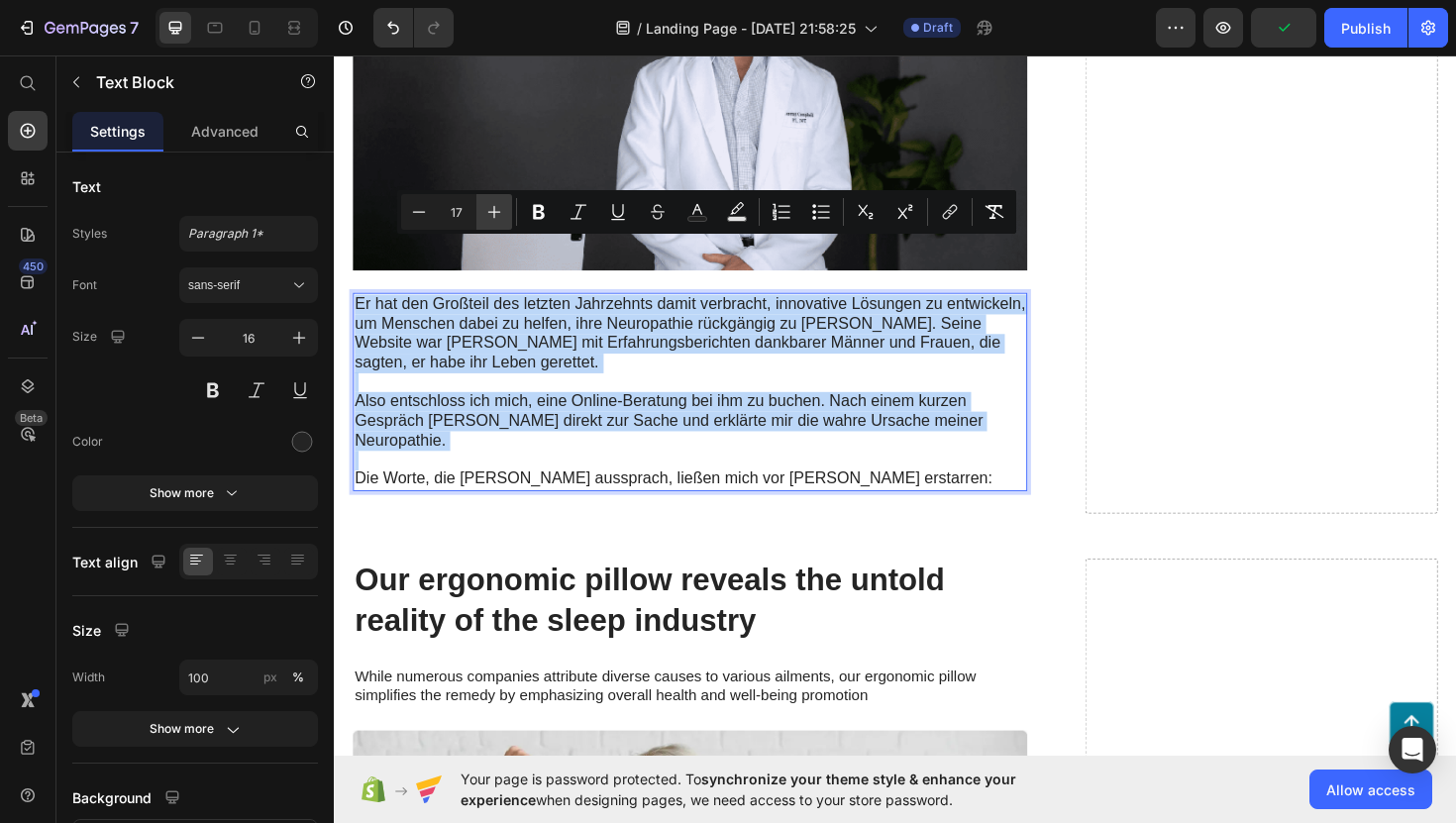 type on "18" 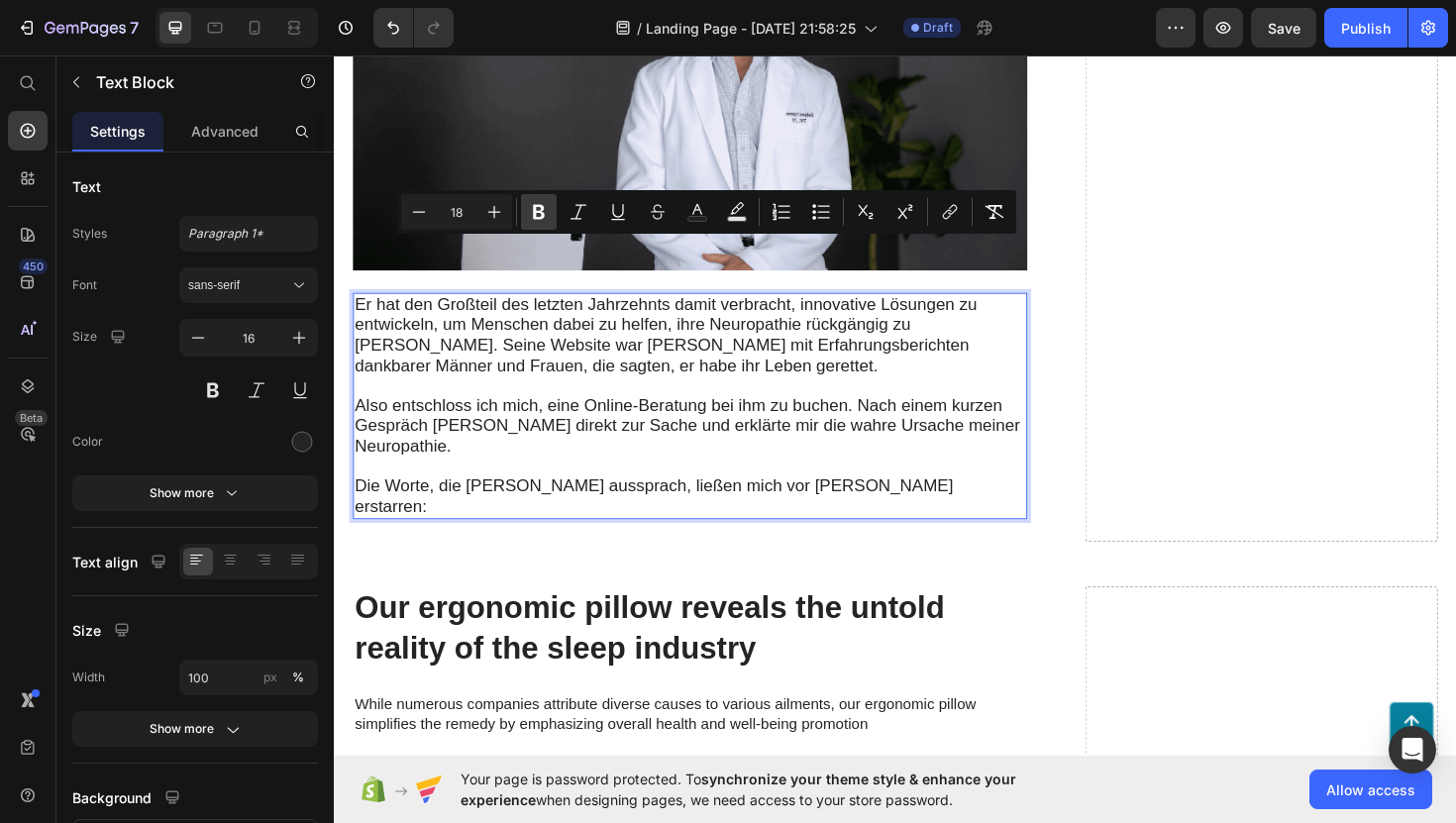 click 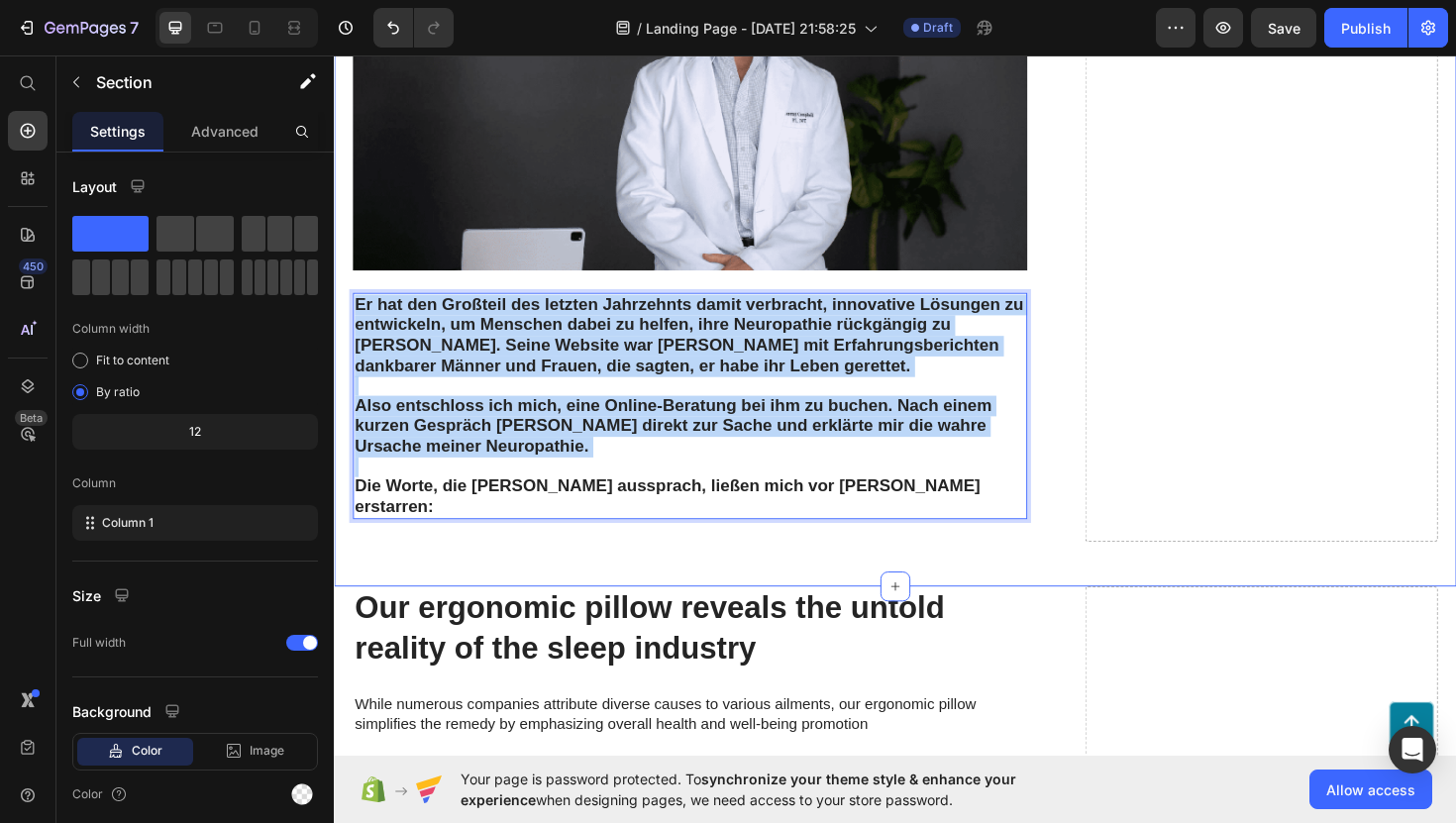 click on "GEMPILO Text Block Advertorial Text Block Row Row Warum immer mehr Menschen mit Neuropathie auf dieses sichere und kostengünstige Schmerztherapie-Gerät setzen Heading [MEDICAL_DATA] half bei [PERSON_NAME] Nervenschmerzen … doch genau das war das Problem Text Block Es löste das Problem nicht – es überdeckte es nur.   Anfangs dachte ich, [PERSON_NAME] meine Rettung. Doch mit der Zeit traten Nebenwirkungen auf, und ich fühlte mich in einem Kreislauf gefangen, aus dem ich nicht mehr herauskam.   [MEDICAL_DATA] verändert nämlich, wie dein Gehirn Schmerzsignale wahrnimmt – aber das hat seinen Preis.   Bei mir wurden die Nebenwirkungen irgendwann unerträglich: ständige Schwindelgefühle, Müdigkeit und ein benebelter [PERSON_NAME], der es [PERSON_NAME] machte, mich zu konzentrieren oder überhaupt Freude an etwas zu empfinden. Text Block Image Und was noch [PERSON_NAME] war: Die Linderung [PERSON_NAME] nach – ich brauchte immer höhere Dosen, nur um mich einigermaßen okay zu fühlen.     Text Block Text Block Image Text Block   24 Row" at bounding box center [928, -482] 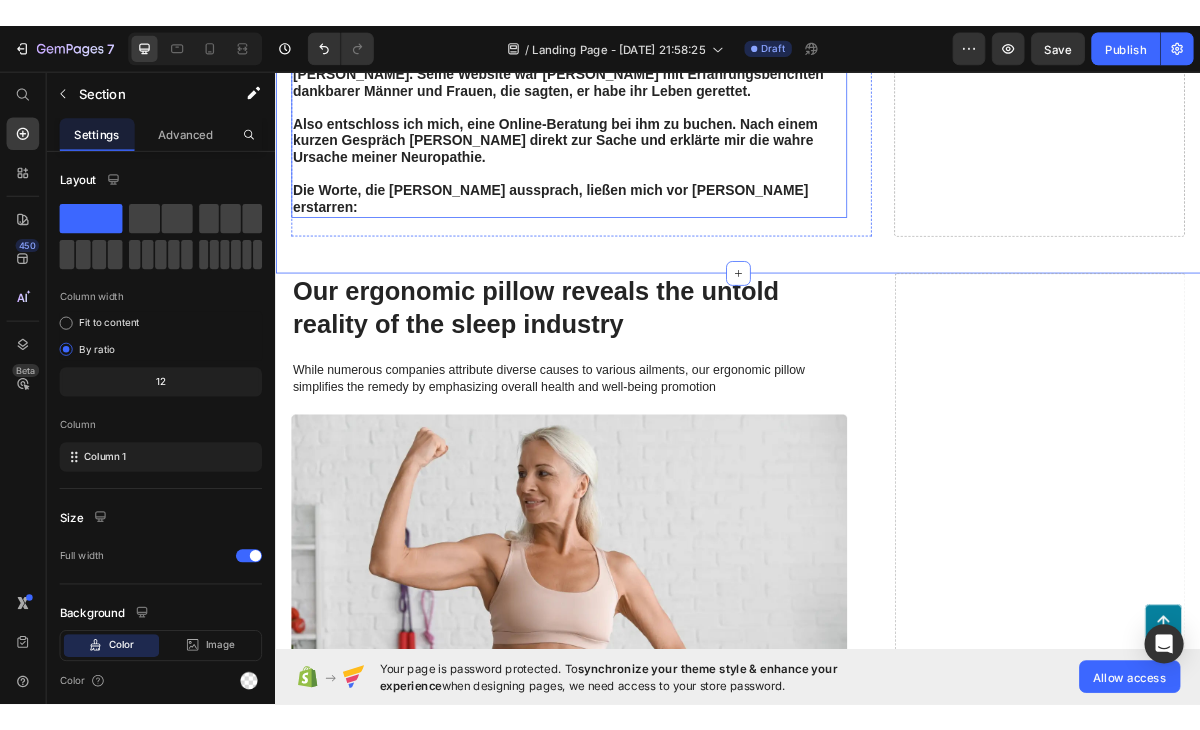 scroll, scrollTop: 2004, scrollLeft: 0, axis: vertical 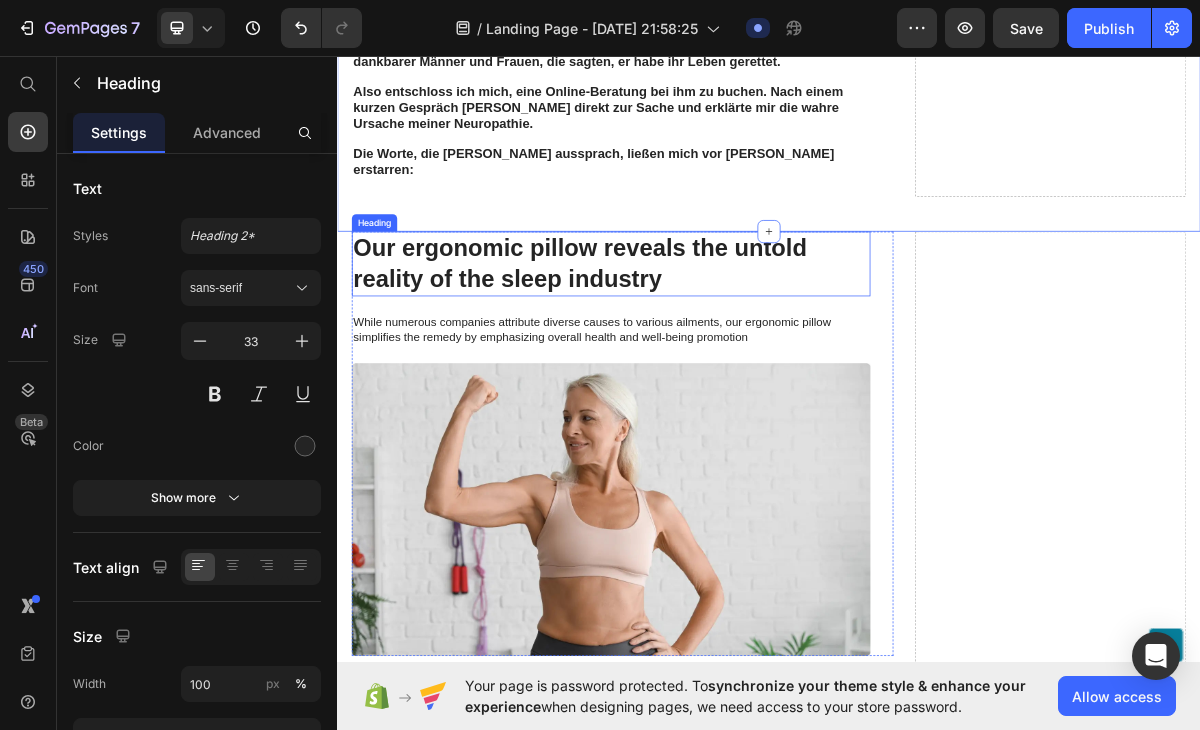 click on "Our ergonomic pillow reveals the untold reality of the sleep industry" at bounding box center (717, 349) 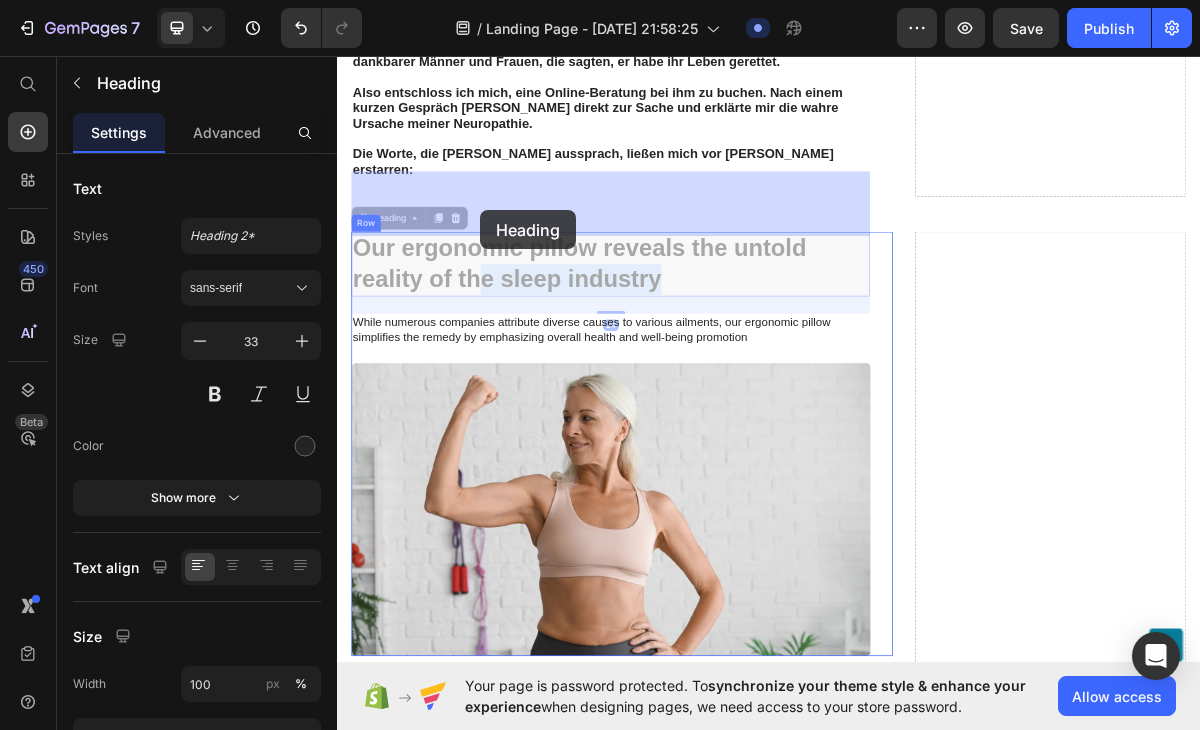 drag, startPoint x: 799, startPoint y: 288, endPoint x: 538, endPoint y: 274, distance: 261.3752 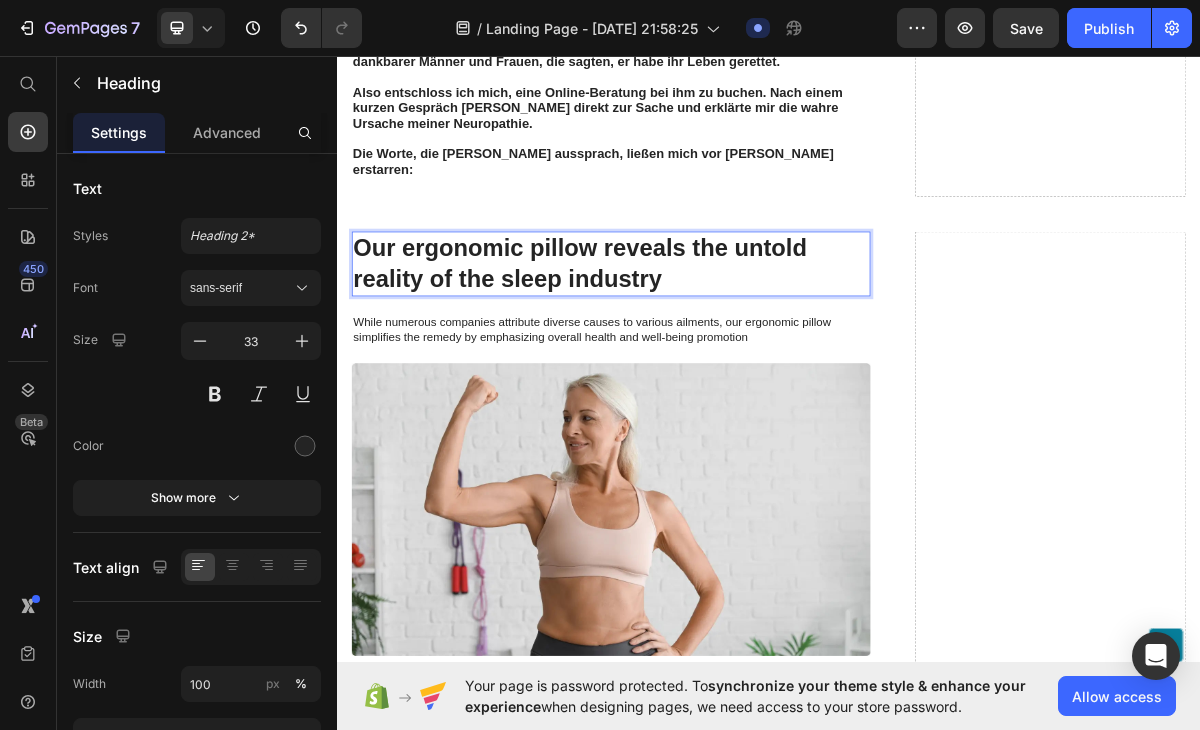 click on "Our ergonomic pillow reveals the untold reality of the sleep industry" at bounding box center [717, 349] 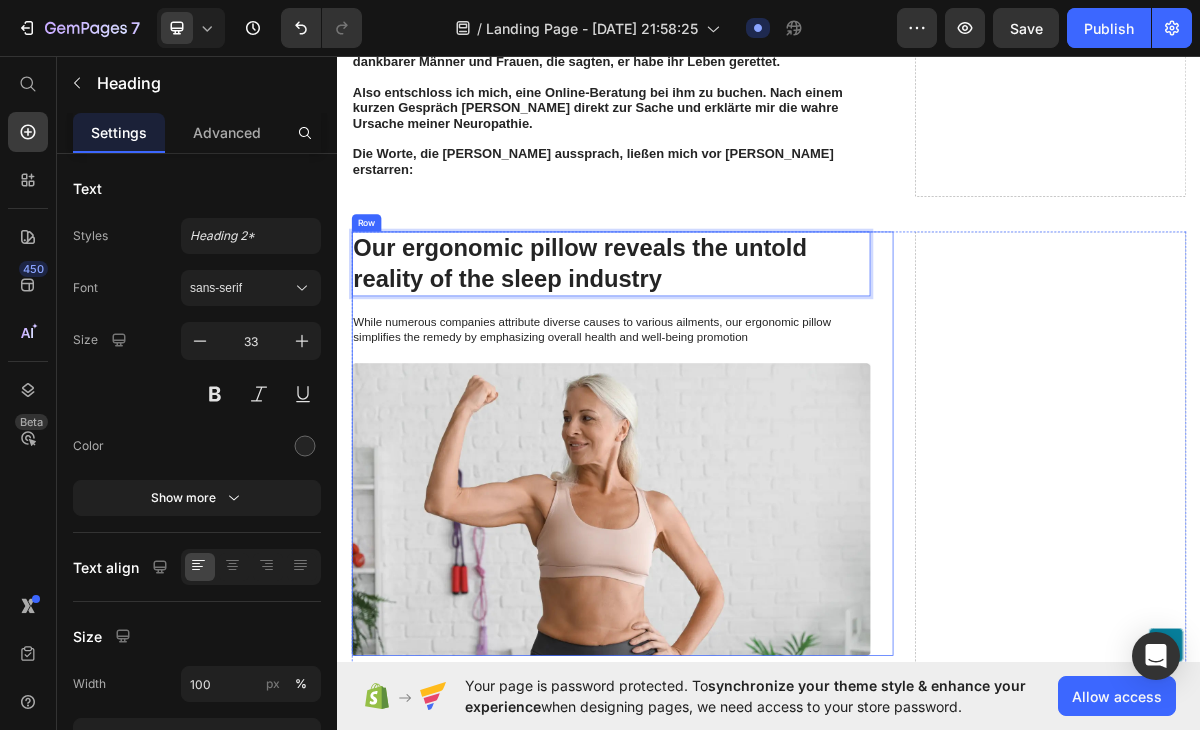 click on "Our ergonomic pillow reveals the untold reality of the sleep industry Heading   24 While numerous companies attribute diverse causes to various ailments, our ergonomic pillow simplifies the remedy by emphasizing overall health and well-being promotion Text Block Image Row" at bounding box center [733, 599] 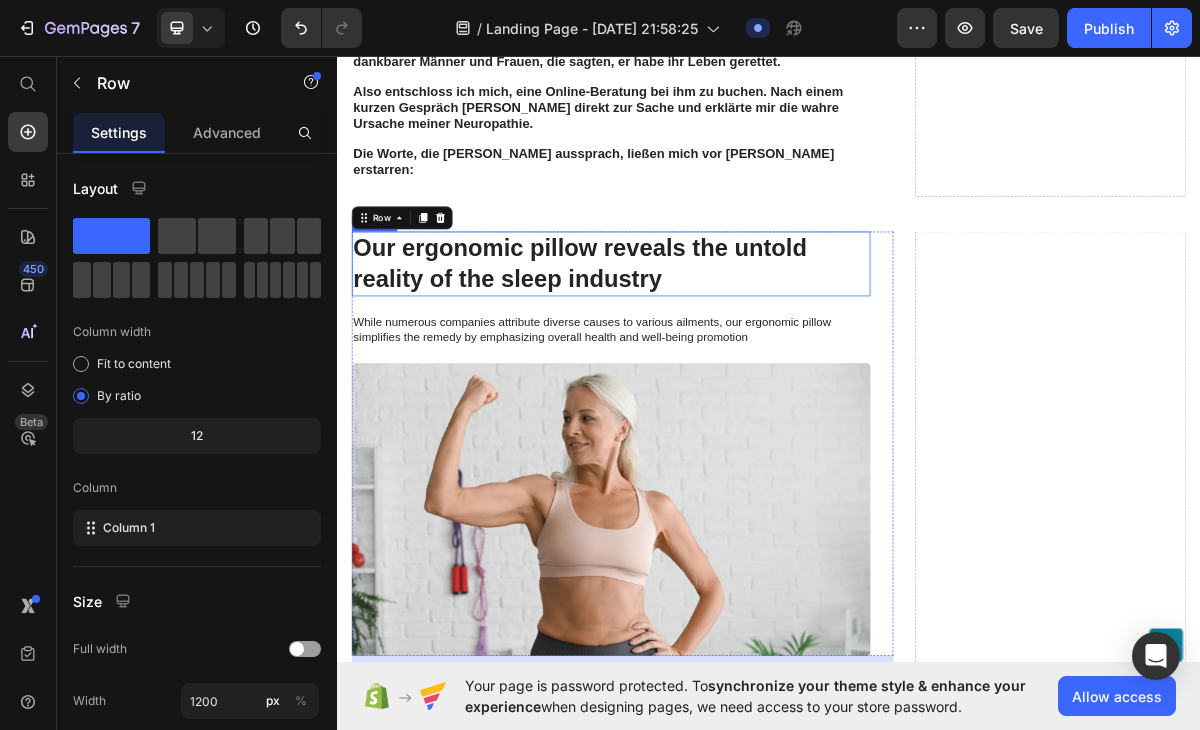 click on "Our ergonomic pillow reveals the untold reality of the sleep industry" at bounding box center [717, 349] 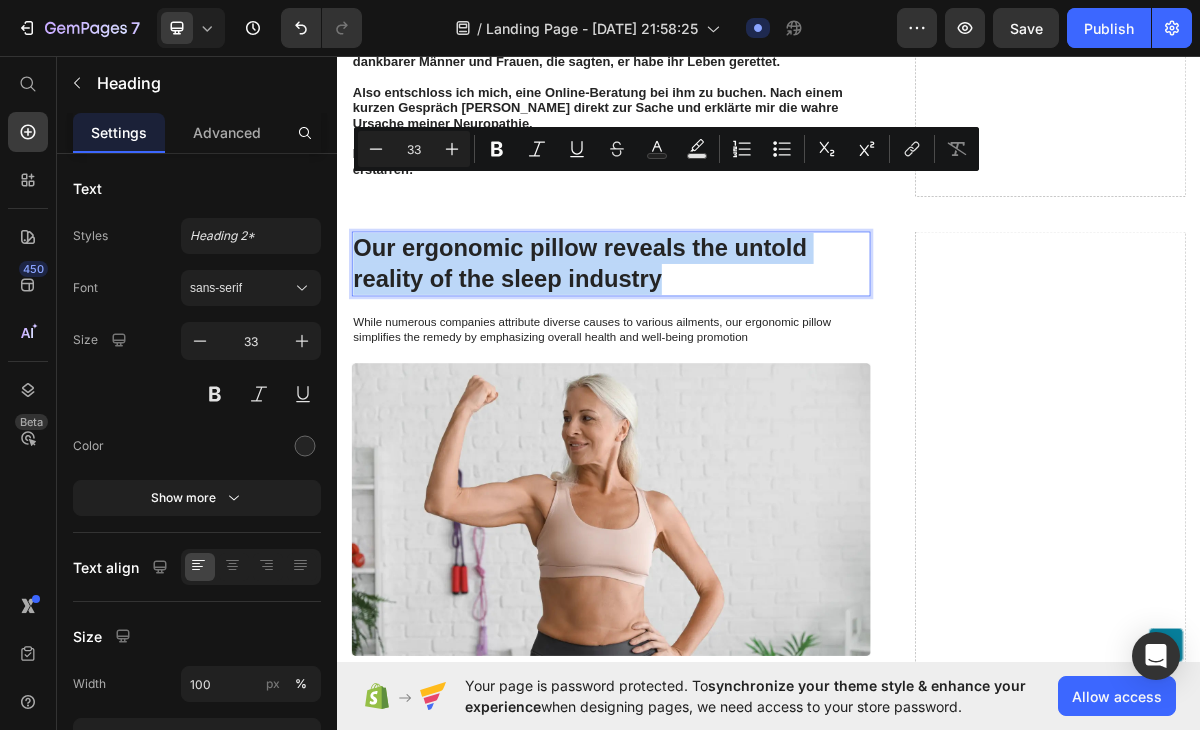 drag, startPoint x: 822, startPoint y: 273, endPoint x: 371, endPoint y: 236, distance: 452.5152 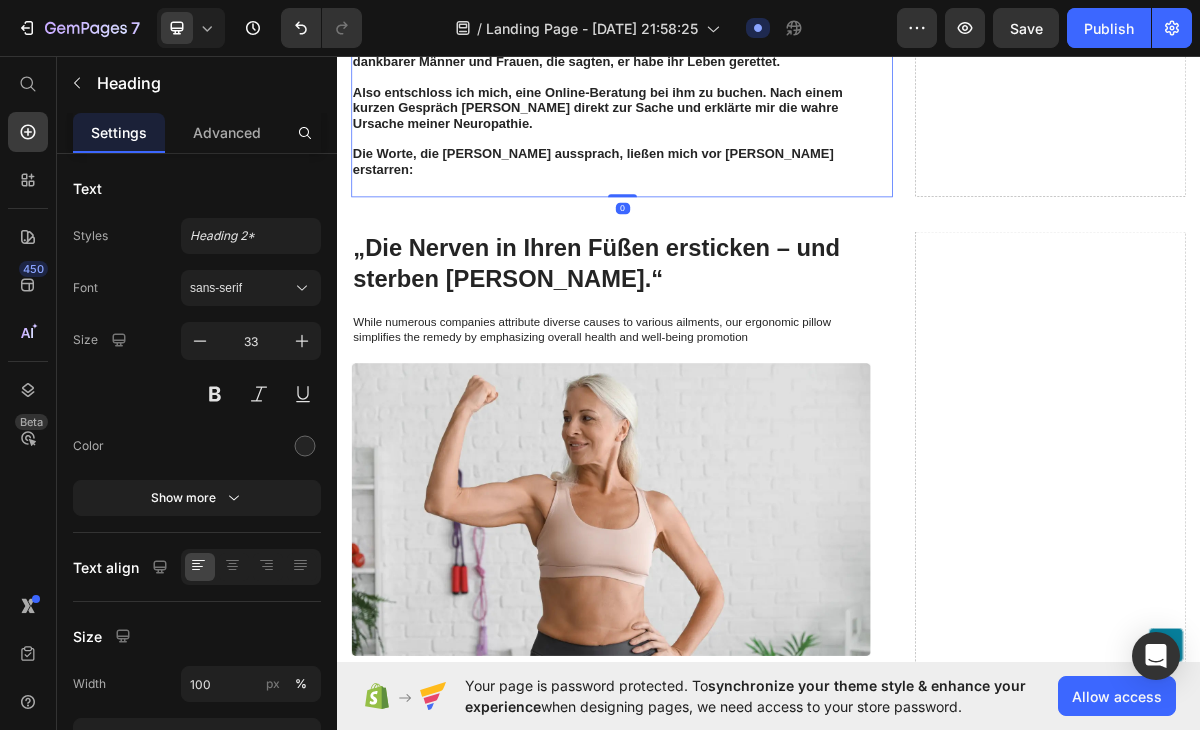 click on "Warum immer mehr Menschen mit Neuropathie auf dieses sichere und kostengünstige Schmerztherapie-Gerät setzen Heading [MEDICAL_DATA] half bei [PERSON_NAME] Nervenschmerzen … doch genau das war das Problem Text Block Es löste das Problem nicht – es überdeckte es nur.   Anfangs dachte ich, [PERSON_NAME] meine Rettung. Doch mit der Zeit traten Nebenwirkungen auf, und ich fühlte mich in einem Kreislauf gefangen, aus dem ich nicht mehr herauskam.   [MEDICAL_DATA] verändert nämlich, wie dein Gehirn Schmerzsignale wahrnimmt – aber das hat seinen Preis.   Bei mir wurden die Nebenwirkungen irgendwann unerträglich: ständige Schwindelgefühle, Müdigkeit und ein benebelter [PERSON_NAME], der es [PERSON_NAME] machte, mich zu konzentrieren oder überhaupt Freude an etwas zu empfinden. Text Block Image Und was noch [PERSON_NAME] war: Die Linderung [PERSON_NAME] nach – ich brauchte immer höhere Dosen, nur um mich einigermaßen okay zu fühlen.     Text Block Text Block Image Die Worte, die [PERSON_NAME] aussprach, ließen mich vor [PERSON_NAME] erstarren:" at bounding box center [717, -776] 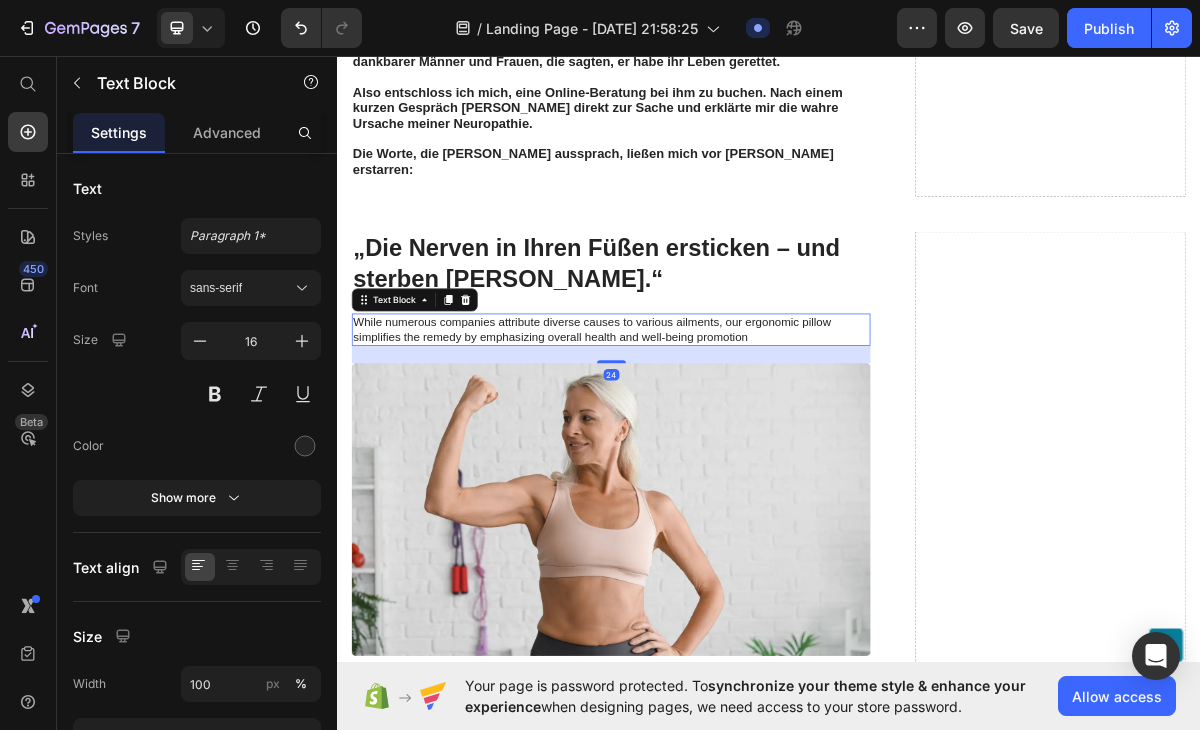 click on "While numerous companies attribute diverse causes to various ailments, our ergonomic pillow simplifies the remedy by emphasizing overall health and well-being promotion" at bounding box center (717, 441) 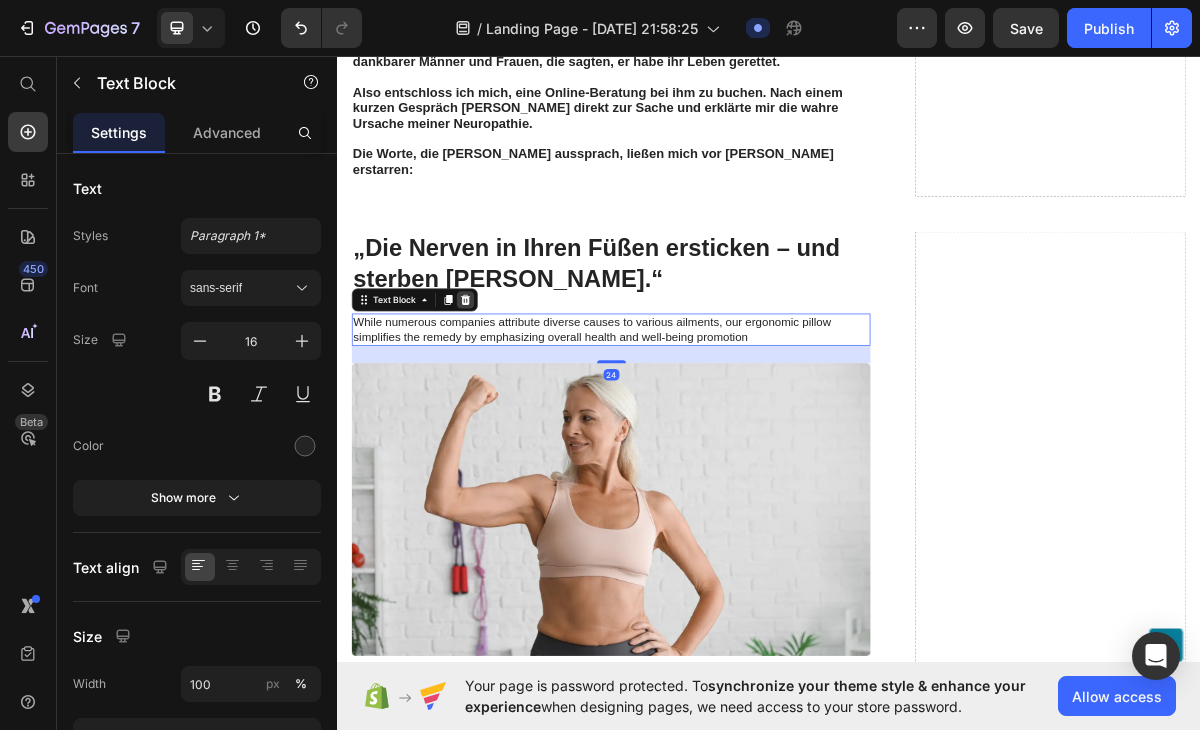 click 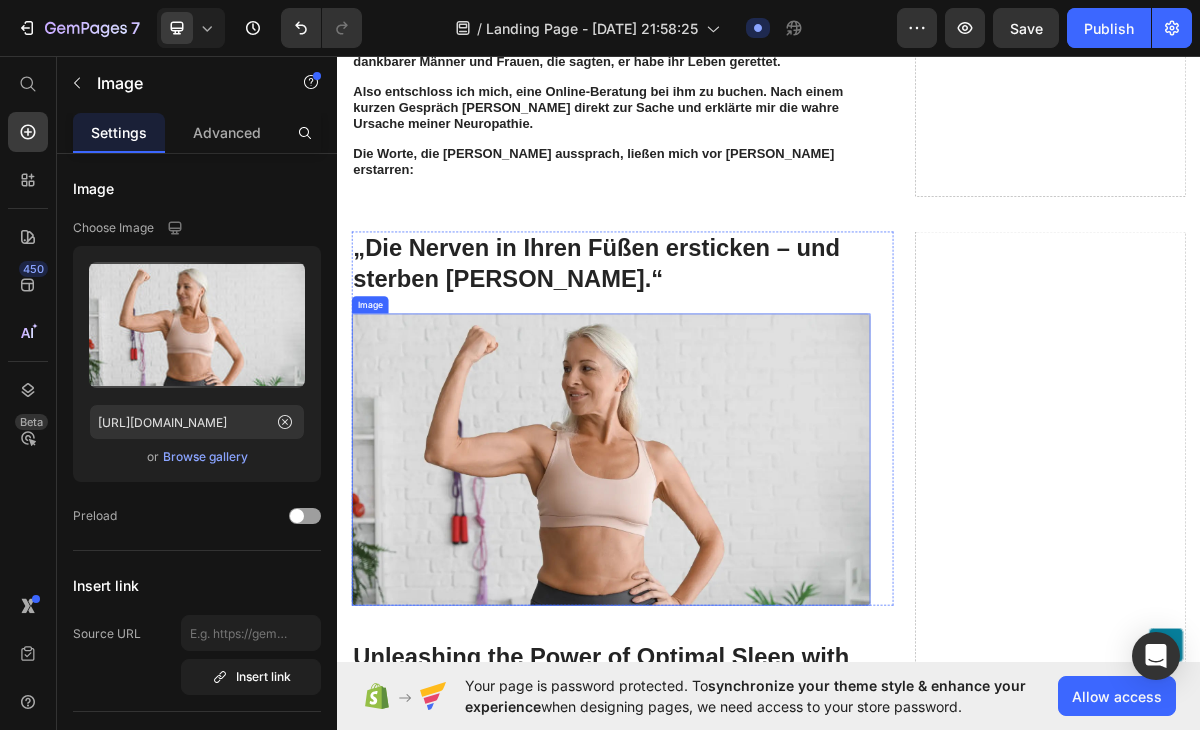 click at bounding box center [717, 621] 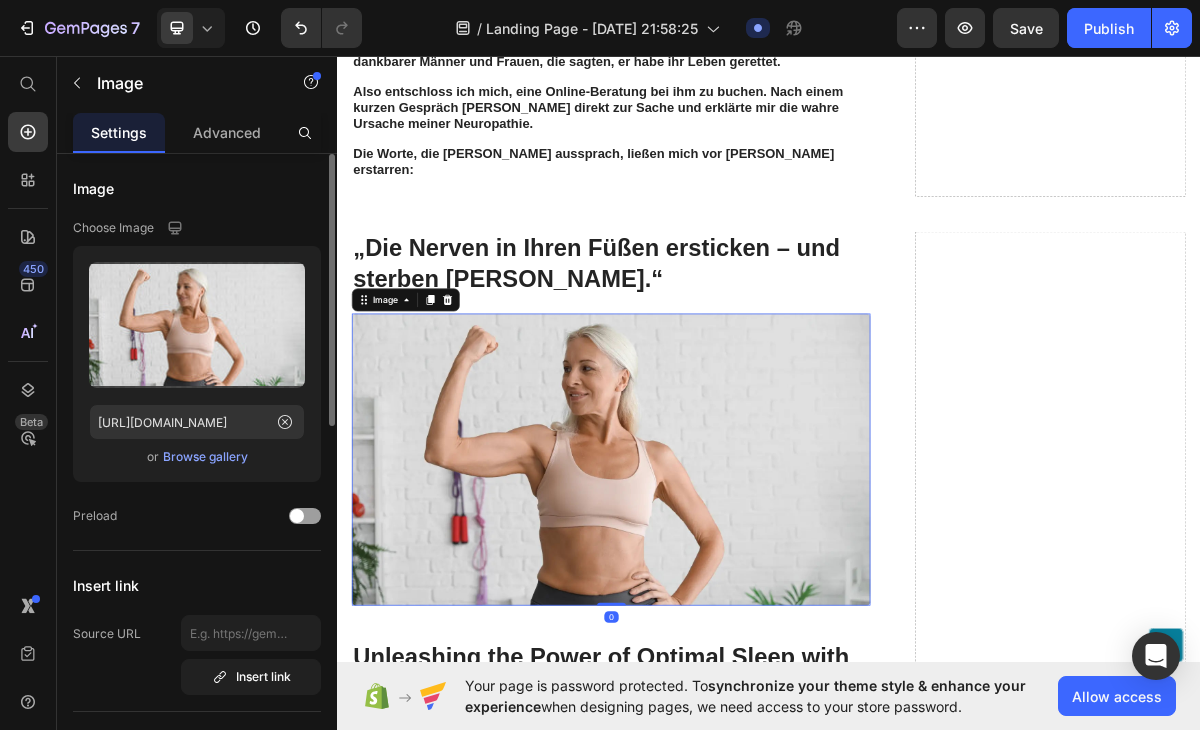 click on "Upload Image [URL][DOMAIN_NAME]  or   Browse gallery" 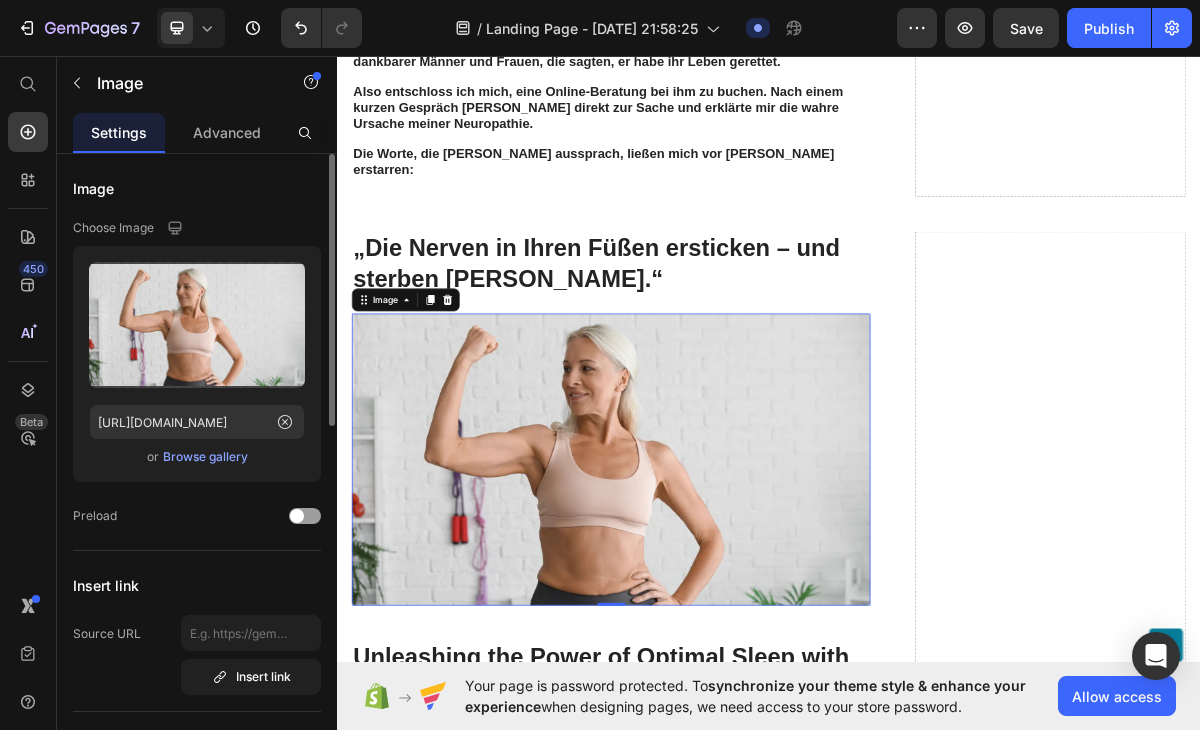 click on "Browse gallery" at bounding box center (205, 457) 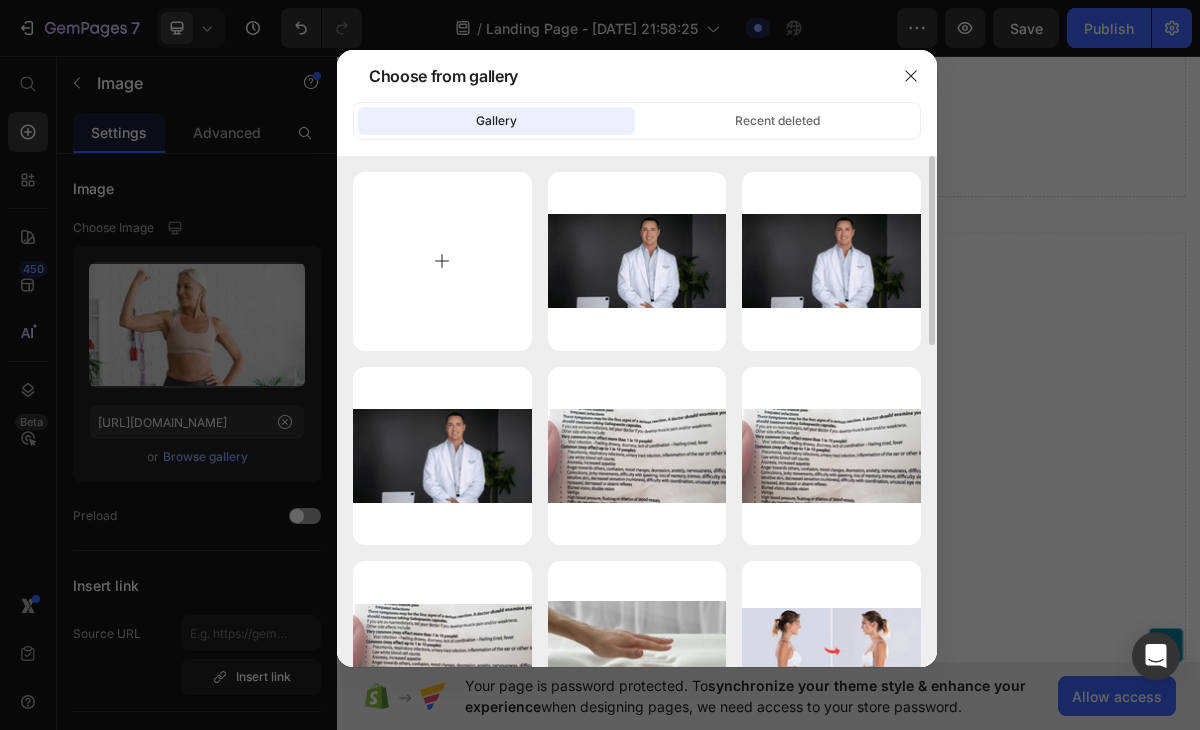 click at bounding box center [442, 261] 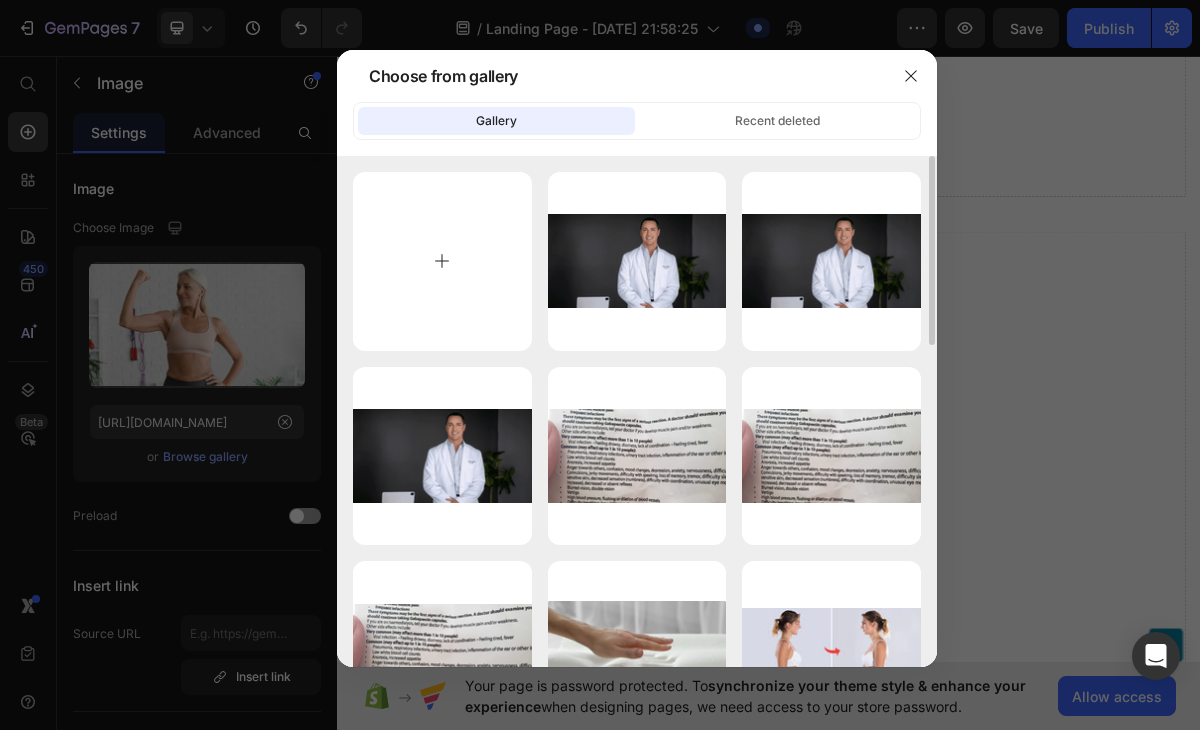 type on "C:\fakepath\imgi_6_1682080347-1-1.jpg" 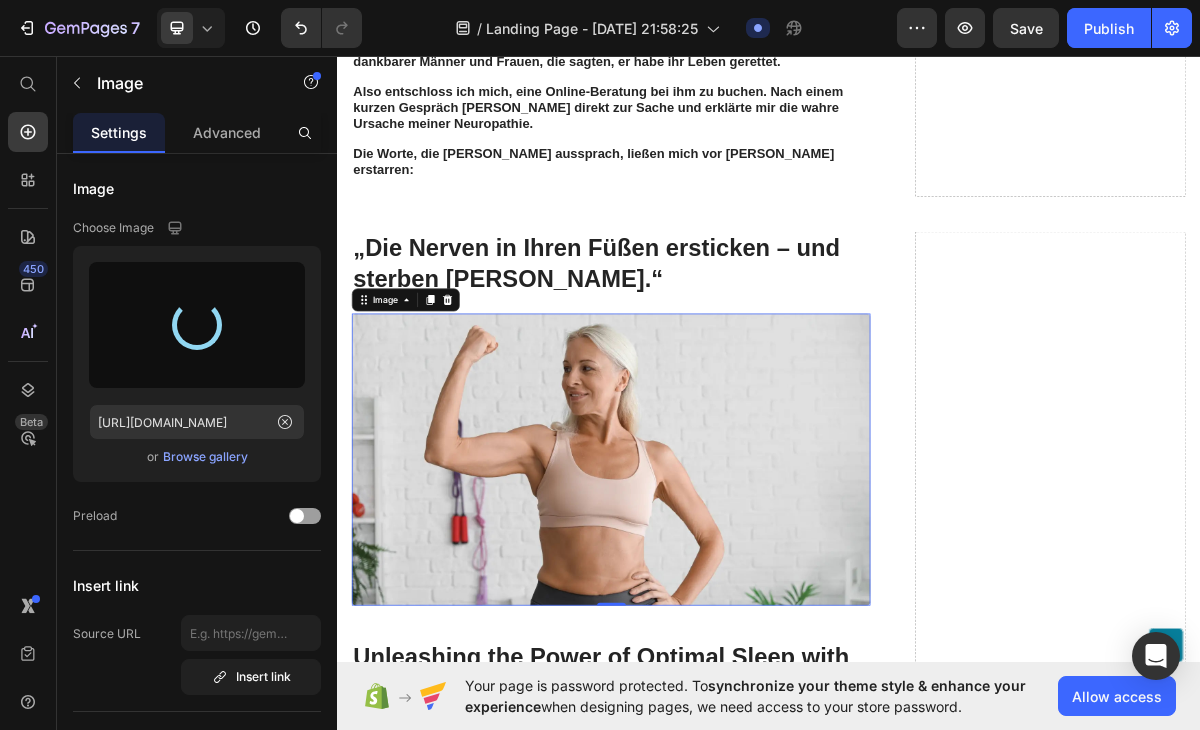 type on "[URL][DOMAIN_NAME]" 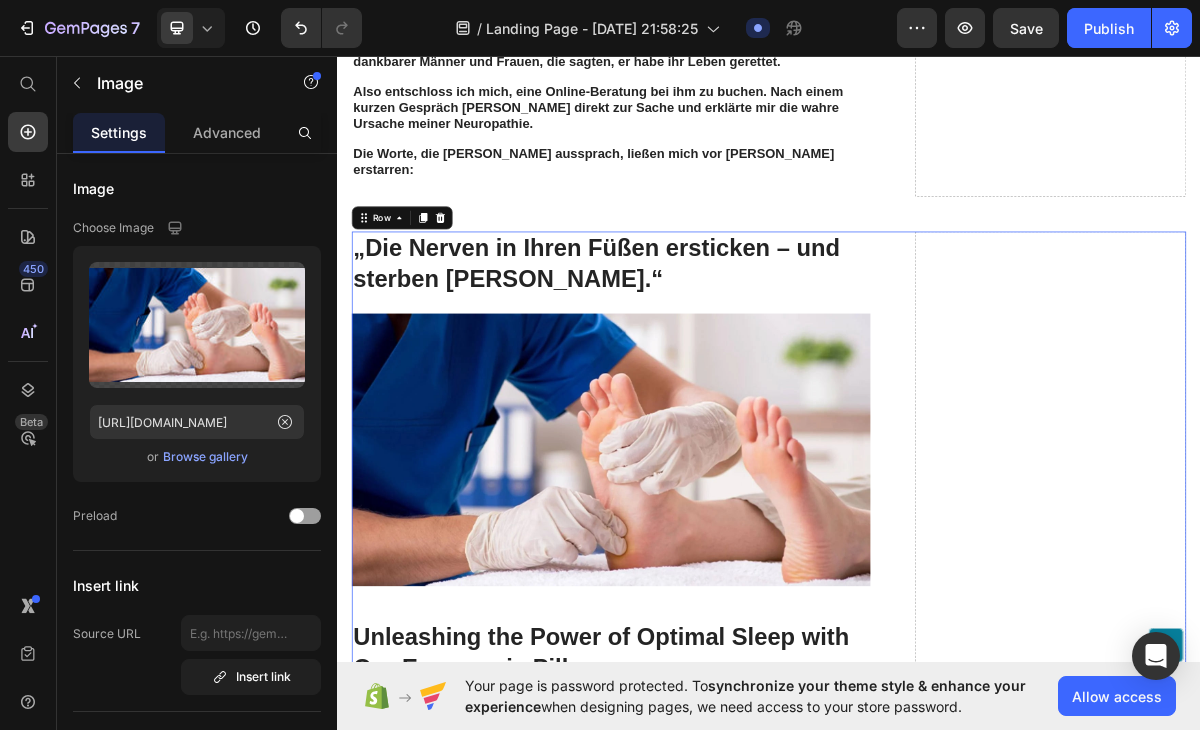 click on "„Die Nerven in Ihren Füßen ersticken – und sterben [PERSON_NAME].“ Heading Image Row Unleashing the Power of Optimal Sleep with Our Ergonomic Pillow Heading Our ergonomic pillow draws inspiration from groundbreaking research conducted at a leading orthopedic institute, uncovering the crucial role of proper spine alignment in overall well-being. Our ergonomic pillow aims to address this issue by providing exceptional support for optimal spinal alignment. This research shed light on a significant disparity in participants' sleep quality and overall well-being. Our ergonomic pillow aims to bridge this gap by offering personalized support for a healthier sleep experience. Moreover, a compelling correlation emerged: a substantial number of participants exhibited symptoms related to overall well-being attributed to poor sleep posture. Our ergonomic pillow aims to alleviate these concerns by promoting proper spine alignment and supporting a rejuvenated body. Text Block Image Row Heading Text Block Image Row 4.9" at bounding box center (937, 1708) 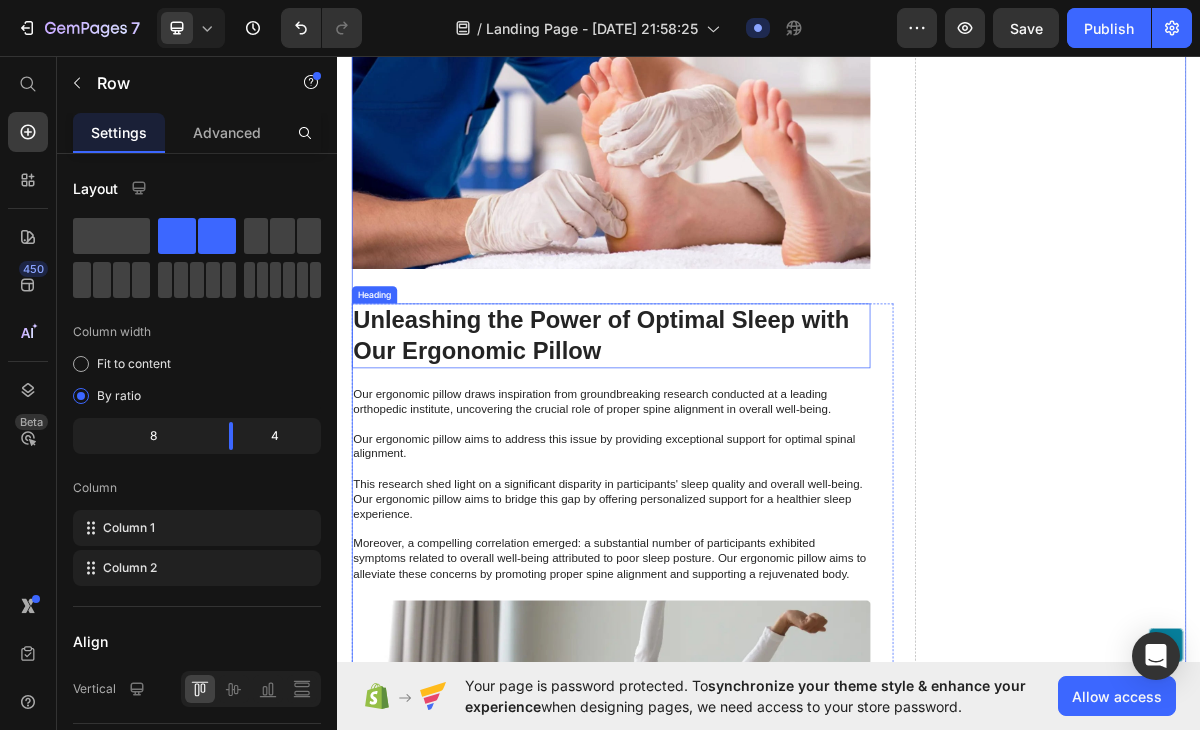scroll, scrollTop: 2440, scrollLeft: 0, axis: vertical 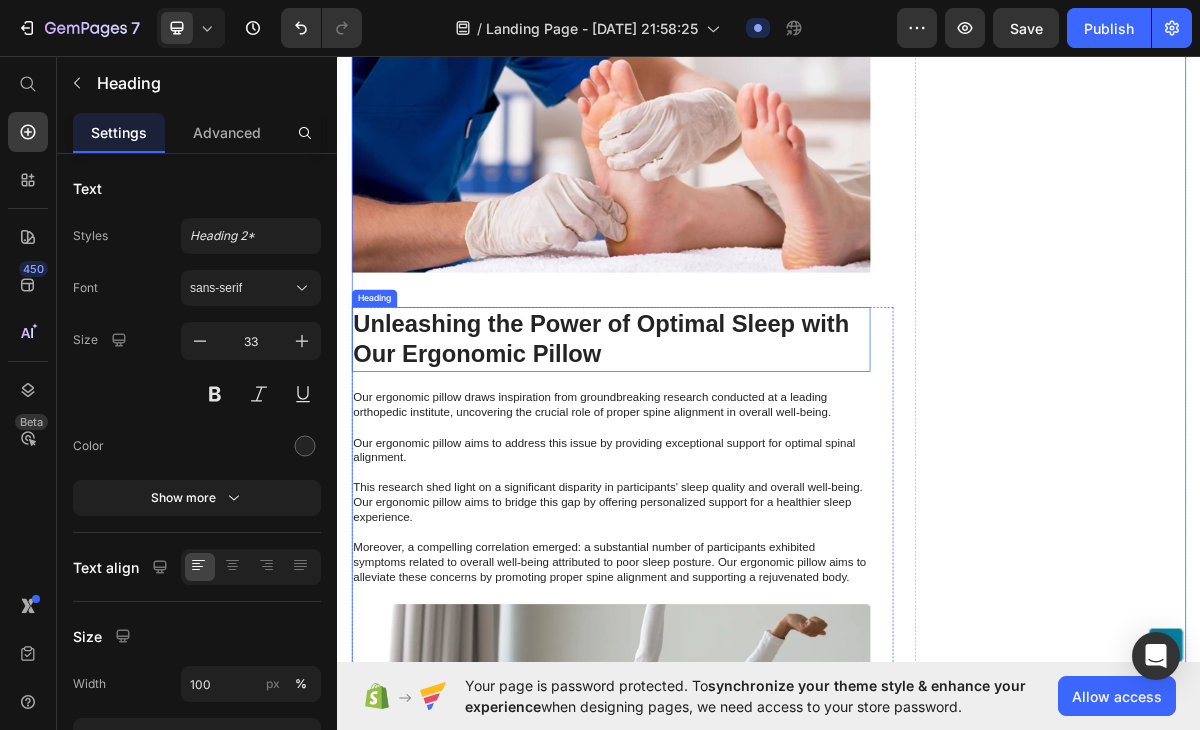 click on "Unleashing the Power of Optimal Sleep with Our Ergonomic Pillow" at bounding box center [717, 454] 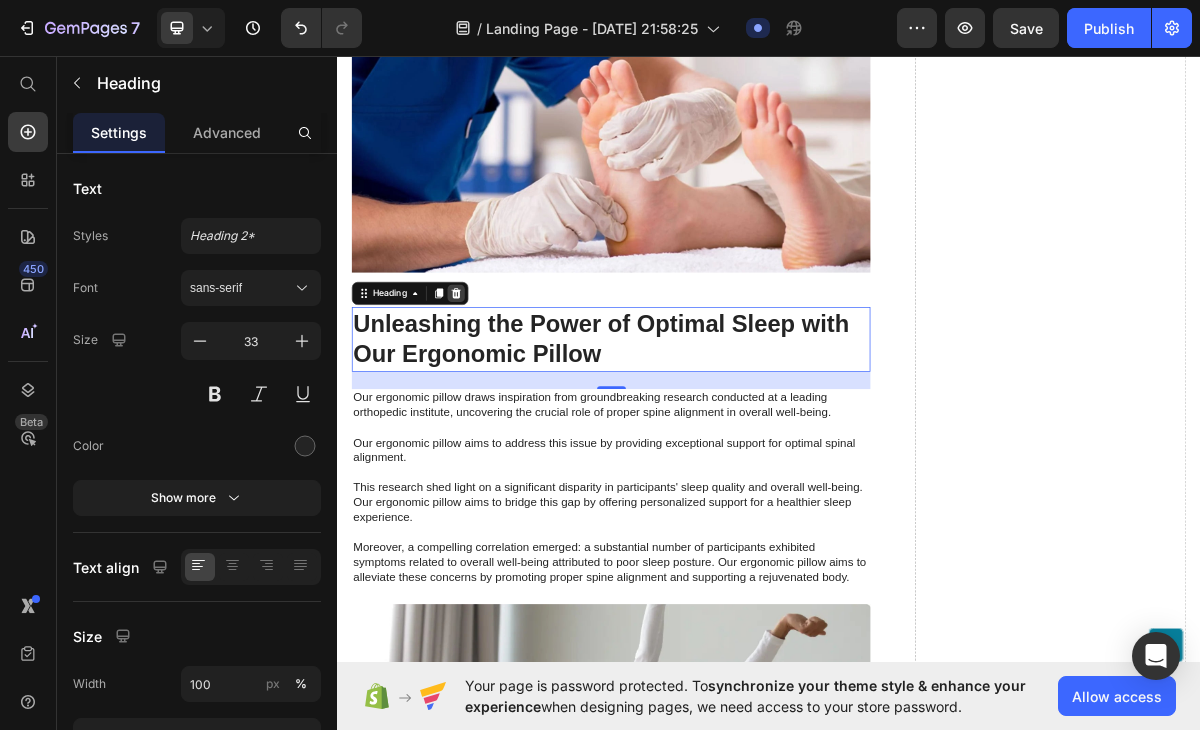 click 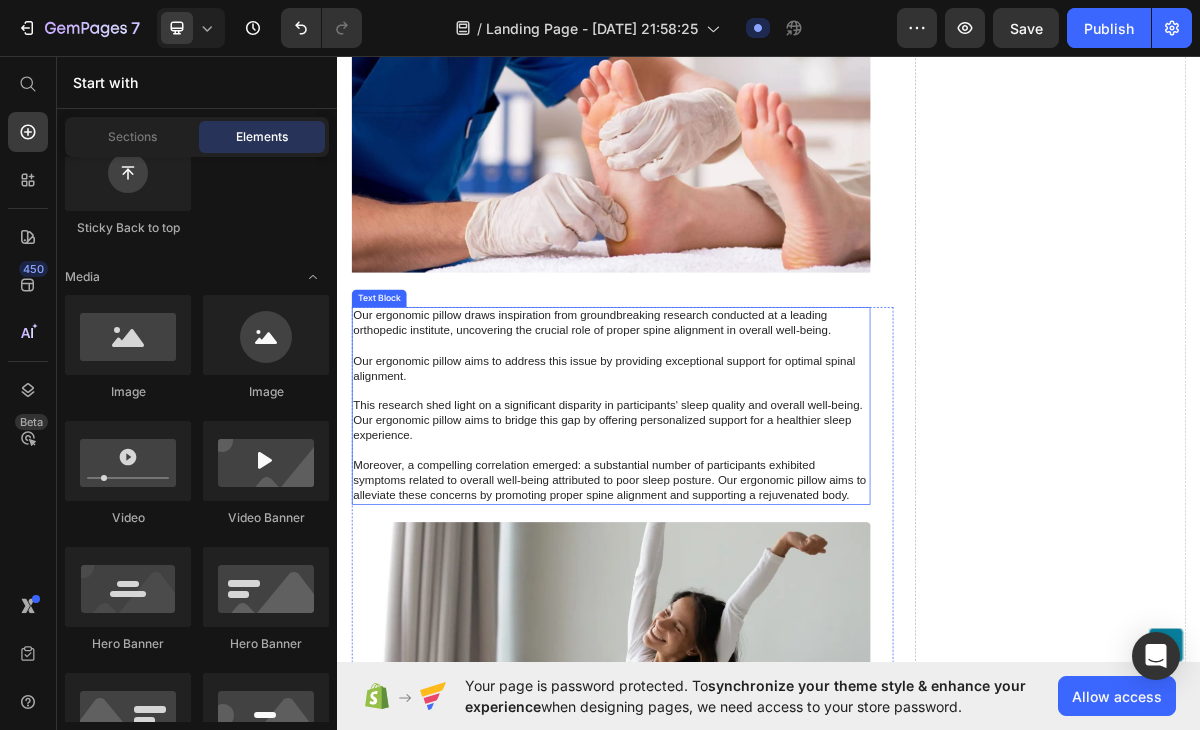 click on "Our ergonomic pillow draws inspiration from groundbreaking research conducted at a leading orthopedic institute, uncovering the crucial role of proper spine alignment in overall well-being. Our ergonomic pillow aims to address this issue by providing exceptional support for optimal spinal alignment. This research shed light on a significant disparity in participants' sleep quality and overall well-being. Our ergonomic pillow aims to bridge this gap by offering personalized support for a healthier sleep experience. Moreover, a compelling correlation emerged: a substantial number of participants exhibited symptoms related to overall well-being attributed to poor sleep posture. Our ergonomic pillow aims to alleviate these concerns by promoting proper spine alignment and supporting a rejuvenated body." at bounding box center (717, 546) 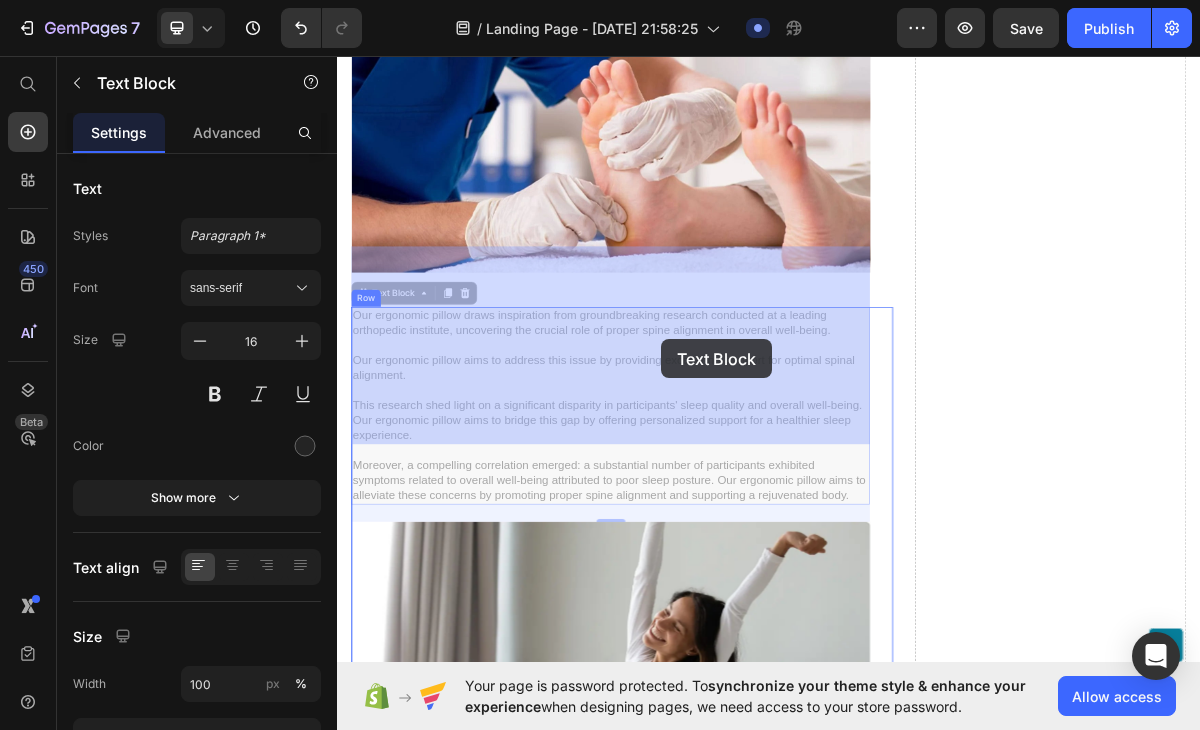drag, startPoint x: 363, startPoint y: 338, endPoint x: 789, endPoint y: 451, distance: 440.73233 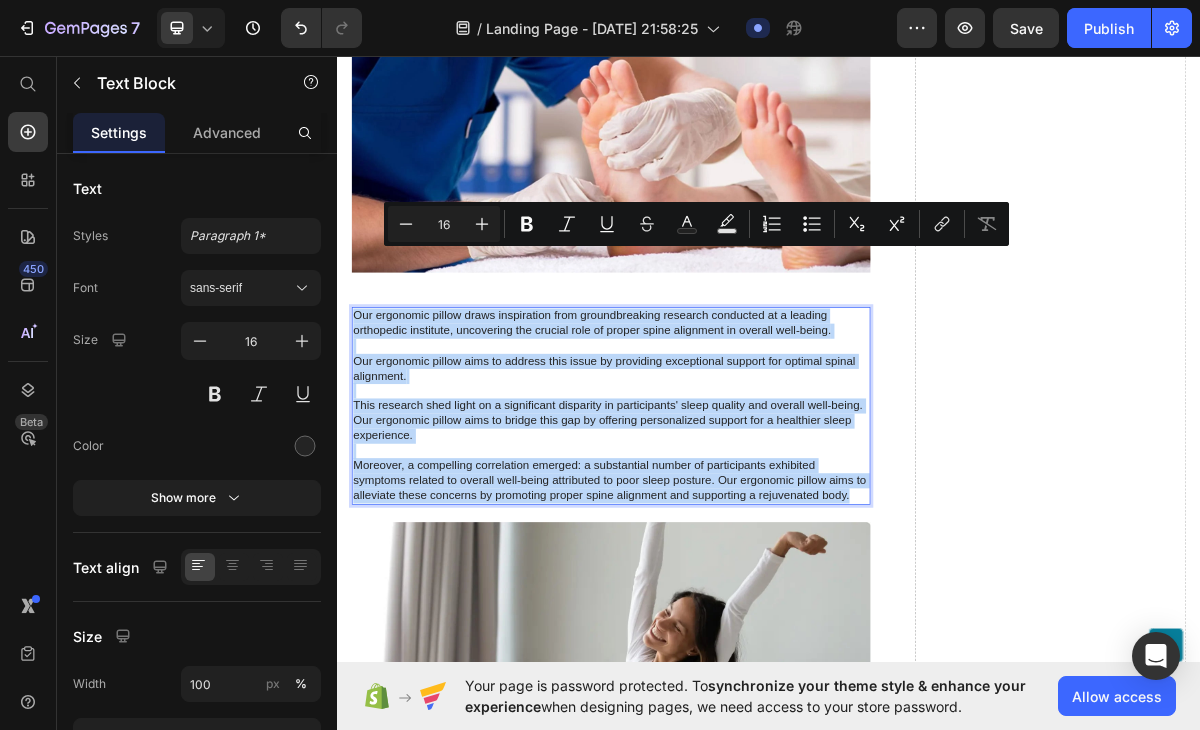 drag, startPoint x: 361, startPoint y: 338, endPoint x: 1056, endPoint y: 584, distance: 737.2523 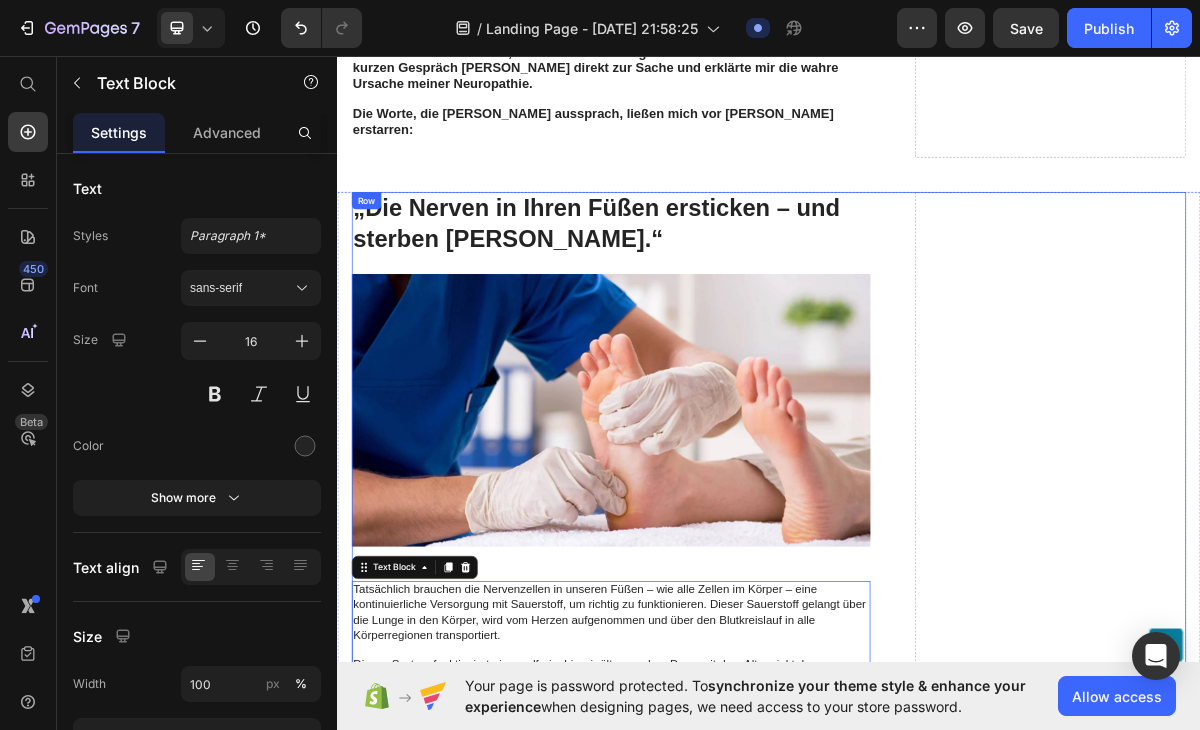 scroll, scrollTop: 2060, scrollLeft: 0, axis: vertical 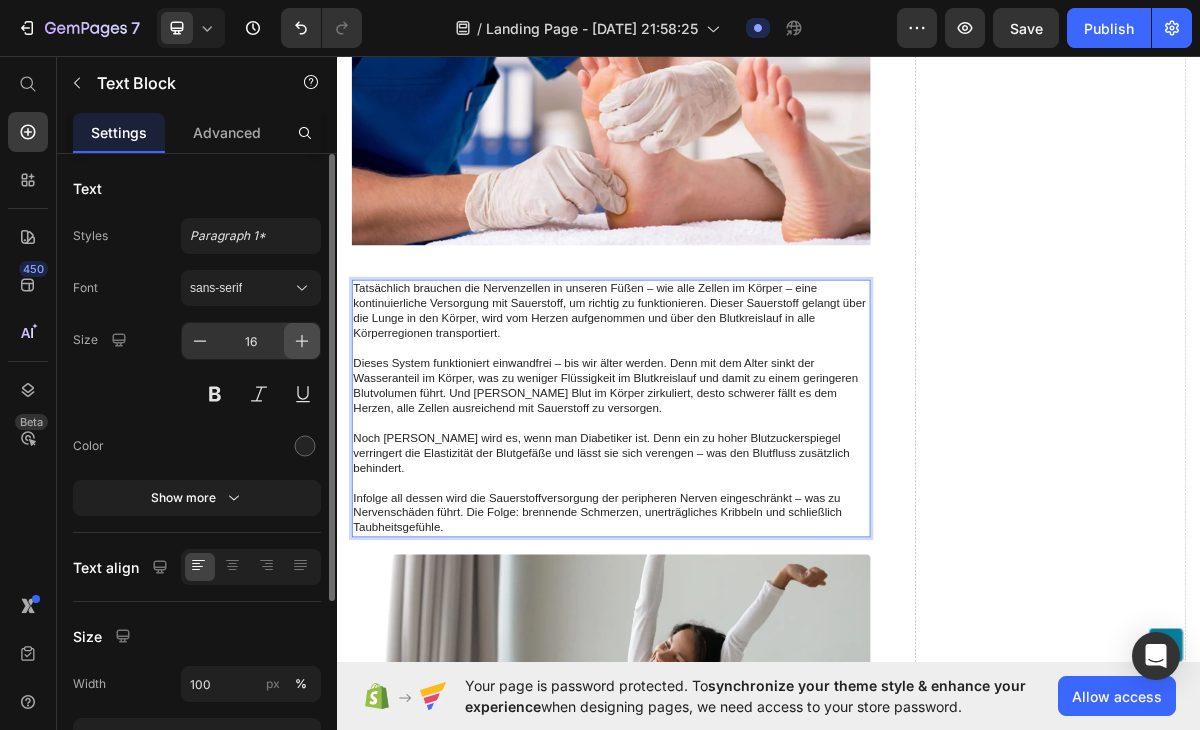 click at bounding box center (302, 341) 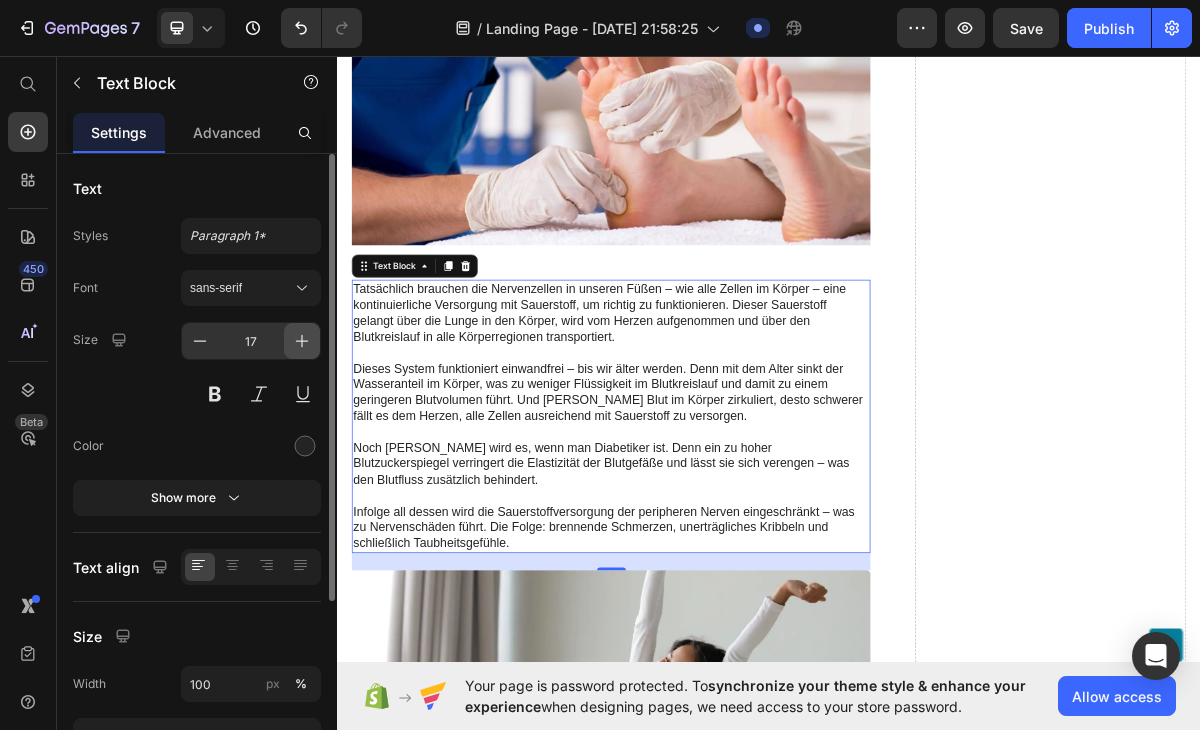 click at bounding box center (302, 341) 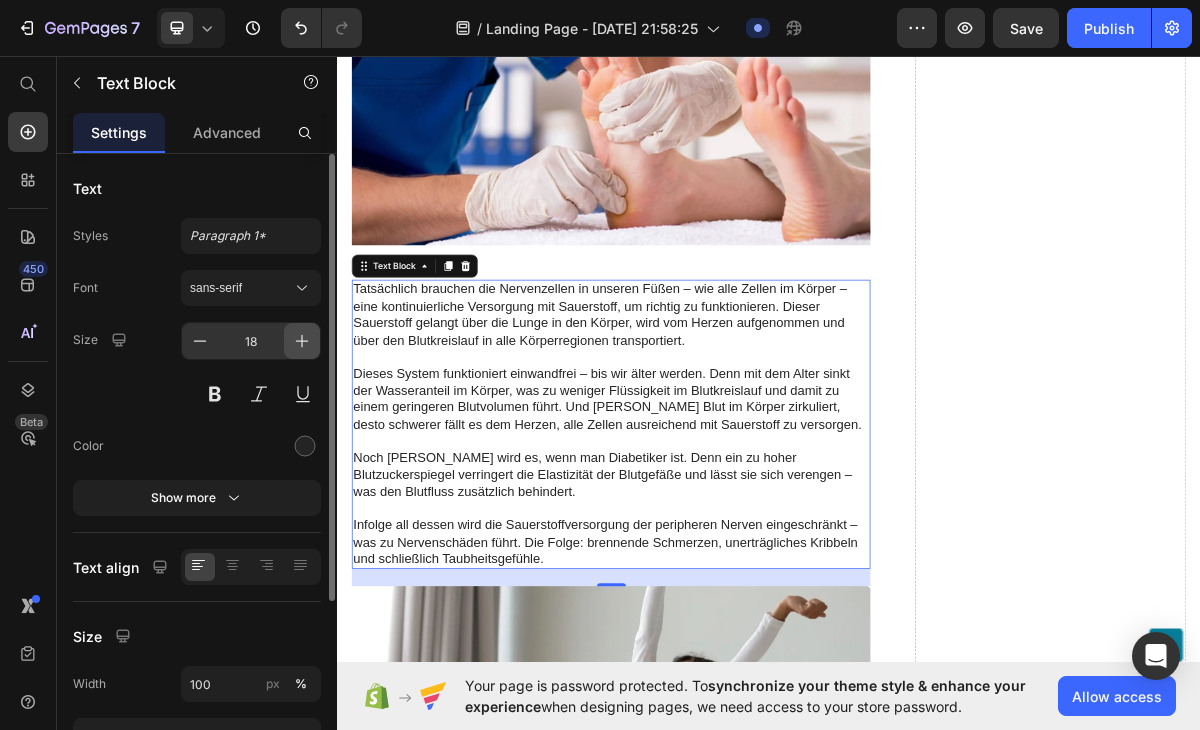 click at bounding box center (302, 341) 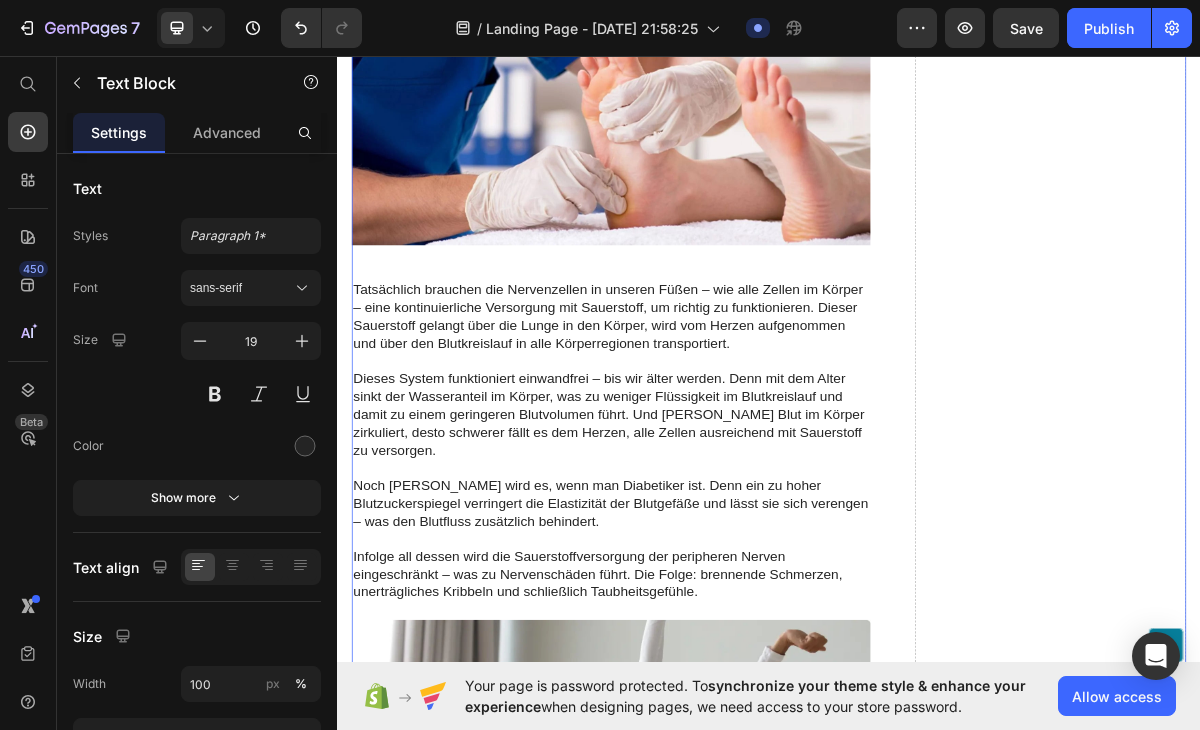 click on "Drop element here" at bounding box center [1328, 1468] 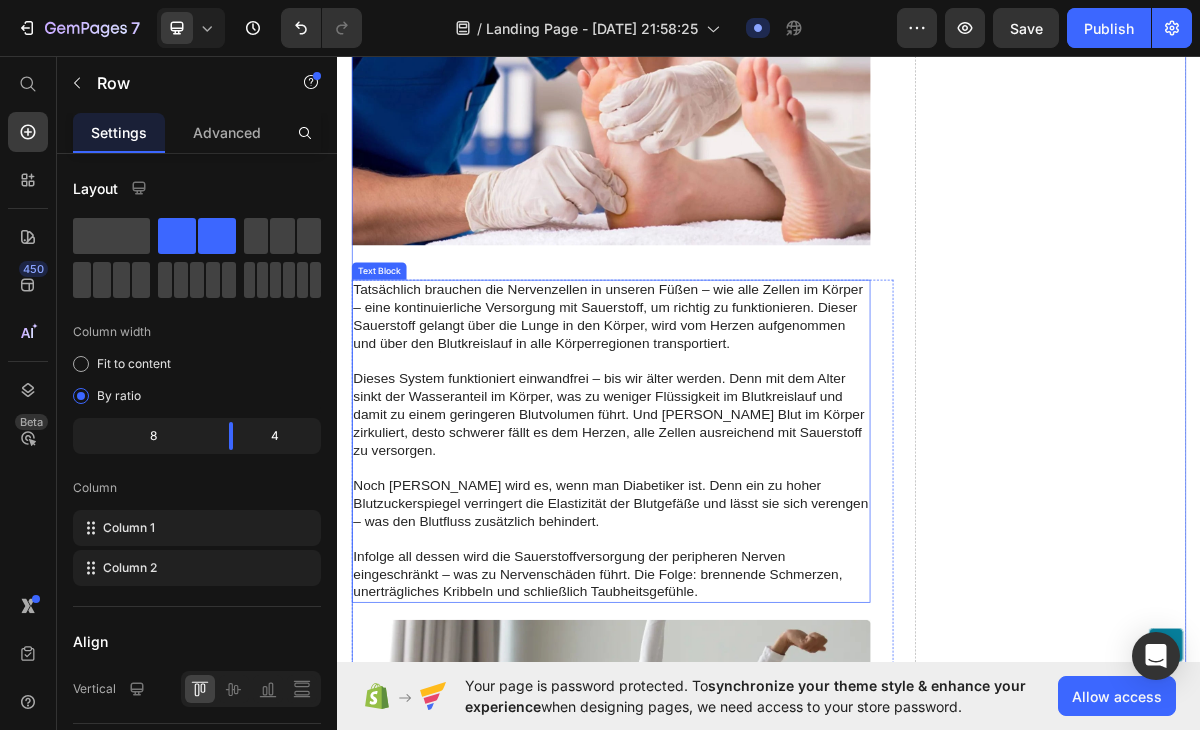 click at bounding box center (717, 484) 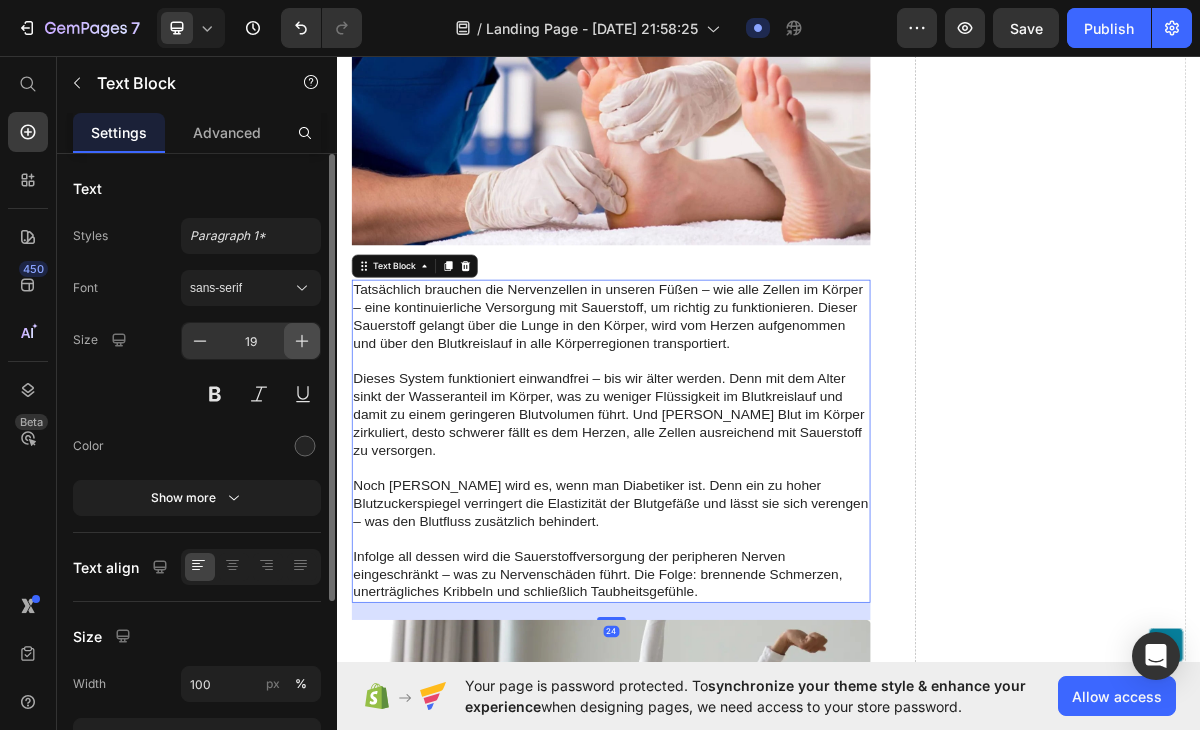 click at bounding box center [302, 341] 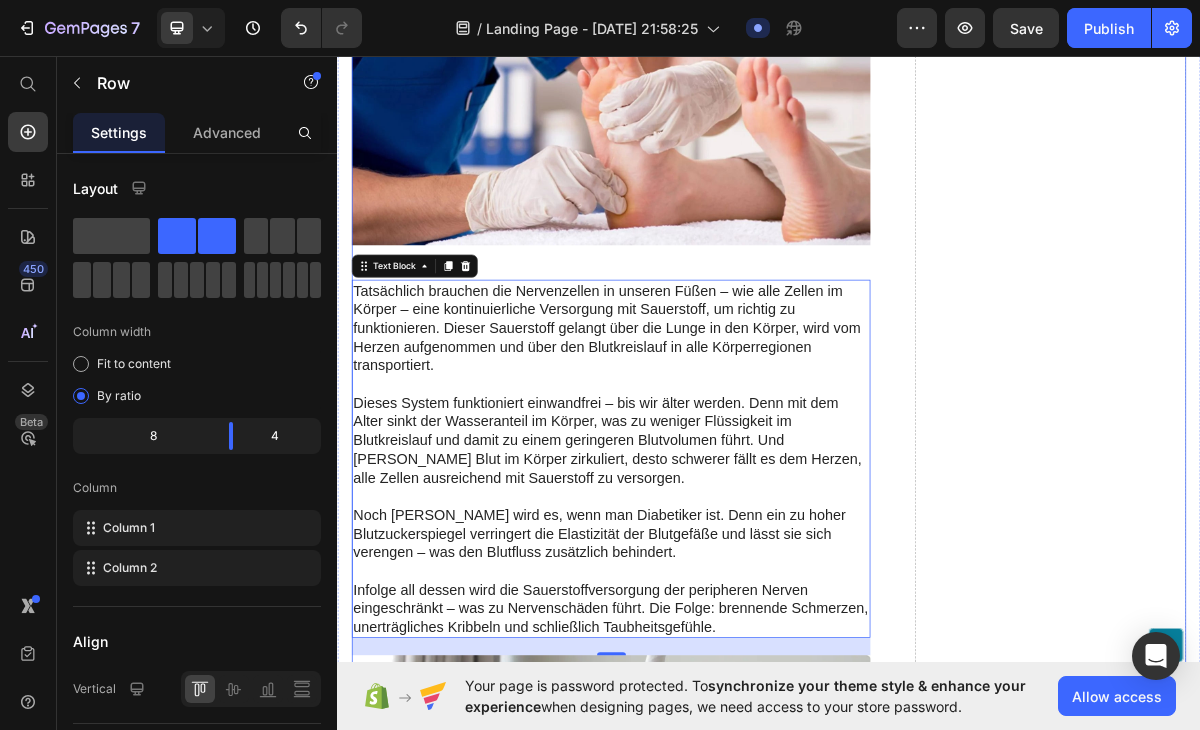 click on "Drop element here" at bounding box center (1328, 1492) 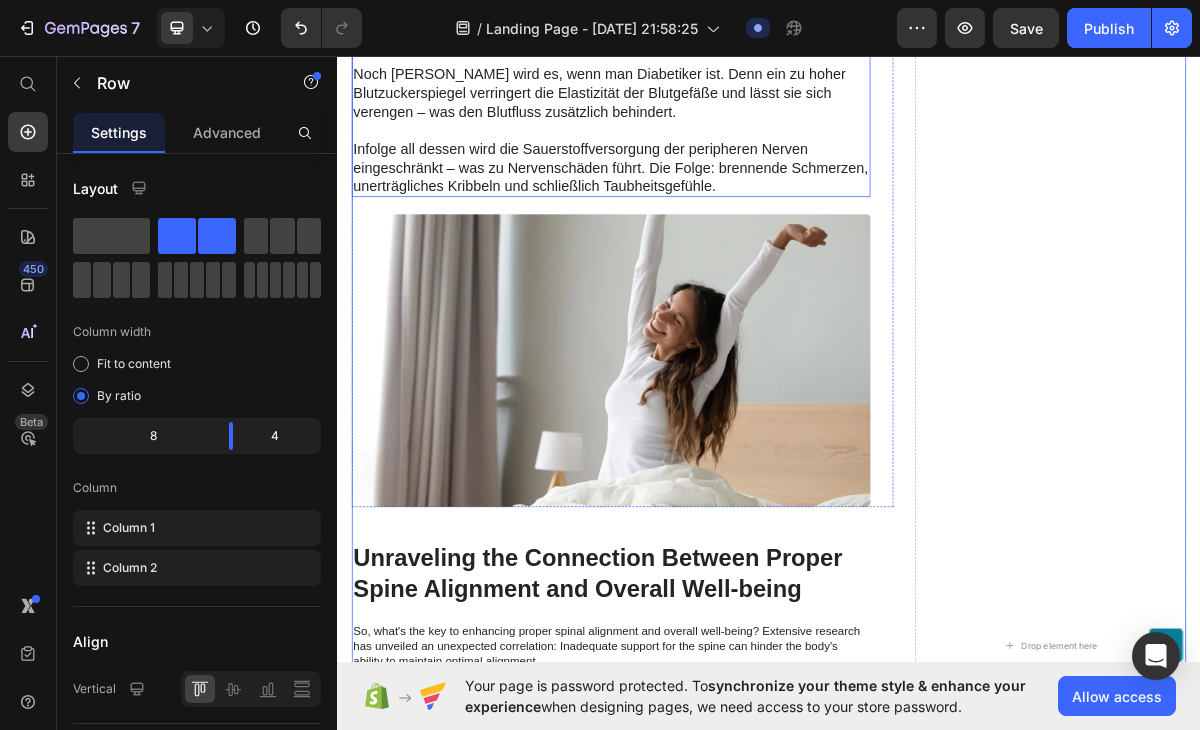 scroll, scrollTop: 3008, scrollLeft: 0, axis: vertical 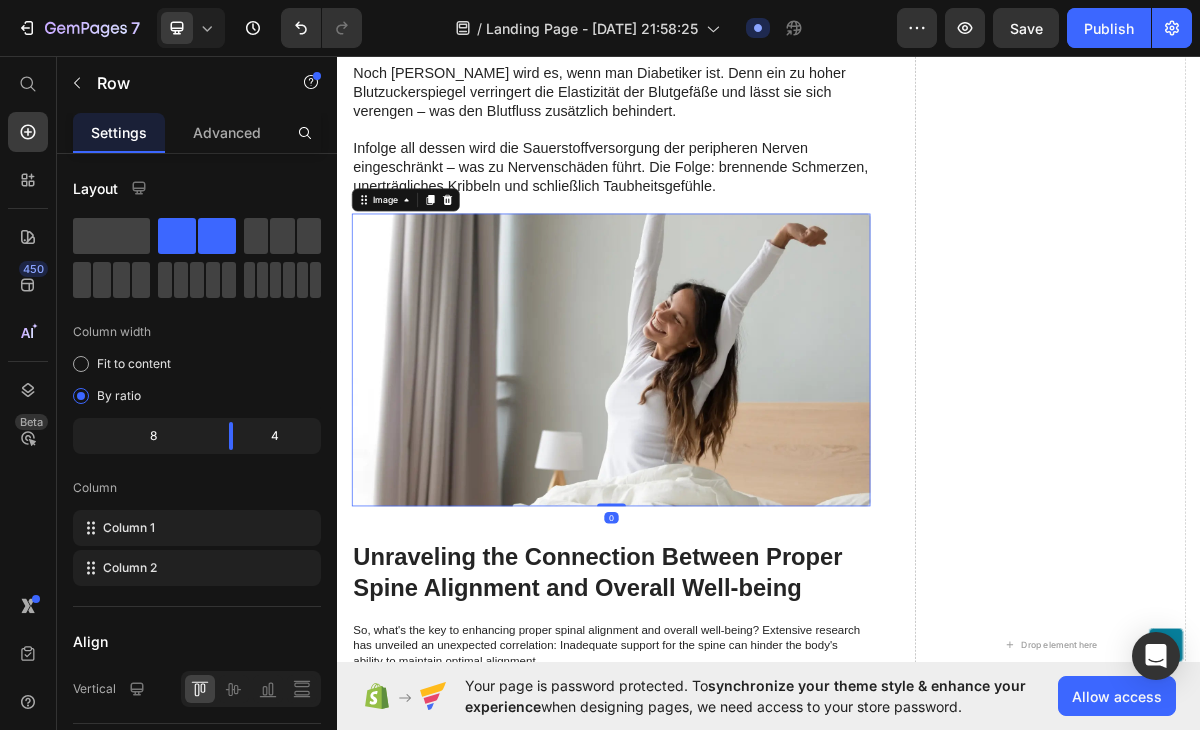 click at bounding box center (717, 482) 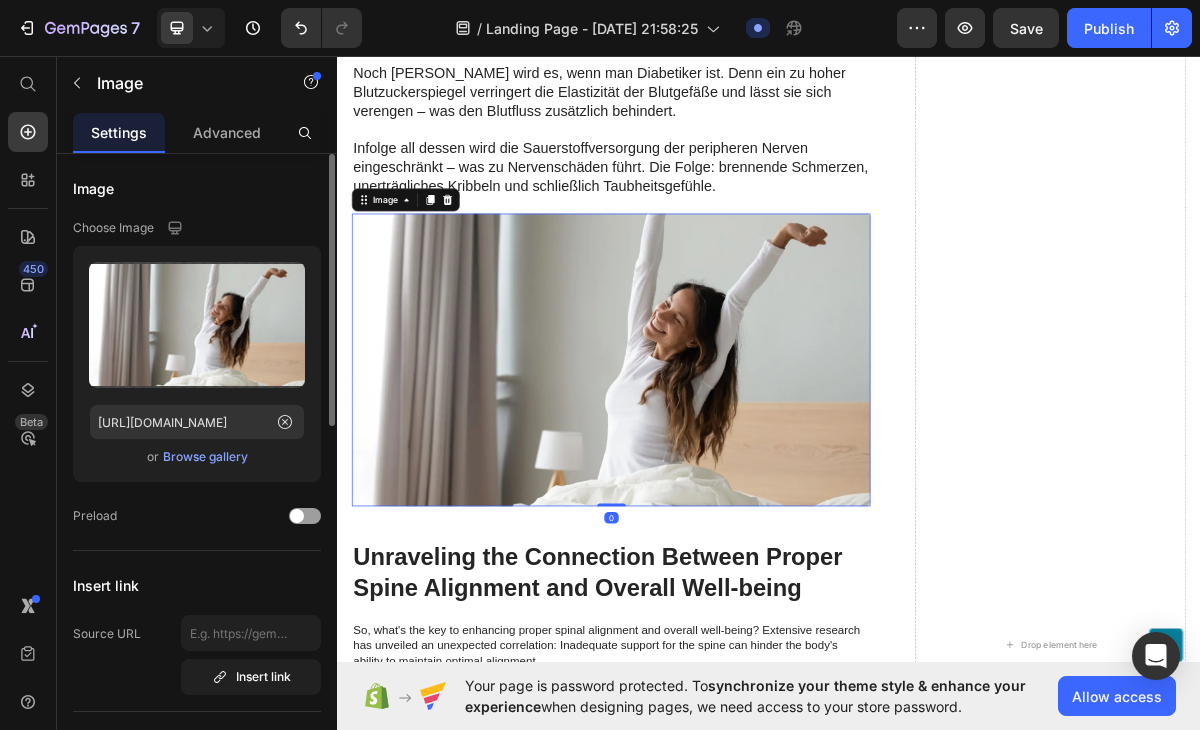 click on "Browse gallery" at bounding box center [205, 457] 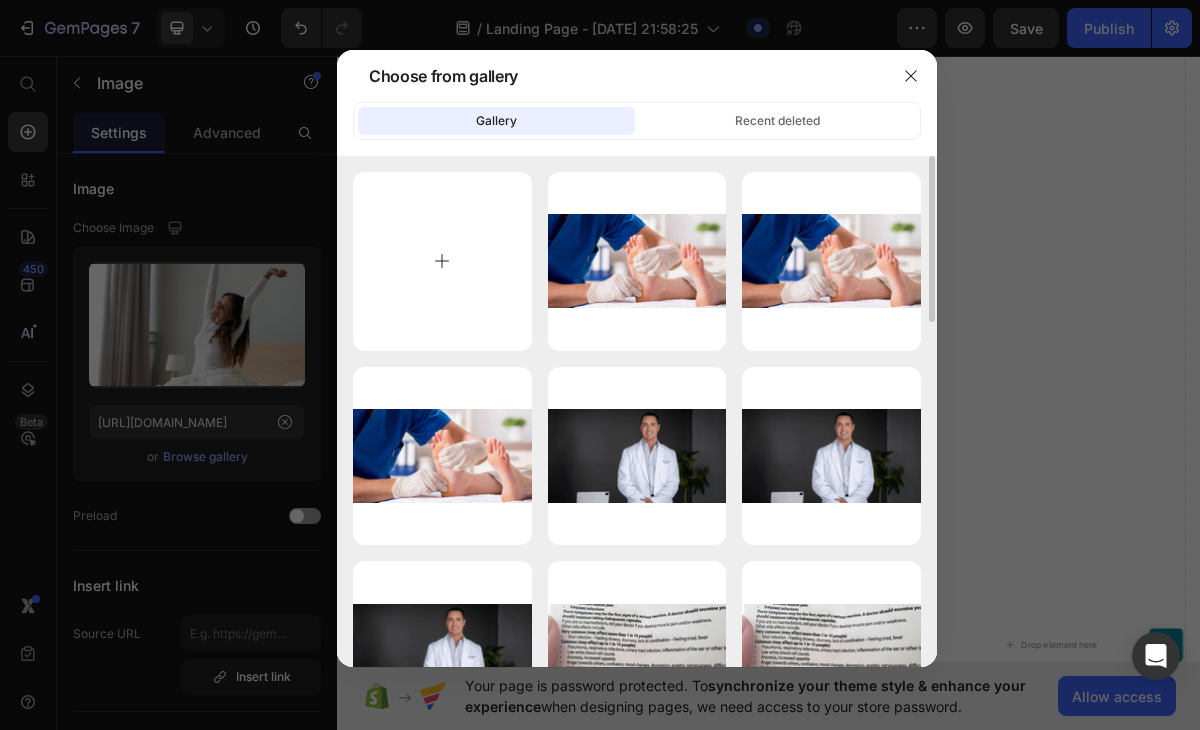 click at bounding box center [442, 261] 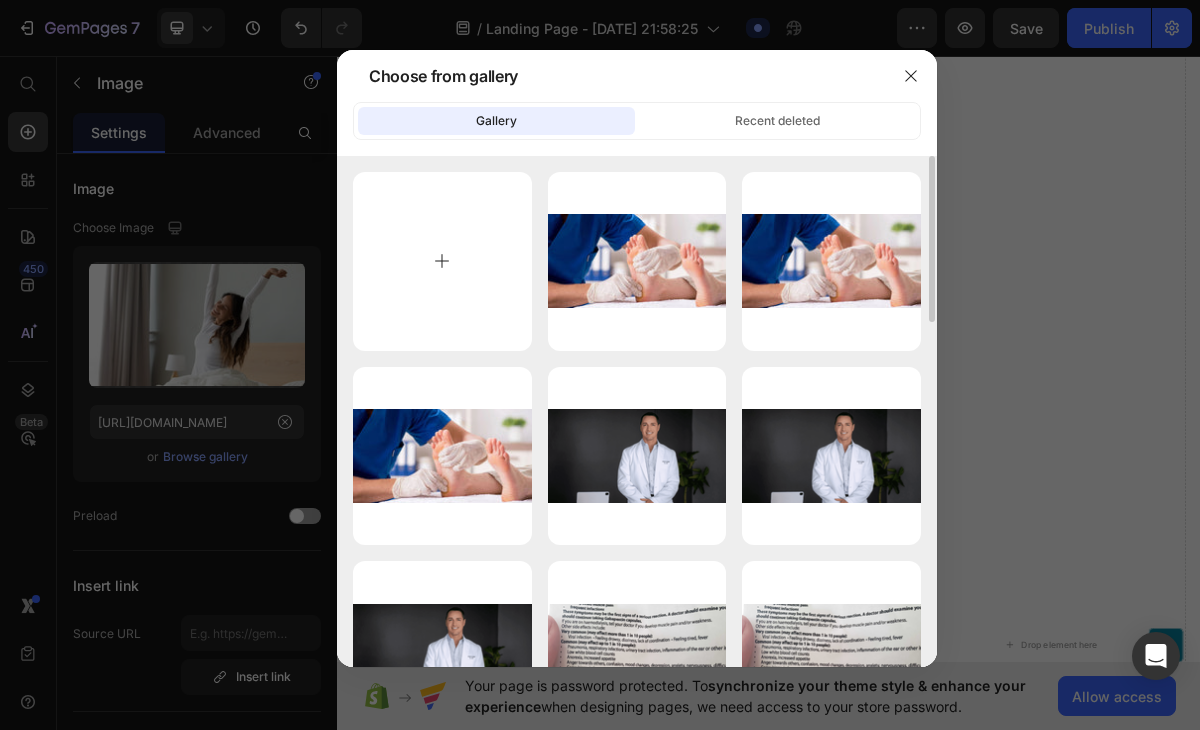 type on "C:\fakepath\imgi_7_1681727383-Untitled.jpg" 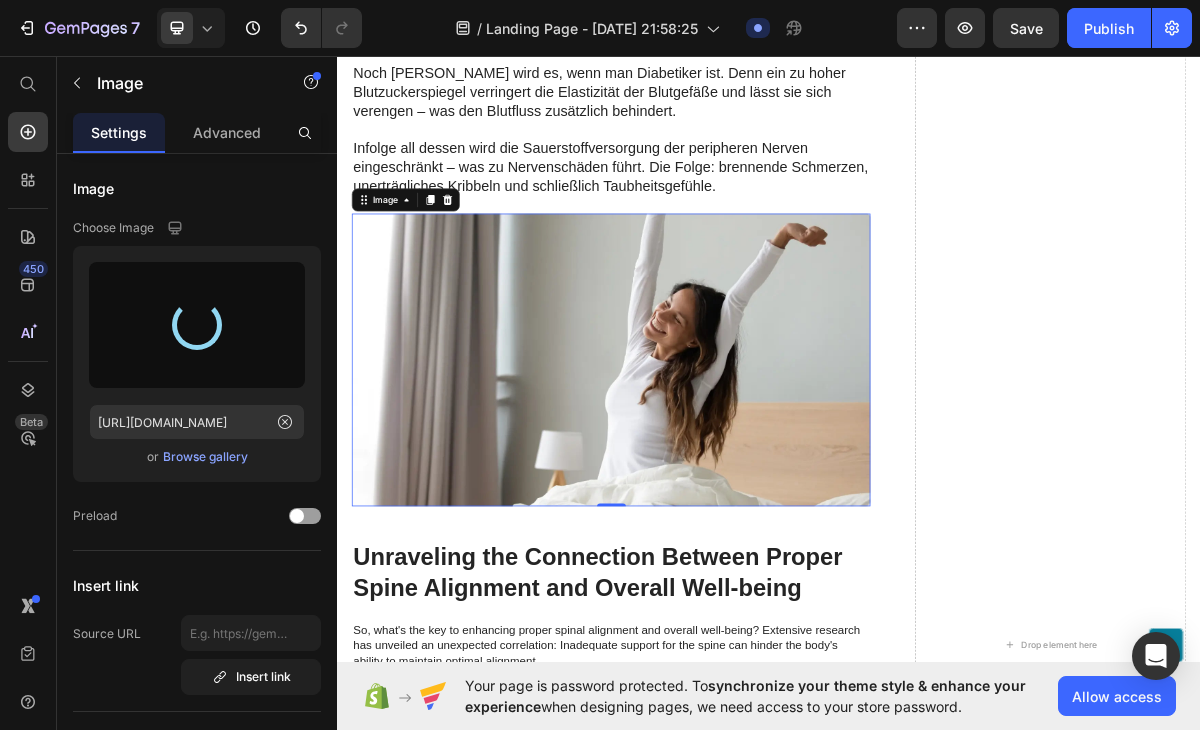 type on "[URL][DOMAIN_NAME]" 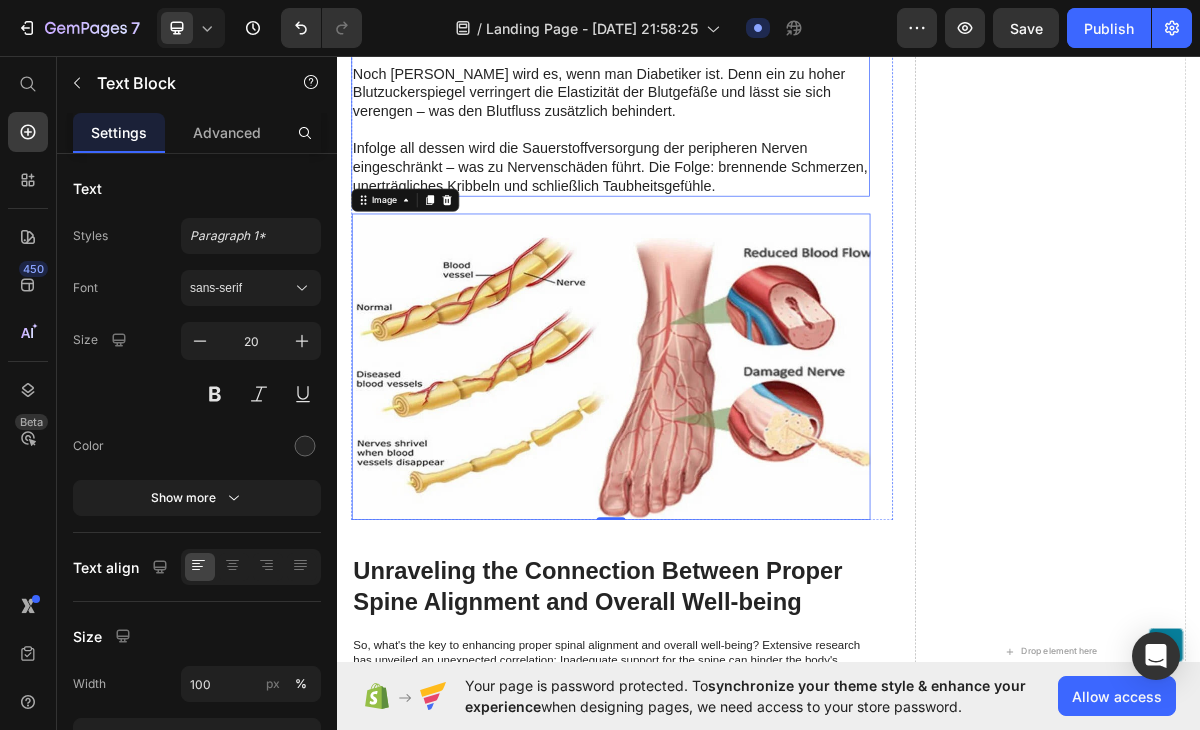 click at bounding box center [717, 162] 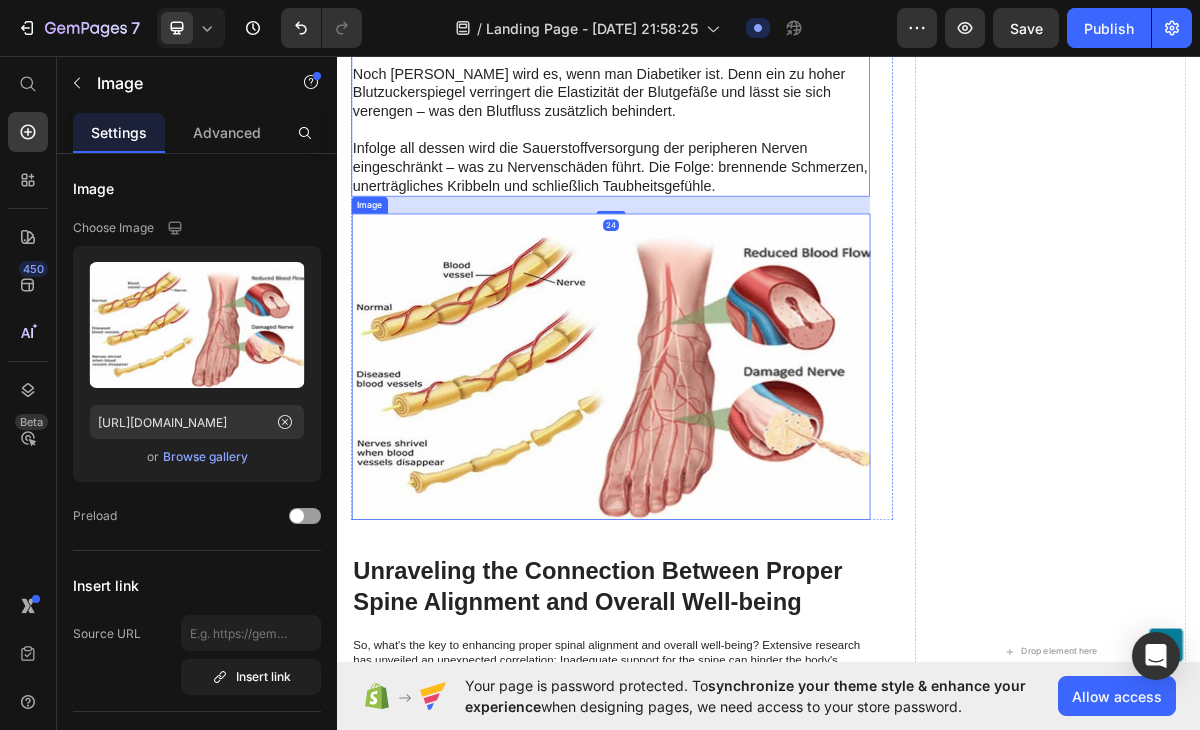 click at bounding box center [717, 492] 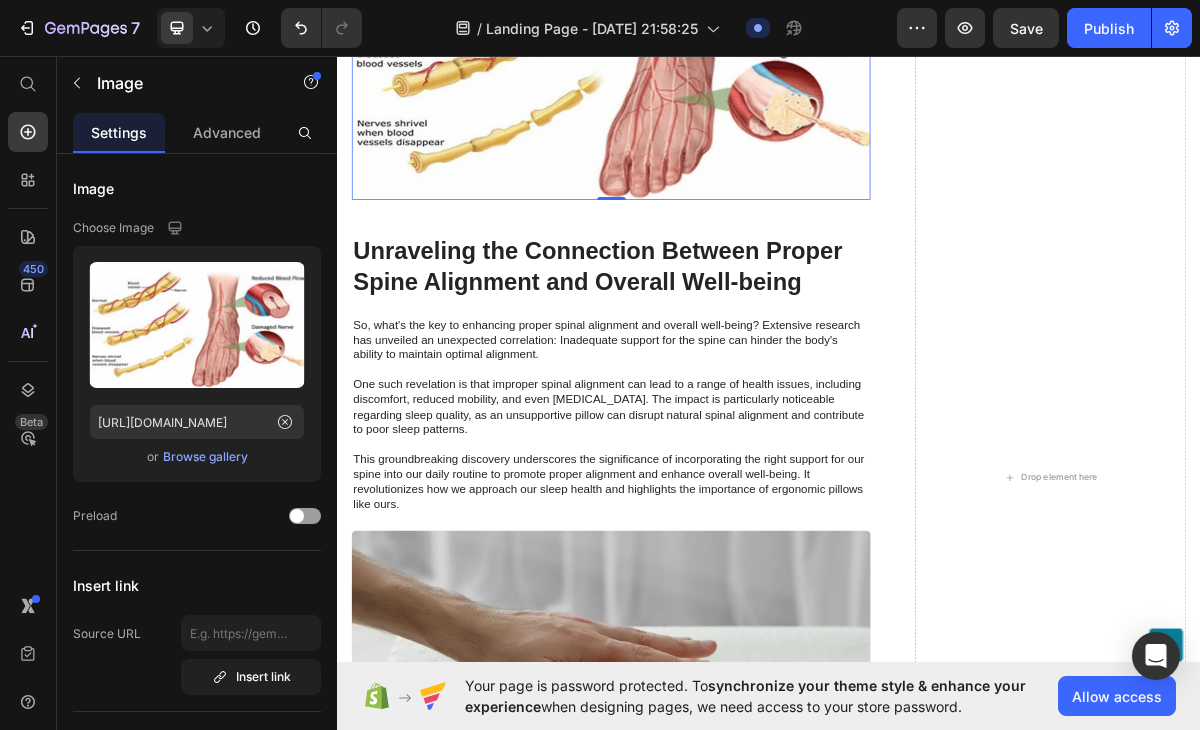 scroll, scrollTop: 3455, scrollLeft: 0, axis: vertical 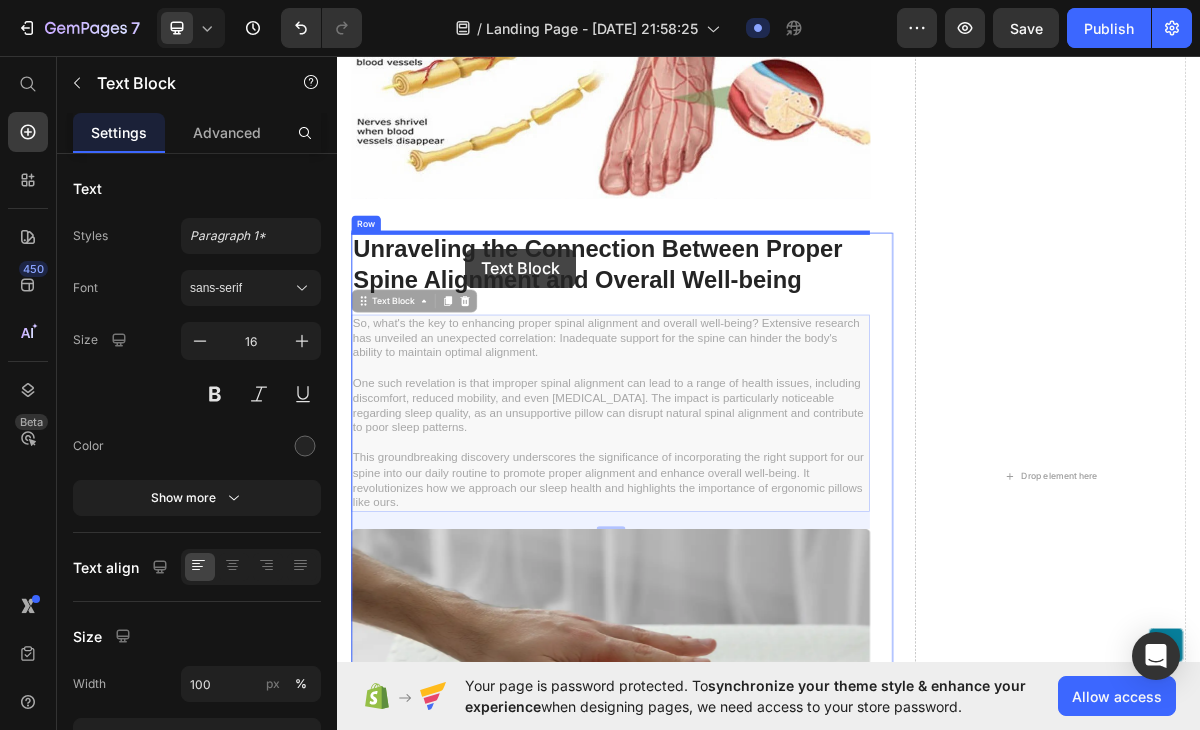 drag, startPoint x: 538, startPoint y: 483, endPoint x: 515, endPoint y: 328, distance: 156.69716 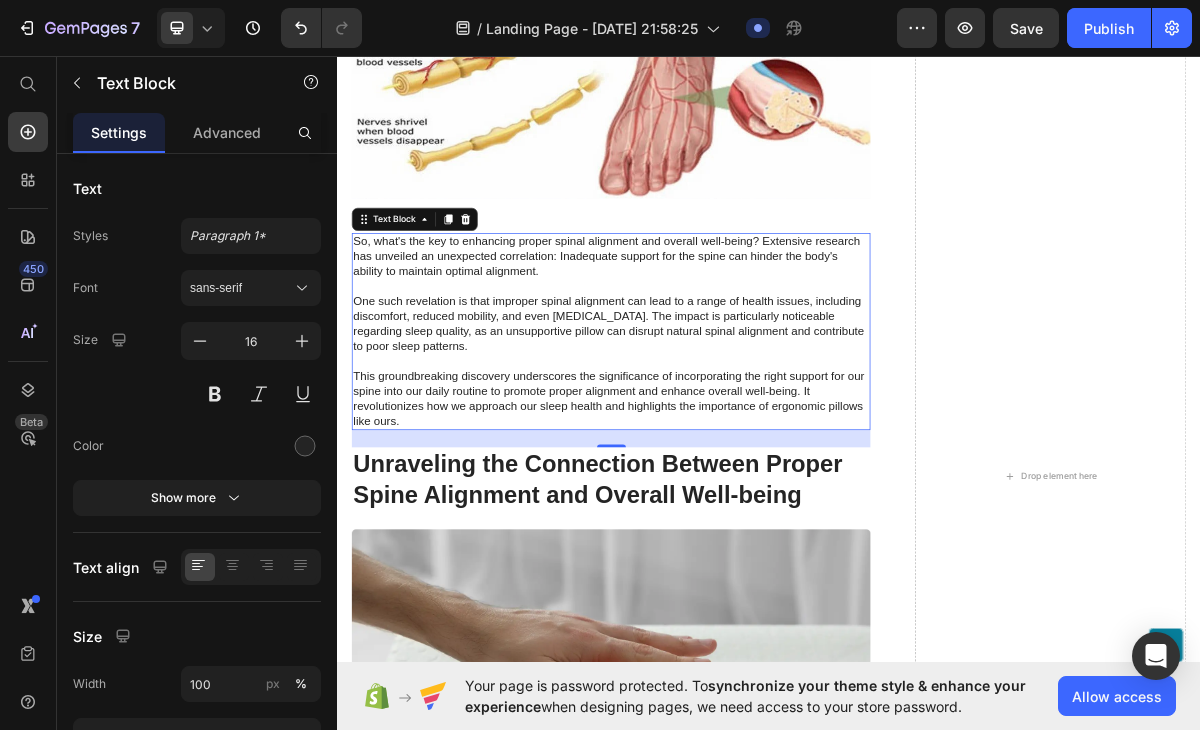 click on "So, what's the key to enhancing proper spinal alignment and overall well-being? Extensive research has unveiled an unexpected correlation: Inadequate support for the spine can hinder the body's ability to maintain optimal alignment.  One such revelation is that improper spinal alignment can lead to a range of health issues, including discomfort, reduced mobility, and even [MEDICAL_DATA]. The impact is particularly noticeable regarding sleep quality, as an unsupportive pillow can disrupt natural spinal alignment and contribute to poor sleep patterns.  This groundbreaking discovery underscores the significance of incorporating the right support for our spine into our daily routine to promote proper alignment and enhance overall well-being. It revolutionizes how we approach our sleep health and highlights the importance of ergonomic pillows like ours." at bounding box center [717, 443] 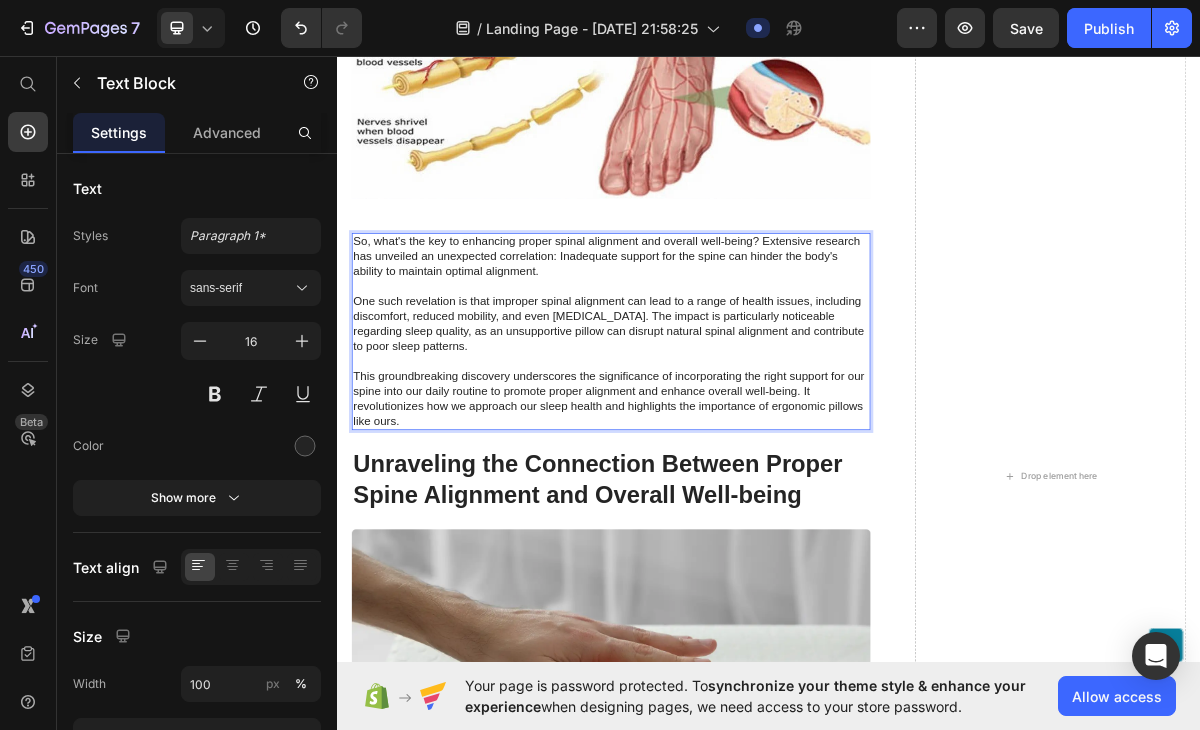 click on "So, what's the key to enhancing proper spinal alignment and overall well-being? Extensive research has unveiled an unexpected correlation: Inadequate support for the spine can hinder the body's ability to maintain optimal alignment.  One such revelation is that improper spinal alignment can lead to a range of health issues, including discomfort, reduced mobility, and even [MEDICAL_DATA]. The impact is particularly noticeable regarding sleep quality, as an unsupportive pillow can disrupt natural spinal alignment and contribute to poor sleep patterns.  This groundbreaking discovery underscores the significance of incorporating the right support for our spine into our daily routine to promote proper alignment and enhance overall well-being. It revolutionizes how we approach our sleep health and highlights the importance of ergonomic pillows like ours." at bounding box center [717, 443] 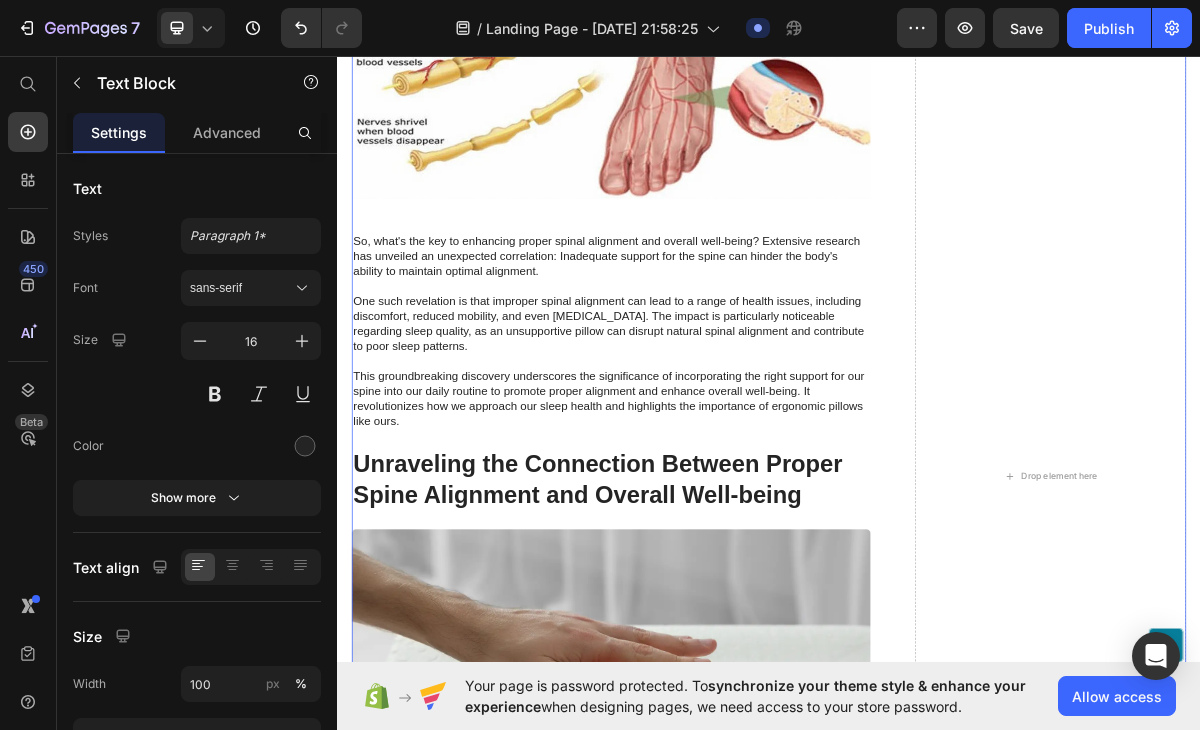 click on "„Die Nerven in Ihren Füßen ersticken – und sterben [PERSON_NAME].“ Heading Image Row Tatsächlich brauchen die Nervenzellen in unseren Füßen – wie alle Zellen im Körper – eine kontinuierliche Versorgung mit Sauerstoff, um richtig zu funktionieren. Dieser Sauerstoff gelangt über die Lunge in den Körper, wird vom Herzen aufgenommen und über den Blutkreislauf in alle Körperregionen transportiert. Dieses System funktioniert einwandfrei – bis wir älter werden. Denn mit dem Alter sinkt der Wasseranteil im Körper, was zu weniger Flüssigkeit im Blutkreislauf und damit zu einem geringeren Blutvolumen führt. Und [PERSON_NAME] Blut im Körper zirkuliert, desto schwerer fällt es dem Herzen, alle Zellen ausreichend mit Sauerstoff zu versorgen. Noch [PERSON_NAME] wird es, wenn man Diabetiker ist. Denn ein zu hoher Blutzuckerspiegel verringert die Elastizität der Blutgefäße und lässt sie sich verengen – was den Blutfluss zusätzlich behindert. Text Block Image Row ⁠⁠⁠⁠⁠⁠⁠ Text Block Image" at bounding box center (733, 644) 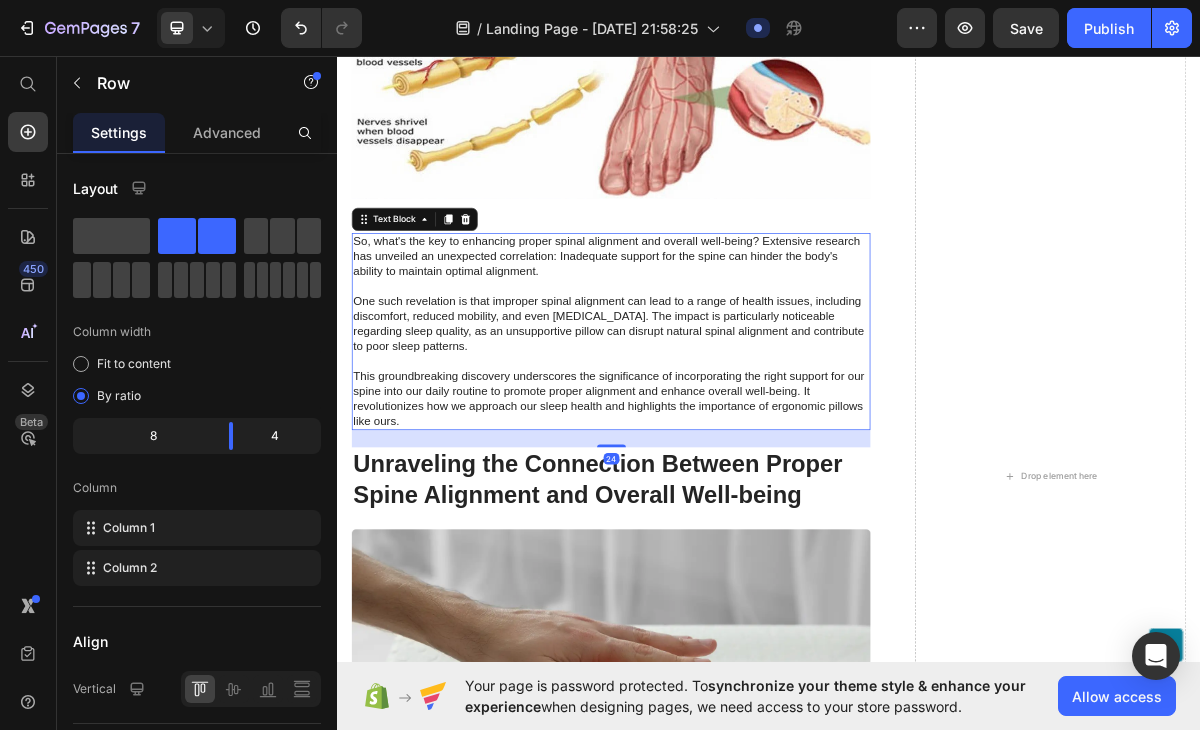 click on "So, what's the key to enhancing proper spinal alignment and overall well-being? Extensive research has unveiled an unexpected correlation: Inadequate support for the spine can hinder the body's ability to maintain optimal alignment.  ⁠⁠⁠⁠⁠⁠⁠ One such revelation is that improper spinal alignment can lead to a range of health issues, including discomfort, reduced mobility, and even [MEDICAL_DATA]. The impact is particularly noticeable regarding sleep quality, as an unsupportive pillow can disrupt natural spinal alignment and contribute to poor sleep patterns.  This groundbreaking discovery underscores the significance of incorporating the right support for our spine into our daily routine to promote proper alignment and enhance overall well-being. It revolutionizes how we approach our sleep health and highlights the importance of ergonomic pillows like ours." at bounding box center [717, 443] 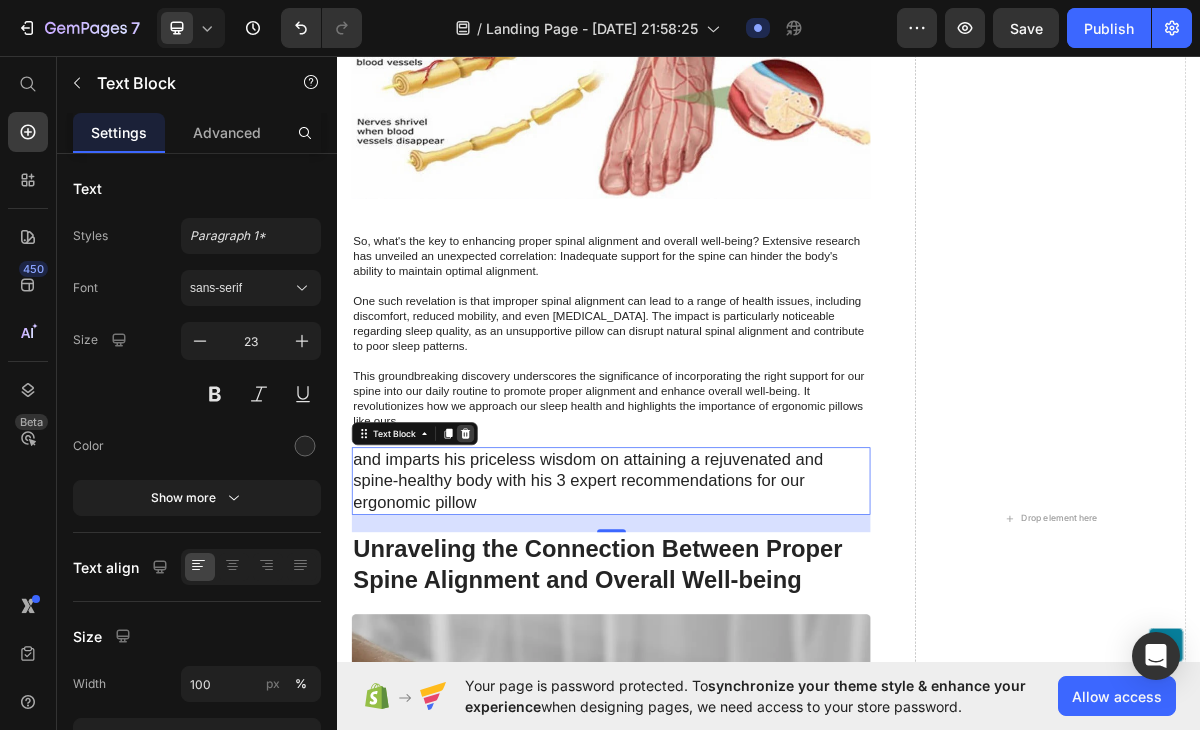 click 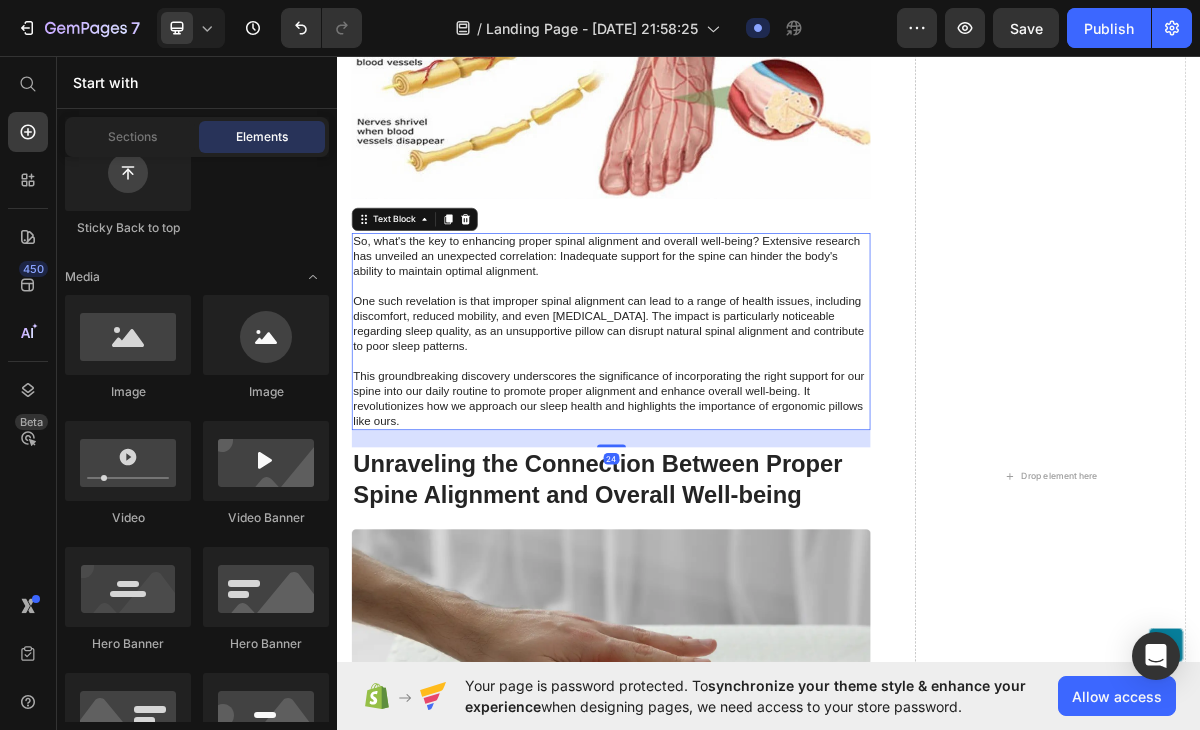 click on "So, what's the key to enhancing proper spinal alignment and overall well-being? Extensive research has unveiled an unexpected correlation: Inadequate support for the spine can hinder the body's ability to maintain optimal alignment.  ⁠⁠⁠⁠⁠⁠⁠ One such revelation is that improper spinal alignment can lead to a range of health issues, including discomfort, reduced mobility, and even [MEDICAL_DATA]. The impact is particularly noticeable regarding sleep quality, as an unsupportive pillow can disrupt natural spinal alignment and contribute to poor sleep patterns.  This groundbreaking discovery underscores the significance of incorporating the right support for our spine into our daily routine to promote proper alignment and enhance overall well-being. It revolutionizes how we approach our sleep health and highlights the importance of ergonomic pillows like ours." at bounding box center (717, 443) 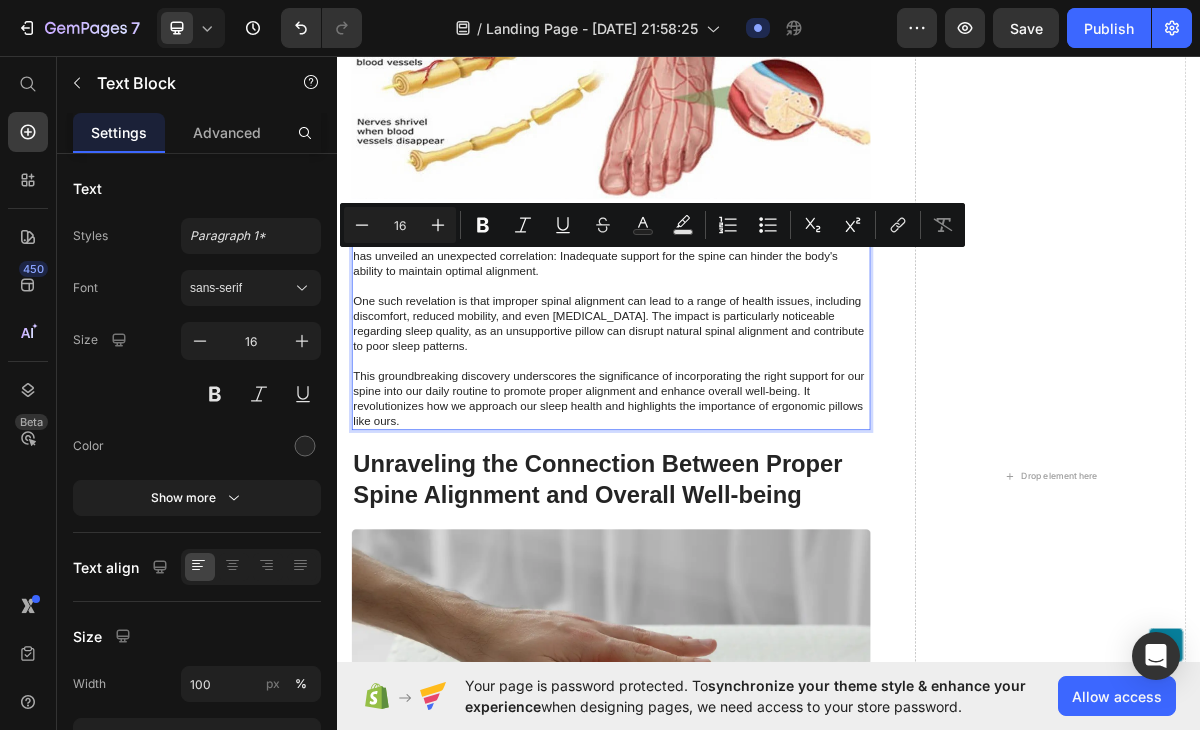 click on "So, what's the key to enhancing proper spinal alignment and overall well-being? Extensive research has unveiled an unexpected correlation: Inadequate support for the spine can hinder the body's ability to maintain optimal alignment.  One such revelation is that improper spinal alignment can lead to a range of health issues, including discomfort, reduced mobility, and even [MEDICAL_DATA]. The impact is particularly noticeable regarding sleep quality, as an unsupportive pillow can disrupt natural spinal alignment and contribute to poor sleep patterns.  This groundbreaking discovery underscores the significance of incorporating the right support for our spine into our daily routine to promote proper alignment and enhance overall well-being. It revolutionizes how we approach our sleep health and highlights the importance of ergonomic pillows like ours." at bounding box center (717, 443) 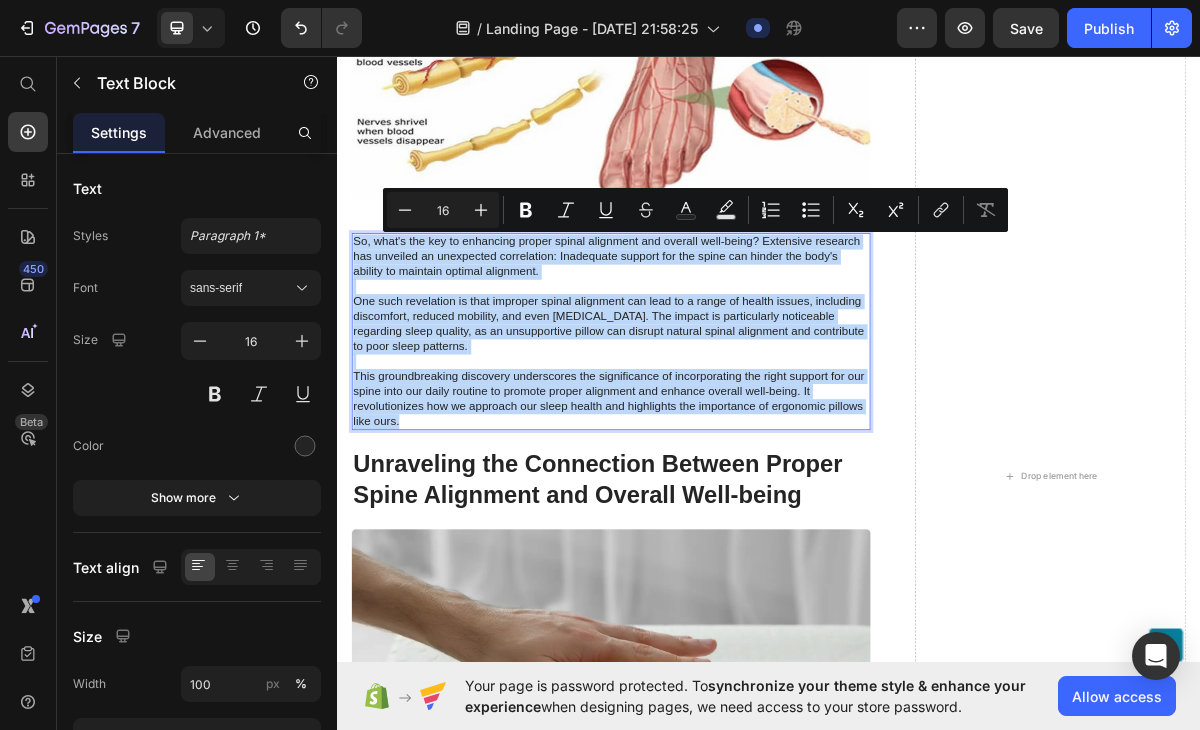 drag, startPoint x: 363, startPoint y: 317, endPoint x: 795, endPoint y: 570, distance: 500.6326 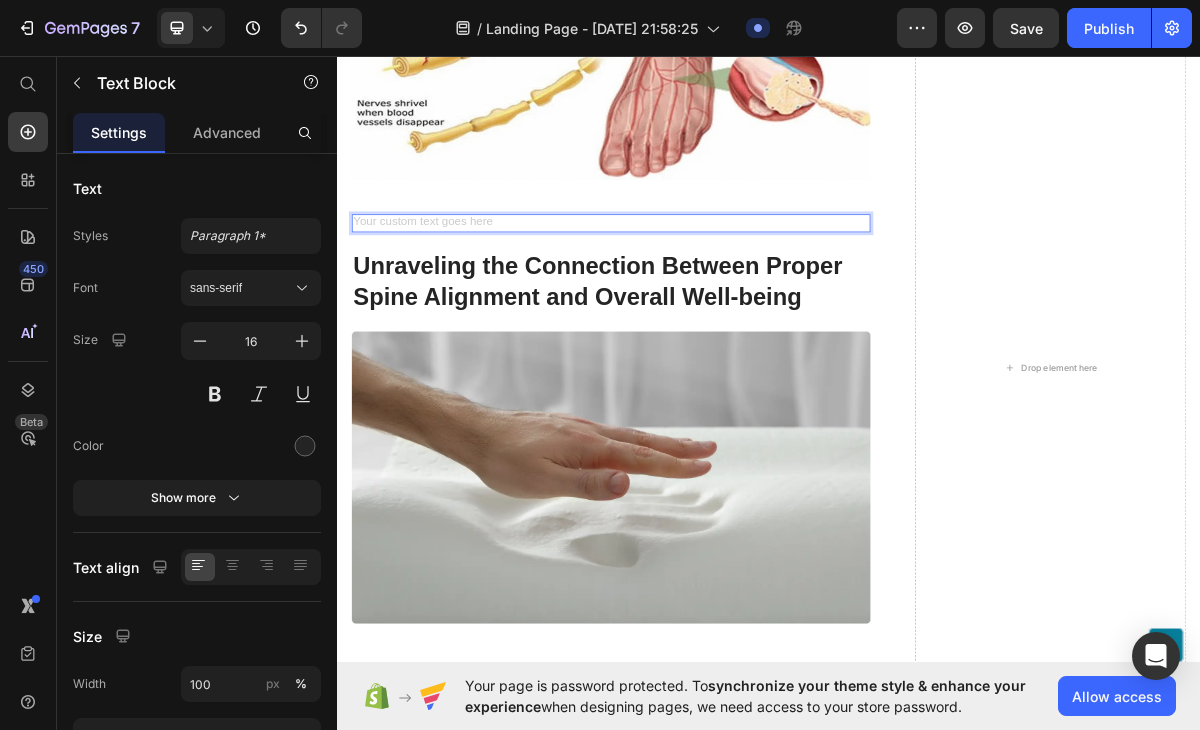 scroll, scrollTop: 3488, scrollLeft: 0, axis: vertical 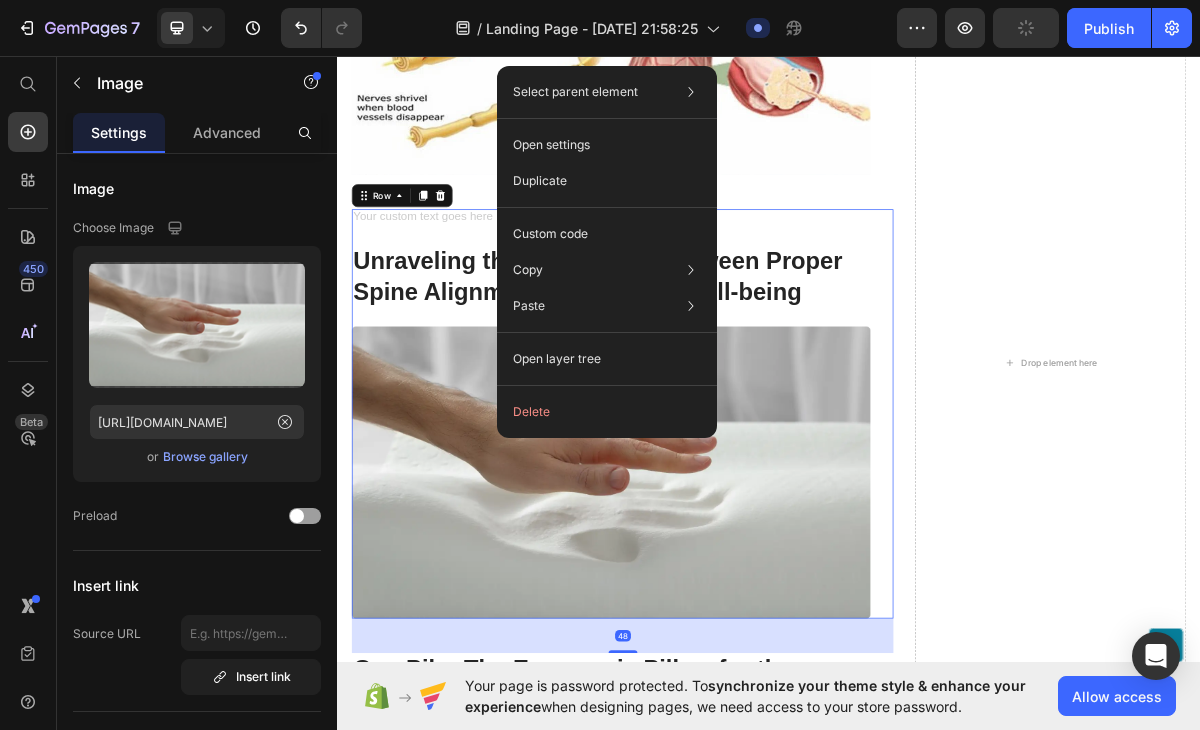 click on "Text Block Unraveling the Connection Between Proper Spine Alignment and Overall Well-being Heading Image" at bounding box center [717, 557] 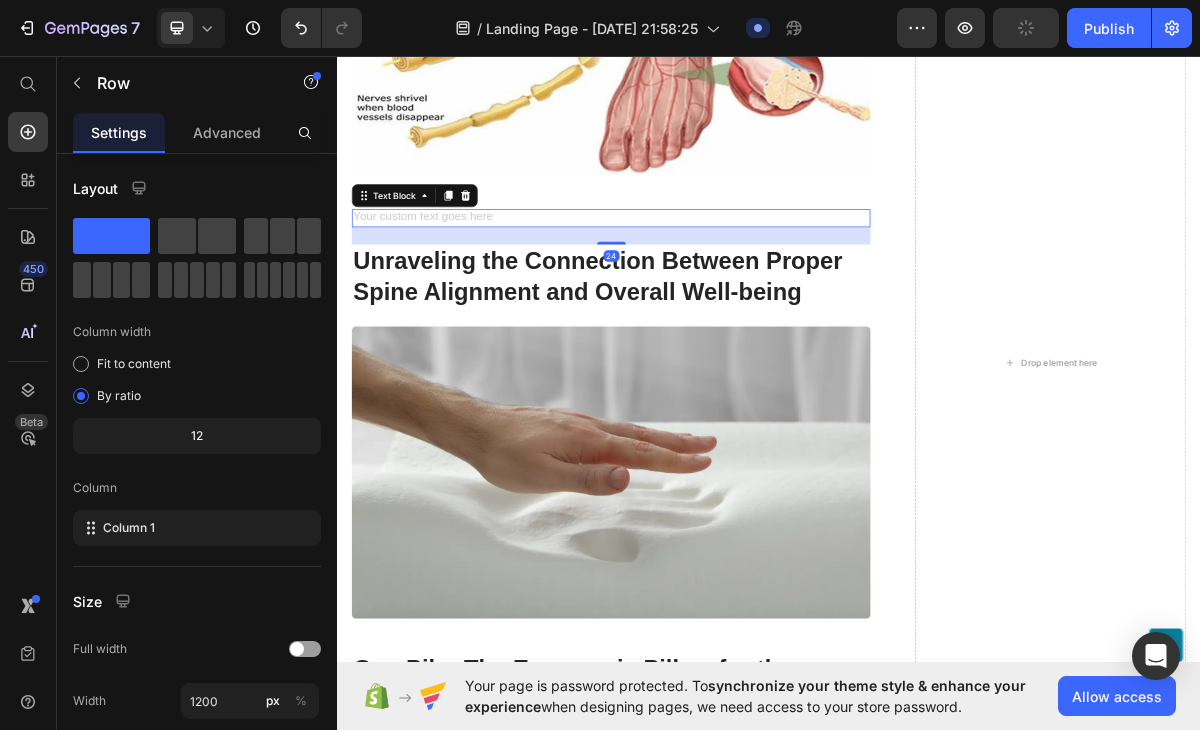 click at bounding box center (717, 285) 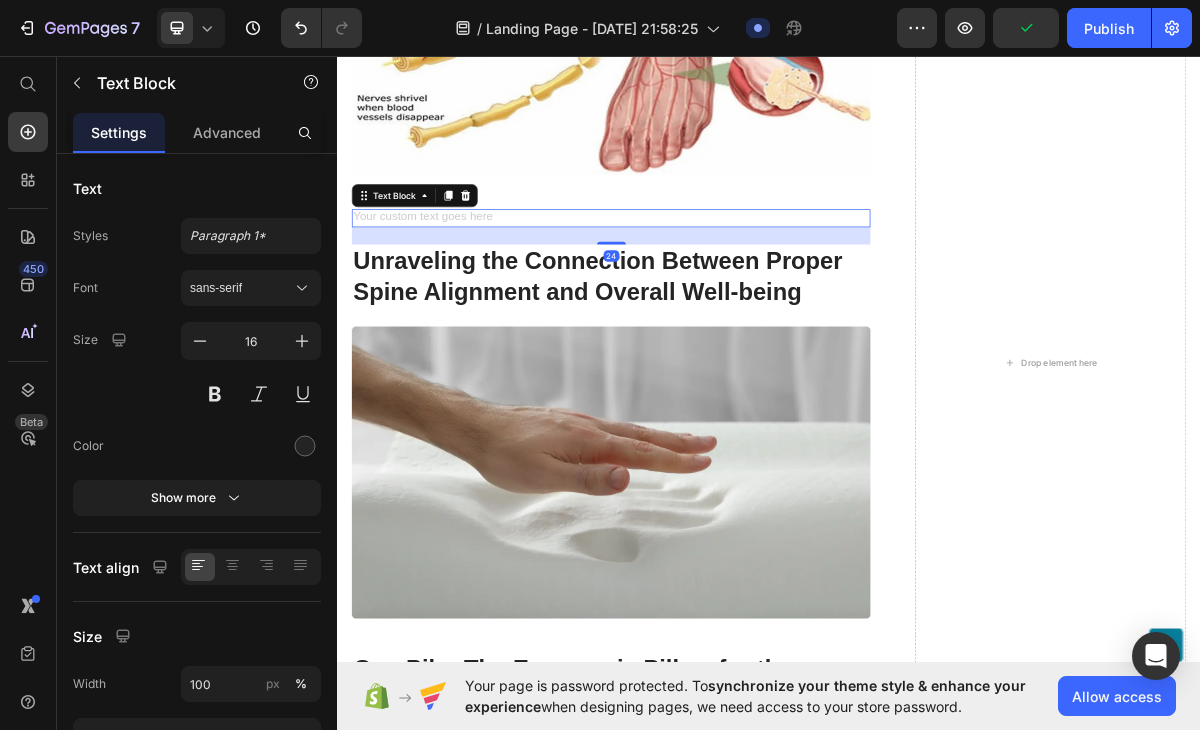 click at bounding box center [717, 285] 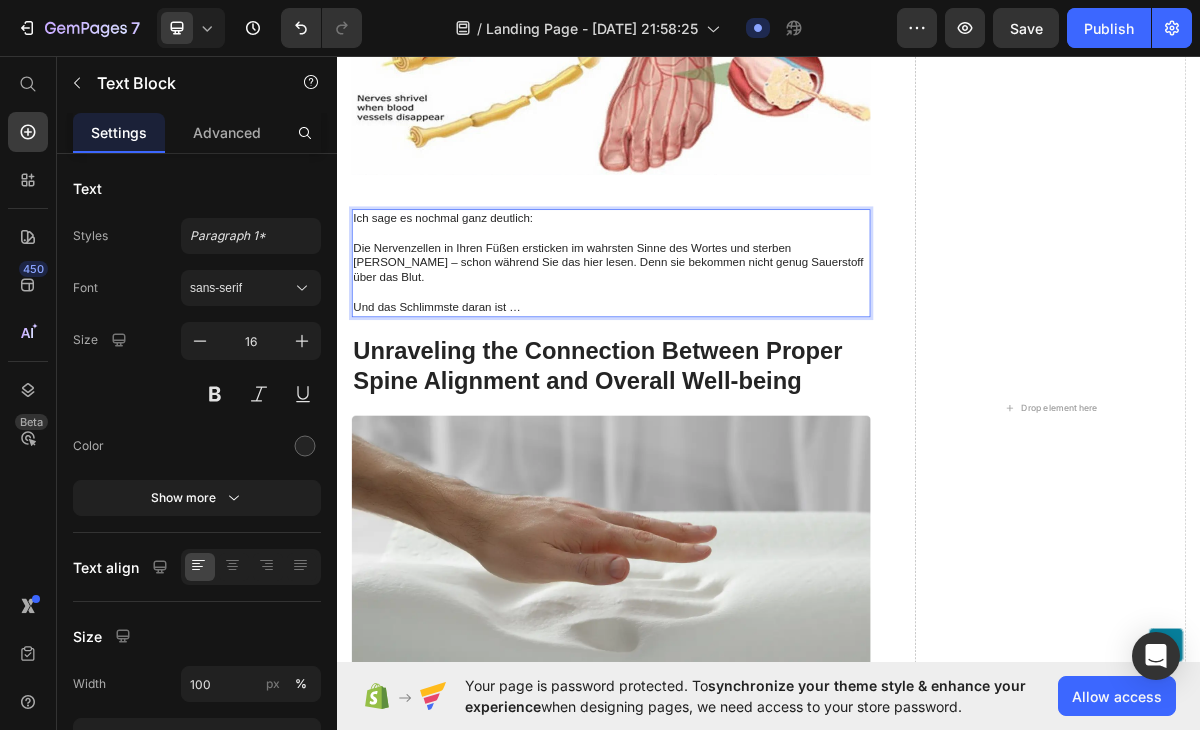 click on "Die Nervenzellen in Ihren Füßen ersticken im wahrsten Sinne des Wortes und sterben [PERSON_NAME] – schon während Sie das hier lesen. Denn sie bekommen nicht genug Sauerstoff über das Blut." at bounding box center (717, 348) 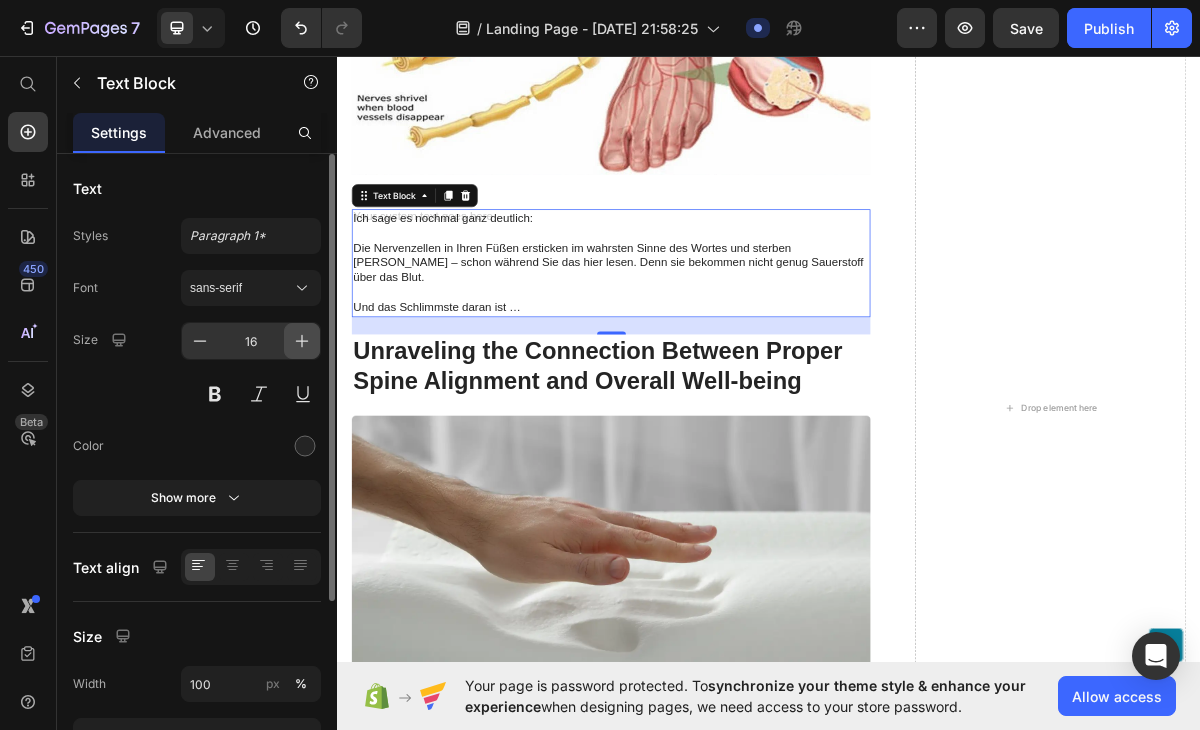 click 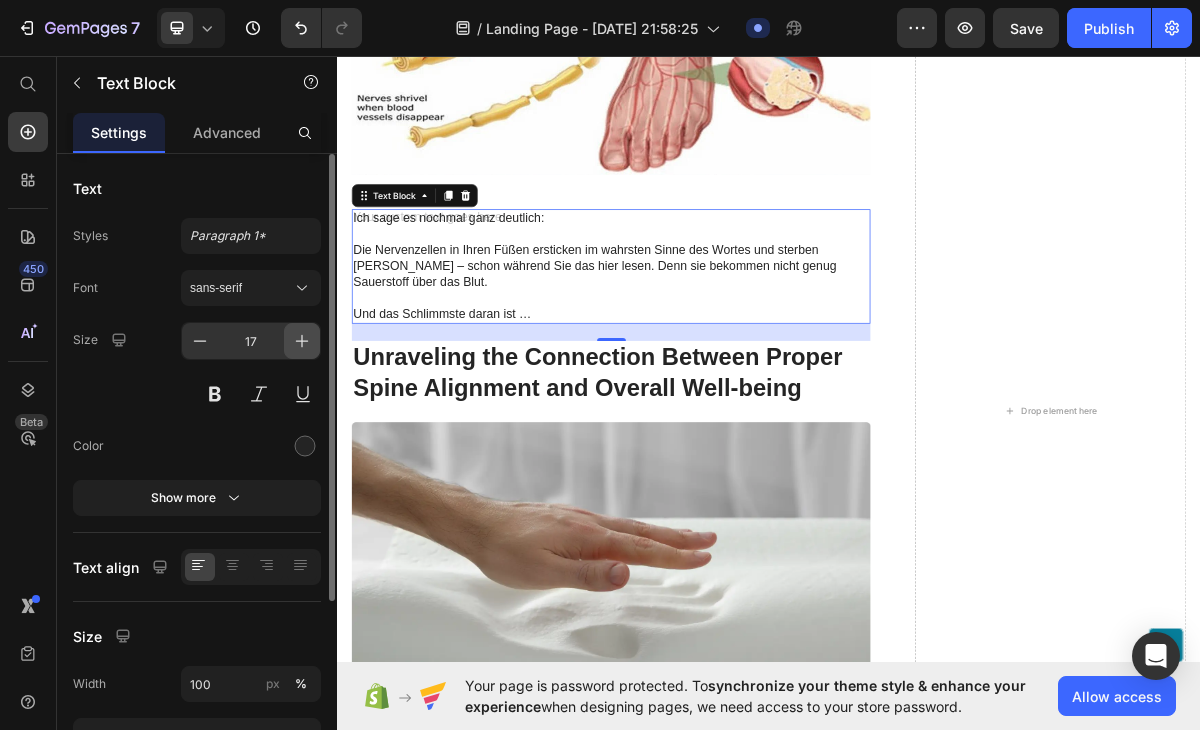 click 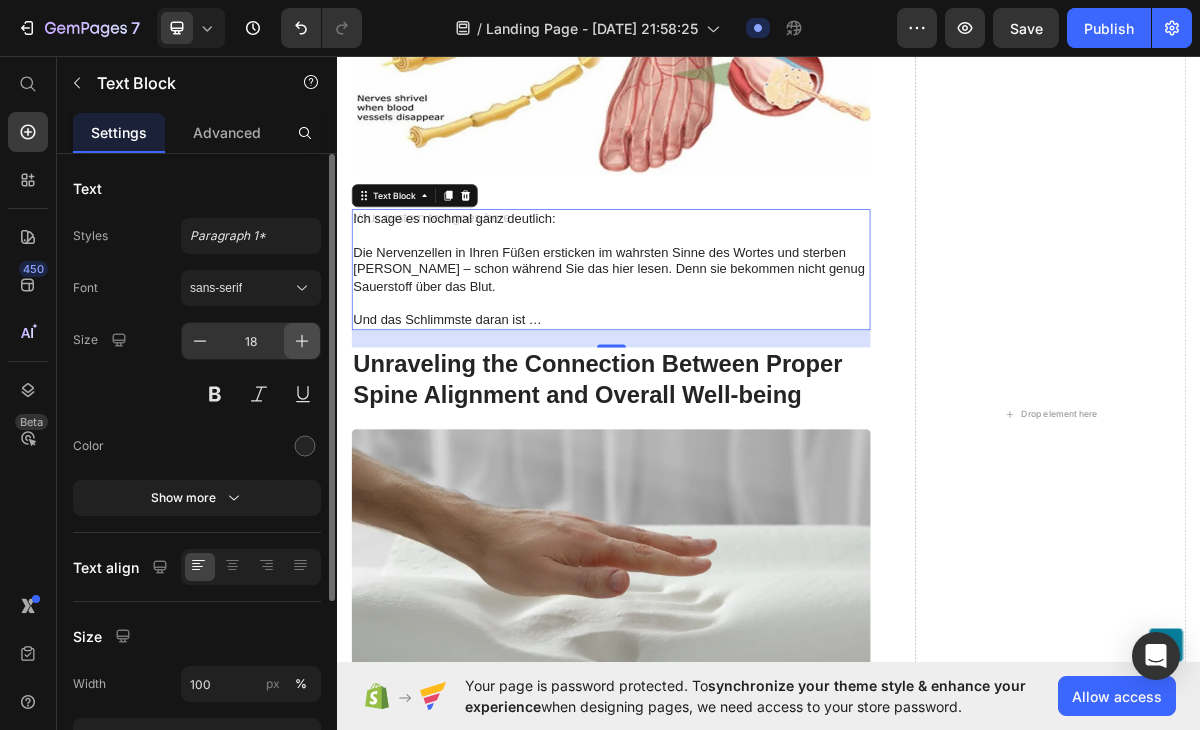 click 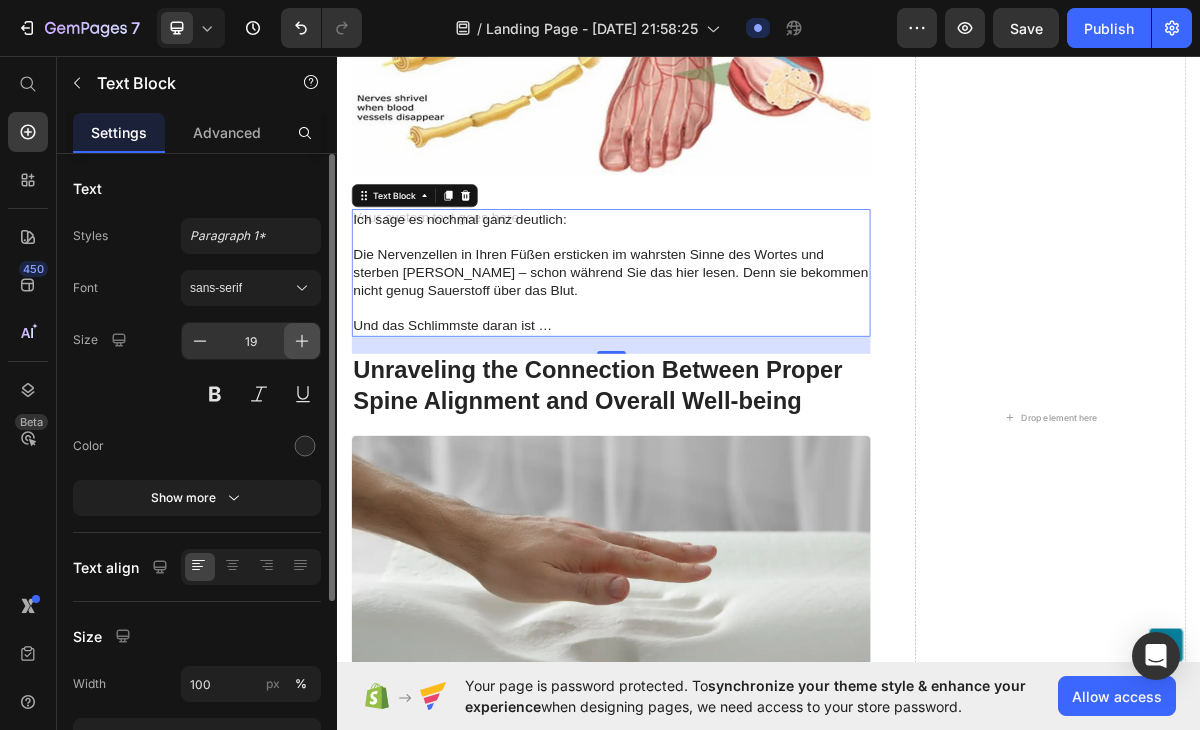 click 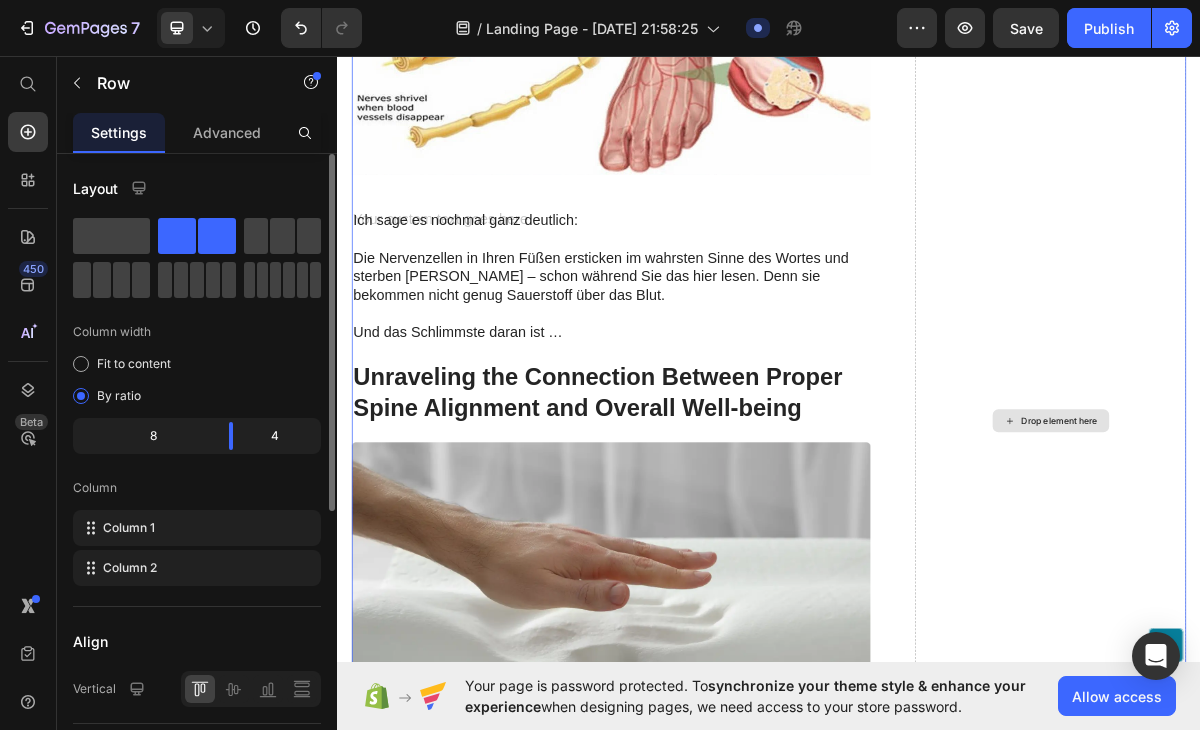 click on "Drop element here" at bounding box center [1328, 567] 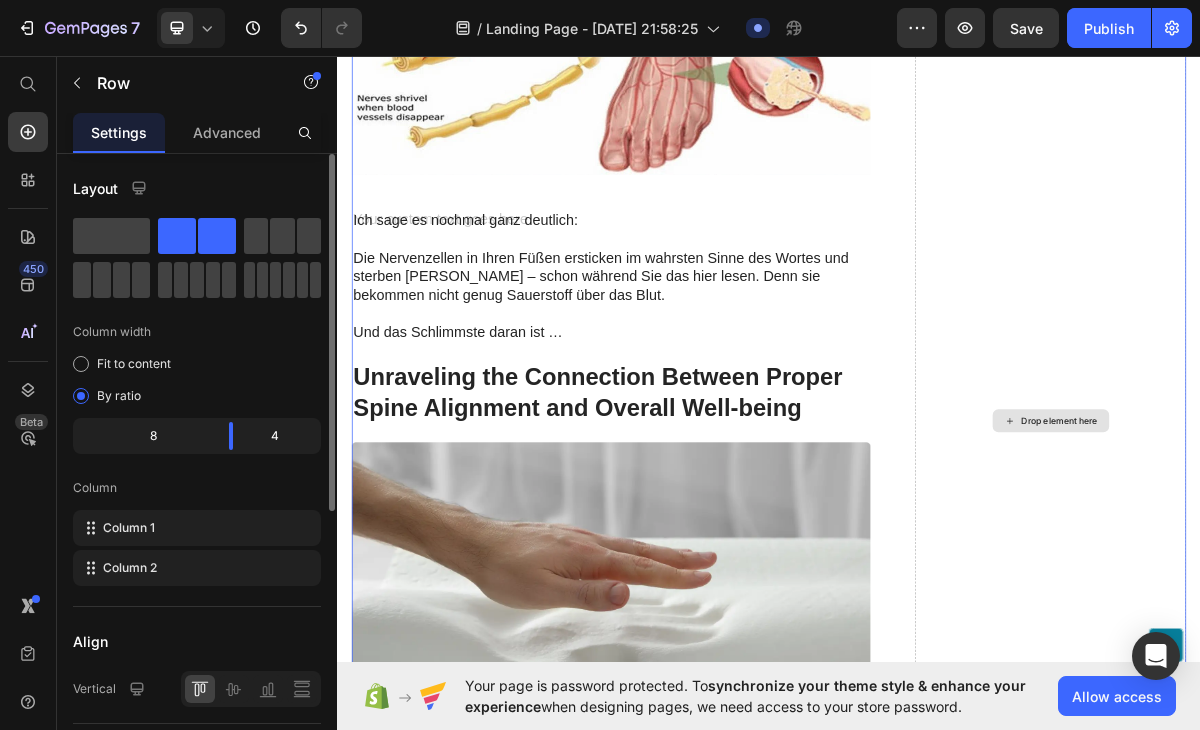 click on "Drop element here" at bounding box center (1328, 567) 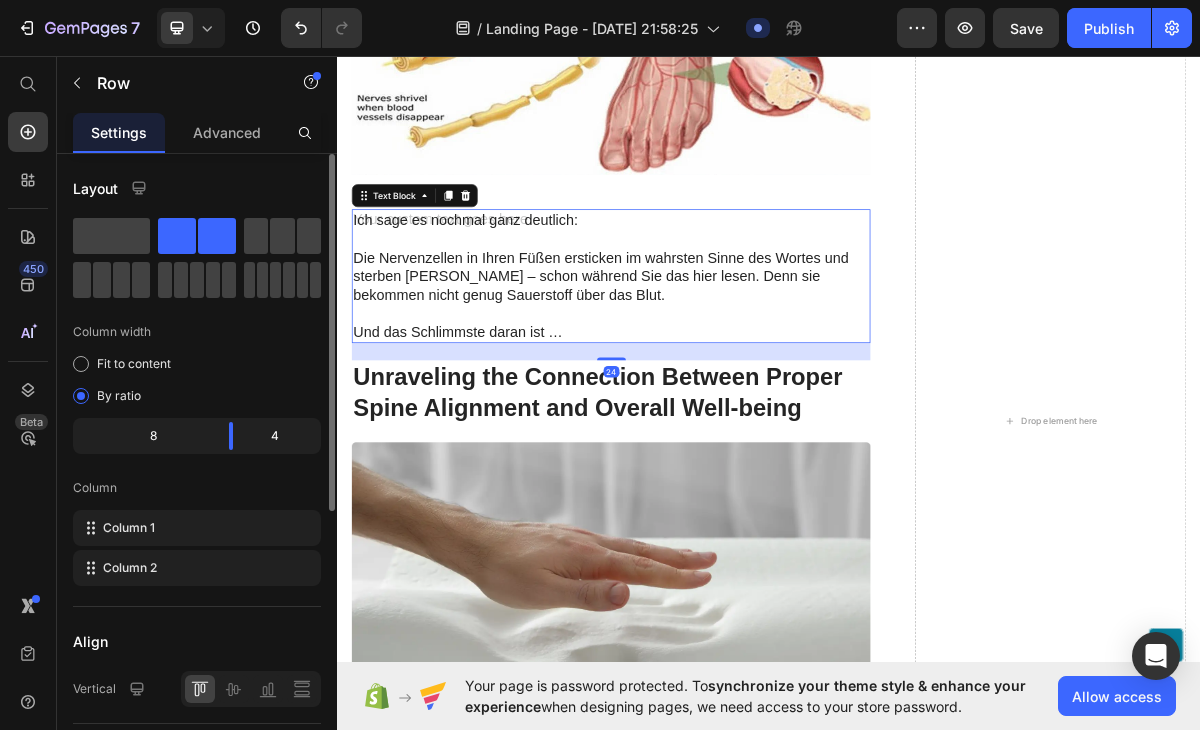 click on "Die Nervenzellen in Ihren Füßen ersticken im wahrsten Sinne des Wortes und sterben [PERSON_NAME] – schon während Sie das hier lesen. Denn sie bekommen nicht genug Sauerstoff über das Blut." at bounding box center (717, 366) 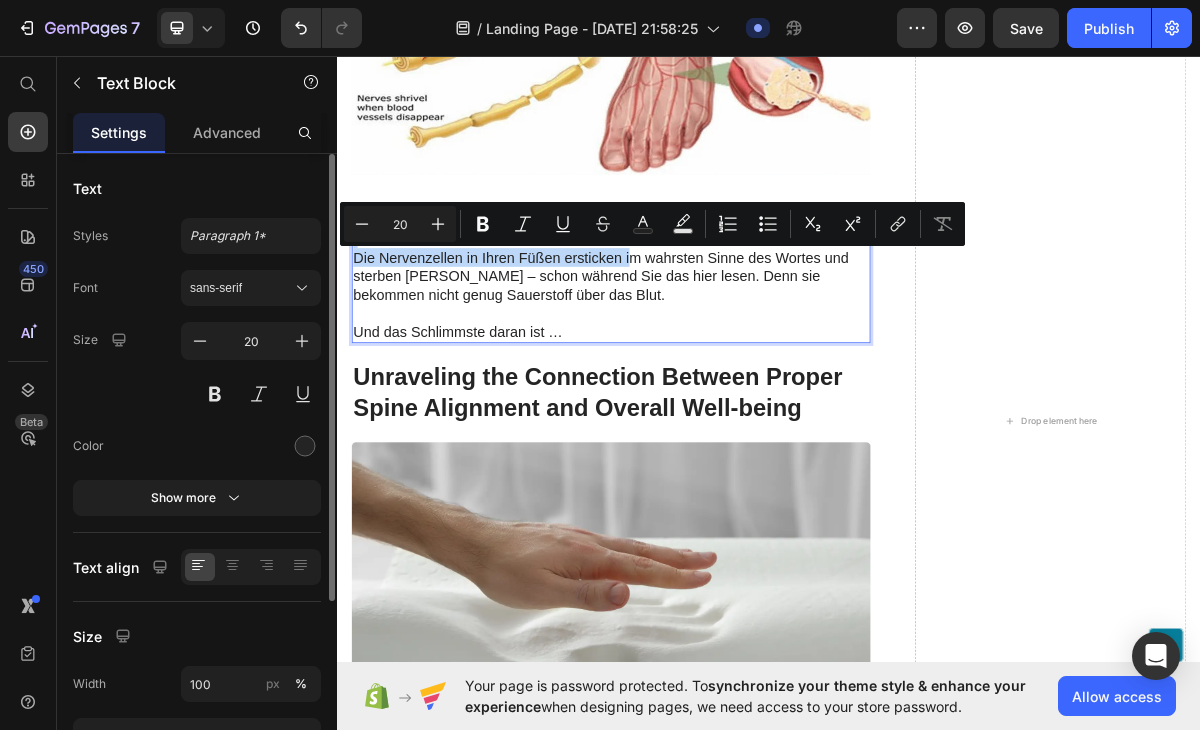 drag, startPoint x: 736, startPoint y: 316, endPoint x: 748, endPoint y: 347, distance: 33.24154 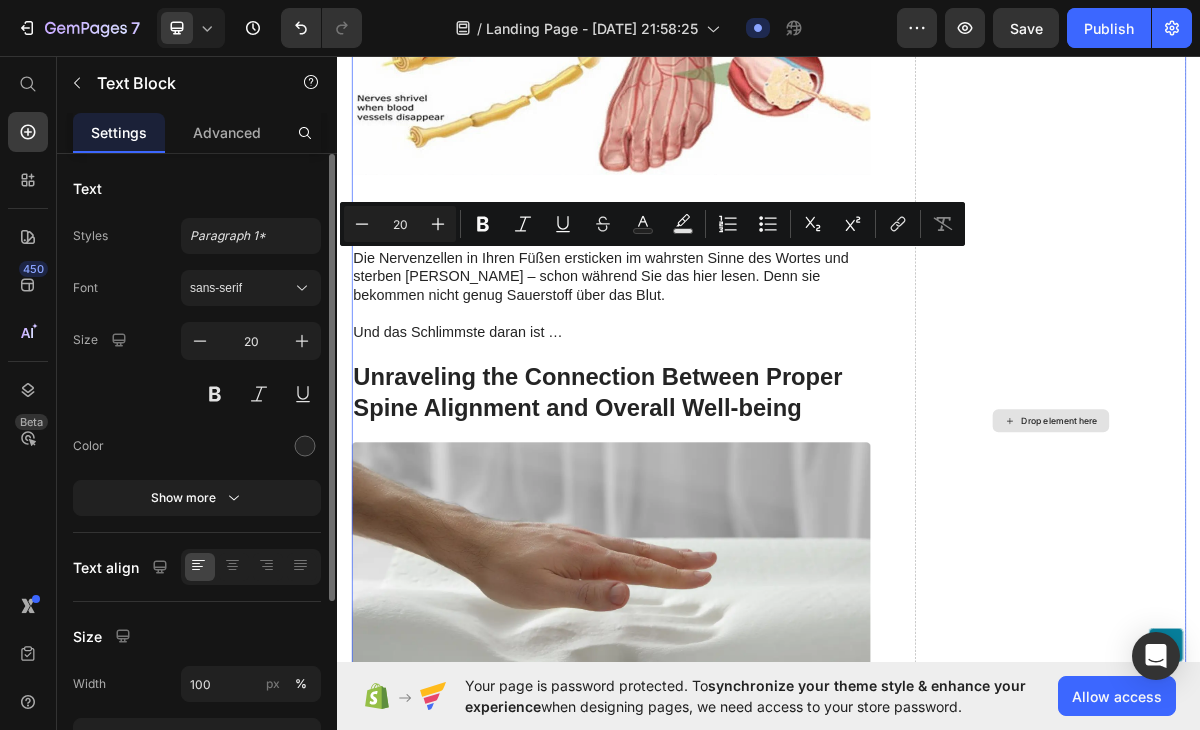 click on "Drop element here" at bounding box center (1328, 567) 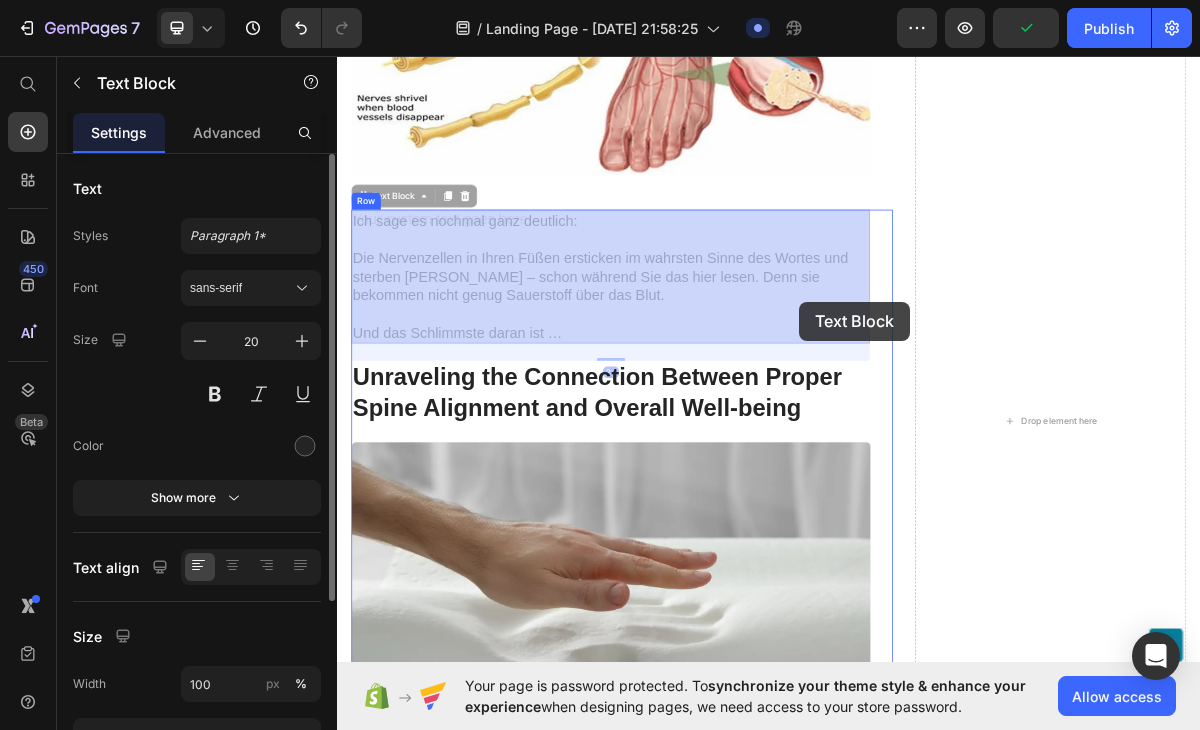 drag, startPoint x: 1010, startPoint y: 307, endPoint x: 980, endPoint y: 401, distance: 98.67117 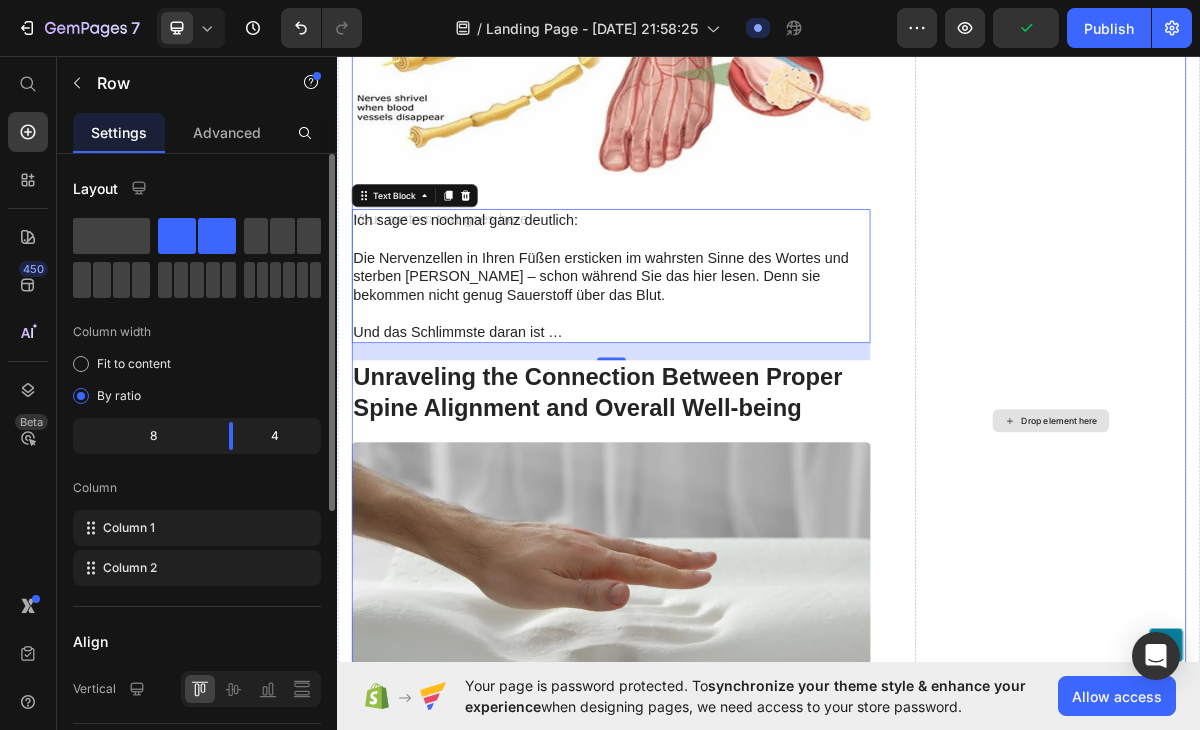 click on "Drop element here" at bounding box center (1328, 567) 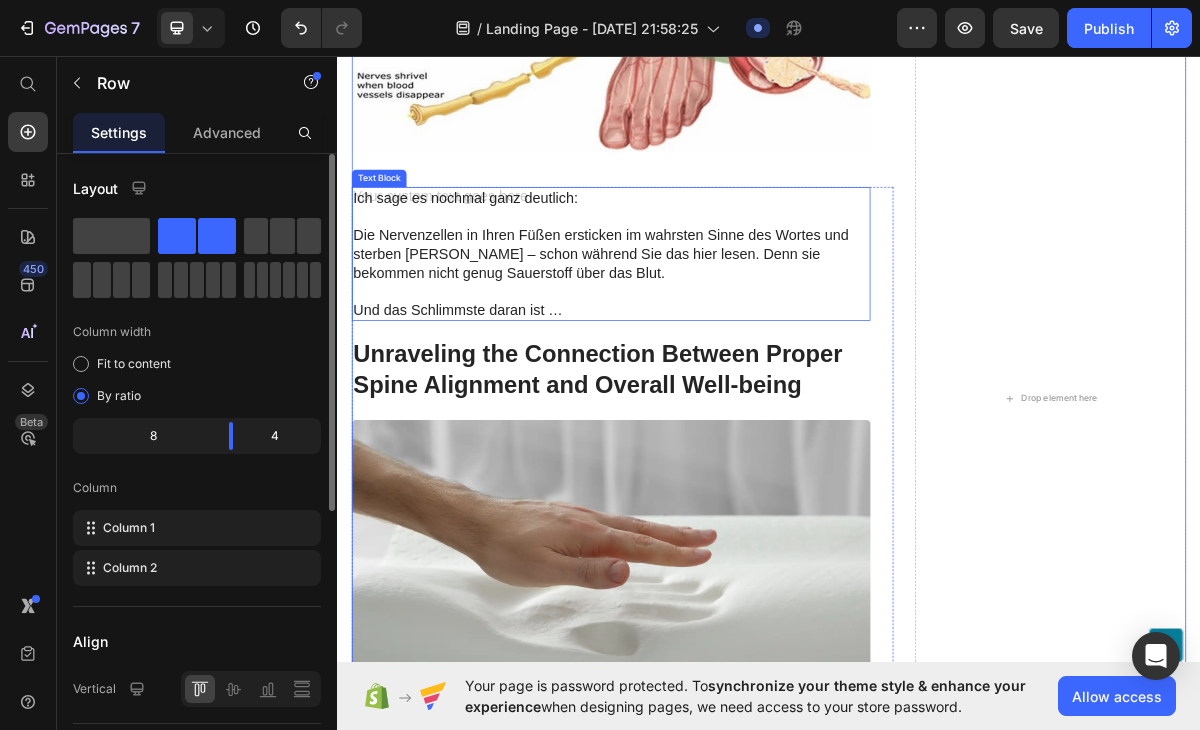 scroll, scrollTop: 3526, scrollLeft: 0, axis: vertical 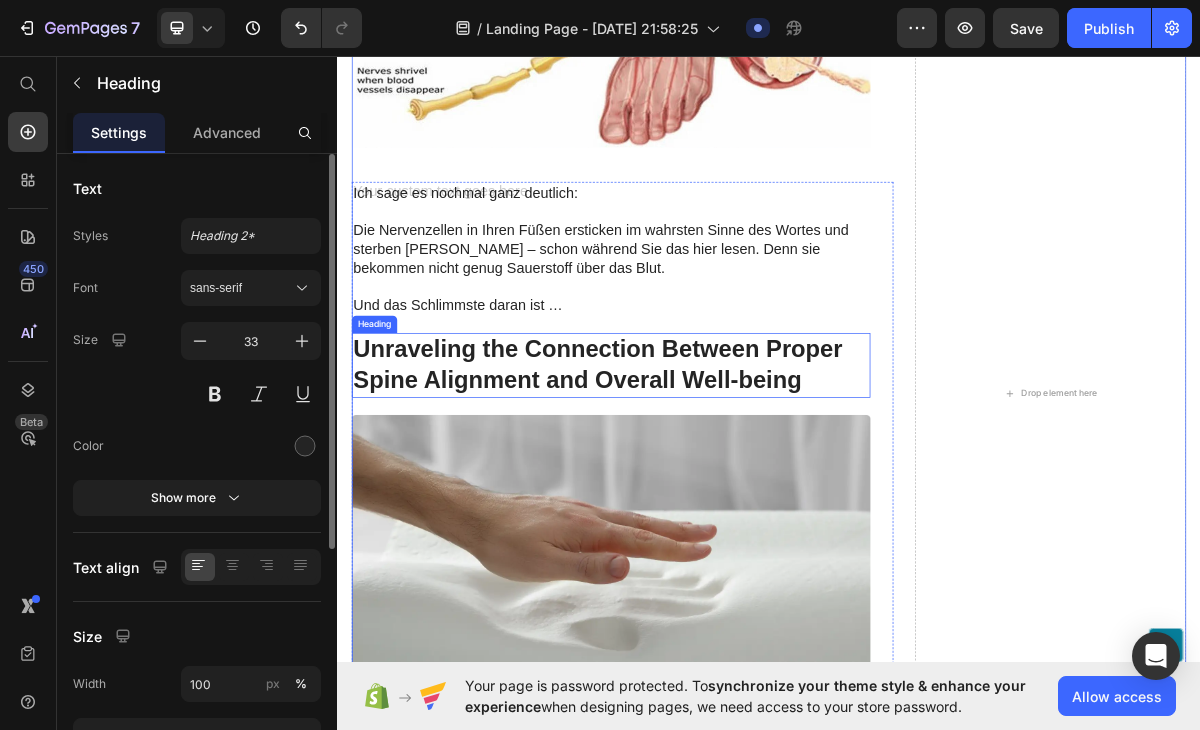 click on "Unraveling the Connection Between Proper Spine Alignment and Overall Well-being" at bounding box center [717, 490] 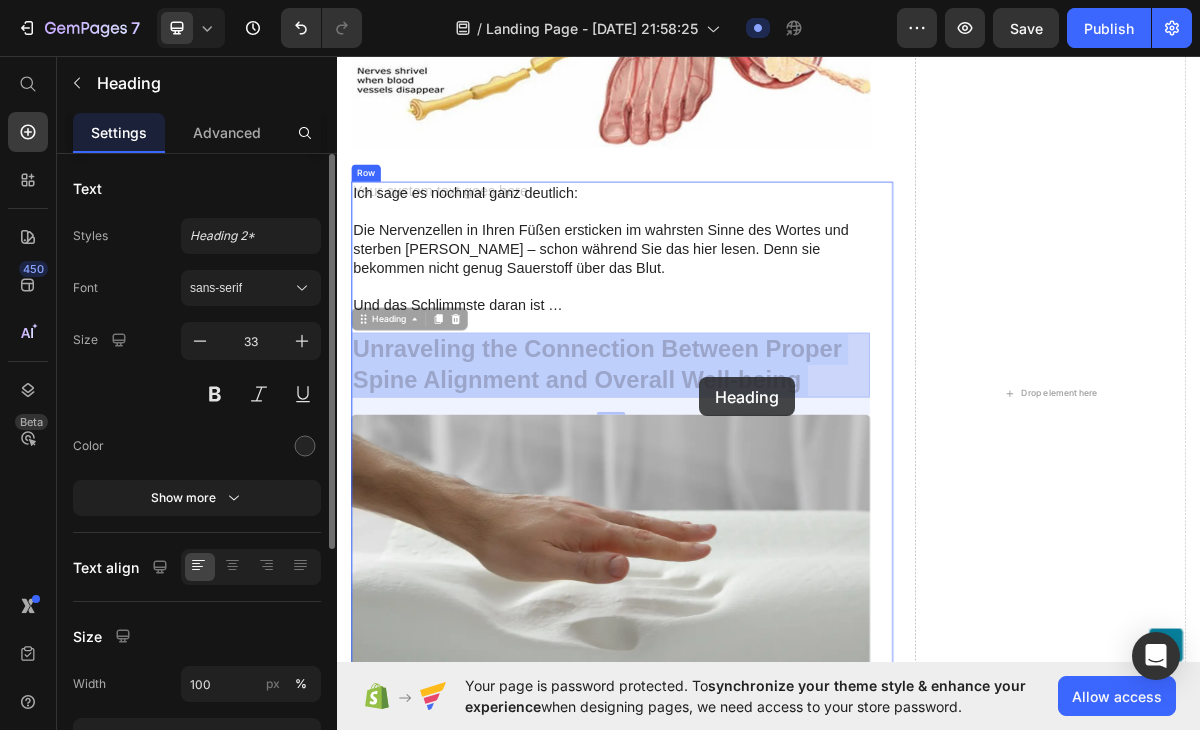 drag, startPoint x: 364, startPoint y: 462, endPoint x: 839, endPoint y: 506, distance: 477.03354 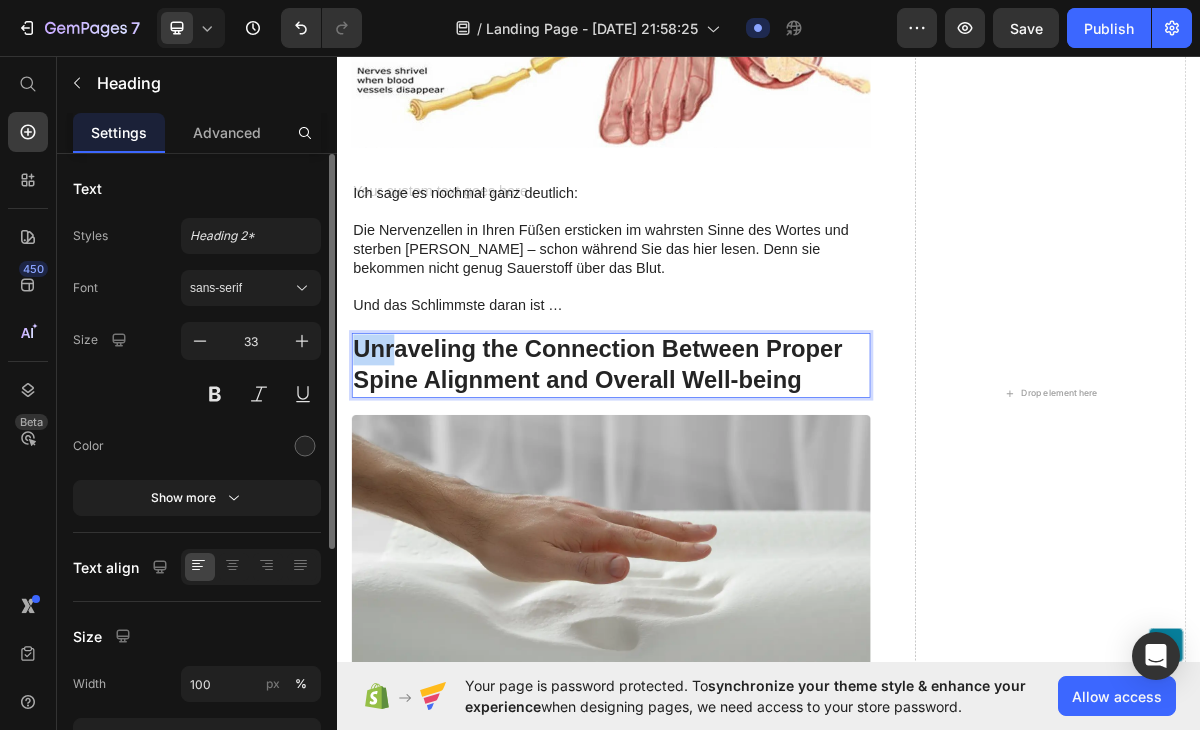 drag, startPoint x: 369, startPoint y: 459, endPoint x: 412, endPoint y: 463, distance: 43.185646 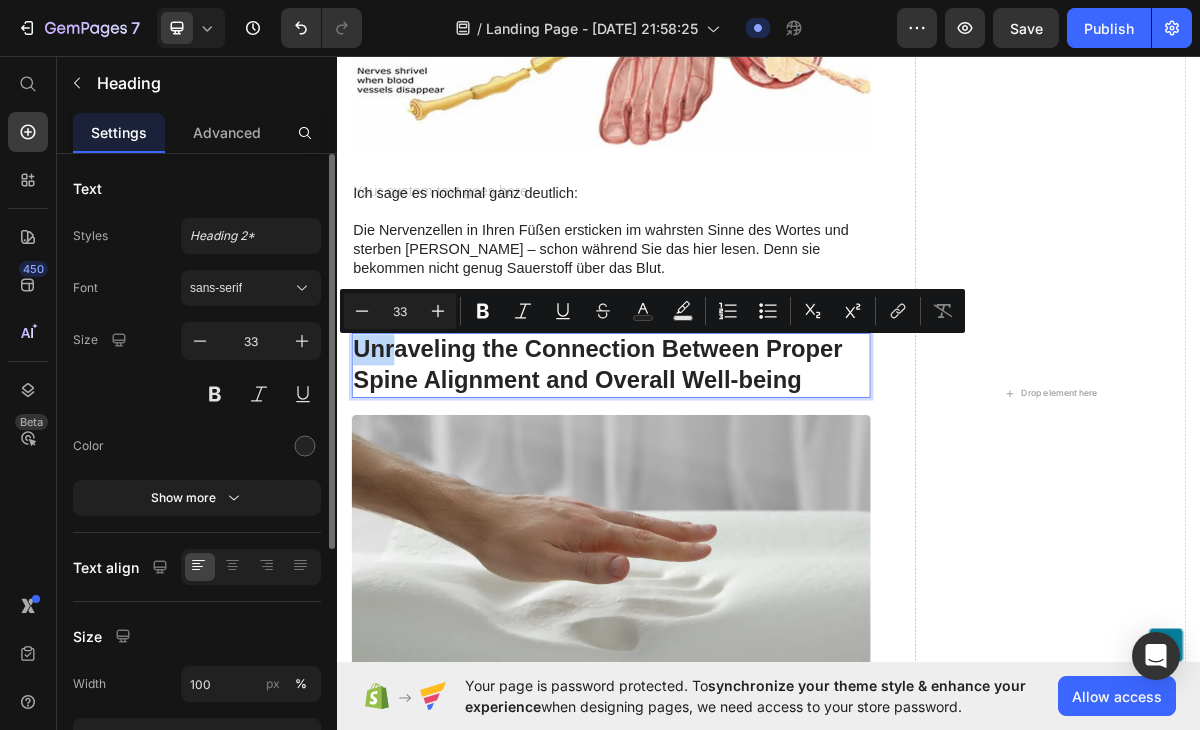 click on "Unraveling the Connection Between Proper Spine Alignment and Overall Well-being" at bounding box center [717, 490] 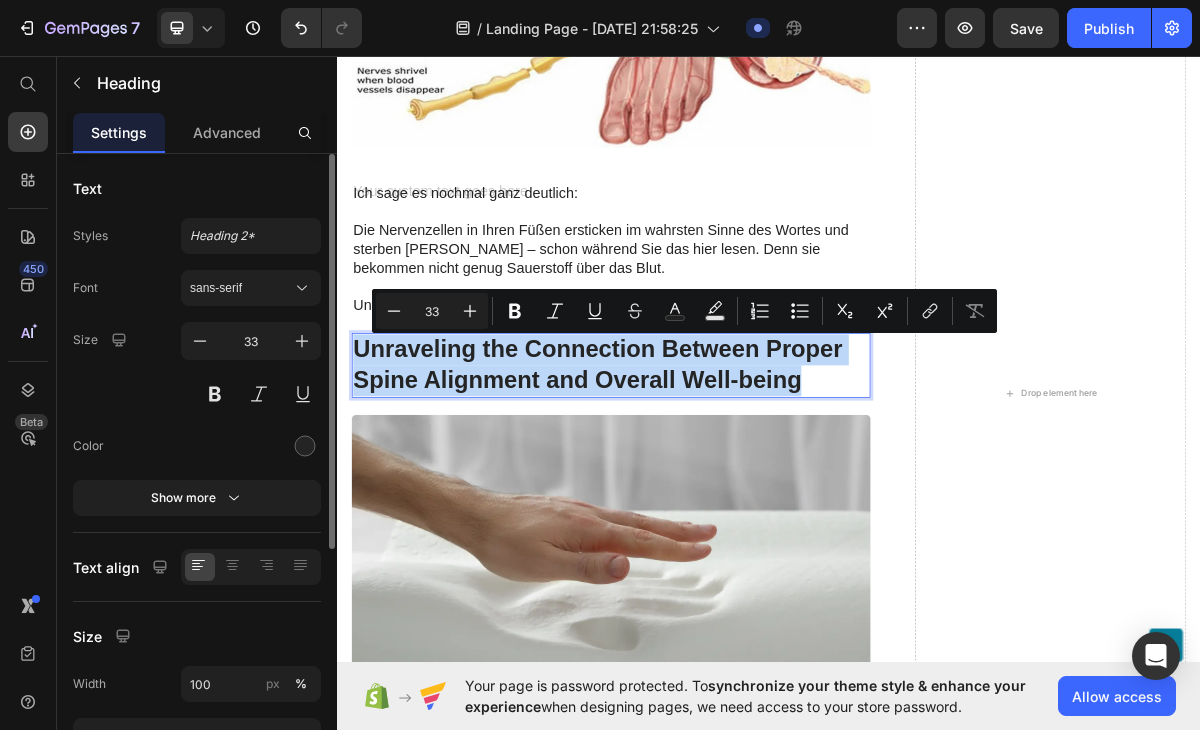 drag, startPoint x: 361, startPoint y: 469, endPoint x: 921, endPoint y: 502, distance: 560.9715 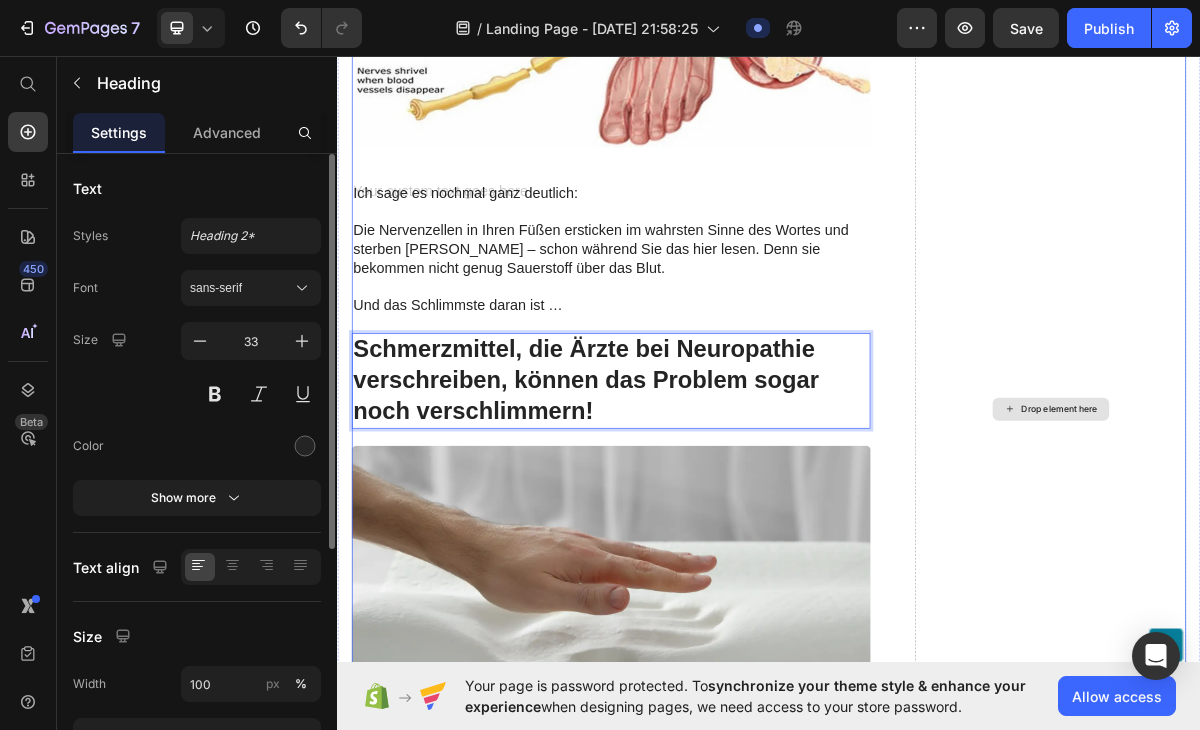 click on "Drop element here" at bounding box center [1328, 551] 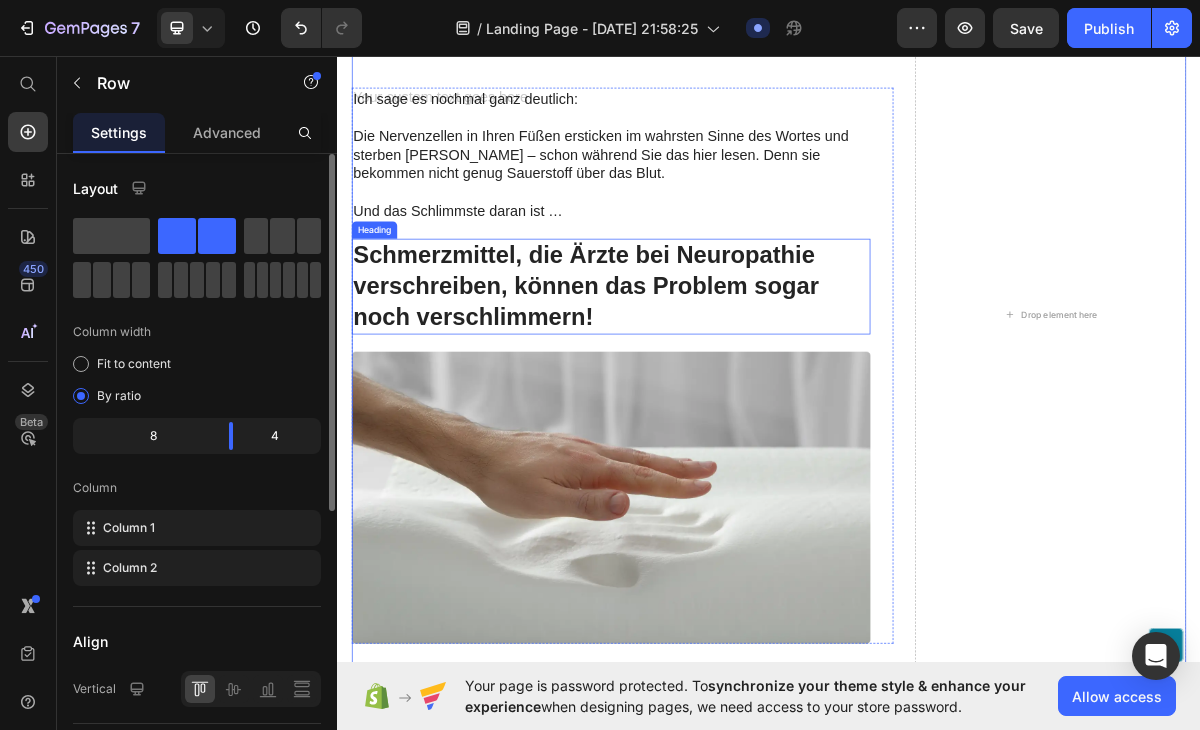 scroll, scrollTop: 3658, scrollLeft: 0, axis: vertical 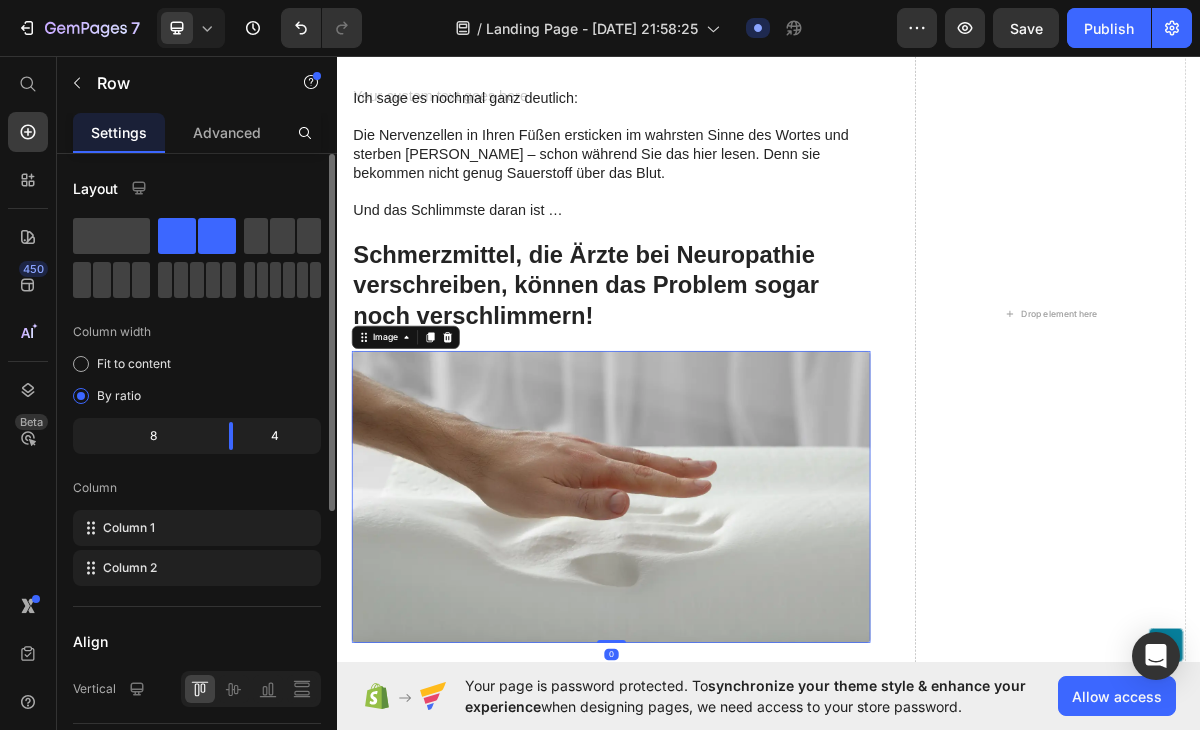click at bounding box center (717, 673) 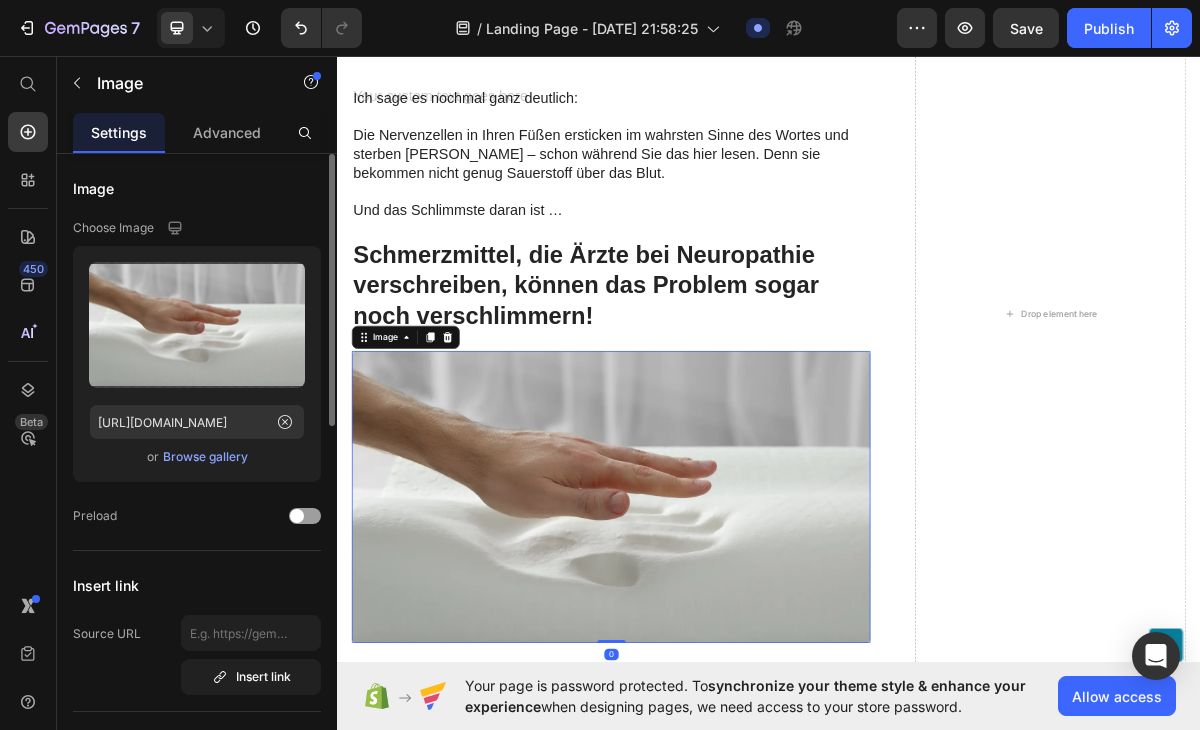 click on "Browse gallery" at bounding box center [205, 457] 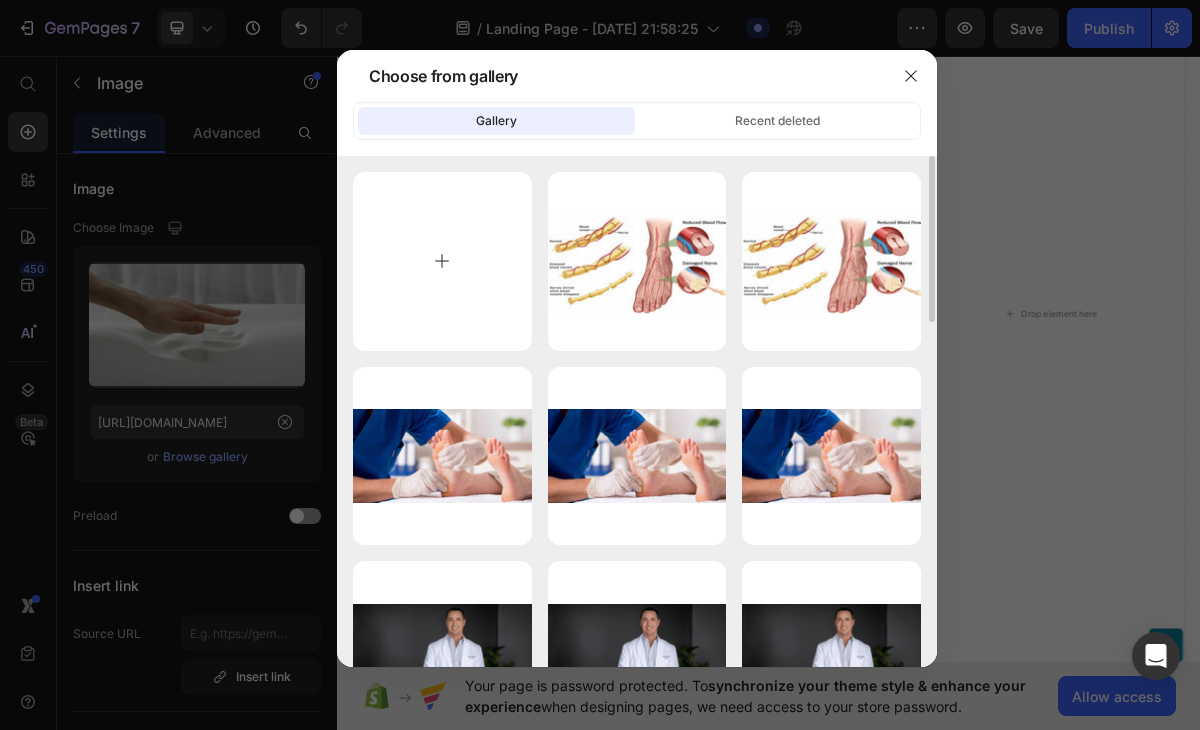 click at bounding box center (442, 261) 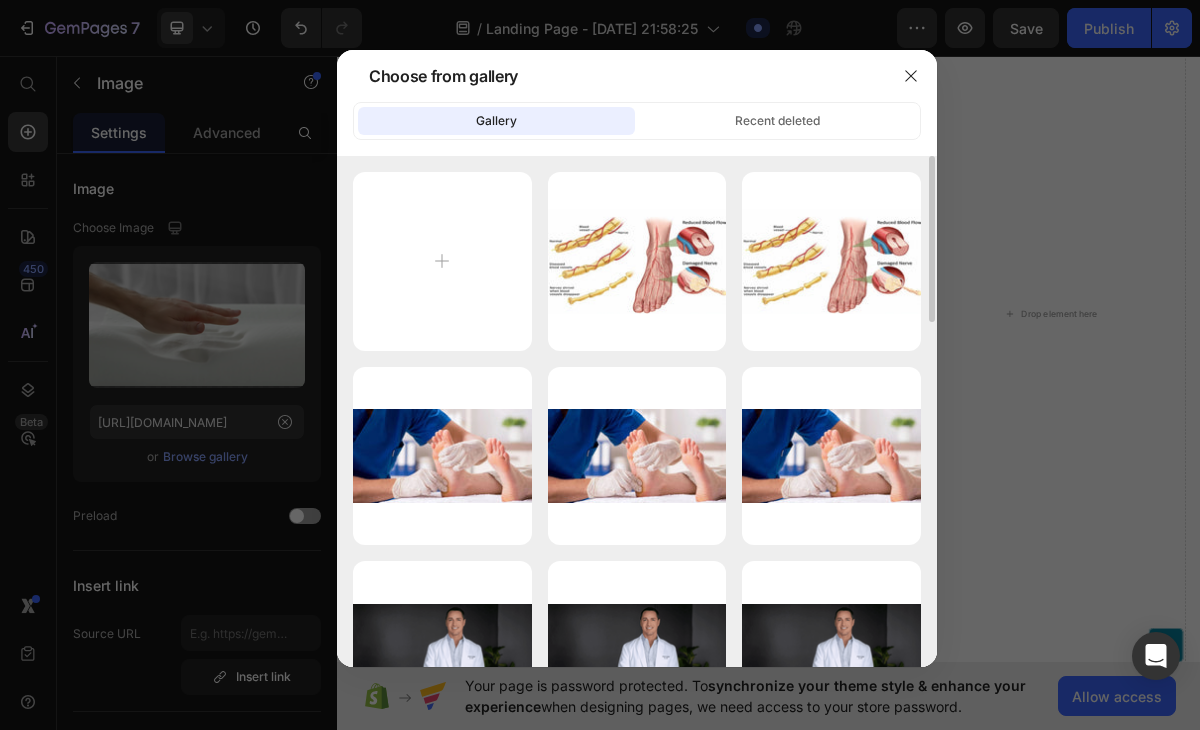 type on "C:\fakepath\imgi_8_1678187547-5.jpg" 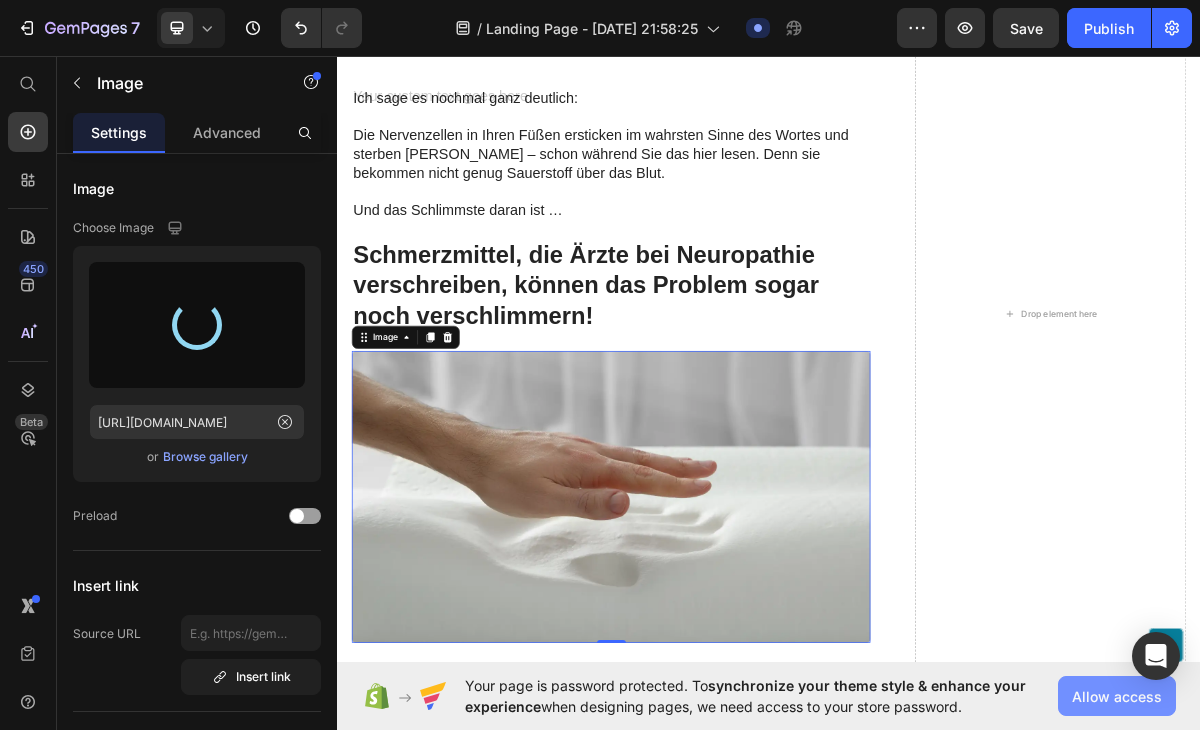 type on "[URL][DOMAIN_NAME]" 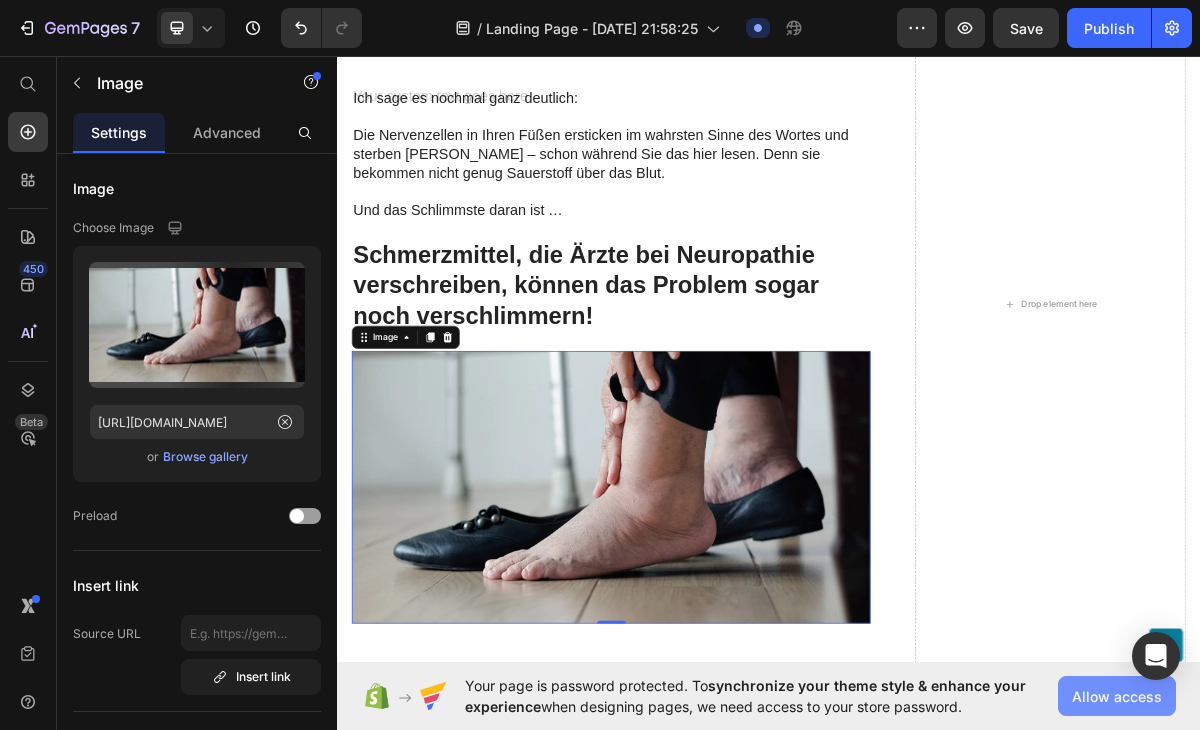 click on "Allow access" 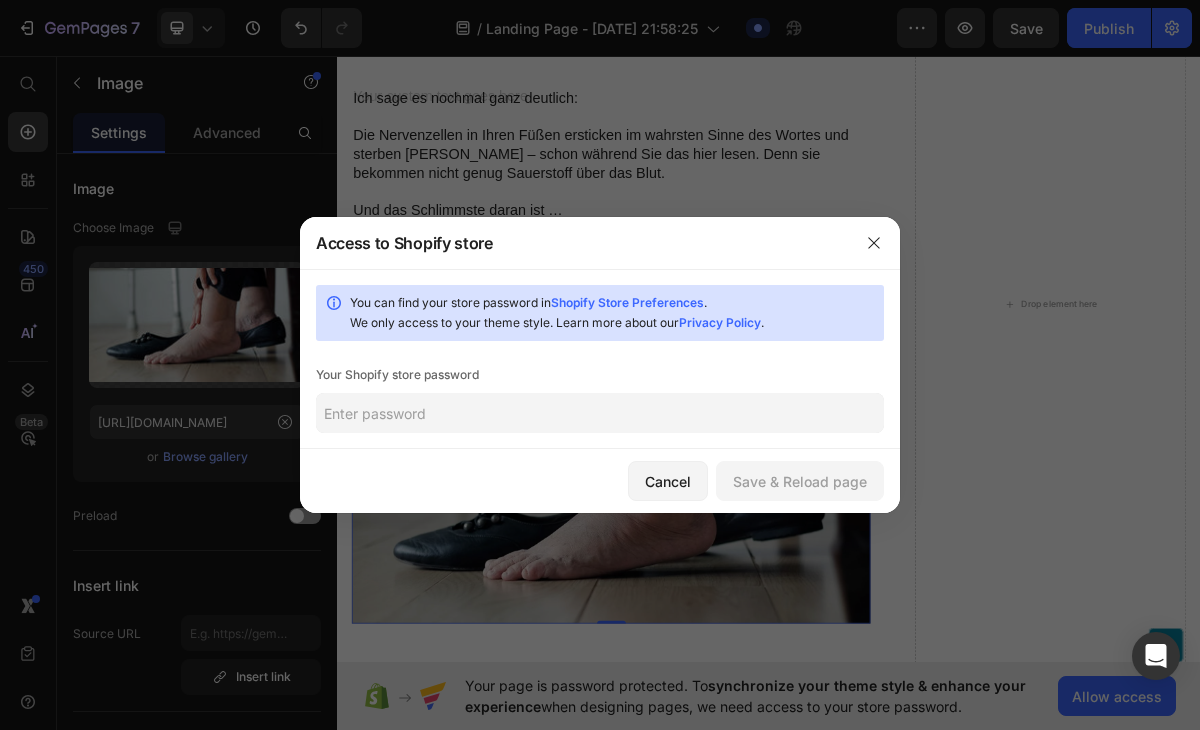click 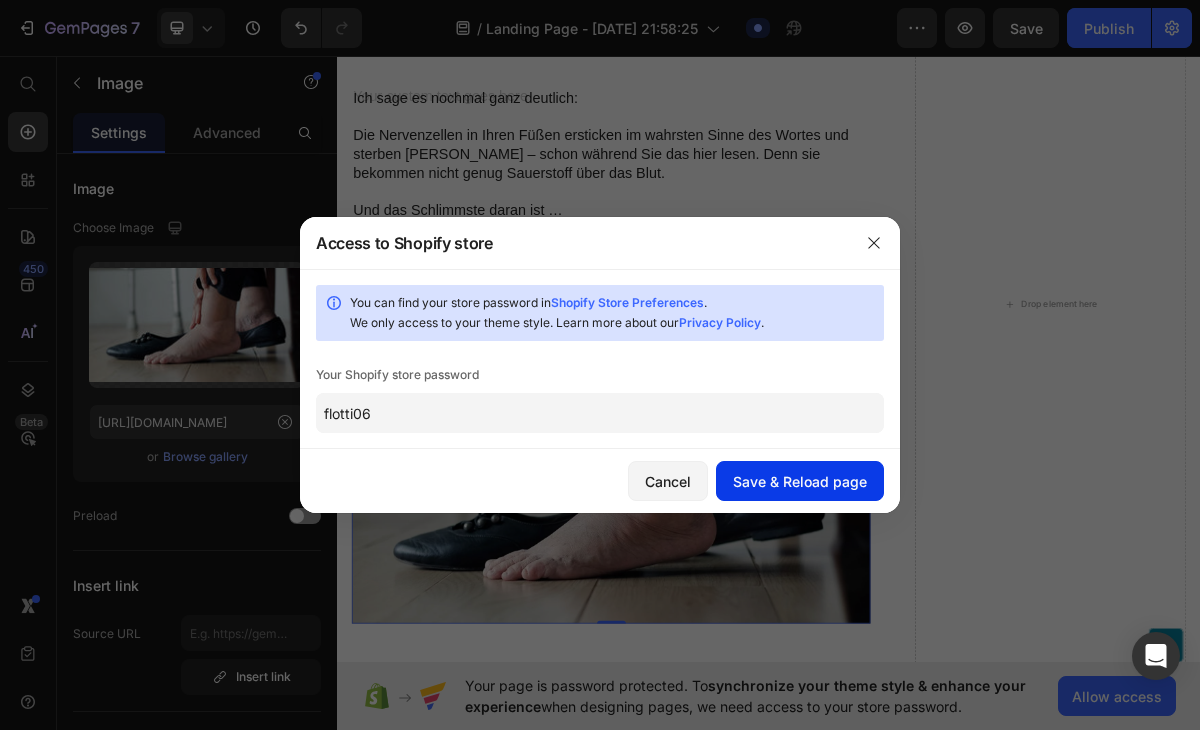 click on "Save & Reload page" at bounding box center (800, 481) 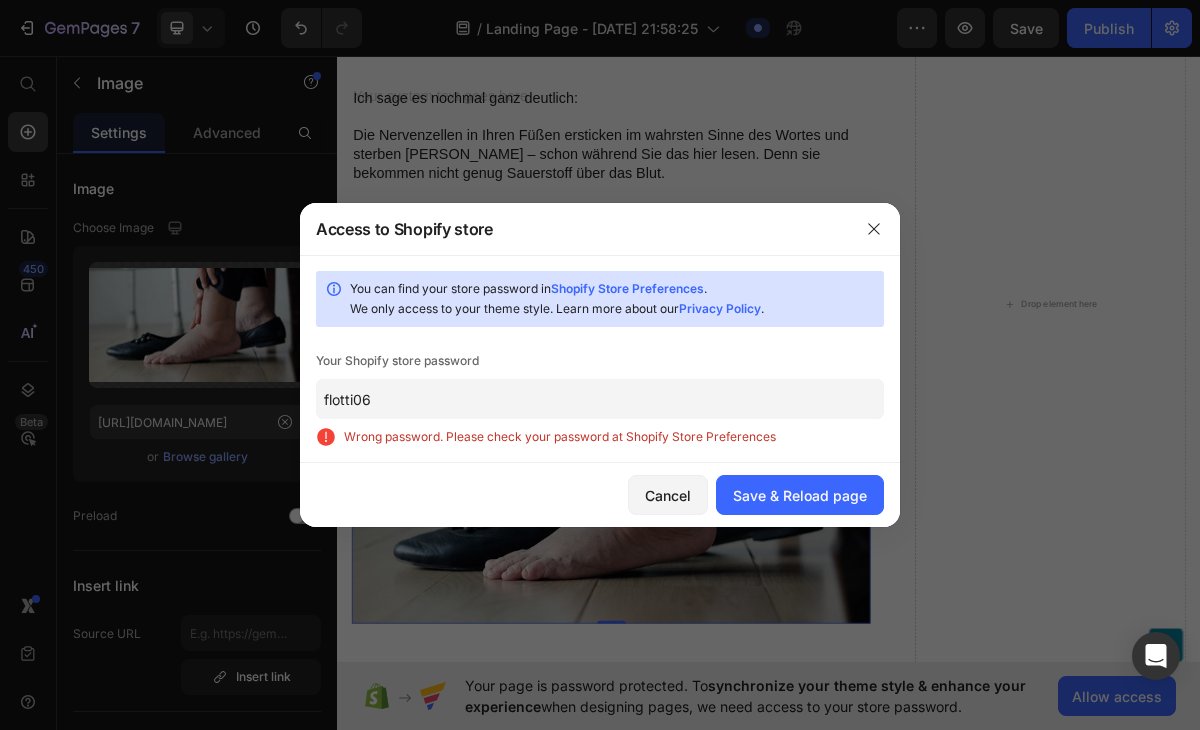 click on "flotti06" 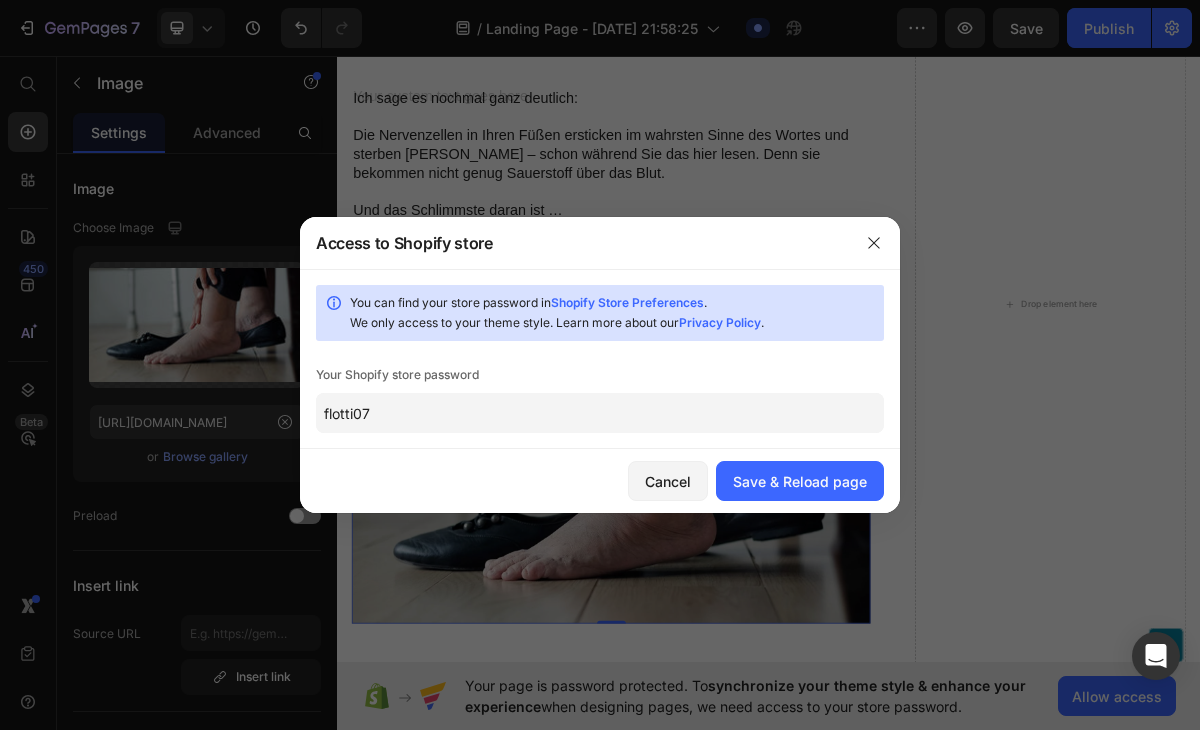 click on "Cancel Save & Reload page" at bounding box center [600, 481] 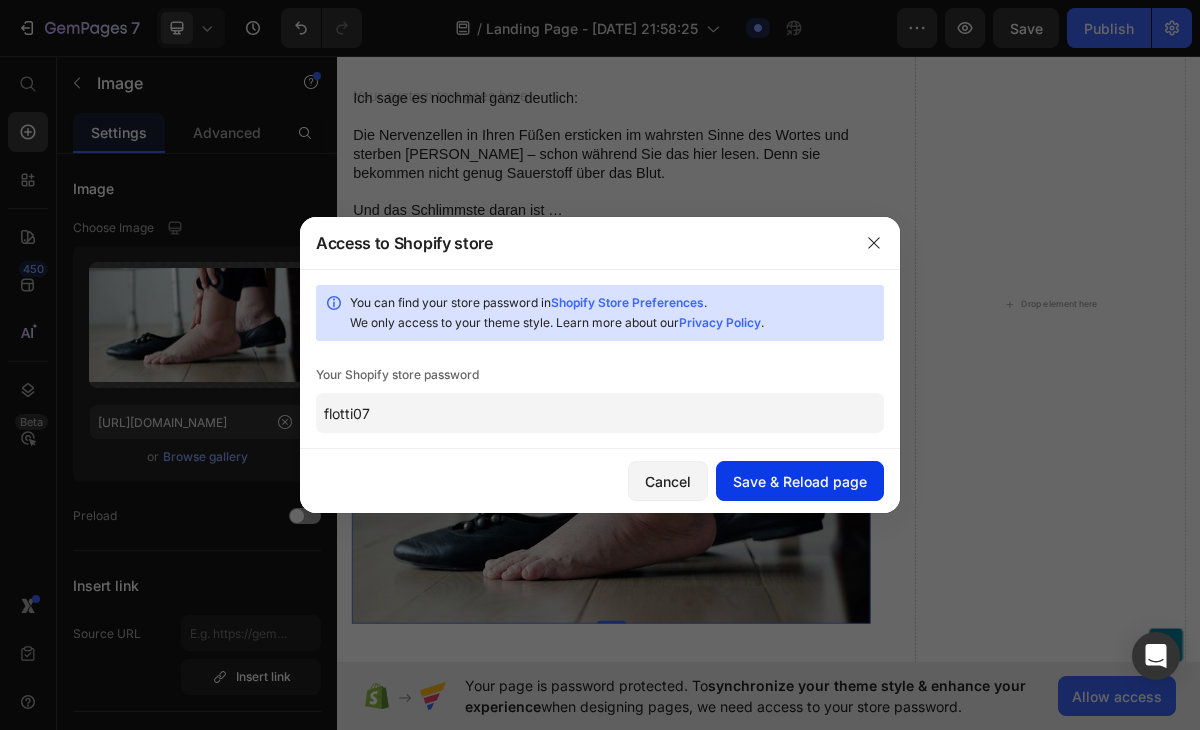 click on "Save & Reload page" 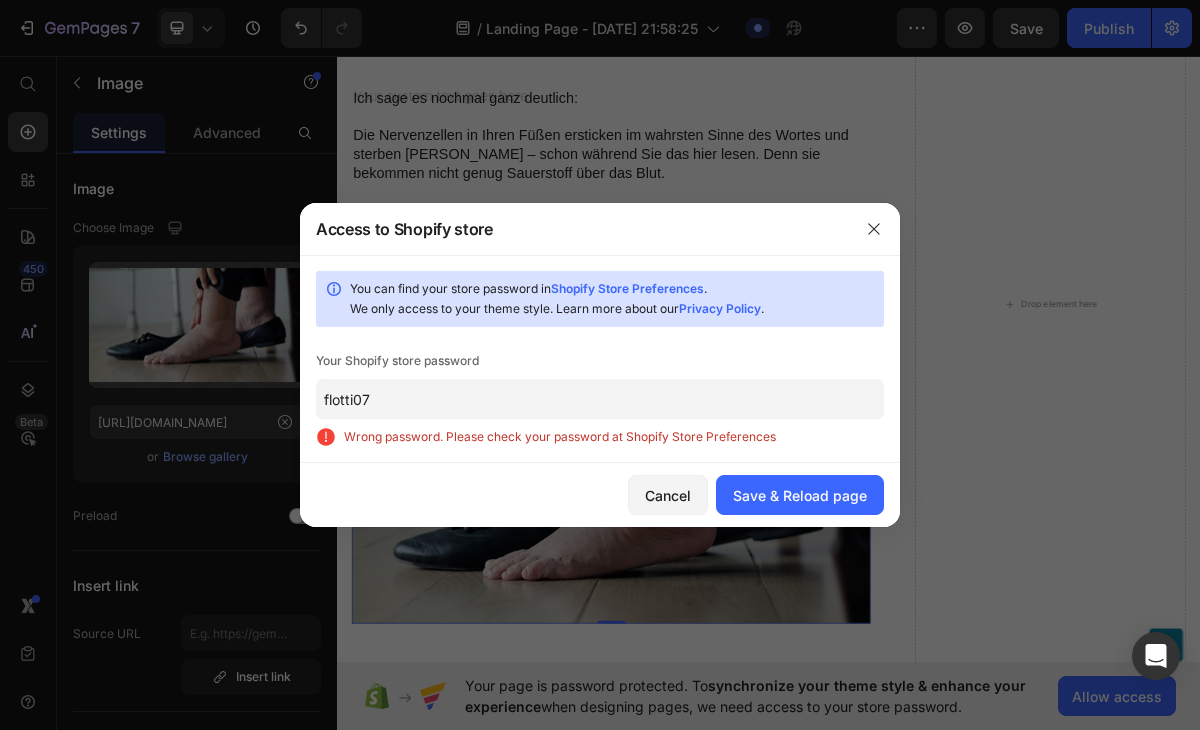 click on "flotti07" 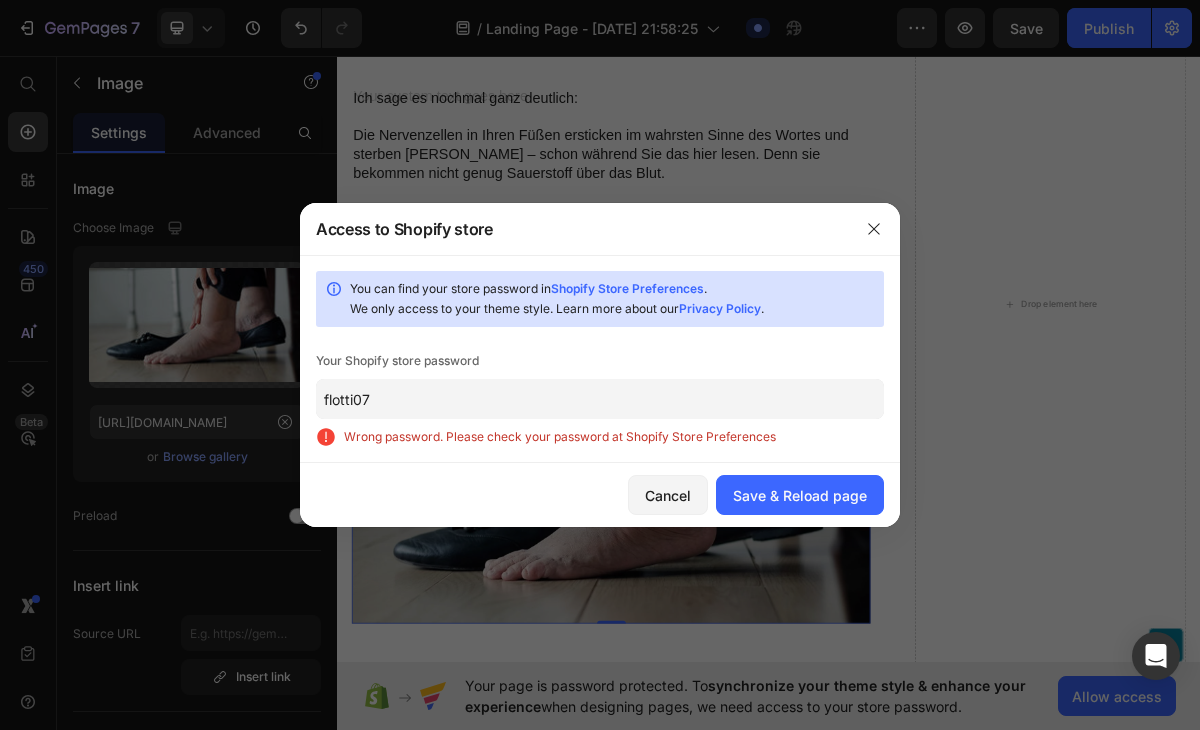 click on "flotti07" 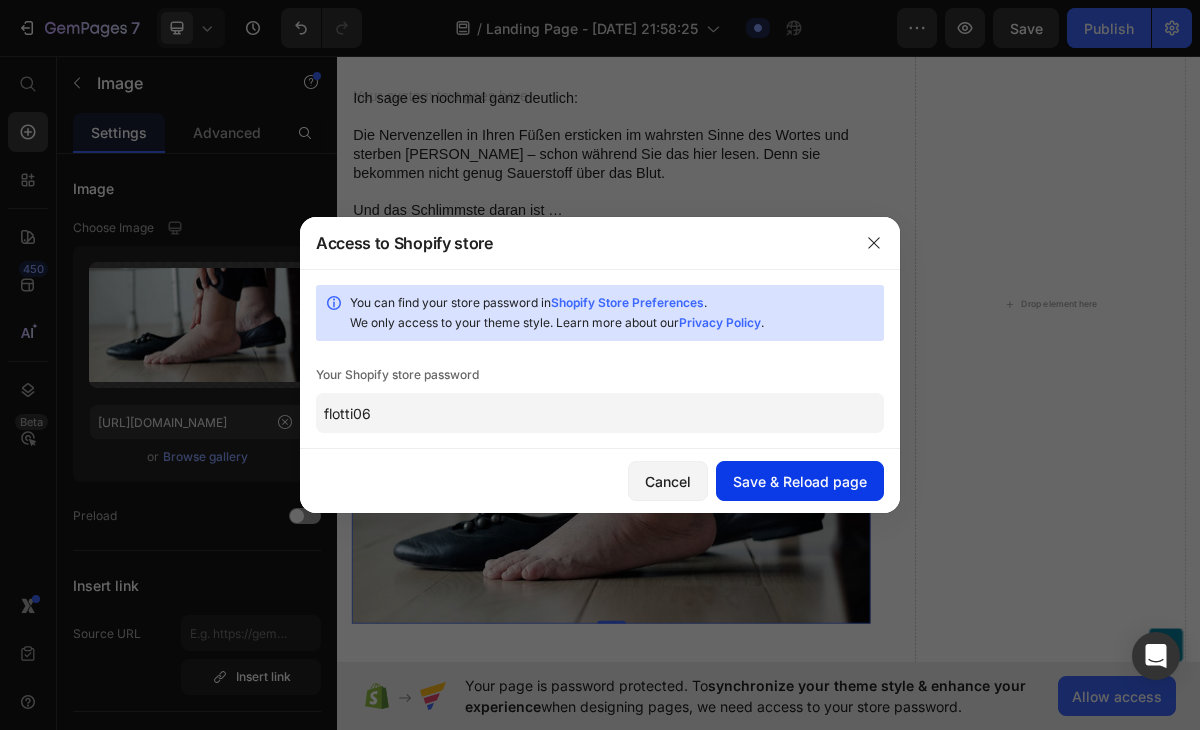 type on "flotti06" 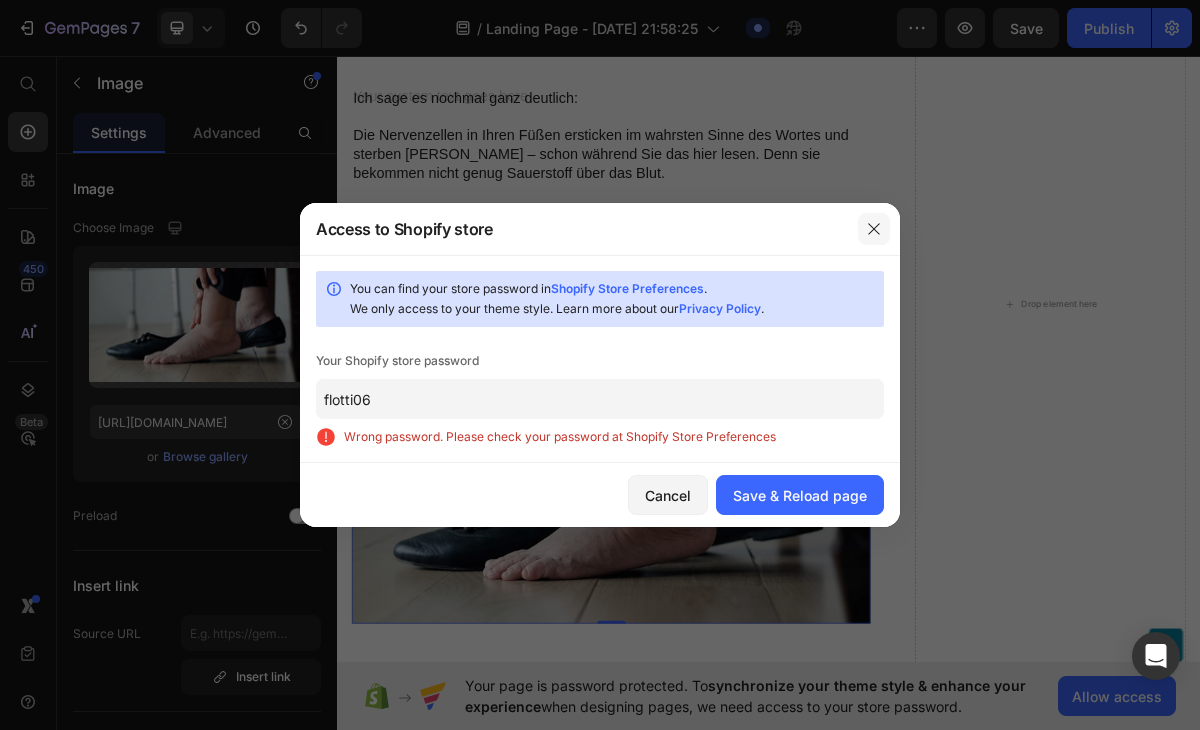 click at bounding box center (874, 229) 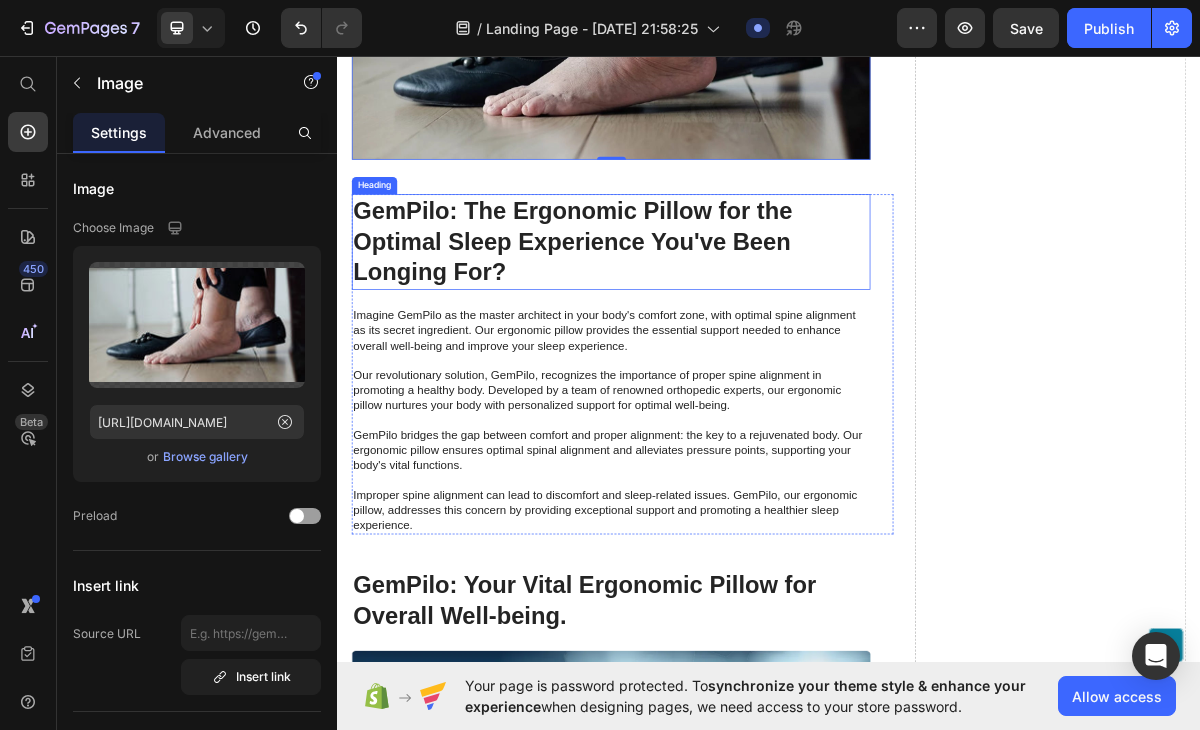 scroll, scrollTop: 4311, scrollLeft: 0, axis: vertical 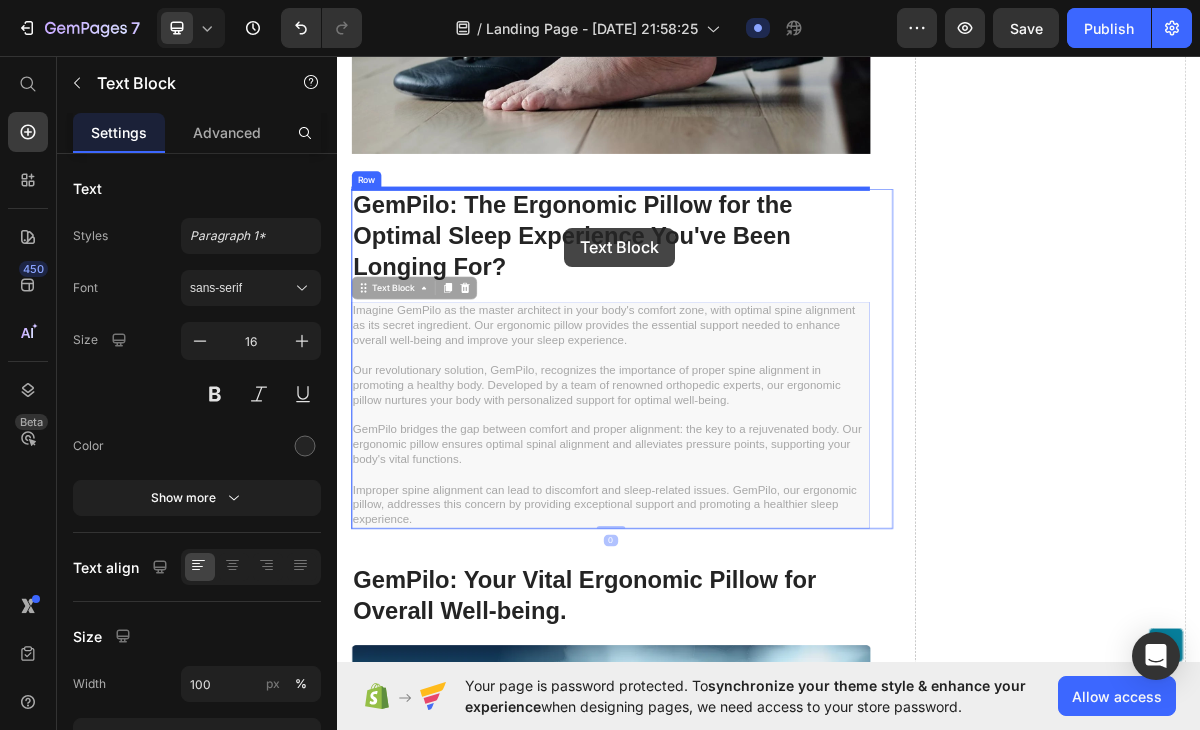 drag, startPoint x: 656, startPoint y: 478, endPoint x: 652, endPoint y: 299, distance: 179.0447 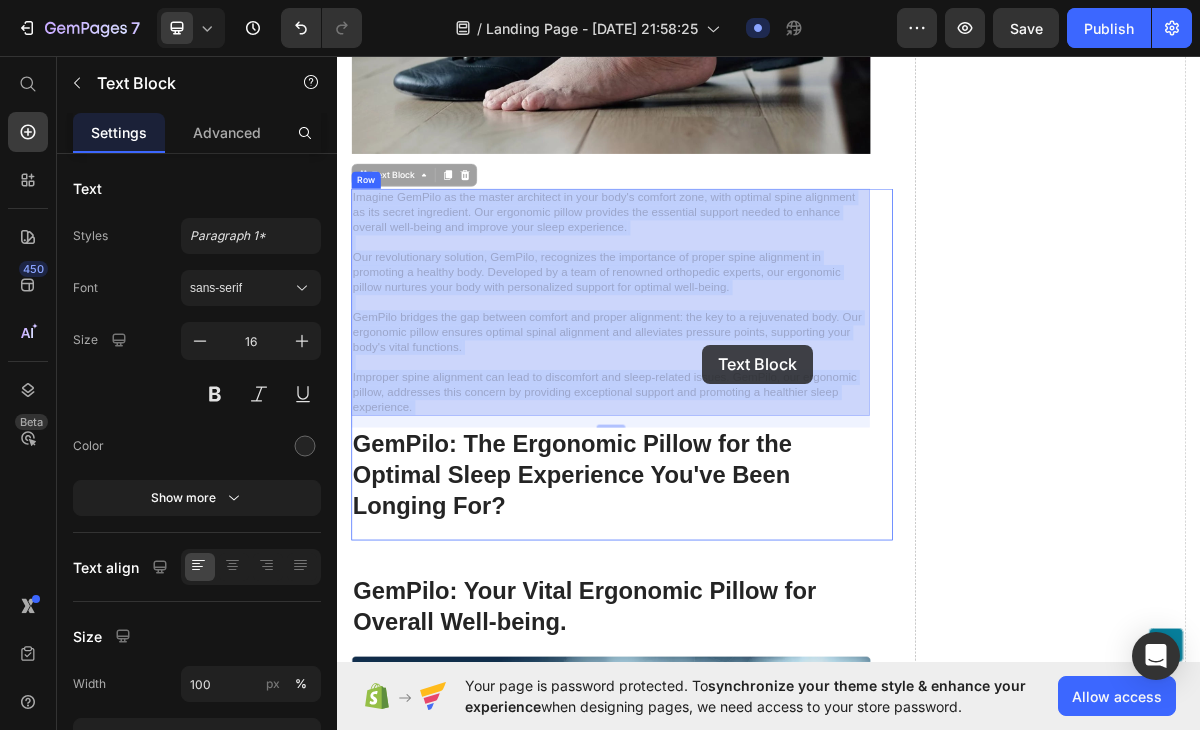 drag, startPoint x: 362, startPoint y: 256, endPoint x: 844, endPoint y: 461, distance: 523.7833 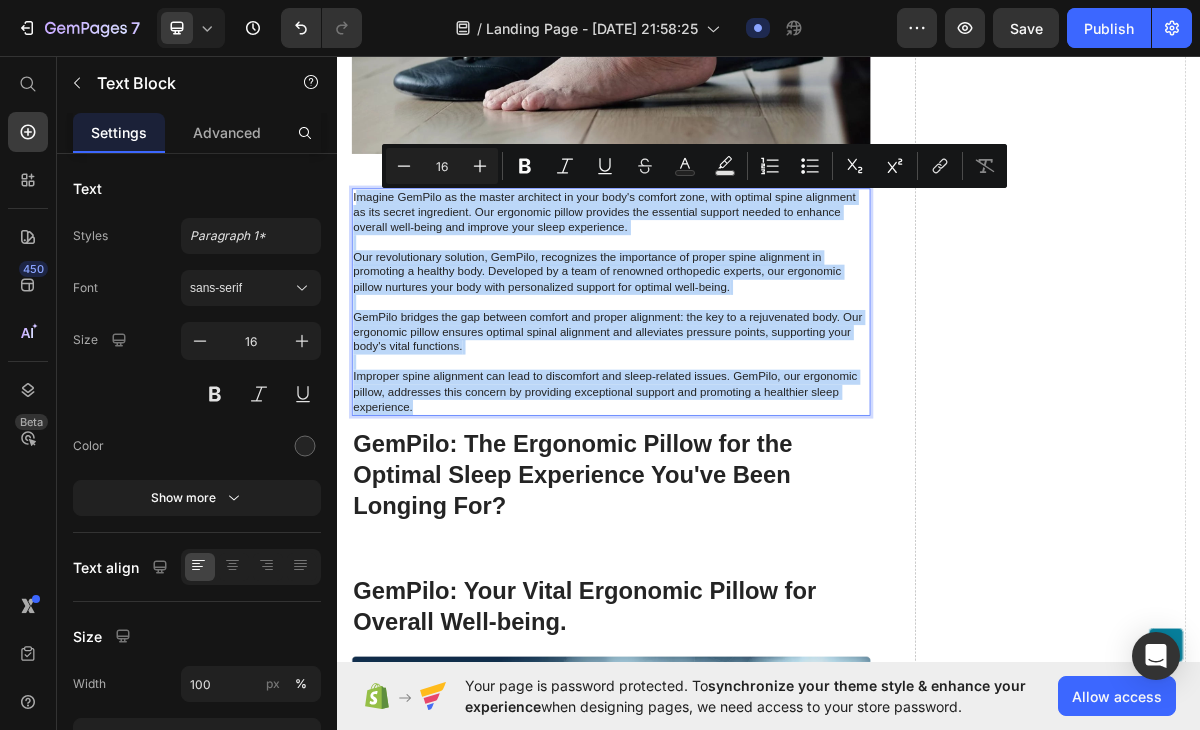 drag, startPoint x: 362, startPoint y: 251, endPoint x: 897, endPoint y: 545, distance: 610.45966 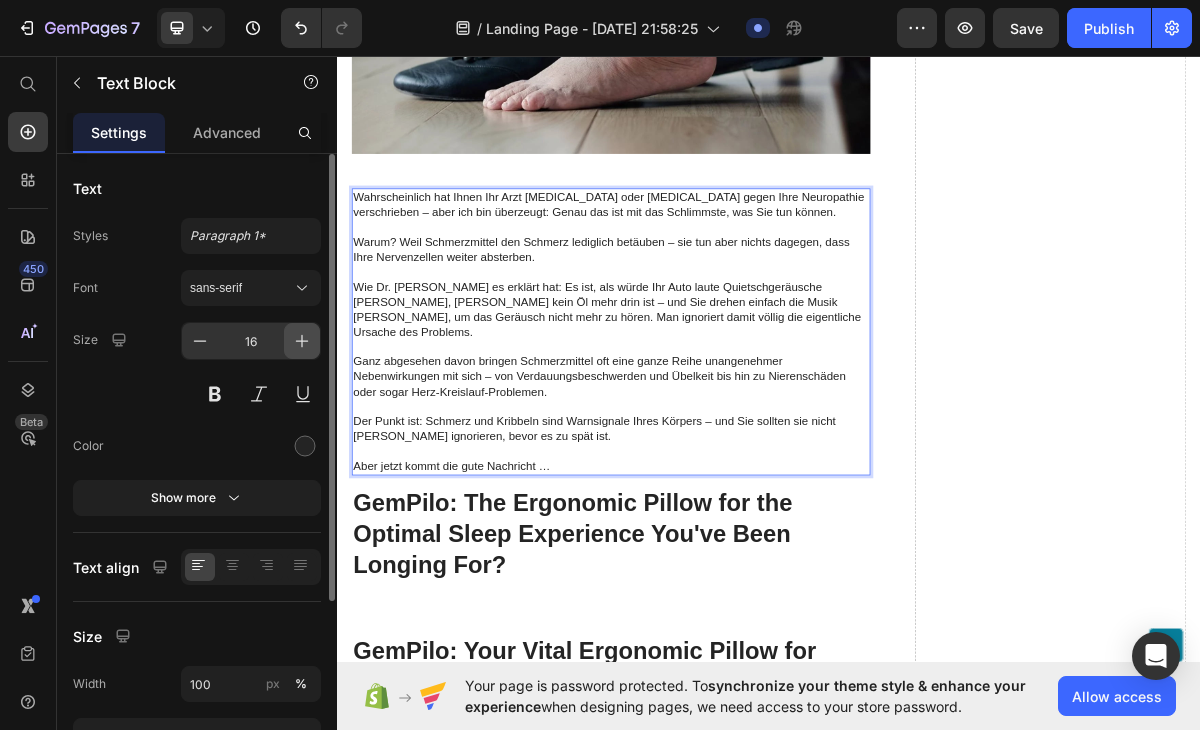 click 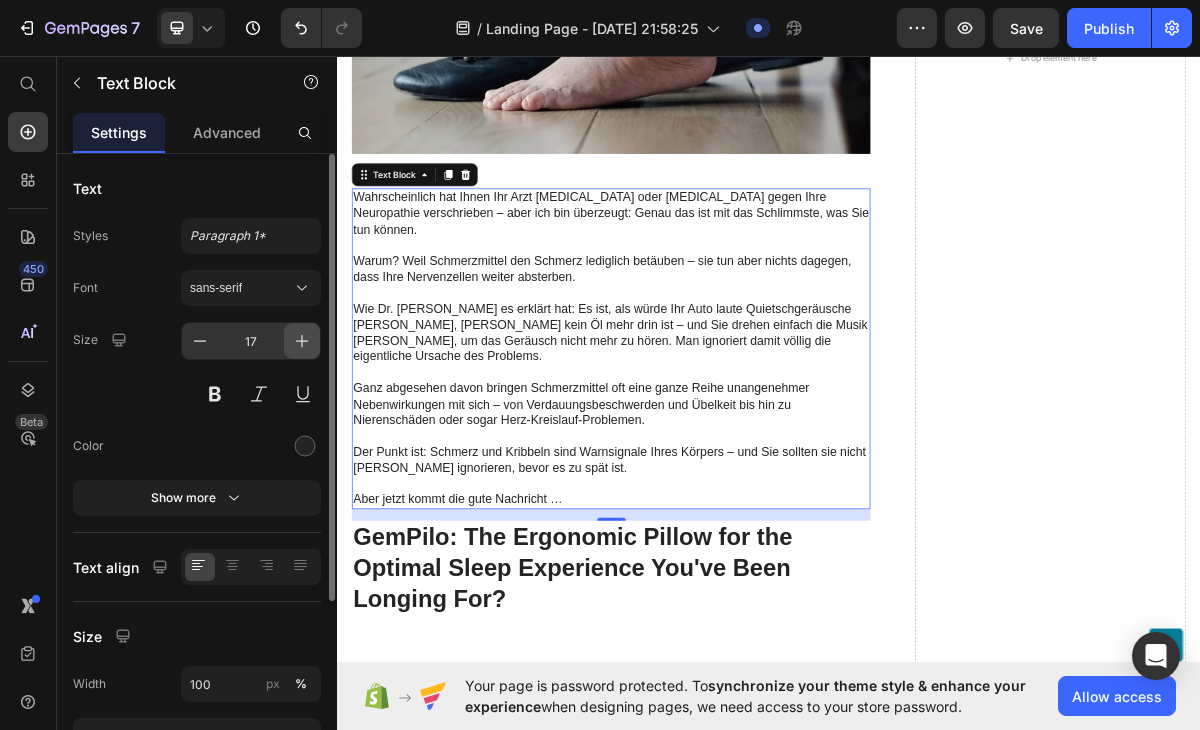 click 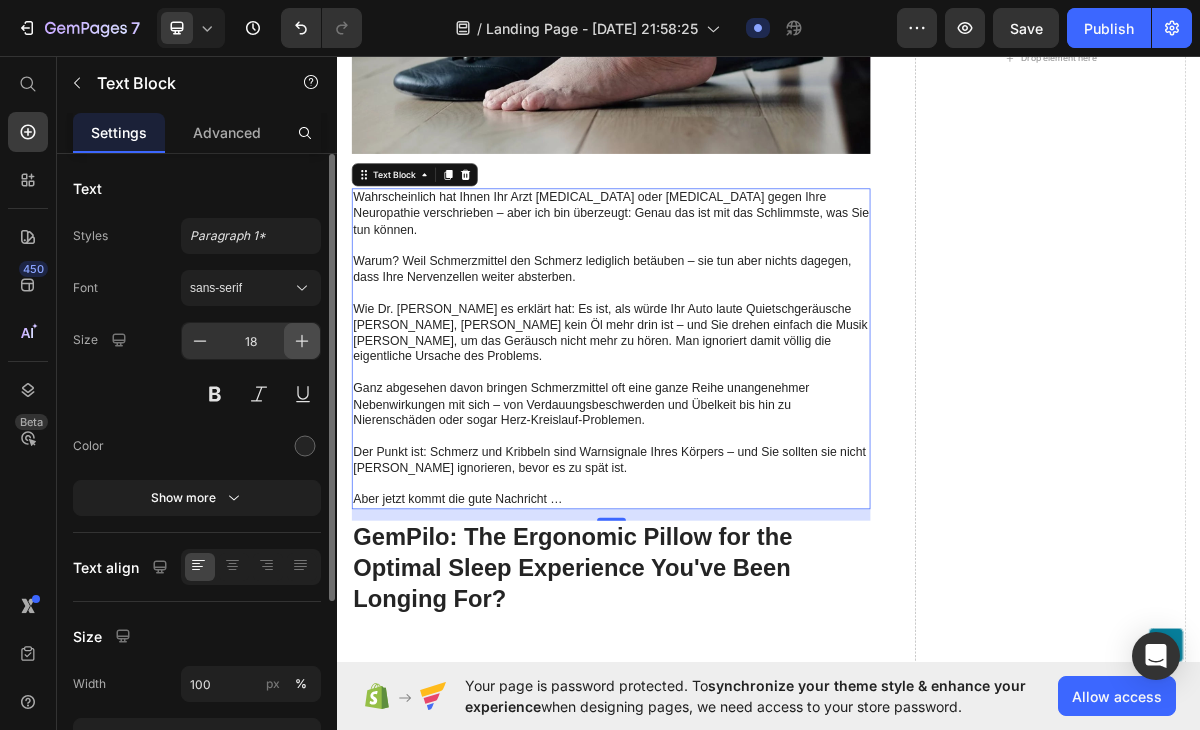 click 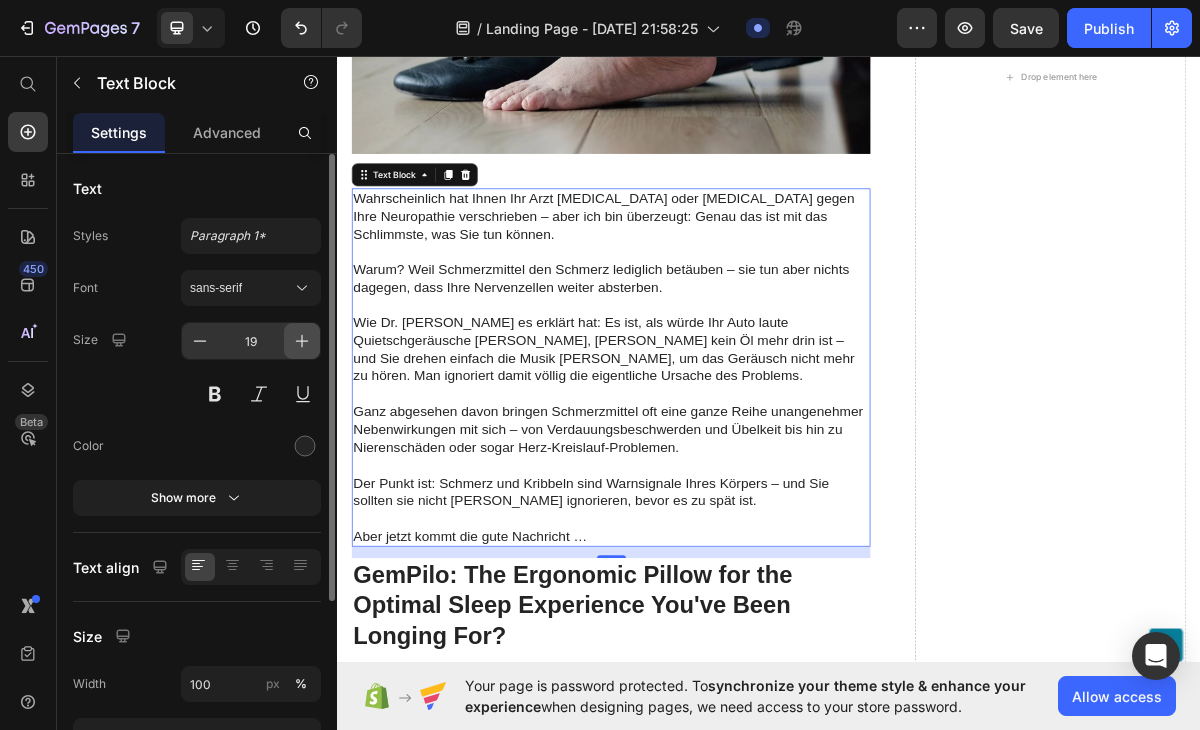 click 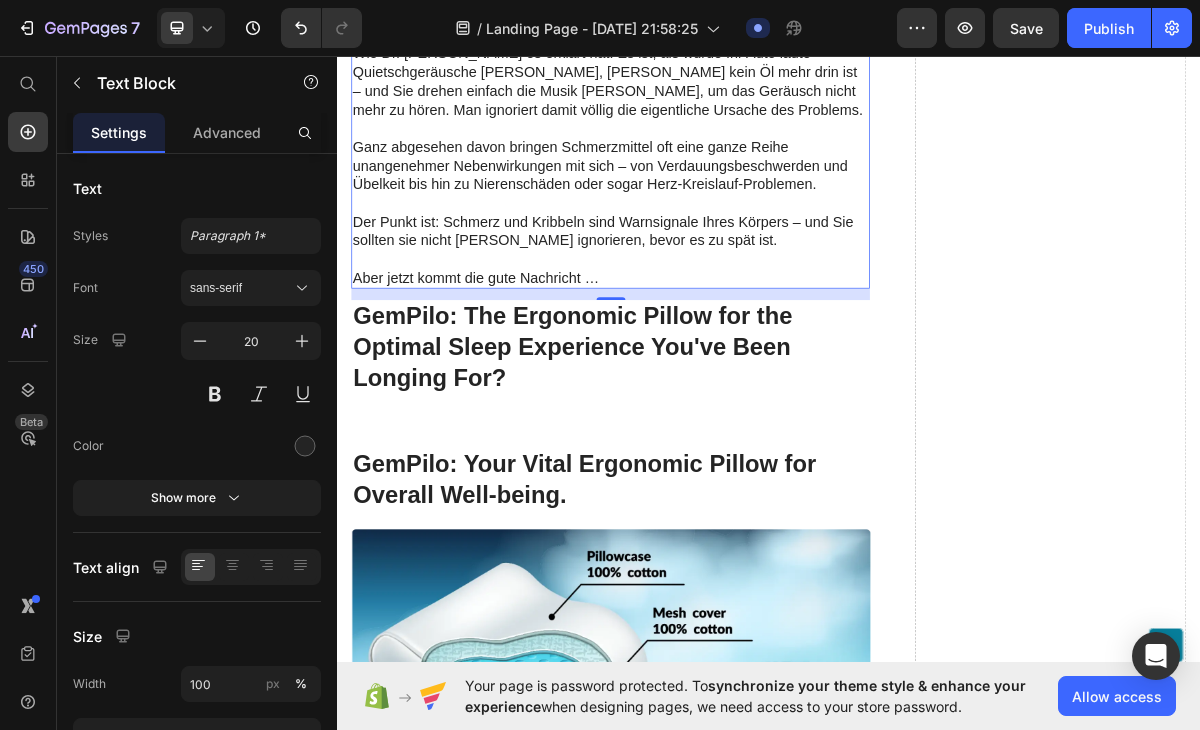 scroll, scrollTop: 4713, scrollLeft: 0, axis: vertical 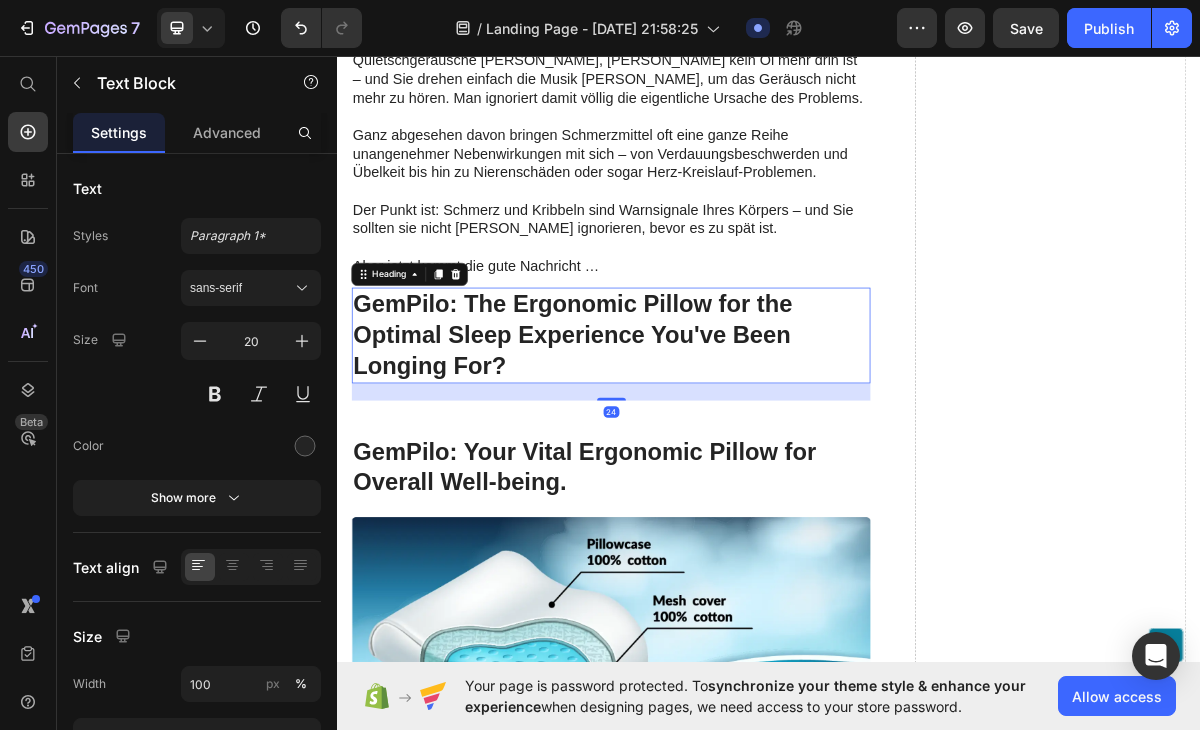 click on "GemPilo: The Ergonomic Pillow for the Optimal Sleep Experience You've Been Longing For?" at bounding box center [717, 448] 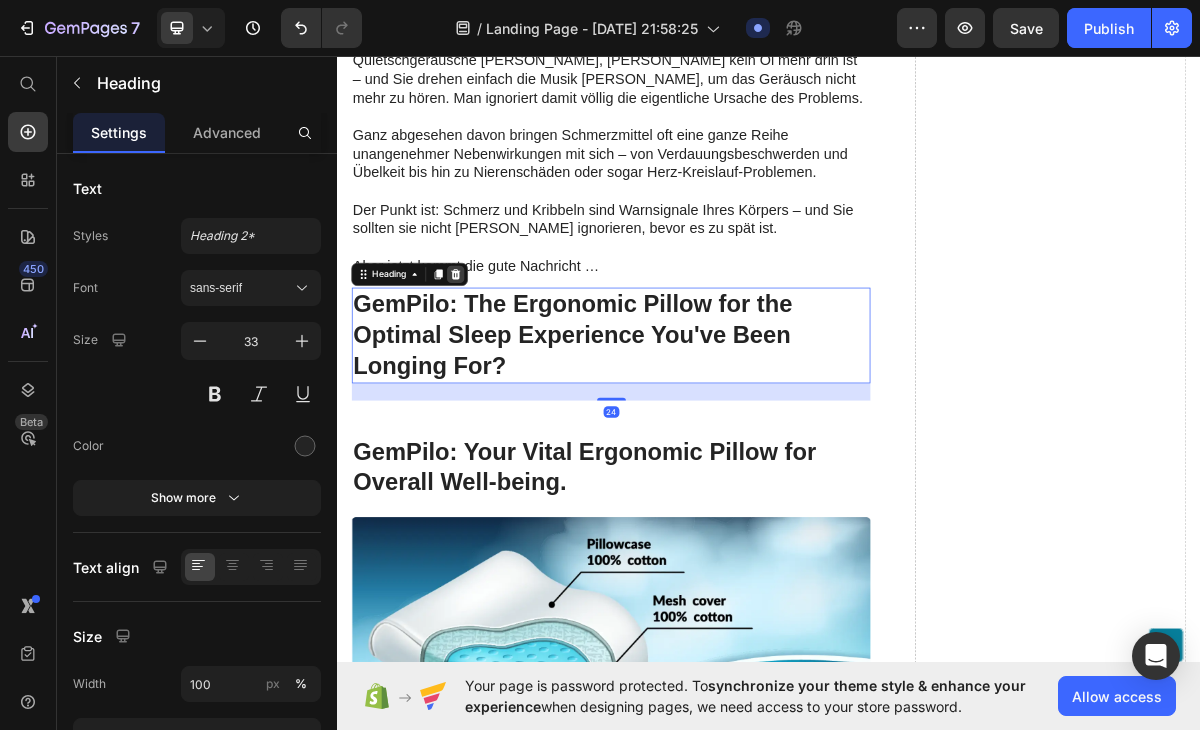 click 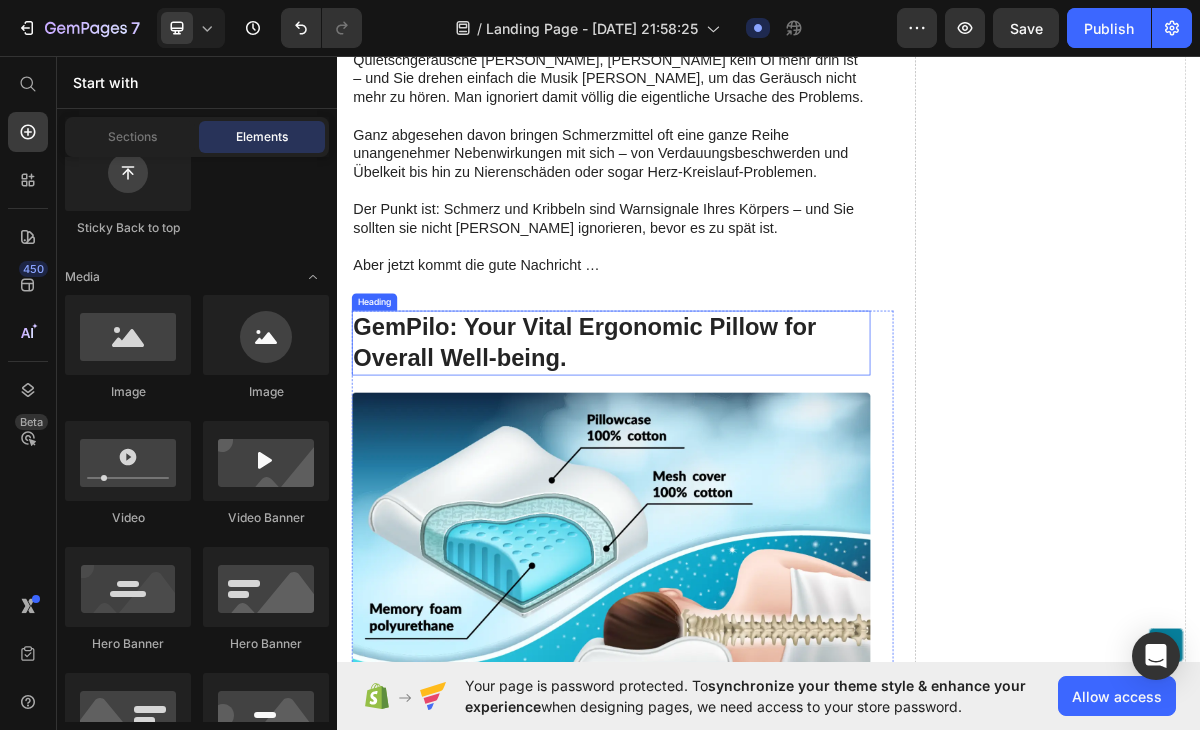 click on "GemPilo: Your Vital Ergonomic Pillow for Overall Well-being." at bounding box center (717, 459) 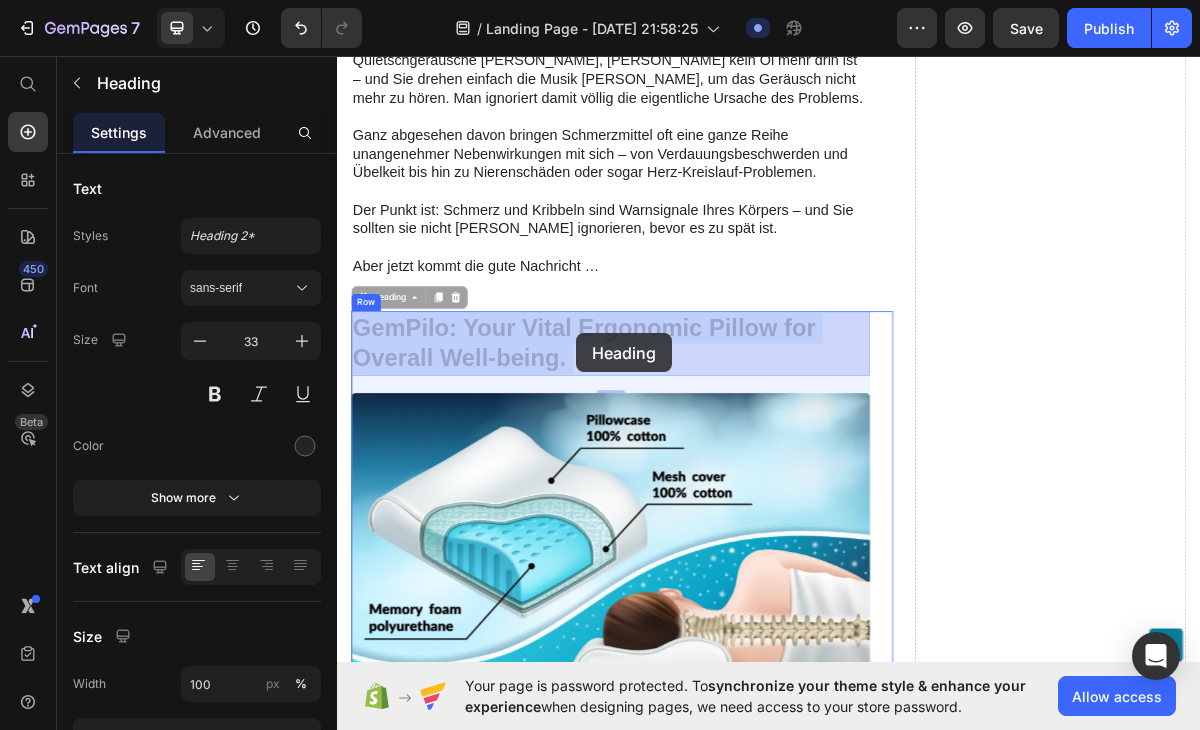 drag, startPoint x: 366, startPoint y: 429, endPoint x: 636, endPoint y: 436, distance: 270.09073 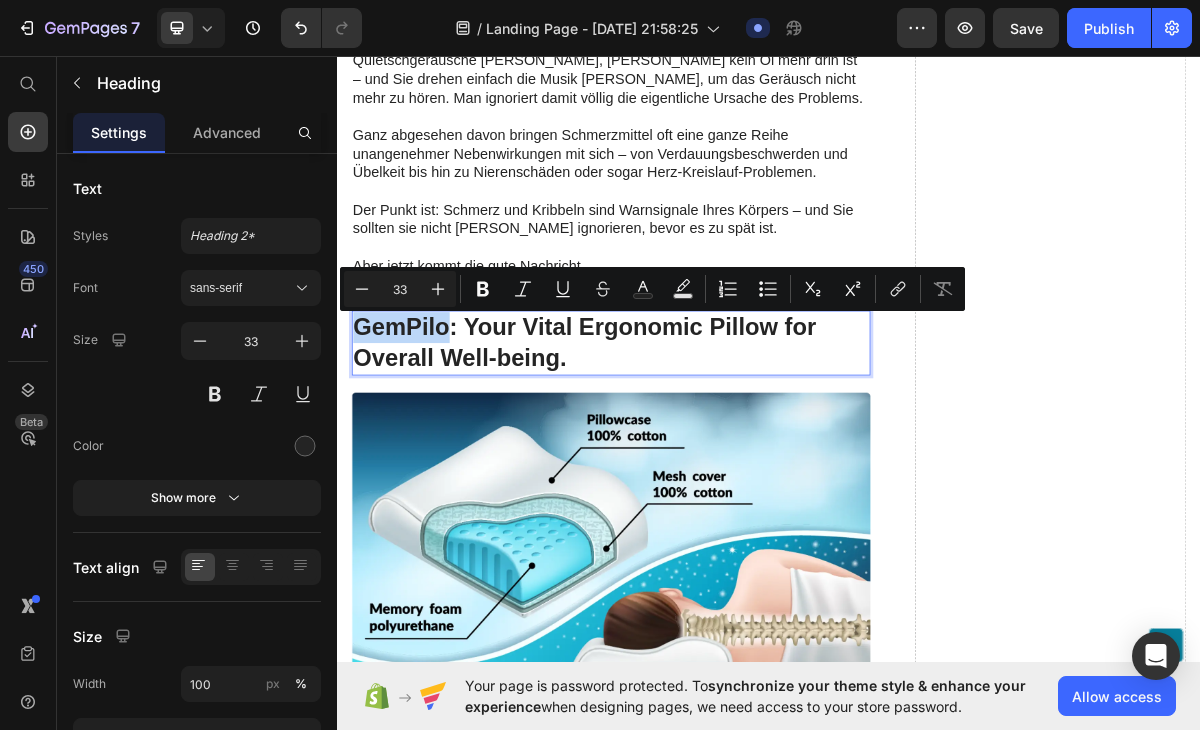drag, startPoint x: 364, startPoint y: 429, endPoint x: 389, endPoint y: 429, distance: 25 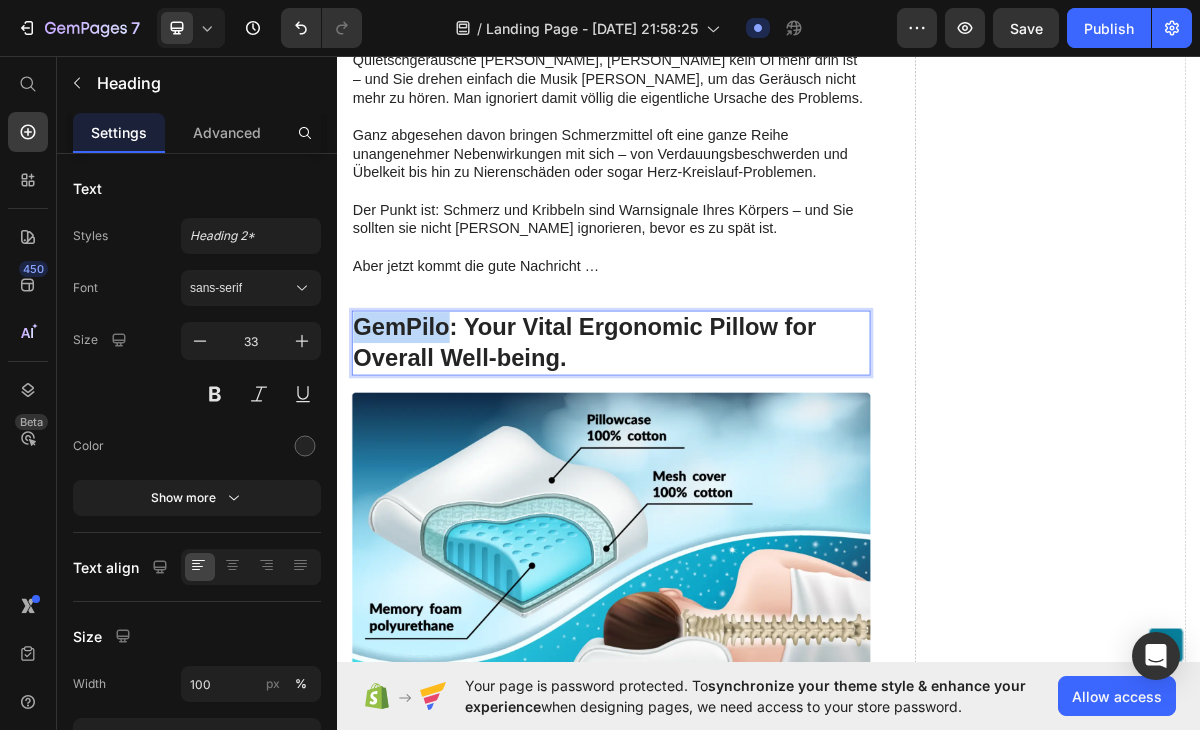 click on "GemPilo: Your Vital Ergonomic Pillow for Overall Well-being." at bounding box center [717, 459] 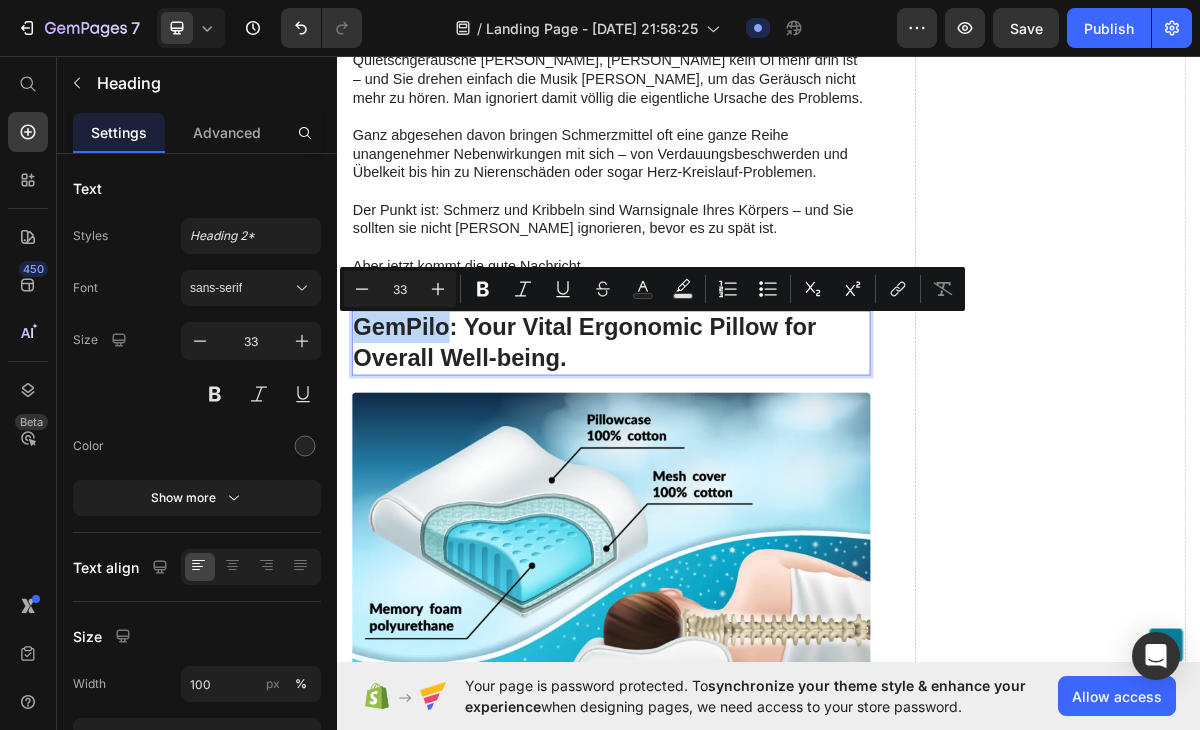 click on "GemPilo: Your Vital Ergonomic Pillow for Overall Well-being." at bounding box center [717, 459] 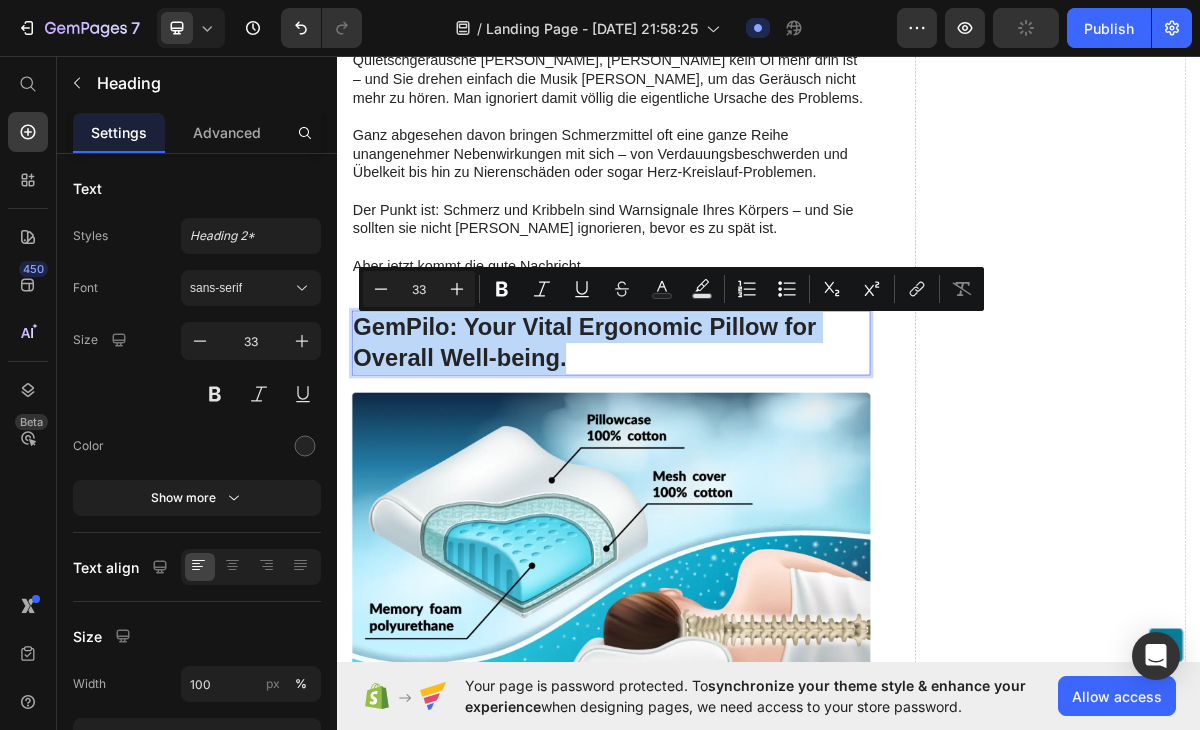 drag, startPoint x: 362, startPoint y: 429, endPoint x: 717, endPoint y: 469, distance: 357.2464 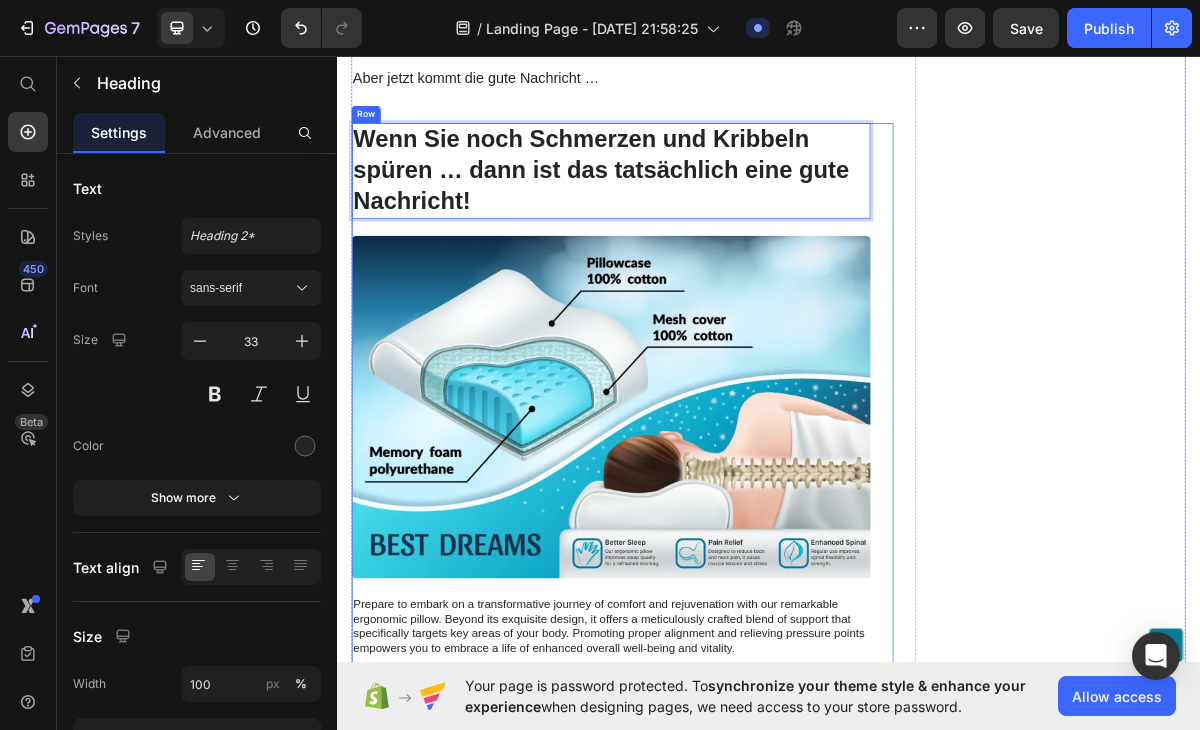 scroll, scrollTop: 4971, scrollLeft: 0, axis: vertical 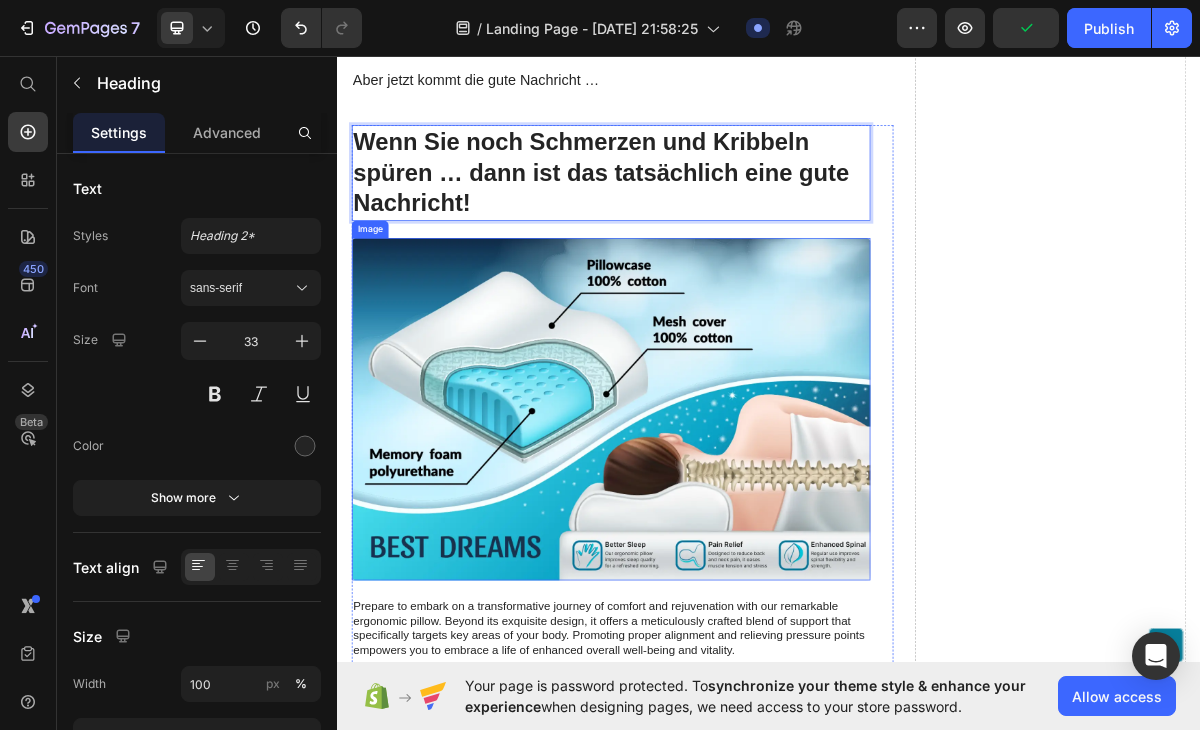 click at bounding box center (717, 551) 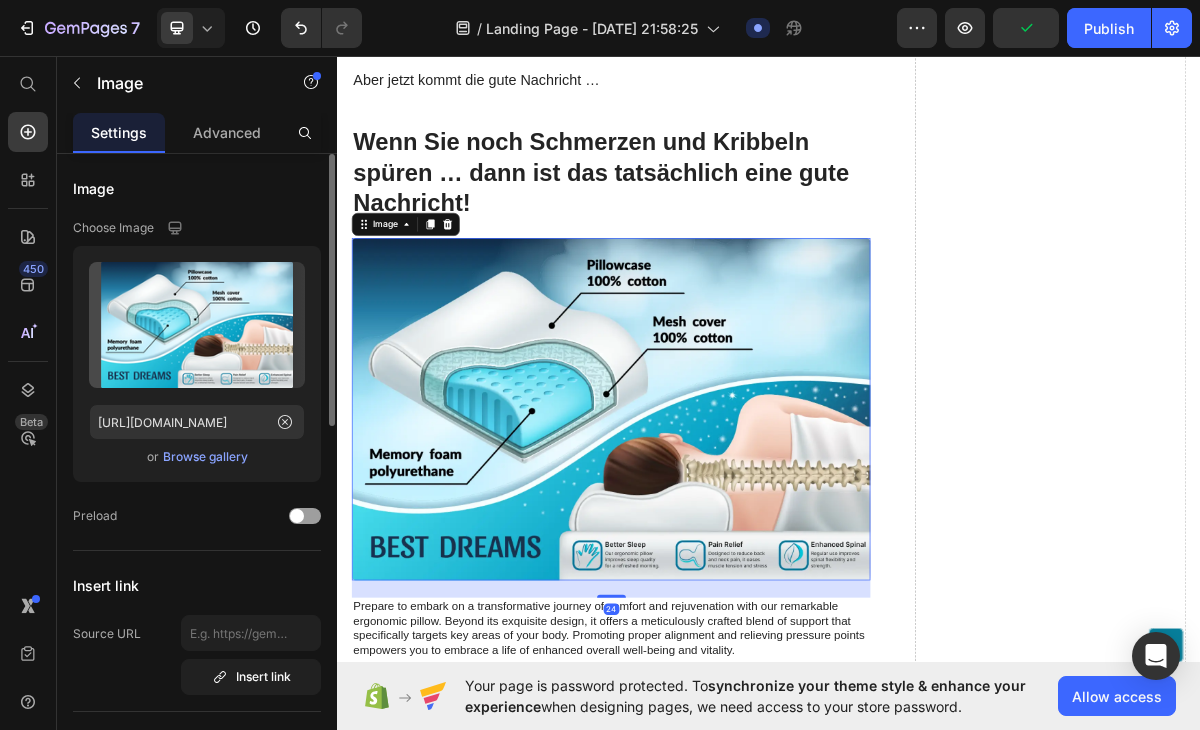 click on "Browse gallery" at bounding box center [205, 457] 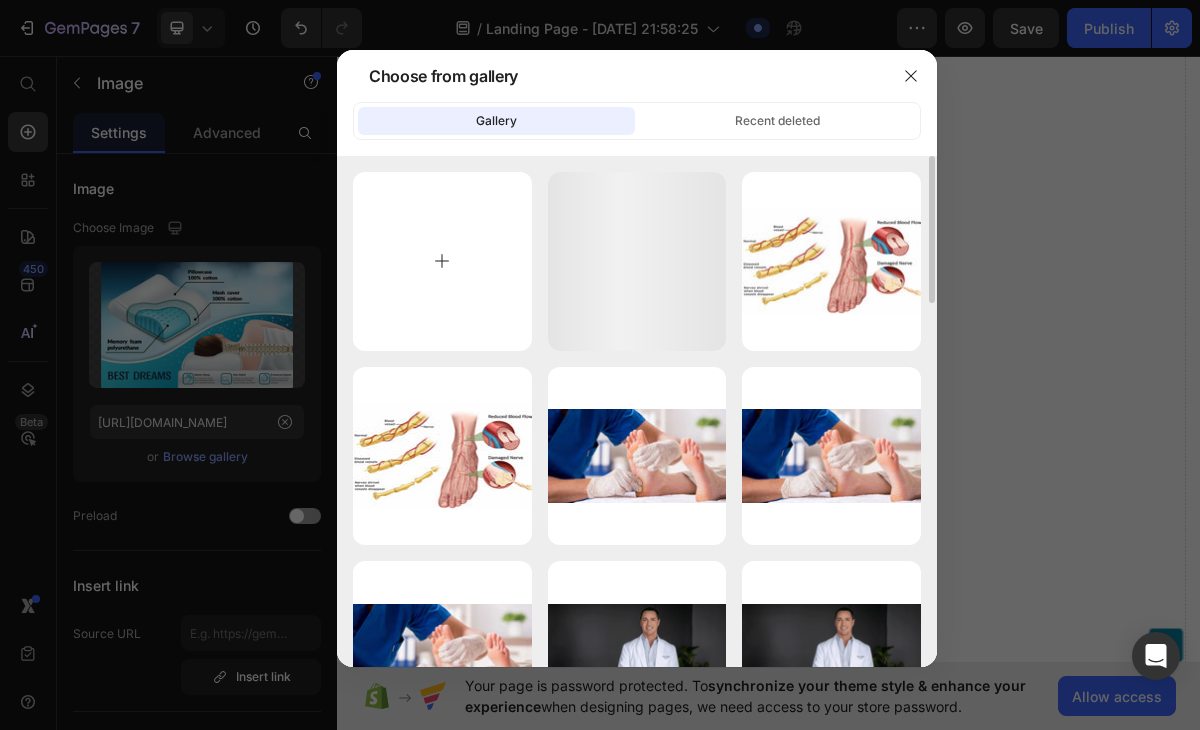 click at bounding box center (442, 261) 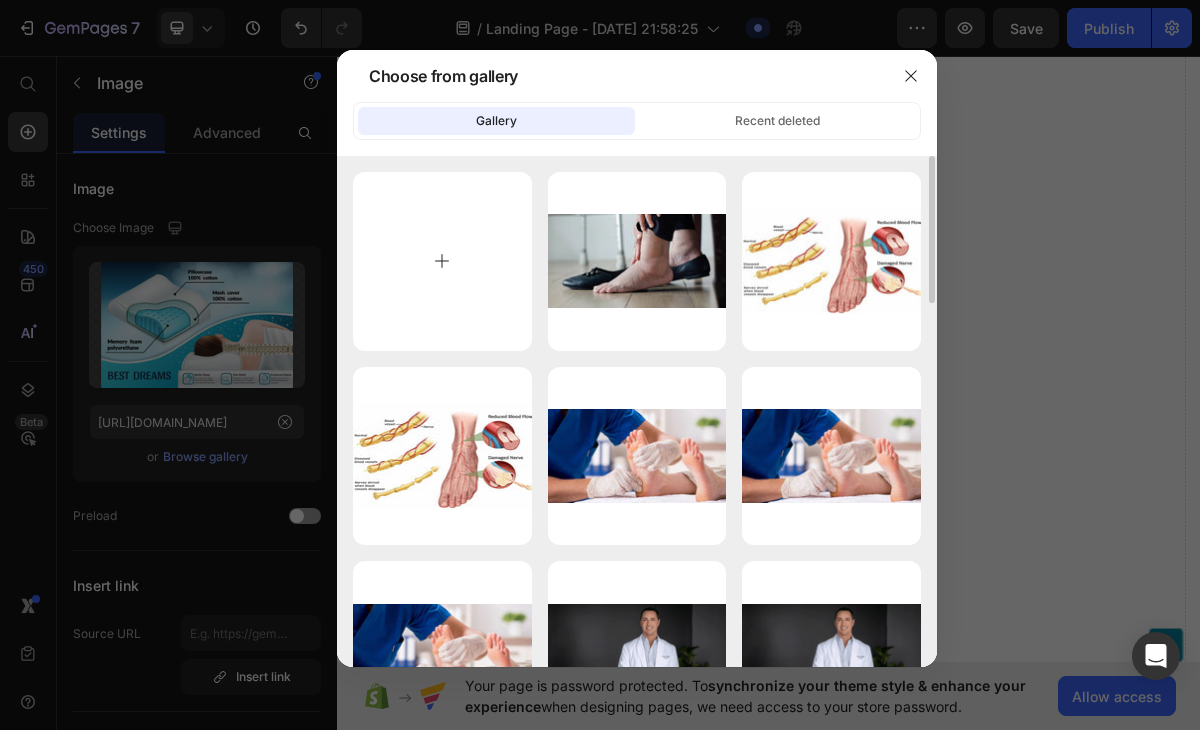 type on "C:\fakepath\imgi_9_1678490068-2.jpg" 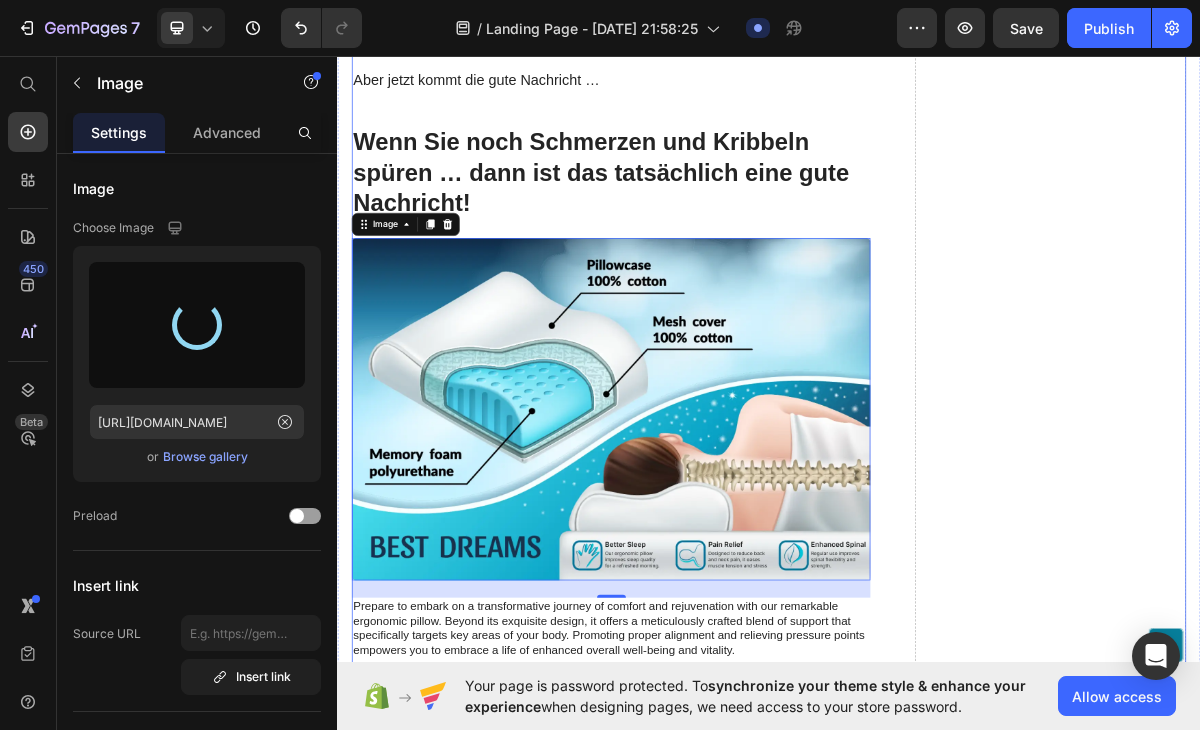 type on "[URL][DOMAIN_NAME]" 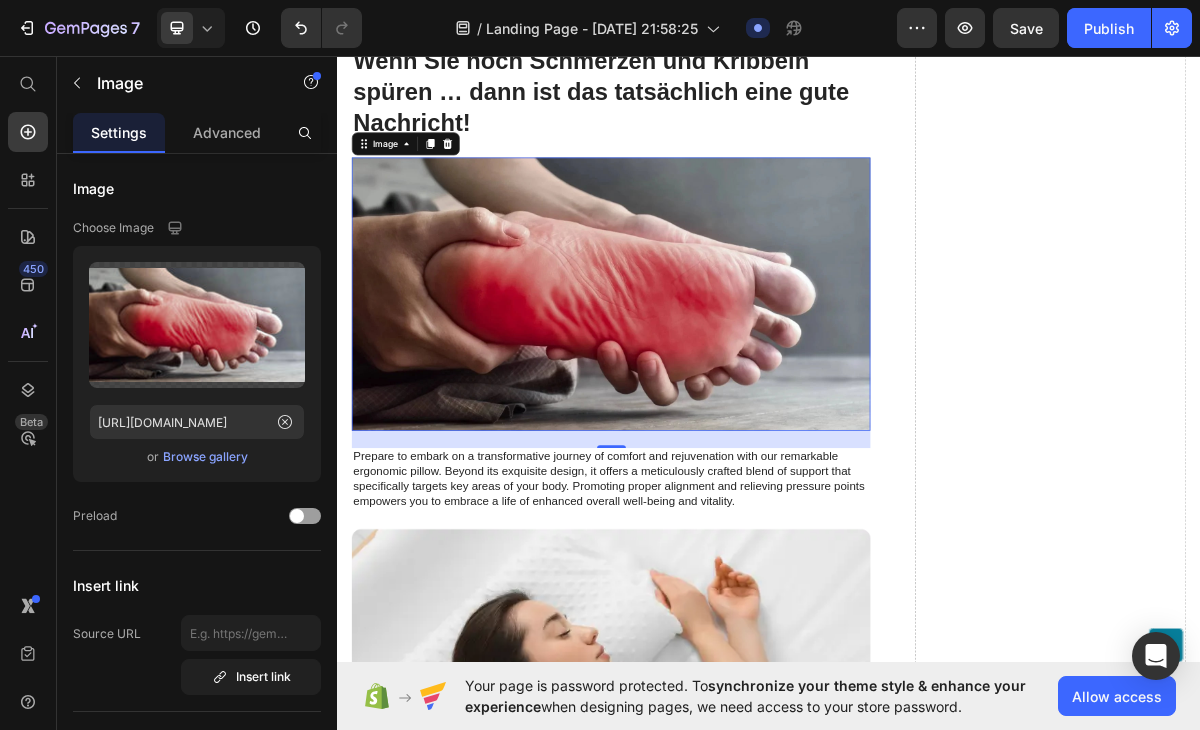 scroll, scrollTop: 5086, scrollLeft: 0, axis: vertical 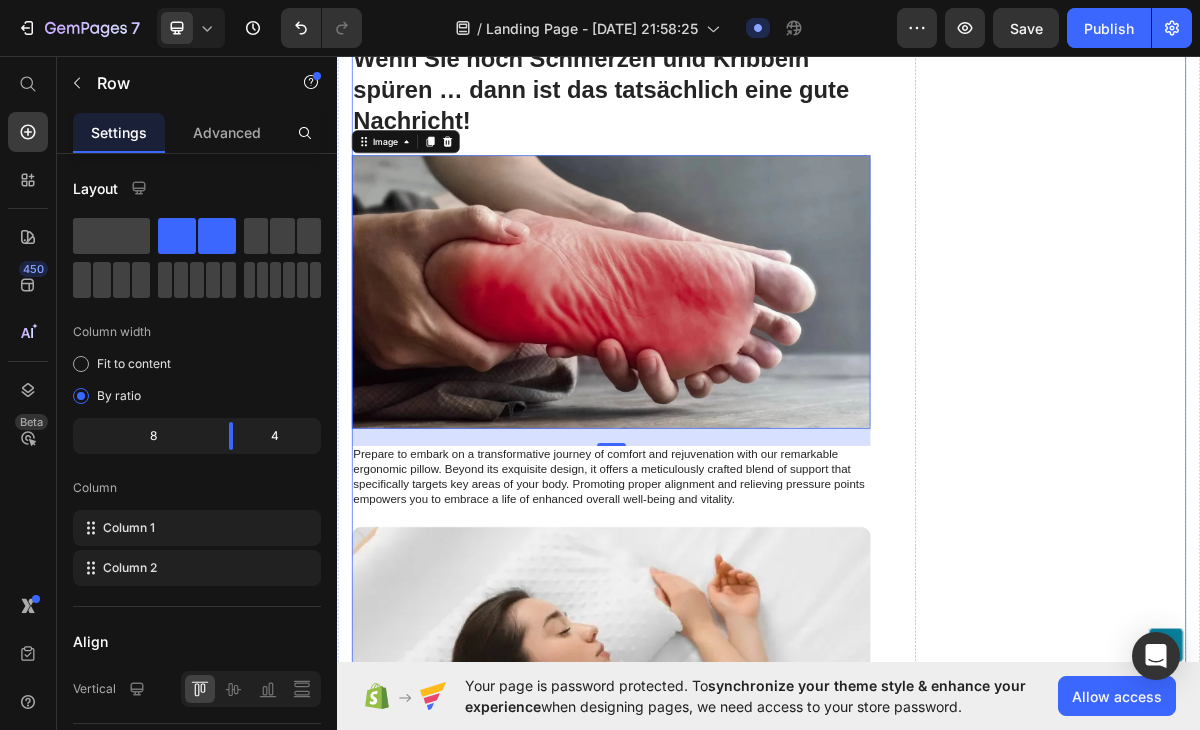 click on "Drop element here" at bounding box center (1328, -379) 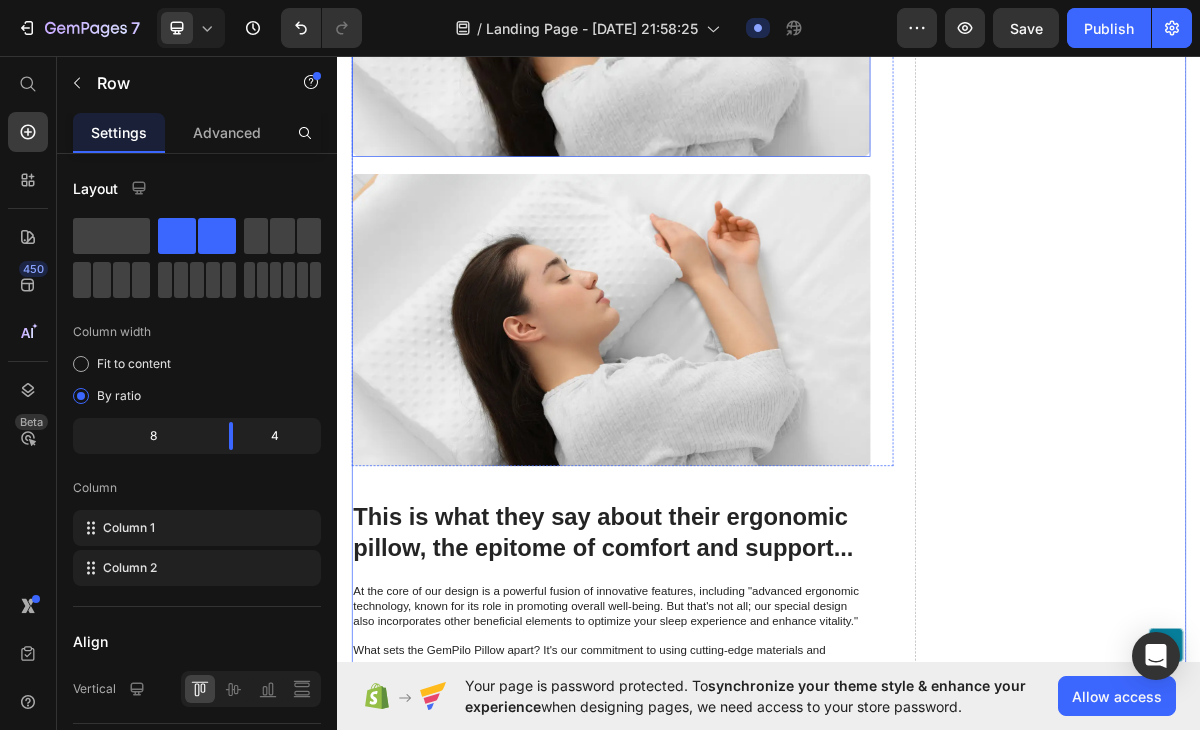 scroll, scrollTop: 6005, scrollLeft: 0, axis: vertical 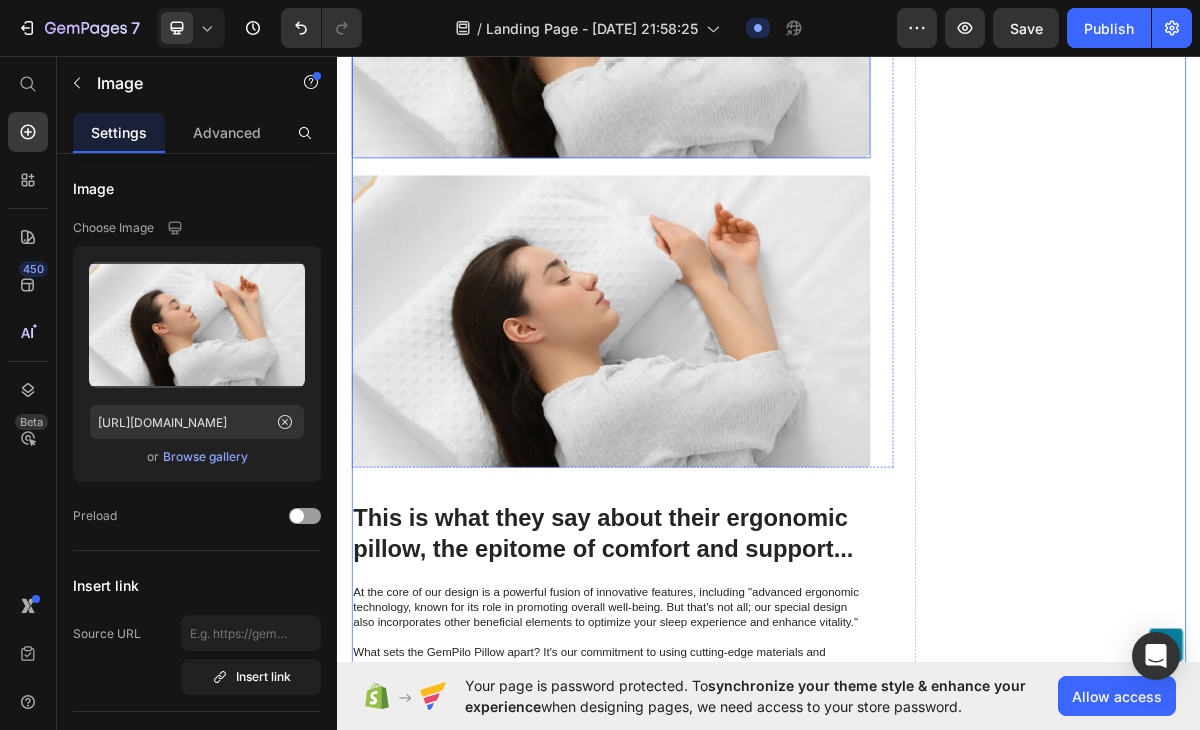 click at bounding box center [717, 429] 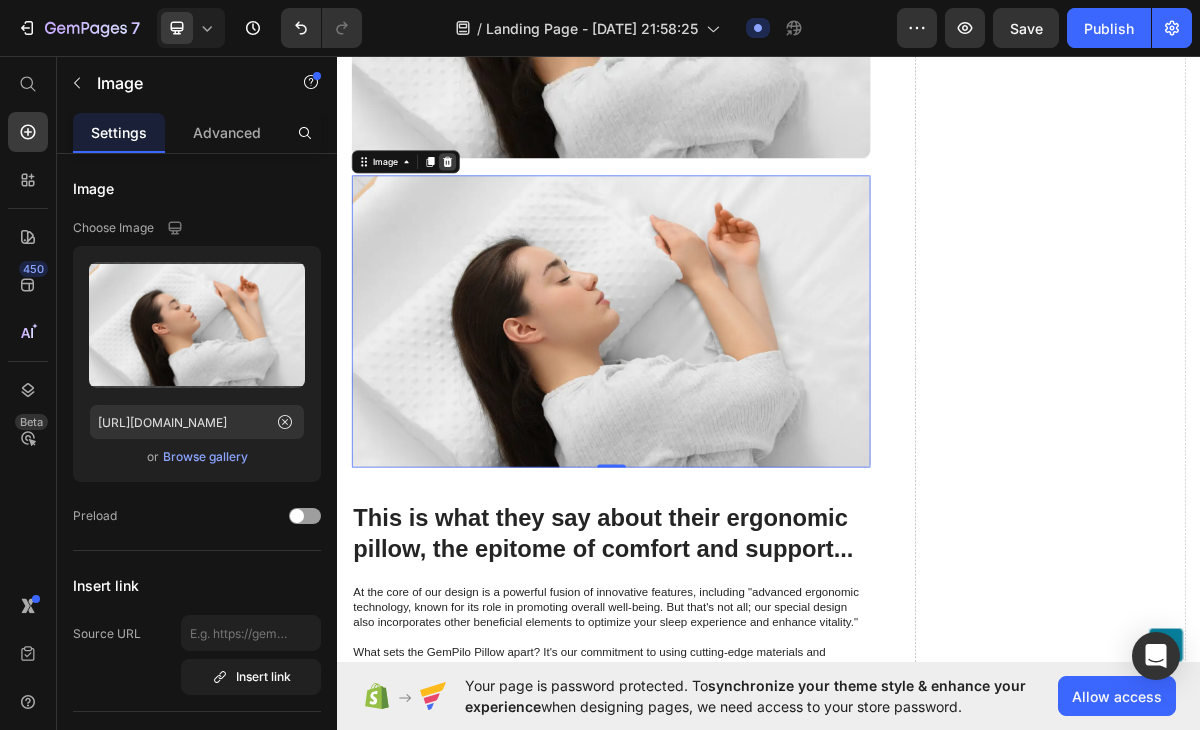 click 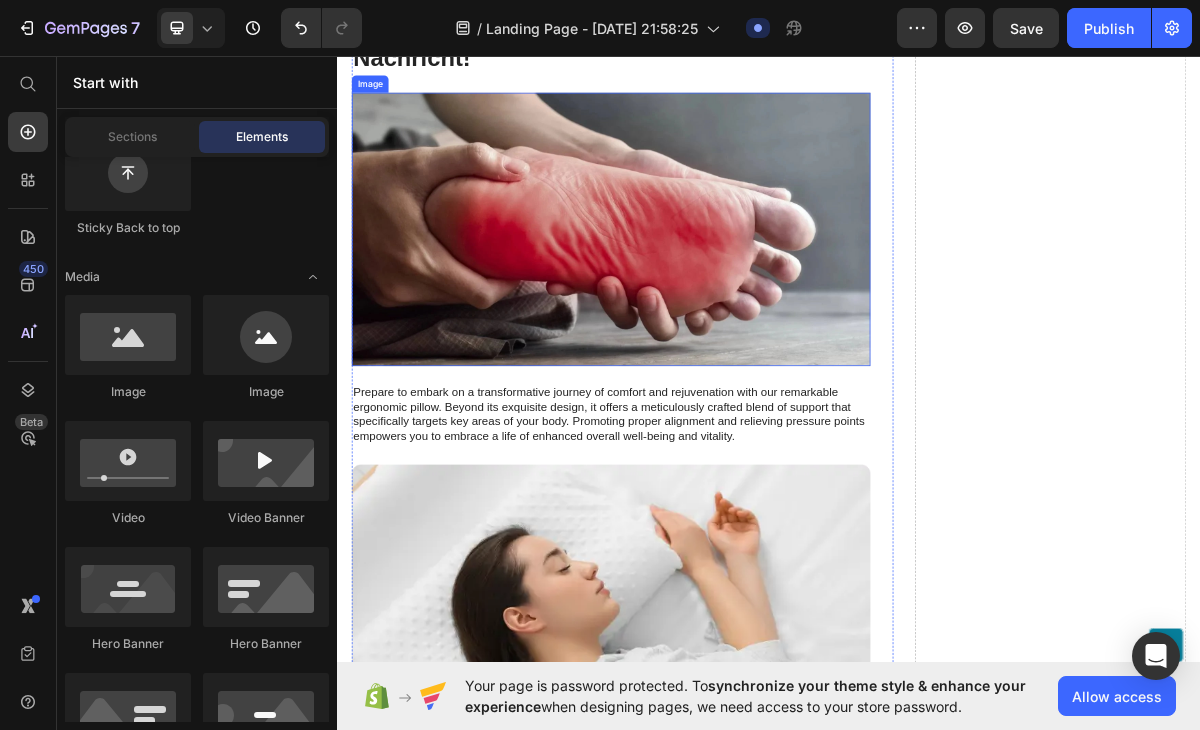 scroll, scrollTop: 5188, scrollLeft: 0, axis: vertical 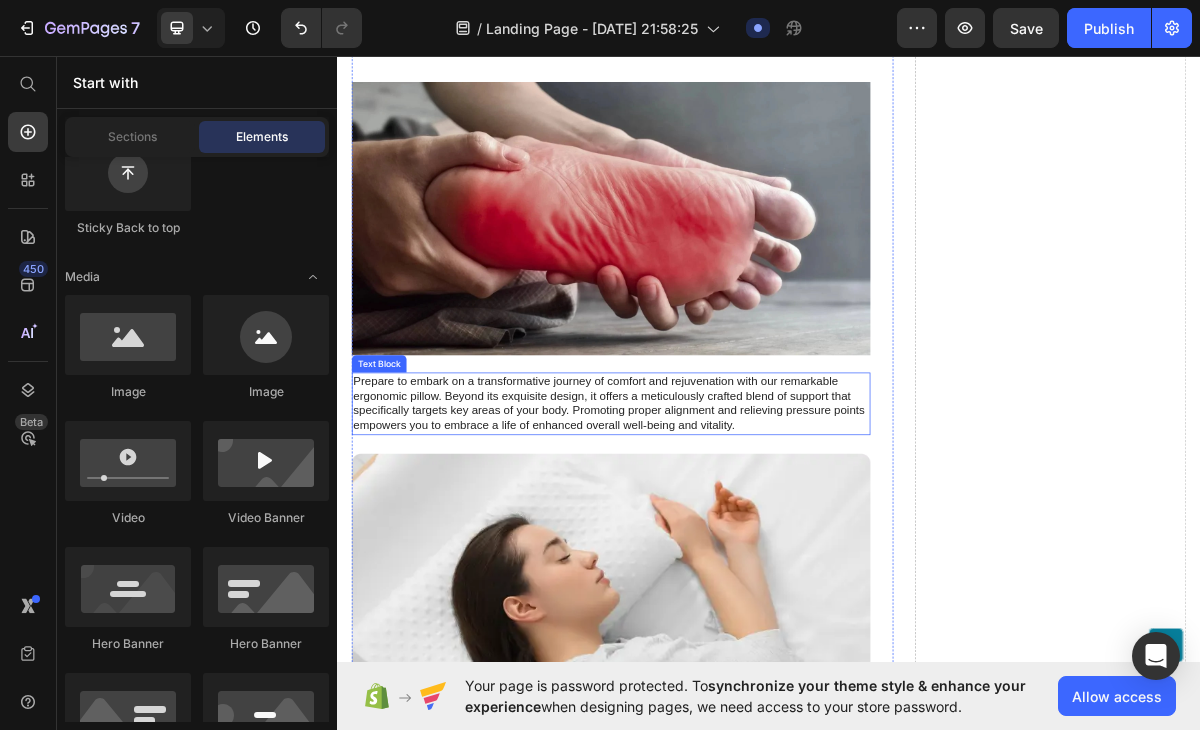 click on "Prepare to embark on a transformative journey of comfort and rejuvenation with our remarkable ergonomic pillow. Beyond its exquisite design, it offers a meticulously crafted blend of support that specifically targets key areas of your body. Promoting proper alignment and relieving pressure points empowers you to embrace a life of enhanced overall well-being and vitality." at bounding box center (717, 543) 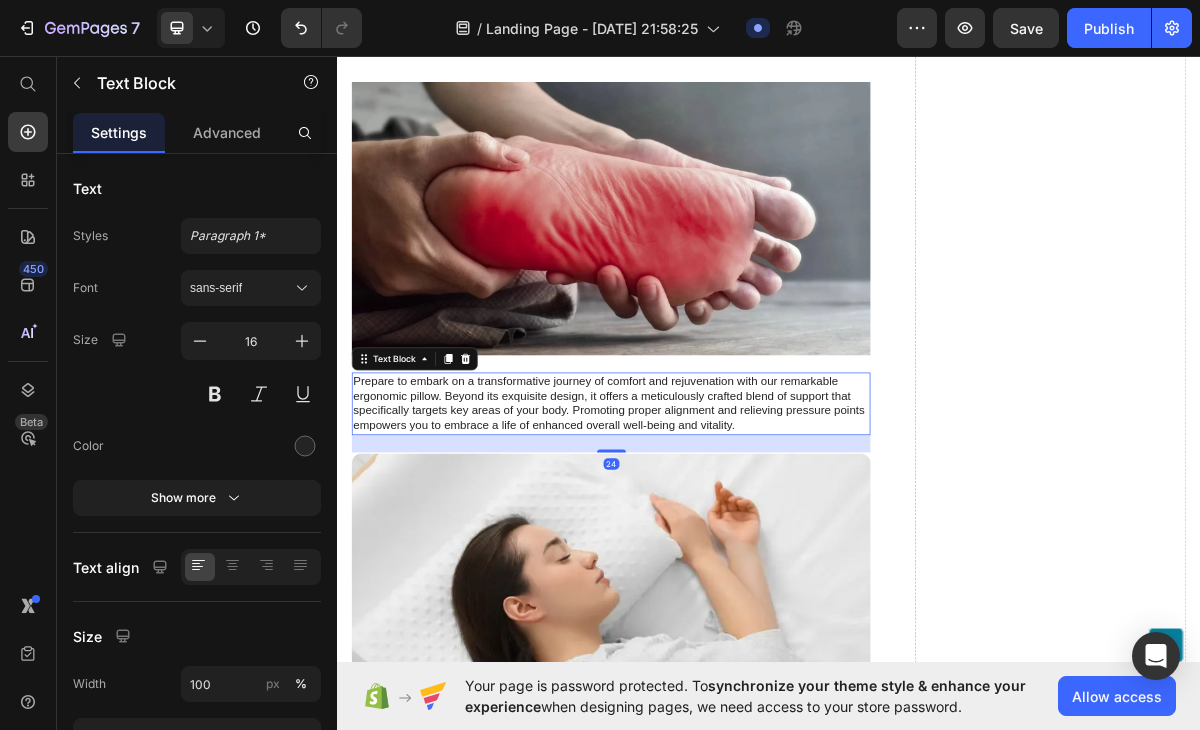 click on "Prepare to embark on a transformative journey of comfort and rejuvenation with our remarkable ergonomic pillow. Beyond its exquisite design, it offers a meticulously crafted blend of support that specifically targets key areas of your body. Promoting proper alignment and relieving pressure points empowers you to embrace a life of enhanced overall well-being and vitality." at bounding box center [717, 543] 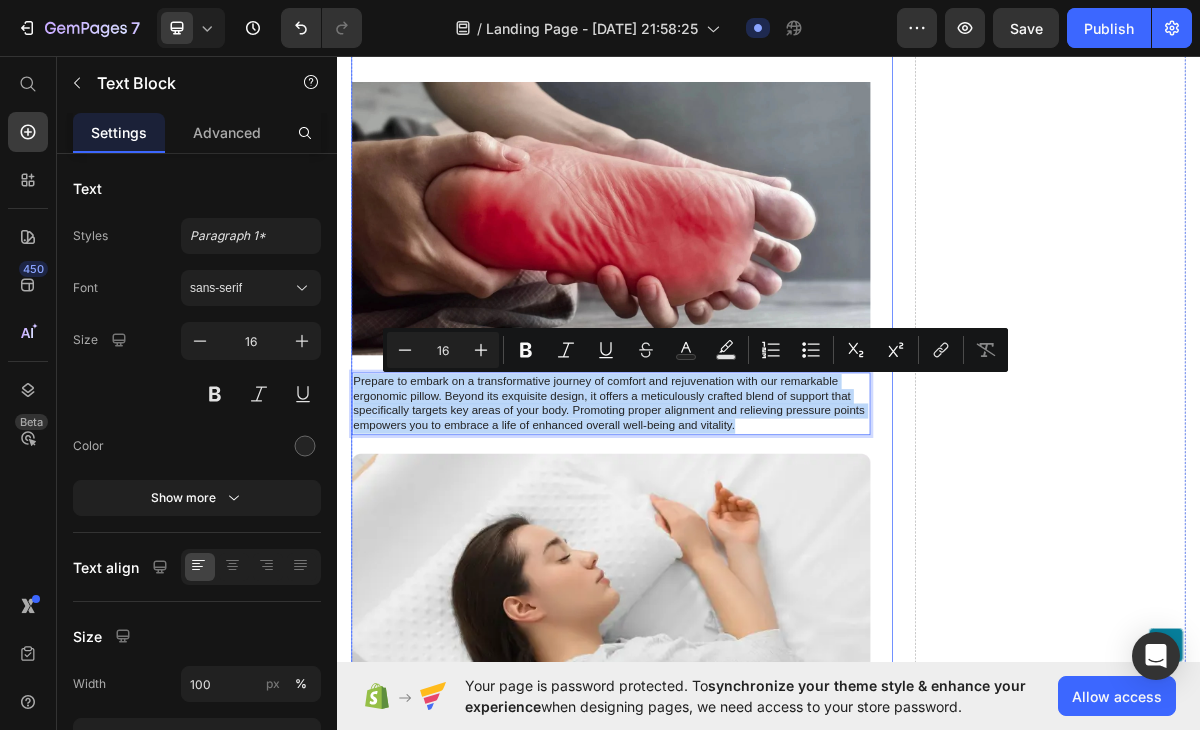 drag, startPoint x: 361, startPoint y: 511, endPoint x: 1029, endPoint y: 594, distance: 673.13666 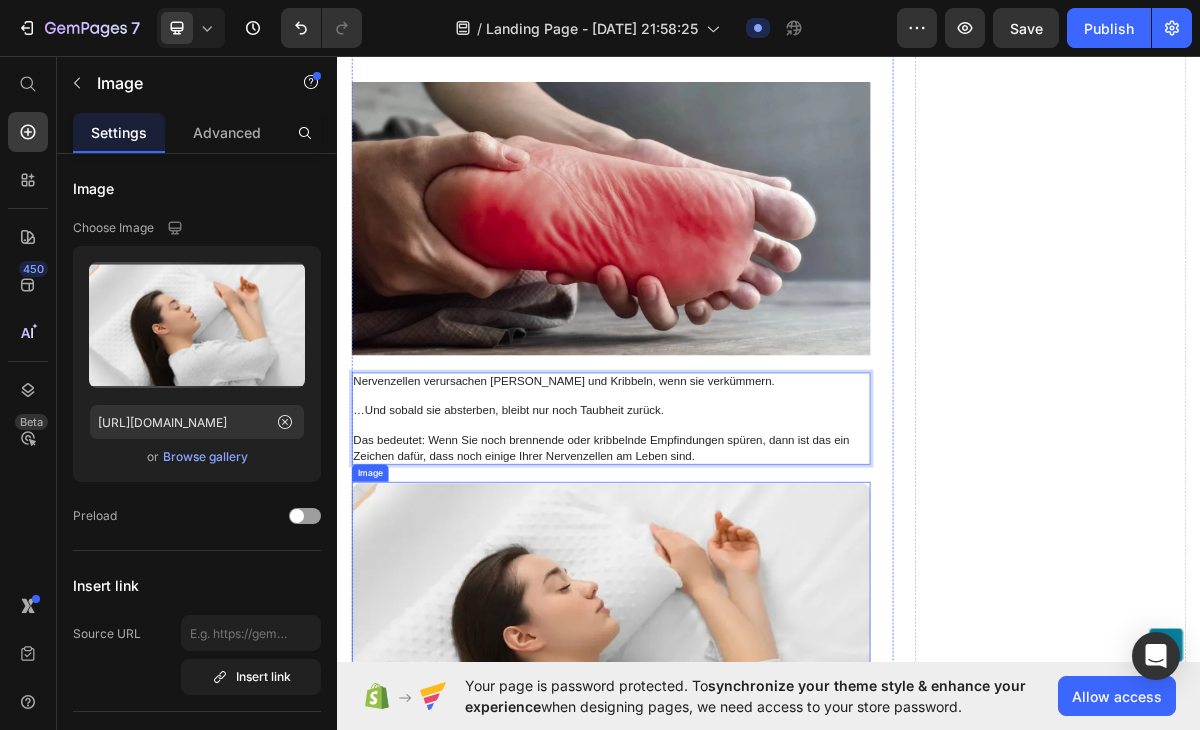click at bounding box center (717, 856) 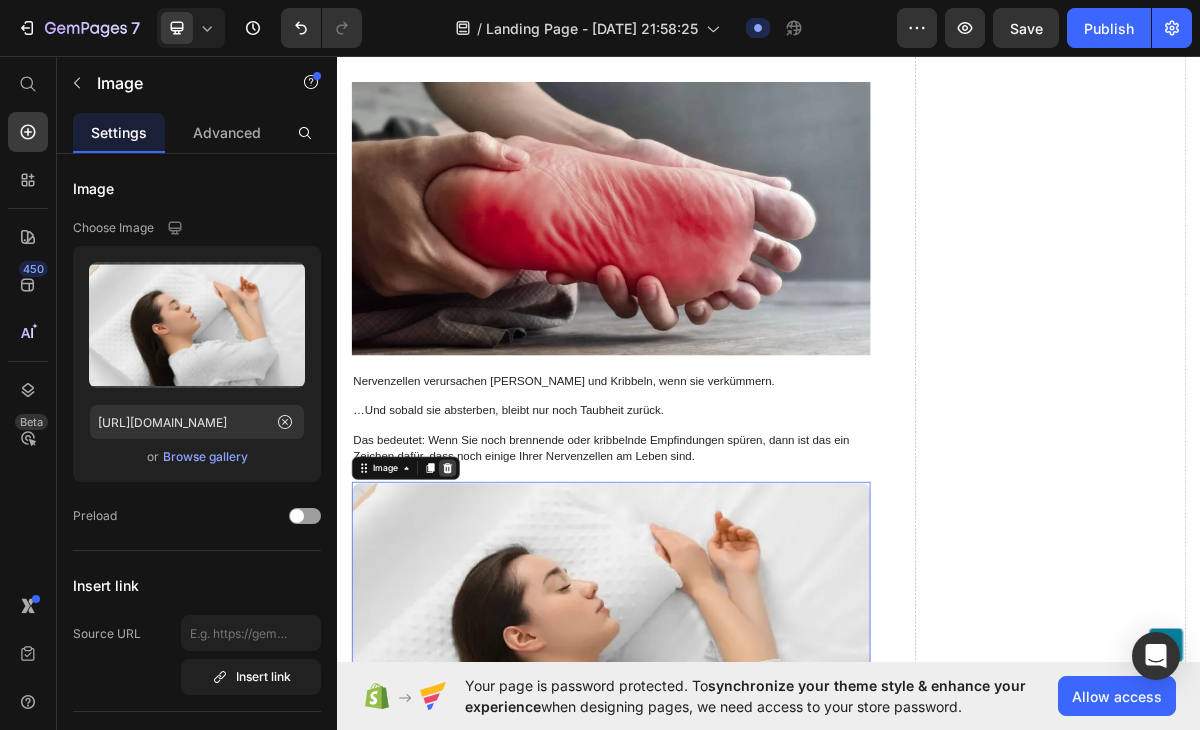 click 